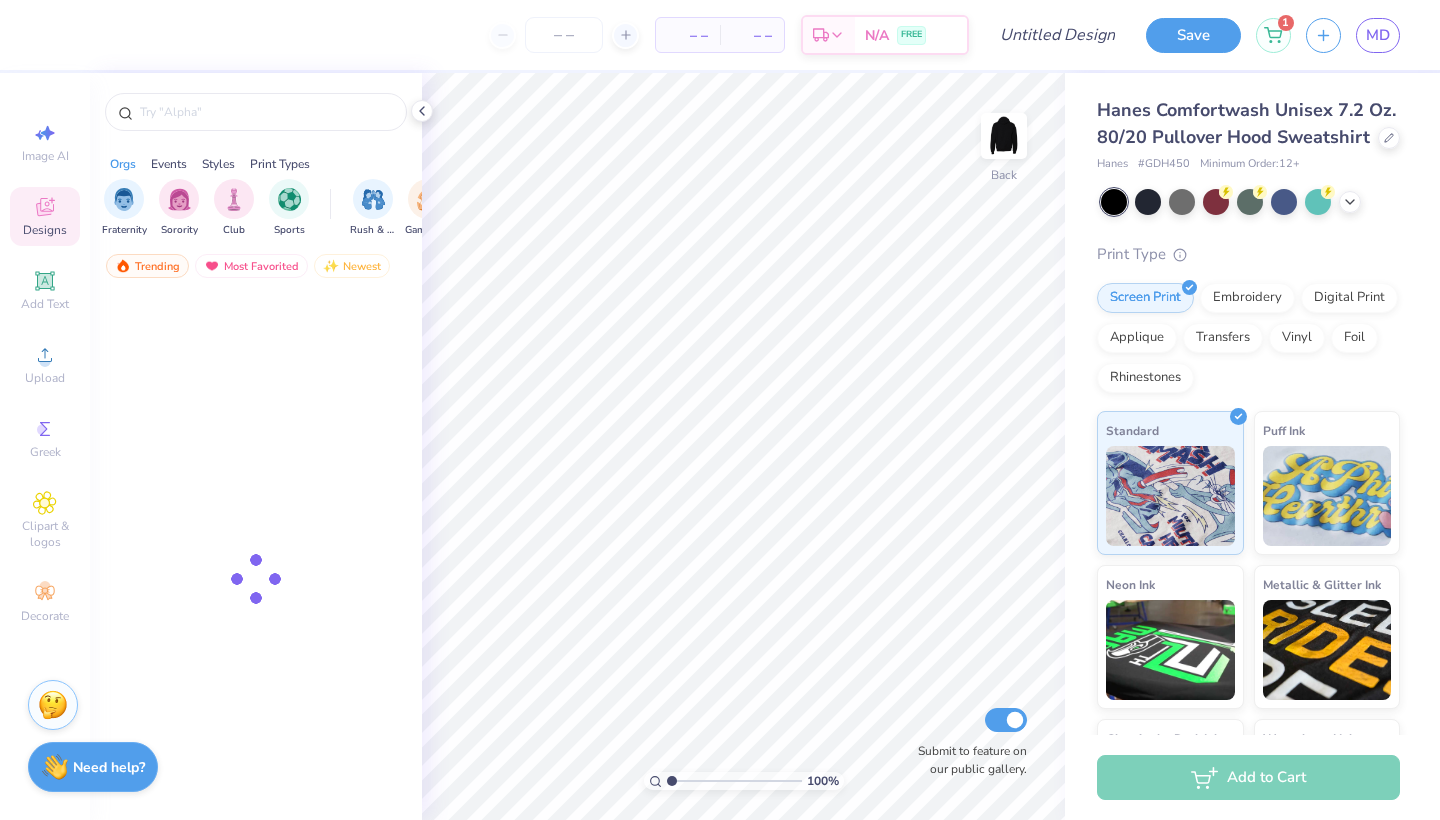 scroll, scrollTop: 0, scrollLeft: 0, axis: both 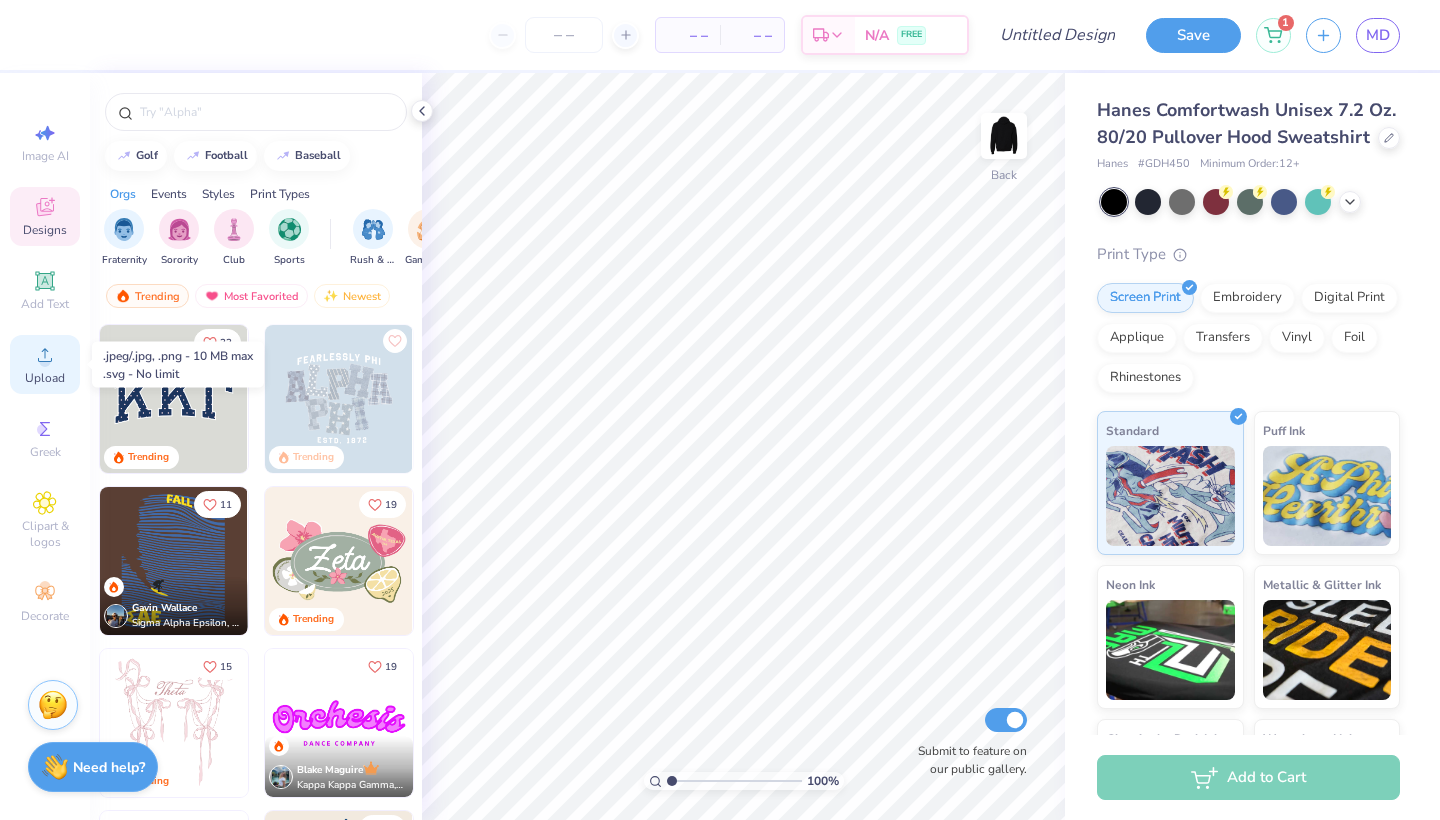 click on "Upload" at bounding box center (45, 364) 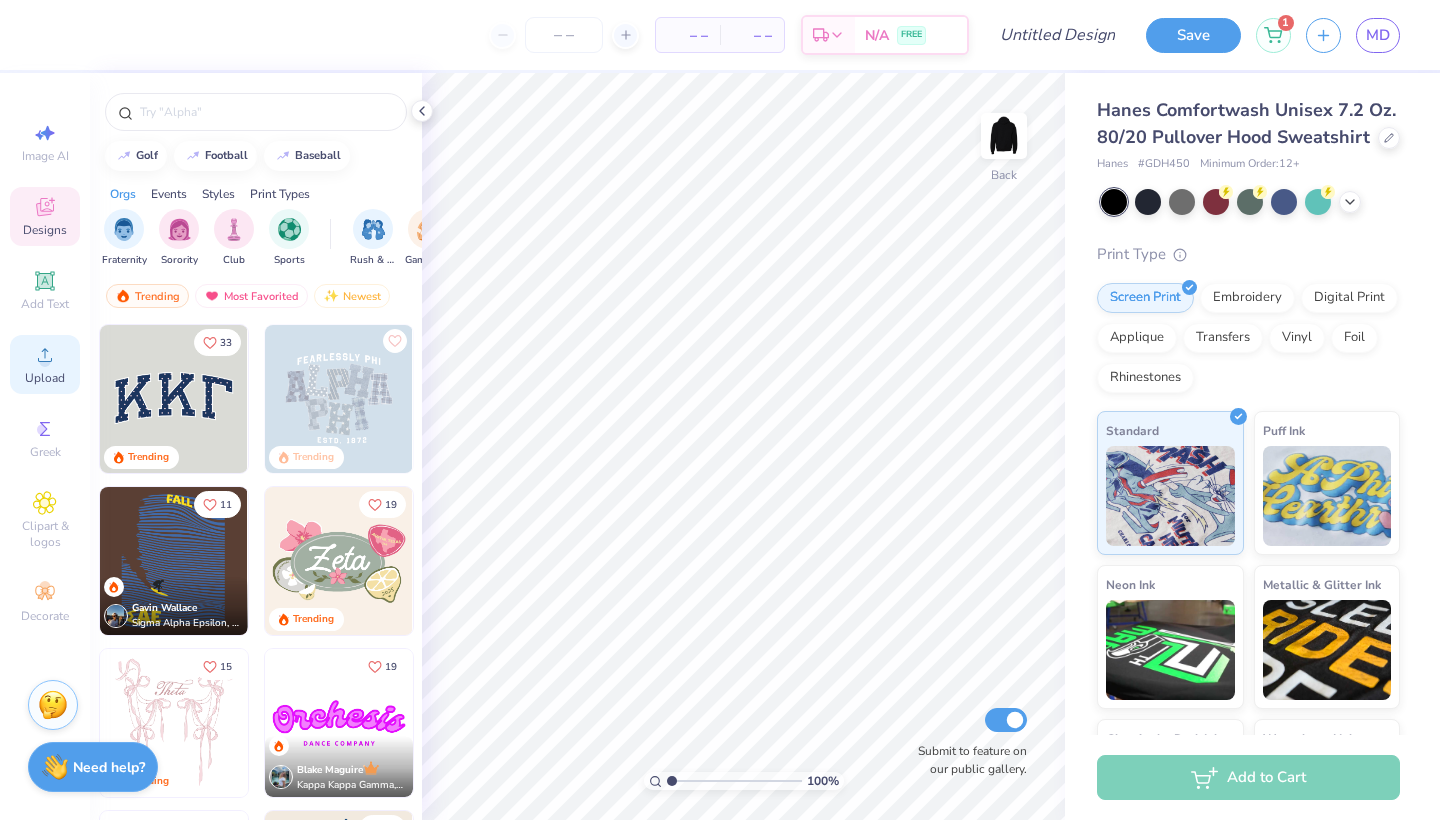 click 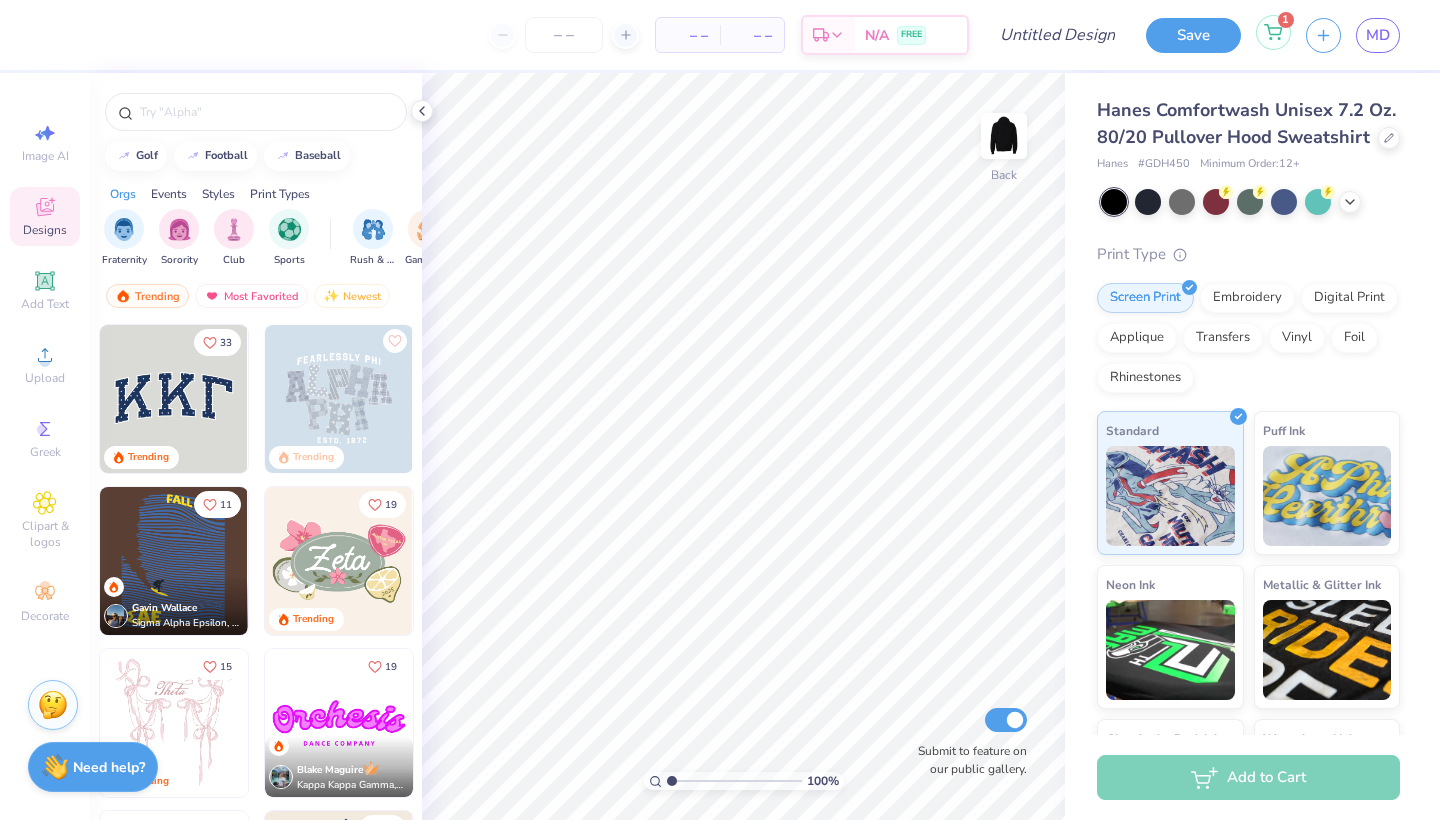 click on "1" at bounding box center (1273, 32) 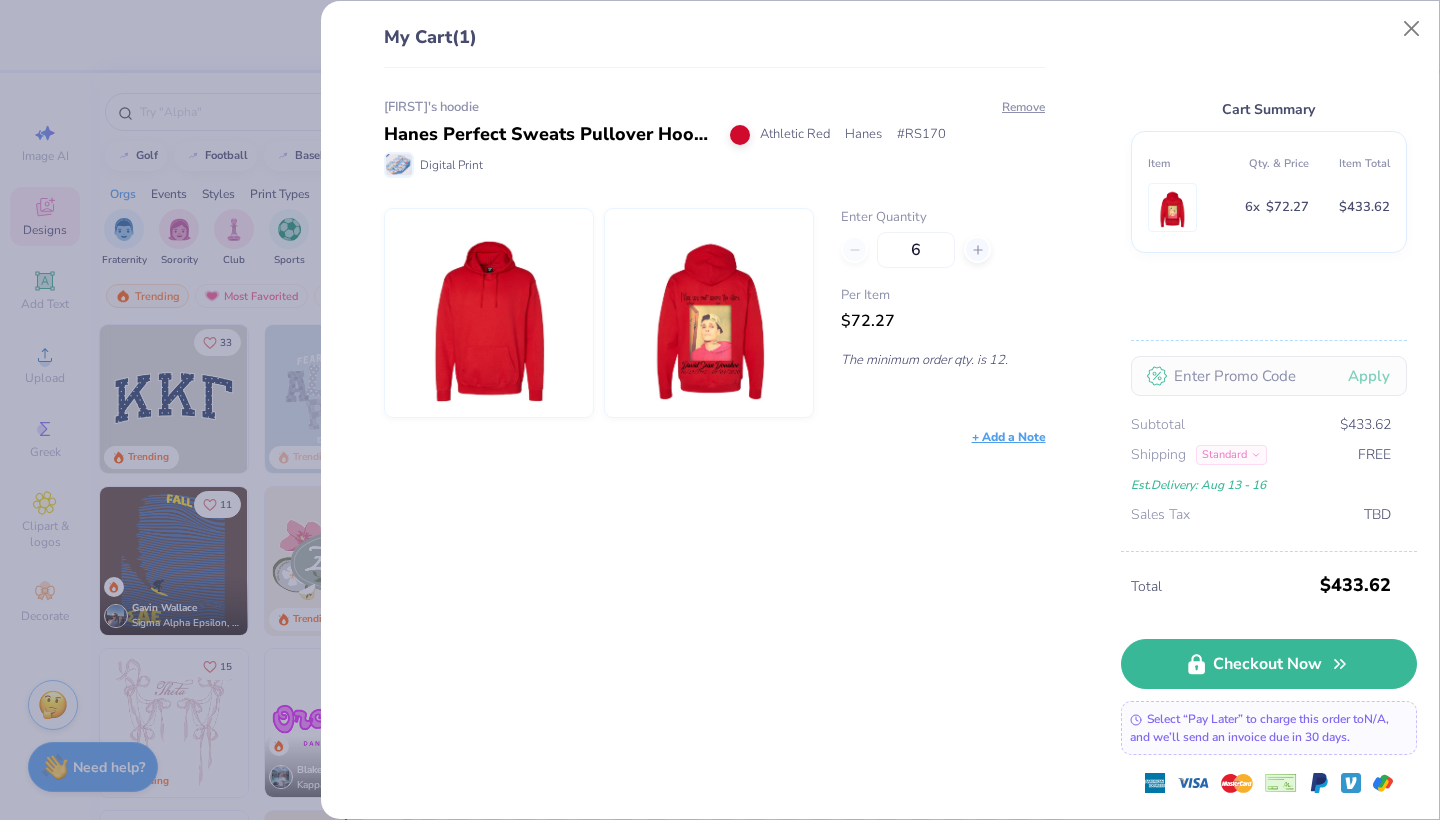 click at bounding box center [709, 313] 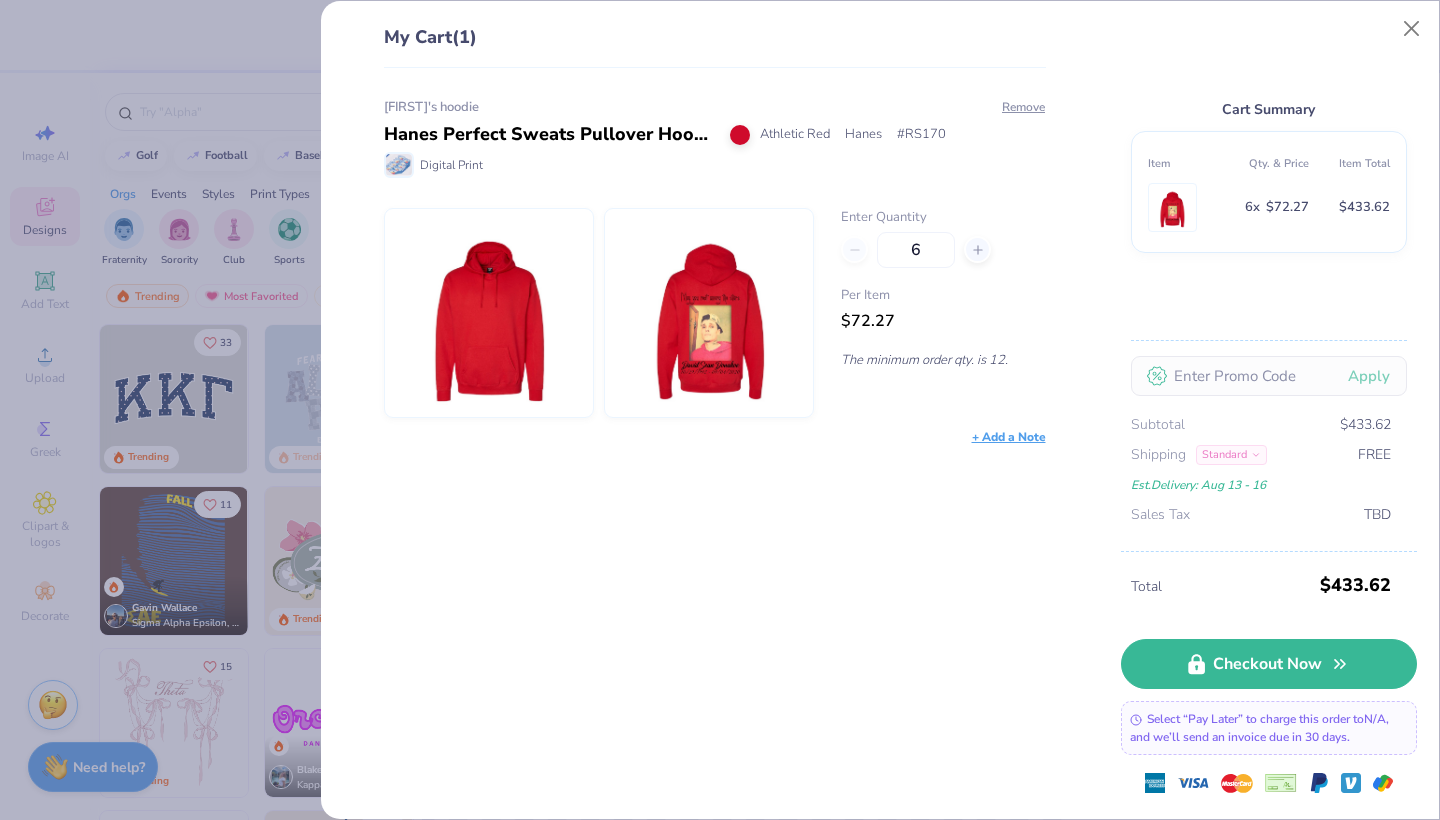 click at bounding box center (709, 313) 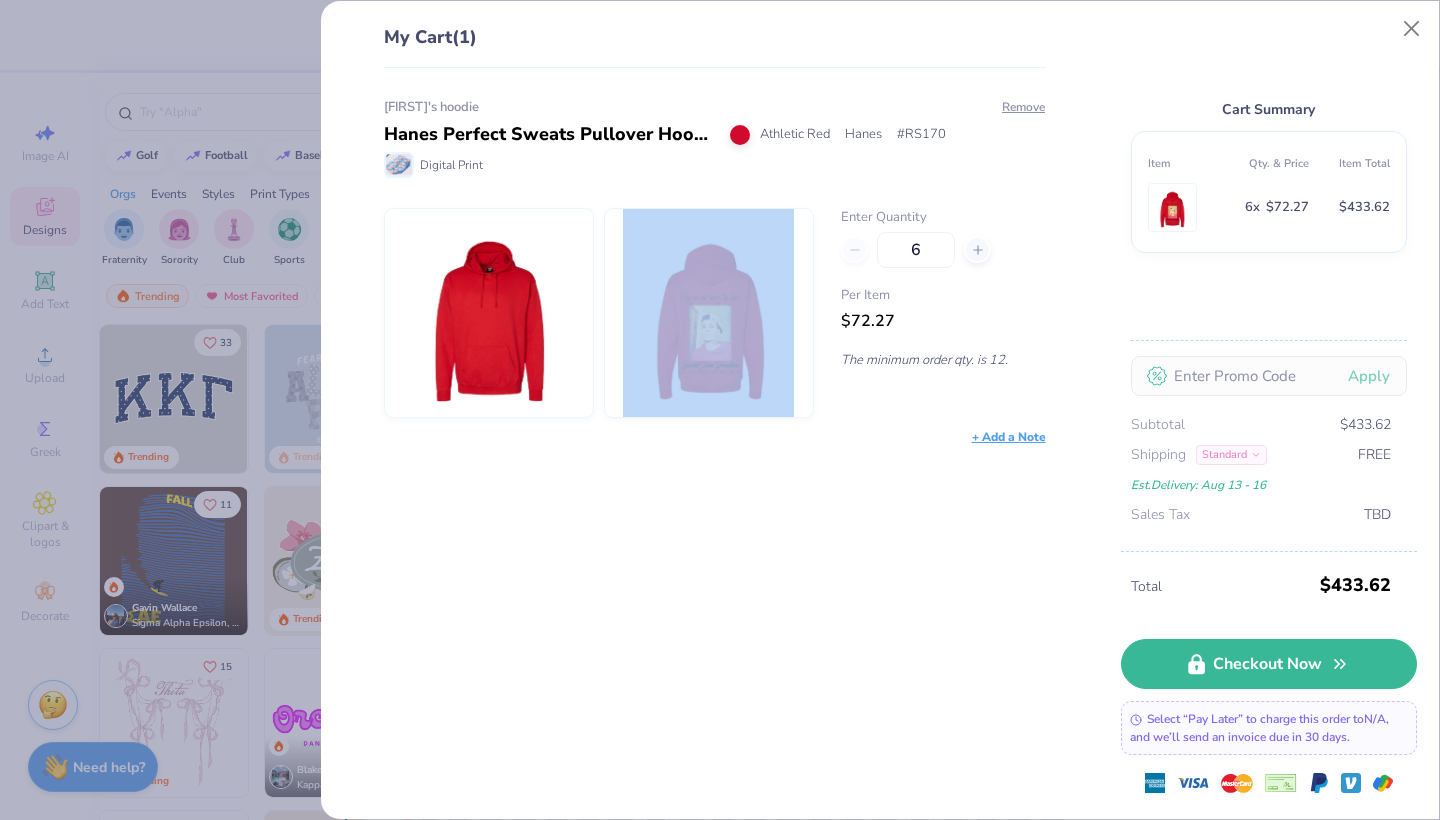 click at bounding box center [709, 313] 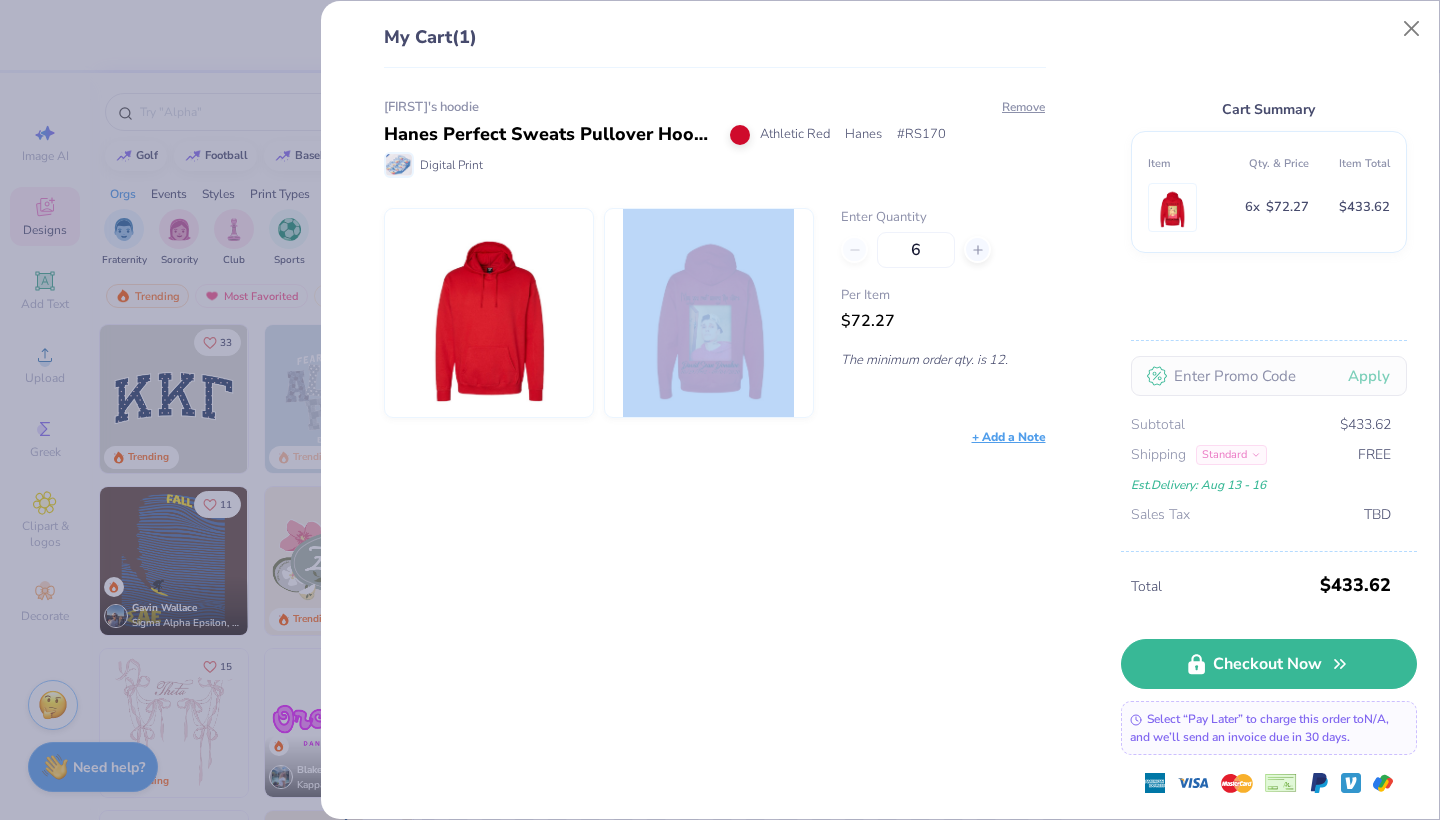 click at bounding box center [709, 313] 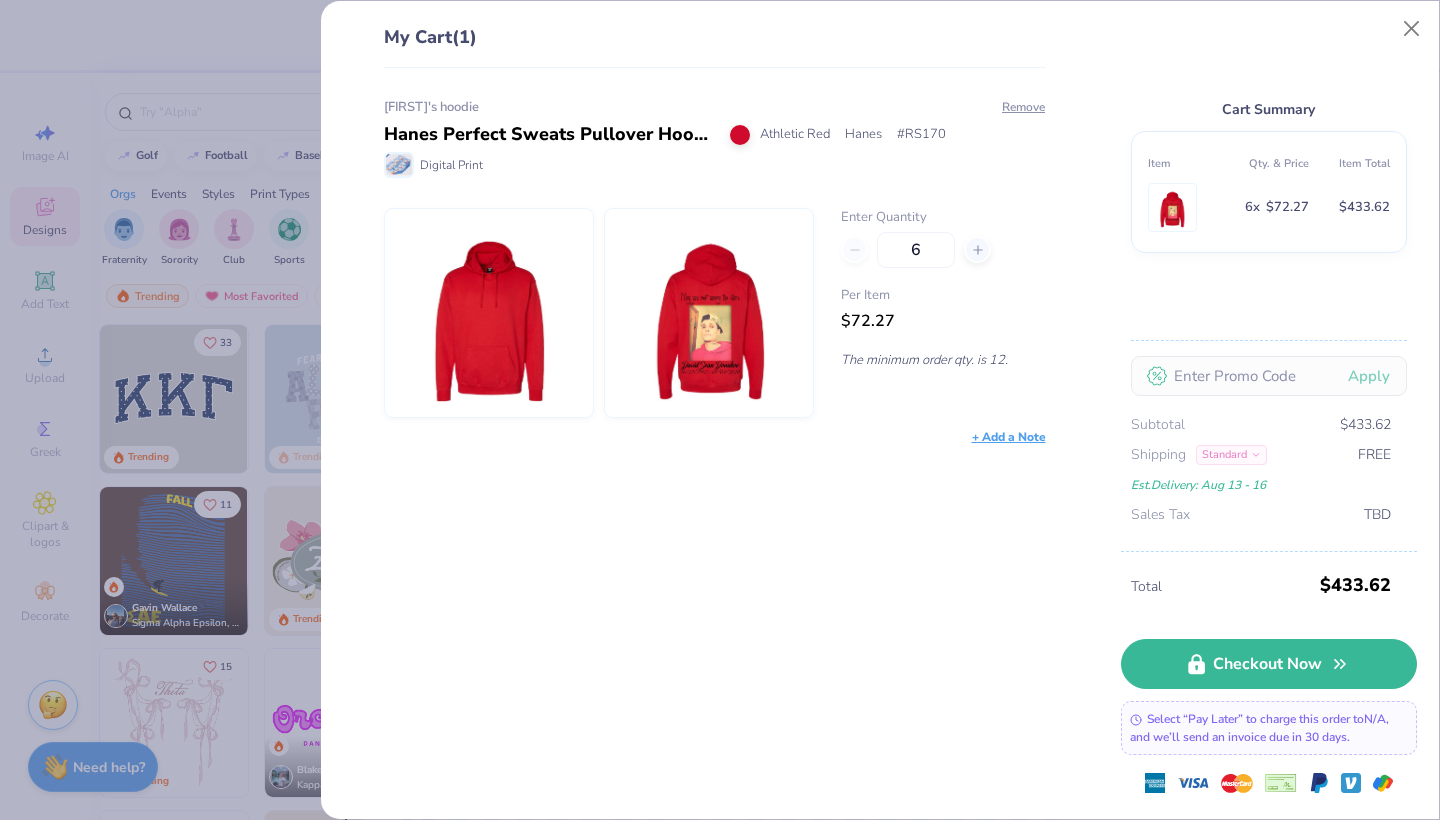 click at bounding box center (709, 313) 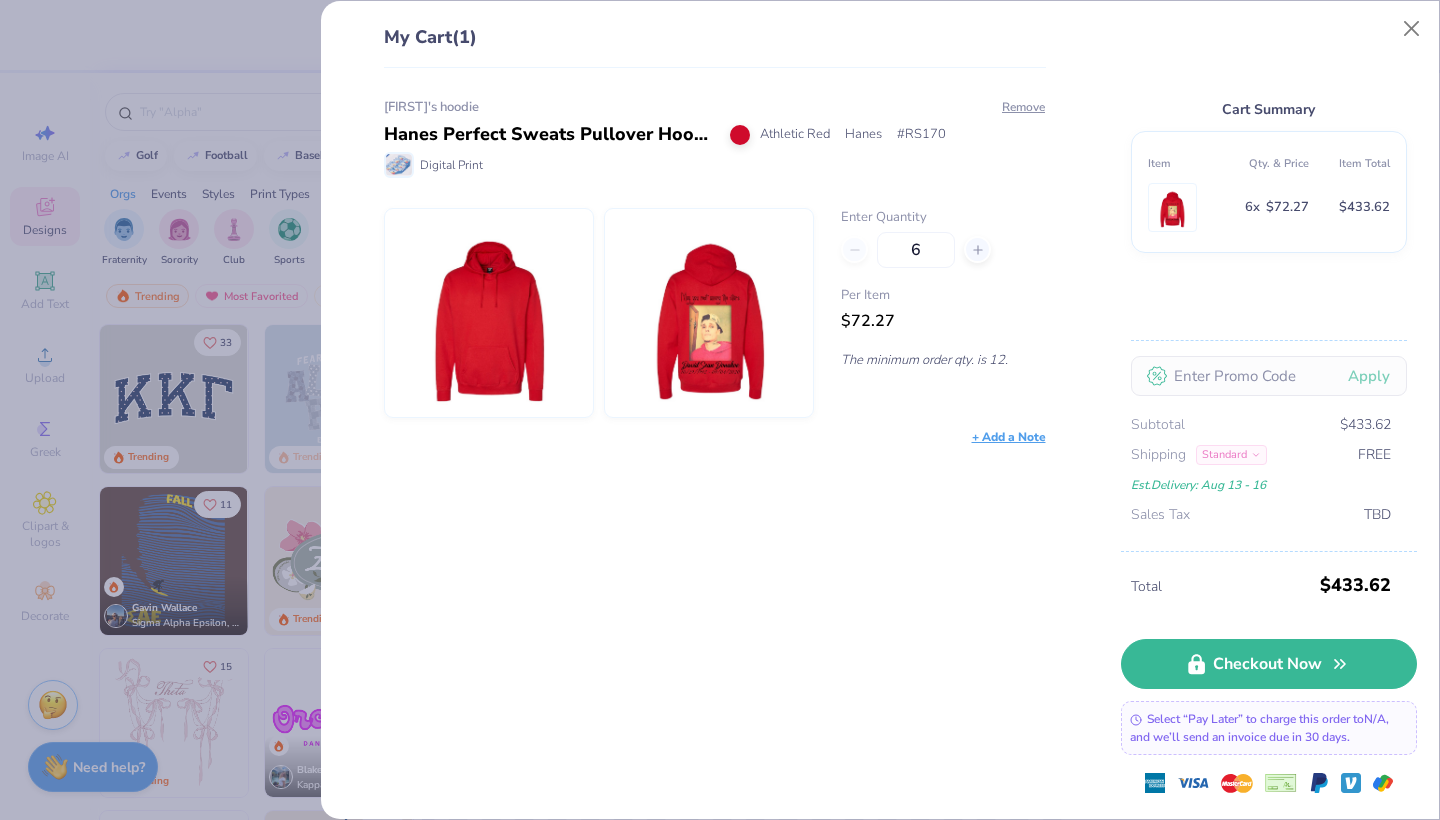 click at bounding box center [709, 313] 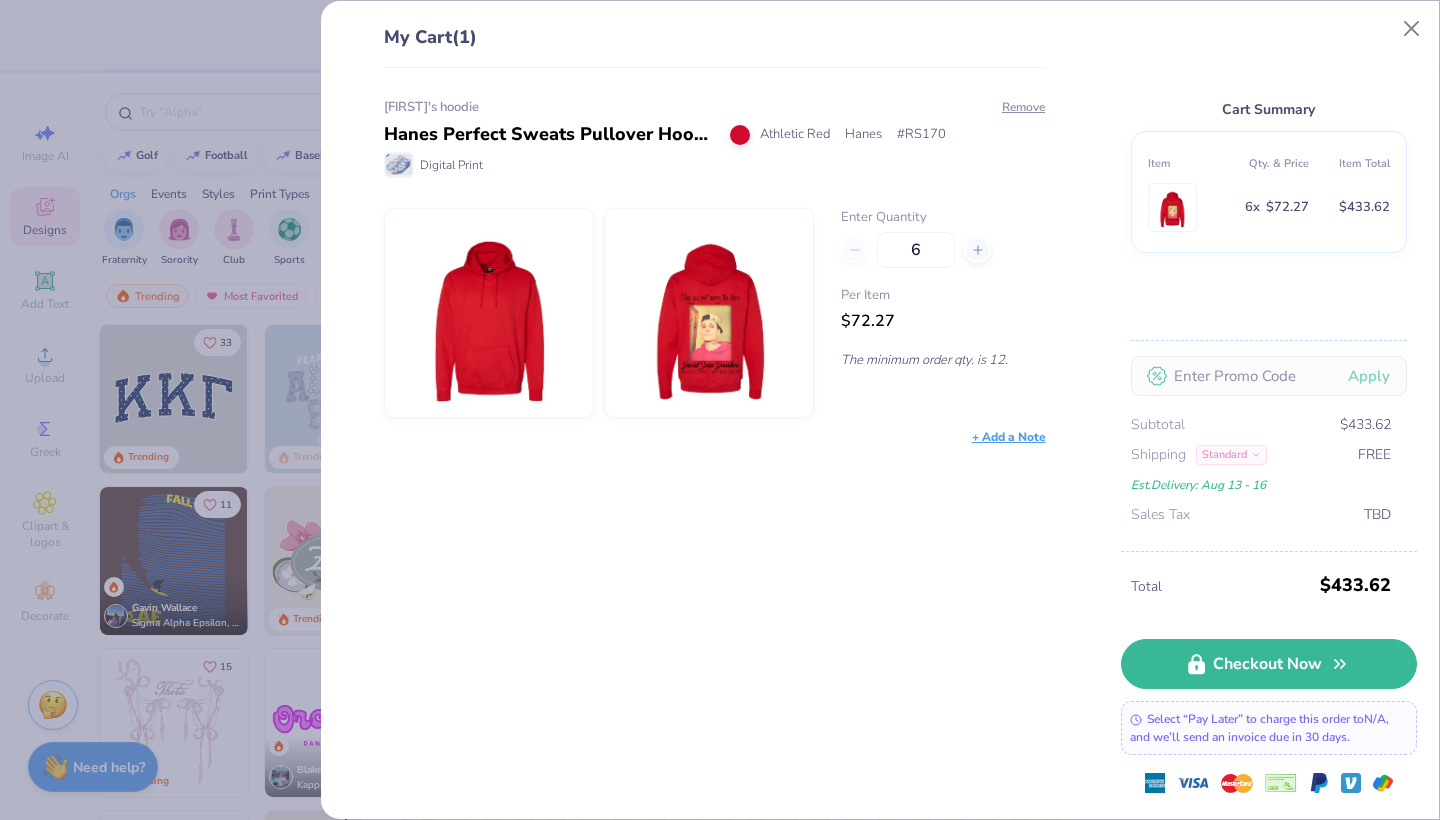 click at bounding box center [709, 313] 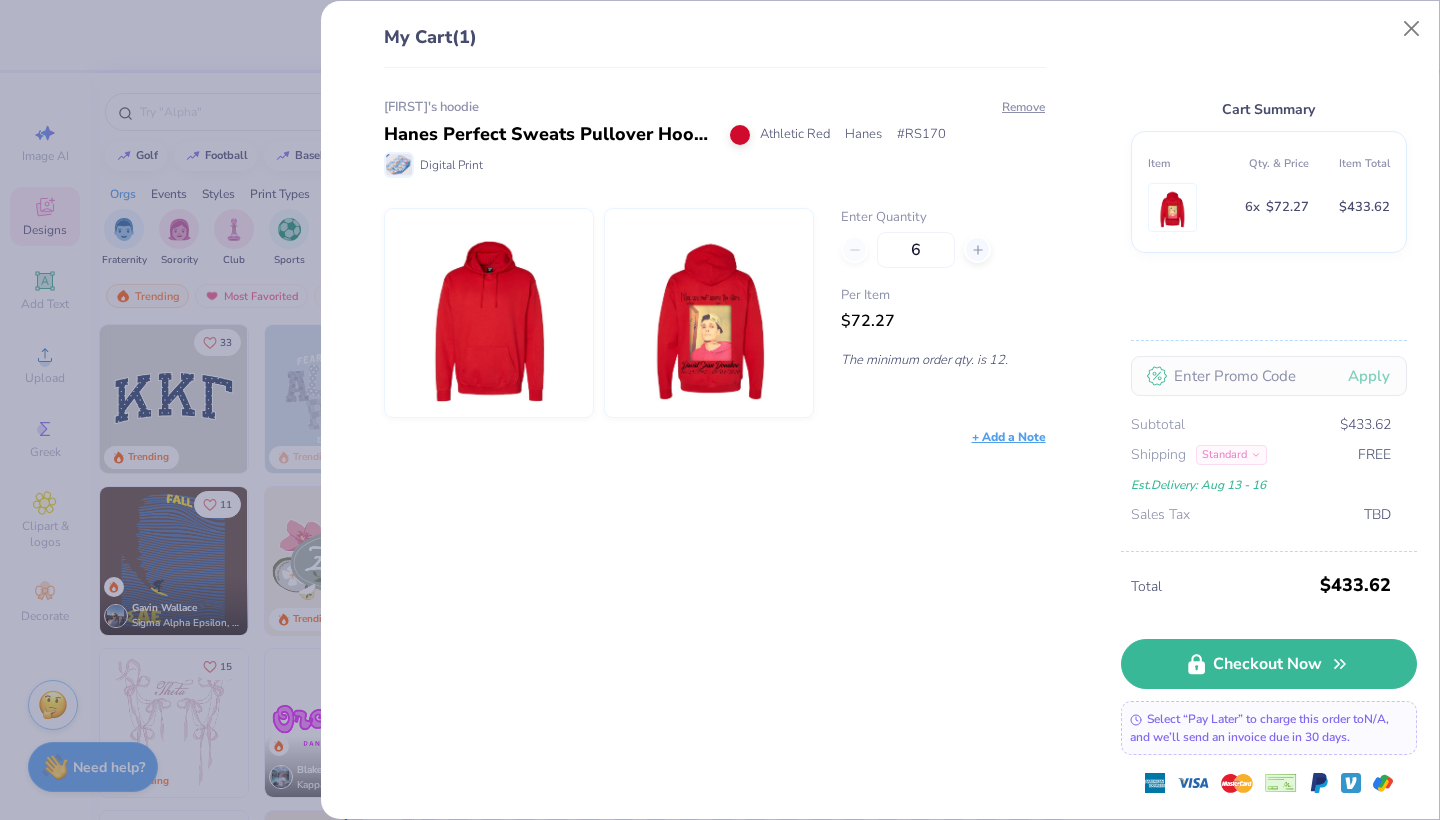 click on "My Cart  (1) [FIRST]'s hoodie Hanes Perfect Sweats Pullover Hooded Sweatshirt Athletic Red Hanes # RS170 Digital Print Remove Enter Quantity 6 Per Item $72.27 The minimum order qty. is 12. + Add a Note Cart Summary Item Qty. & Price Item Total 6  x $72.27 $433.62 Apply Subtotal $433.62 Shipping Standard FREE Est.   Delivery:   Aug 13 - 16 Sales Tax TBD Total $433.62 Checkout Now Select “Pay Later” to charge this order to  N/A , and we’ll send an invoice due in 30 days." at bounding box center (720, 410) 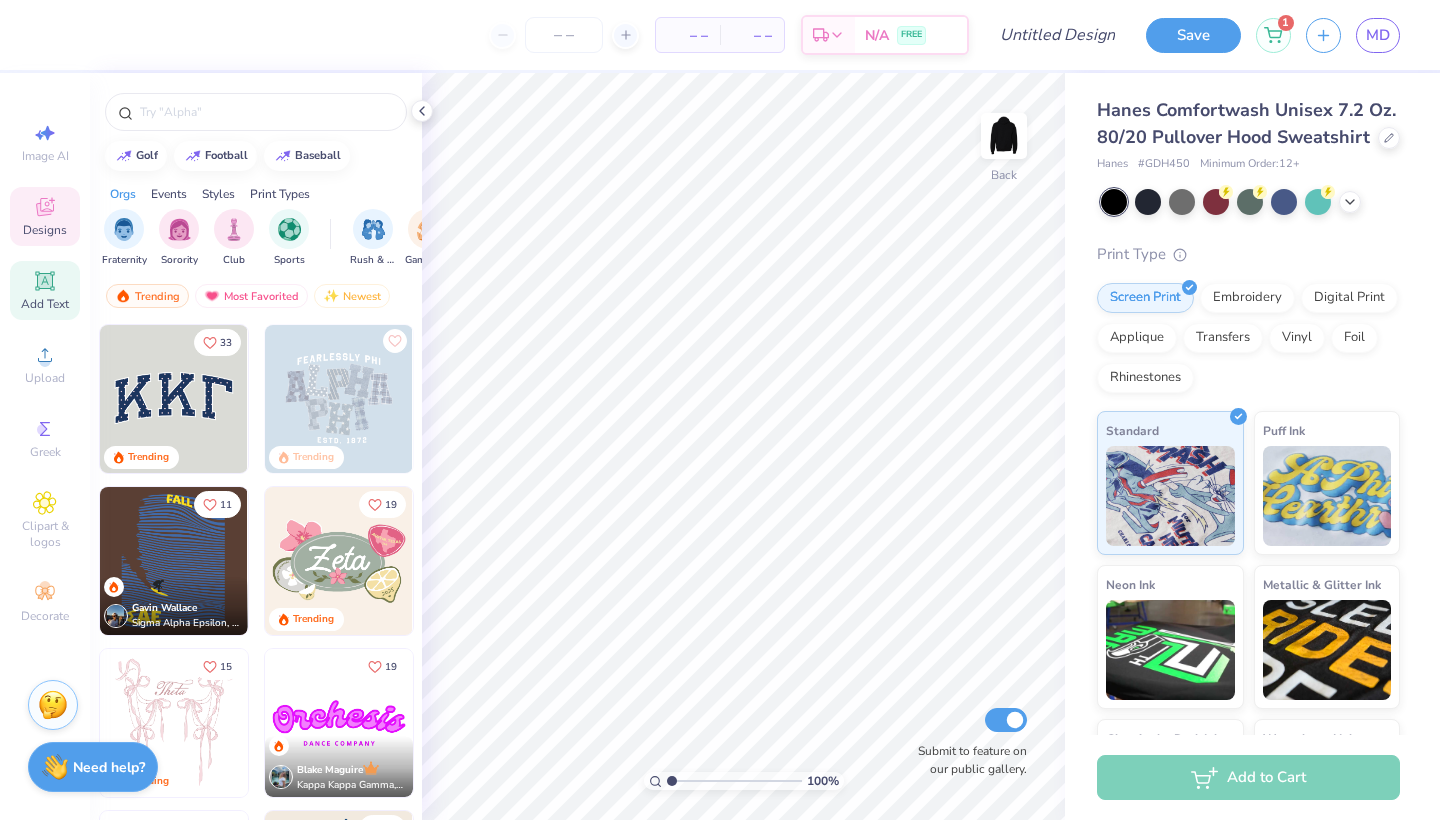 click 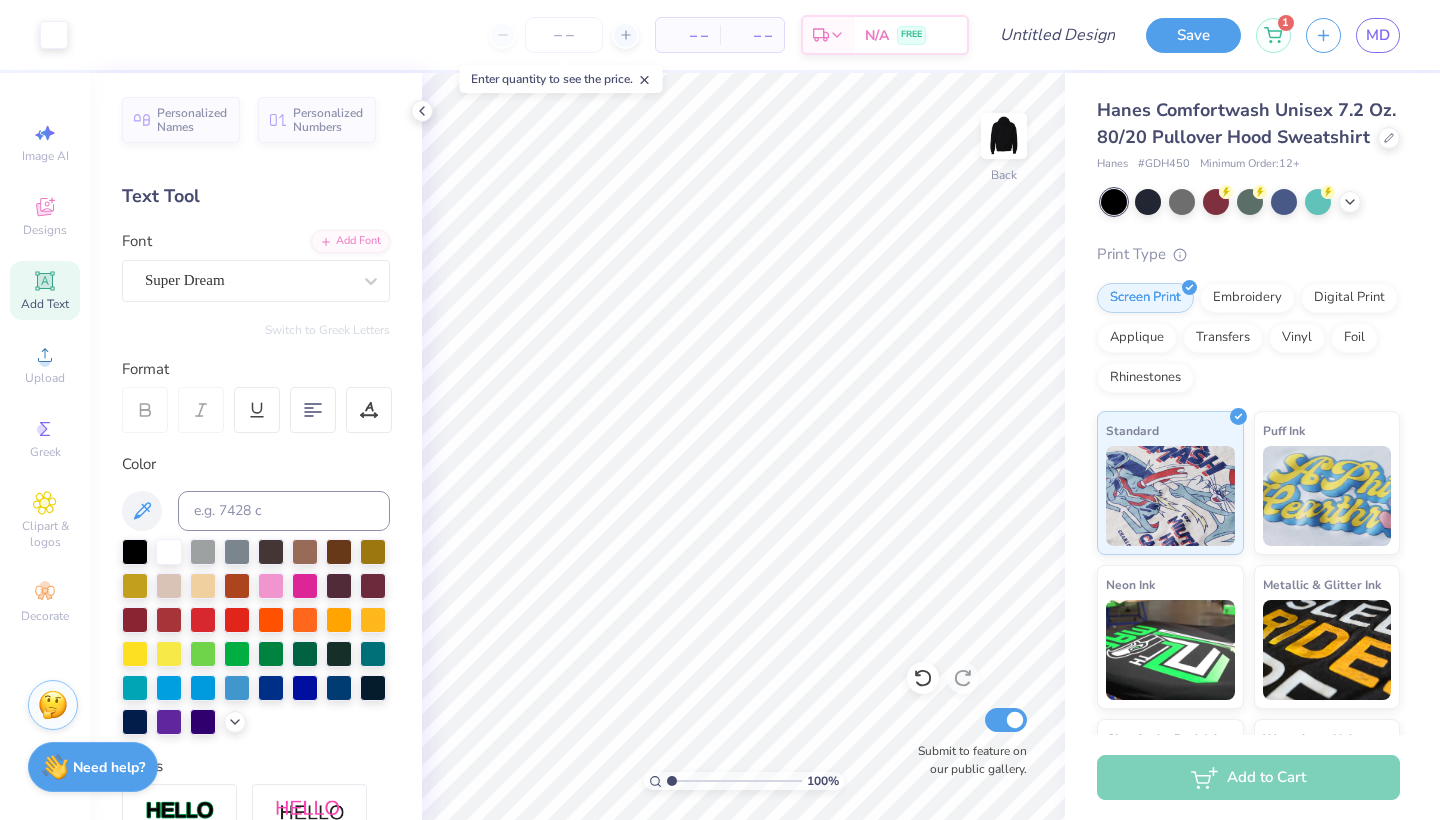 click 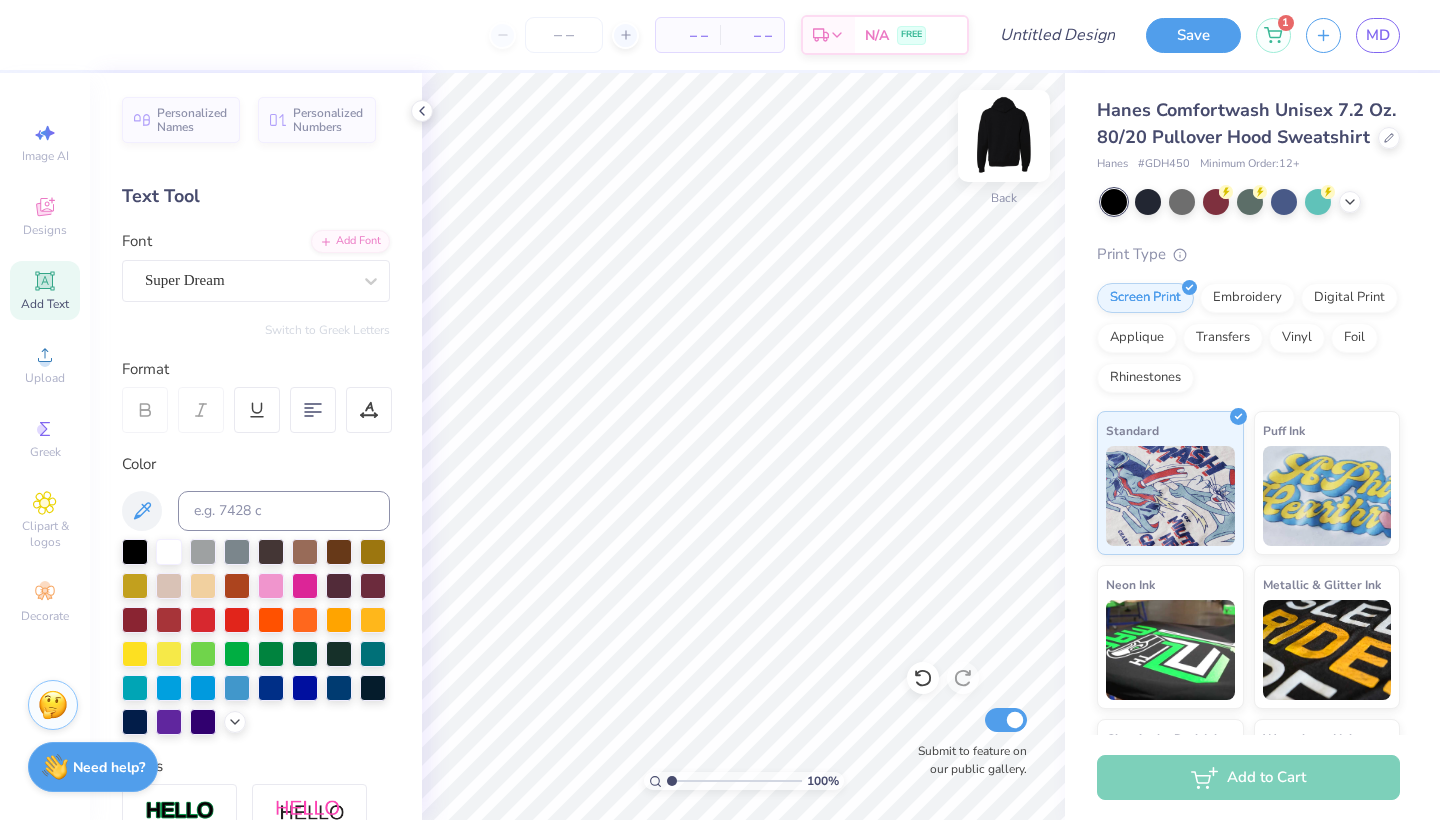 click at bounding box center (1004, 136) 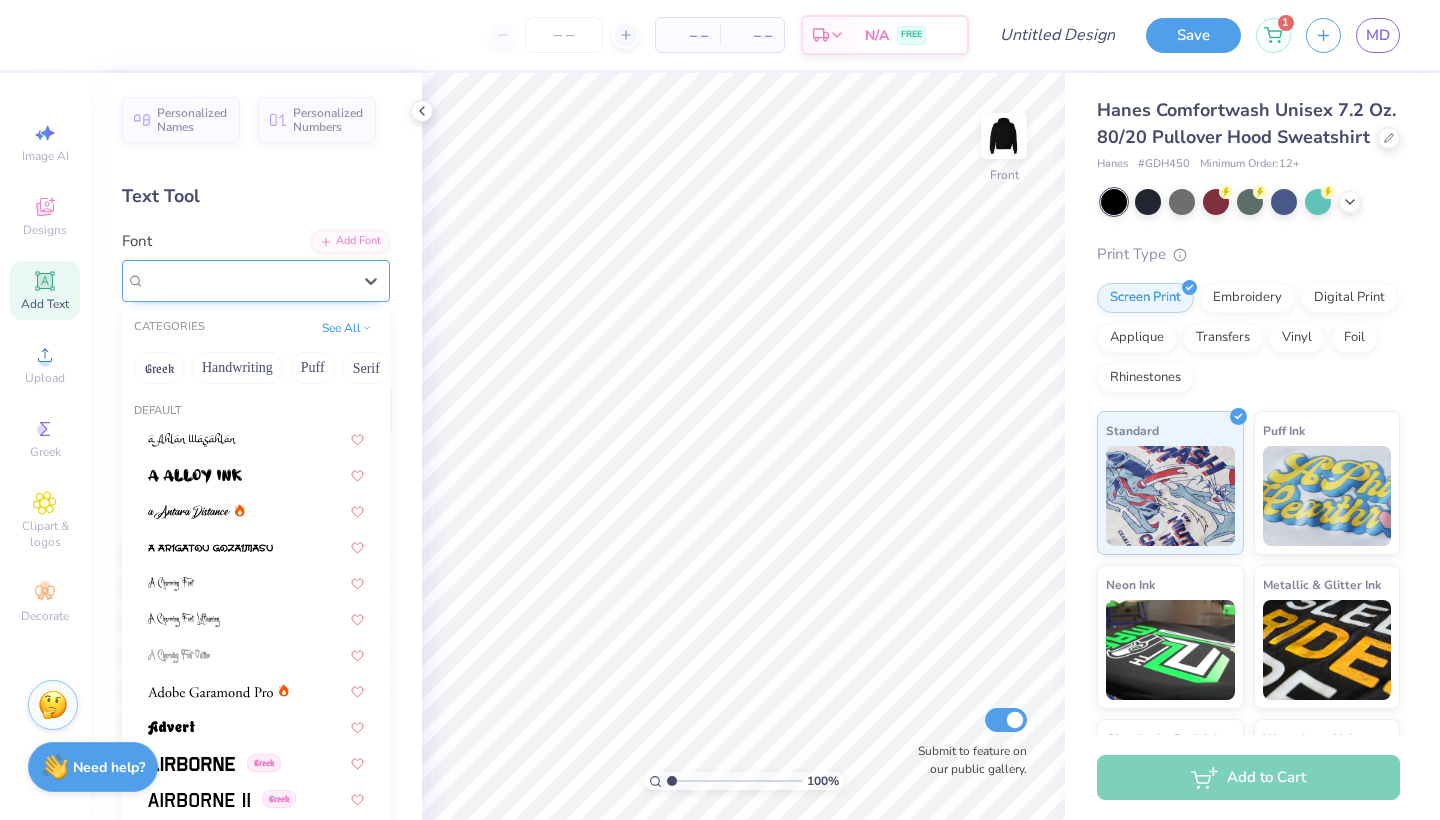 click on "Super Dream" at bounding box center [248, 280] 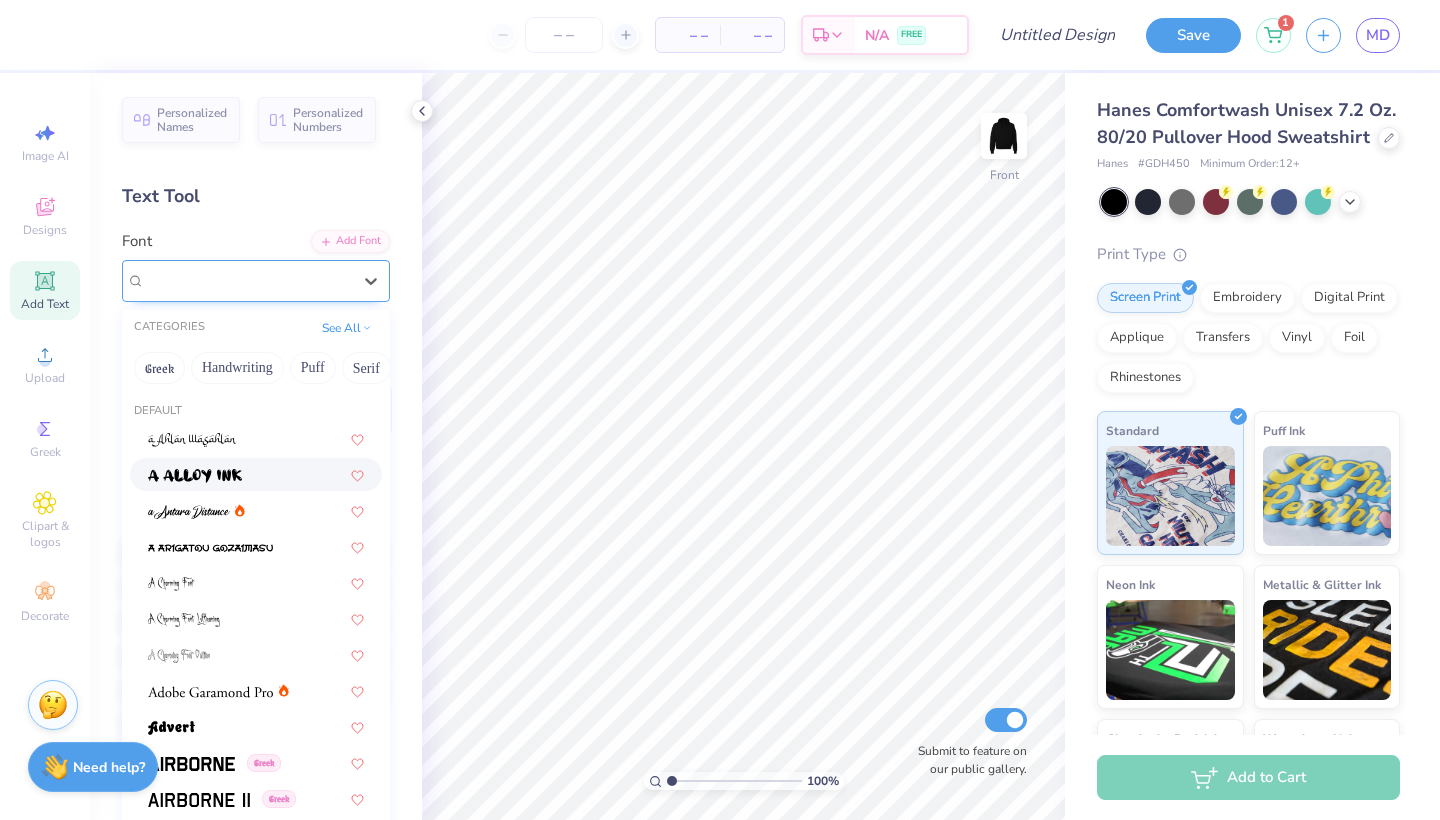 click on "Super Dream" at bounding box center [185, 280] 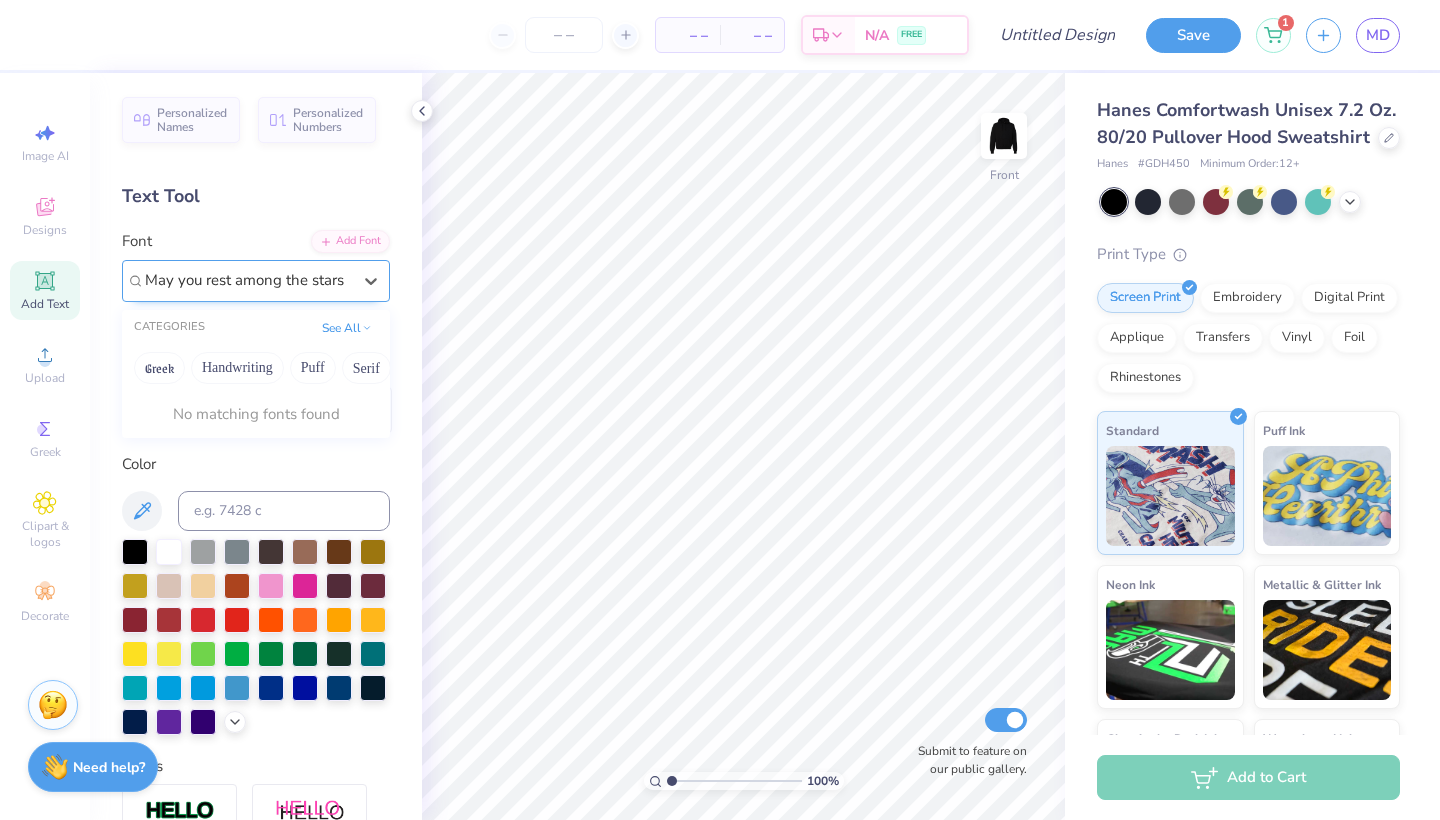 type on "May you rest among the stars" 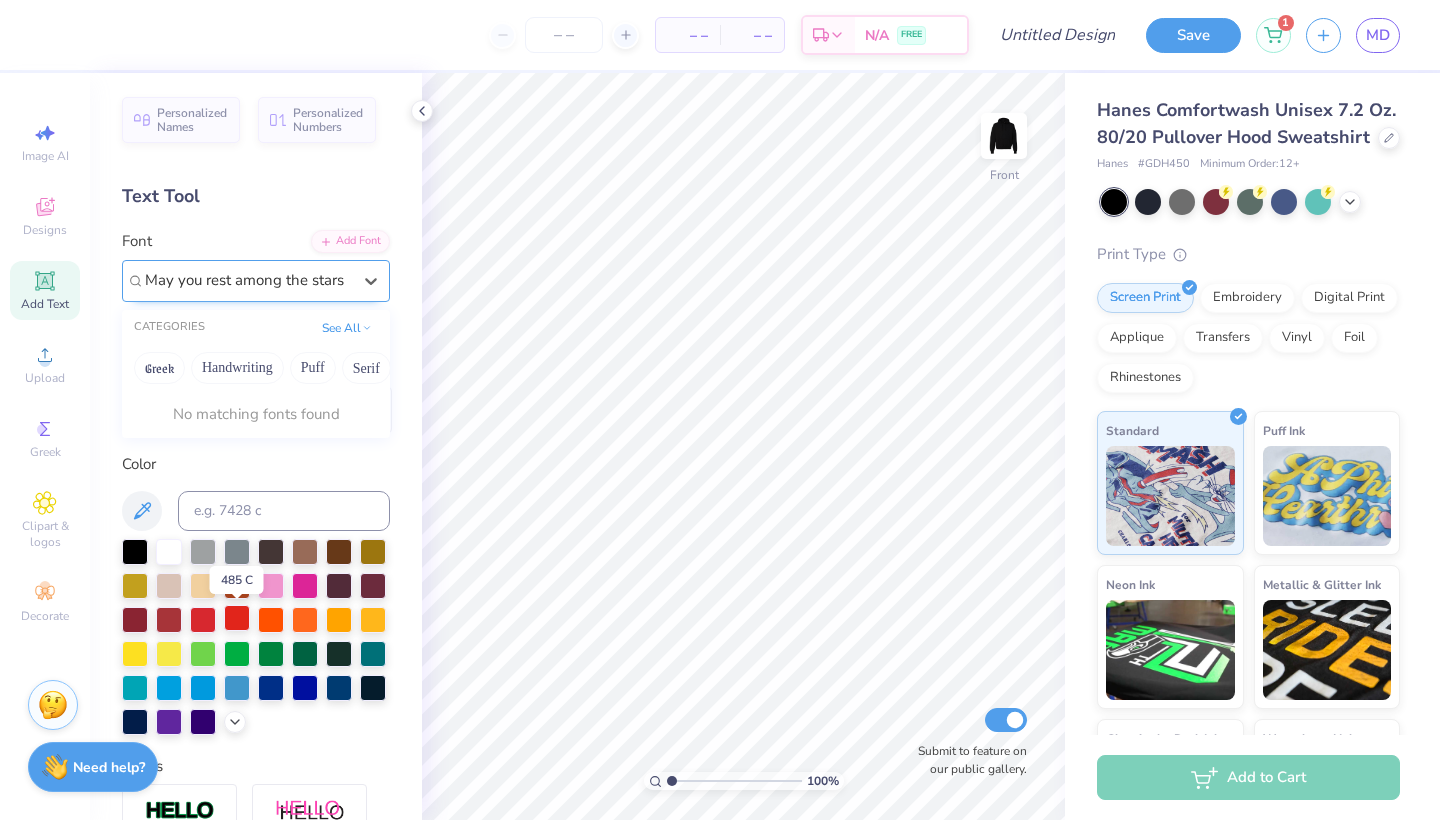 type 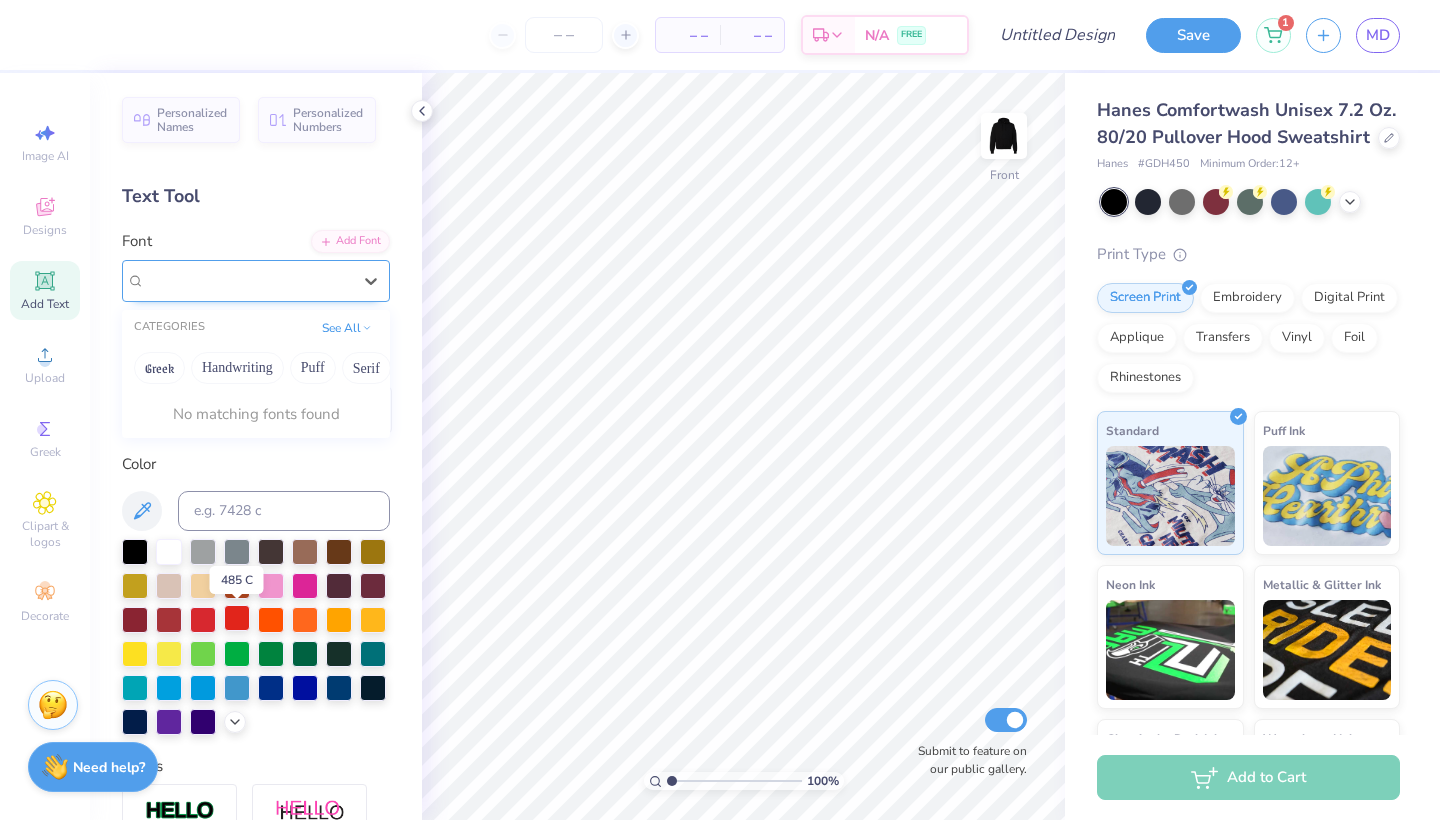 click at bounding box center (237, 618) 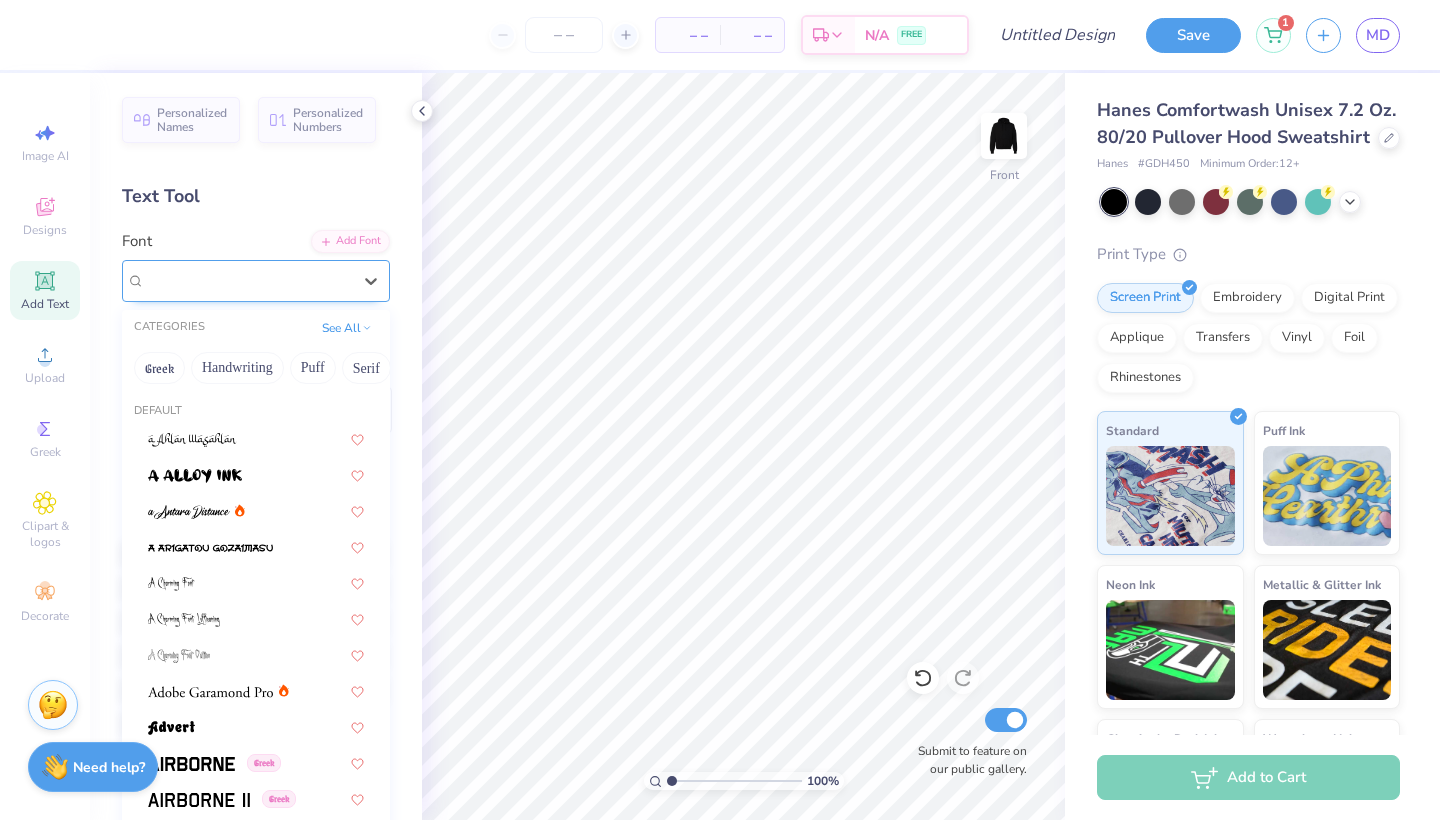 click on "Super Dream" at bounding box center [248, 280] 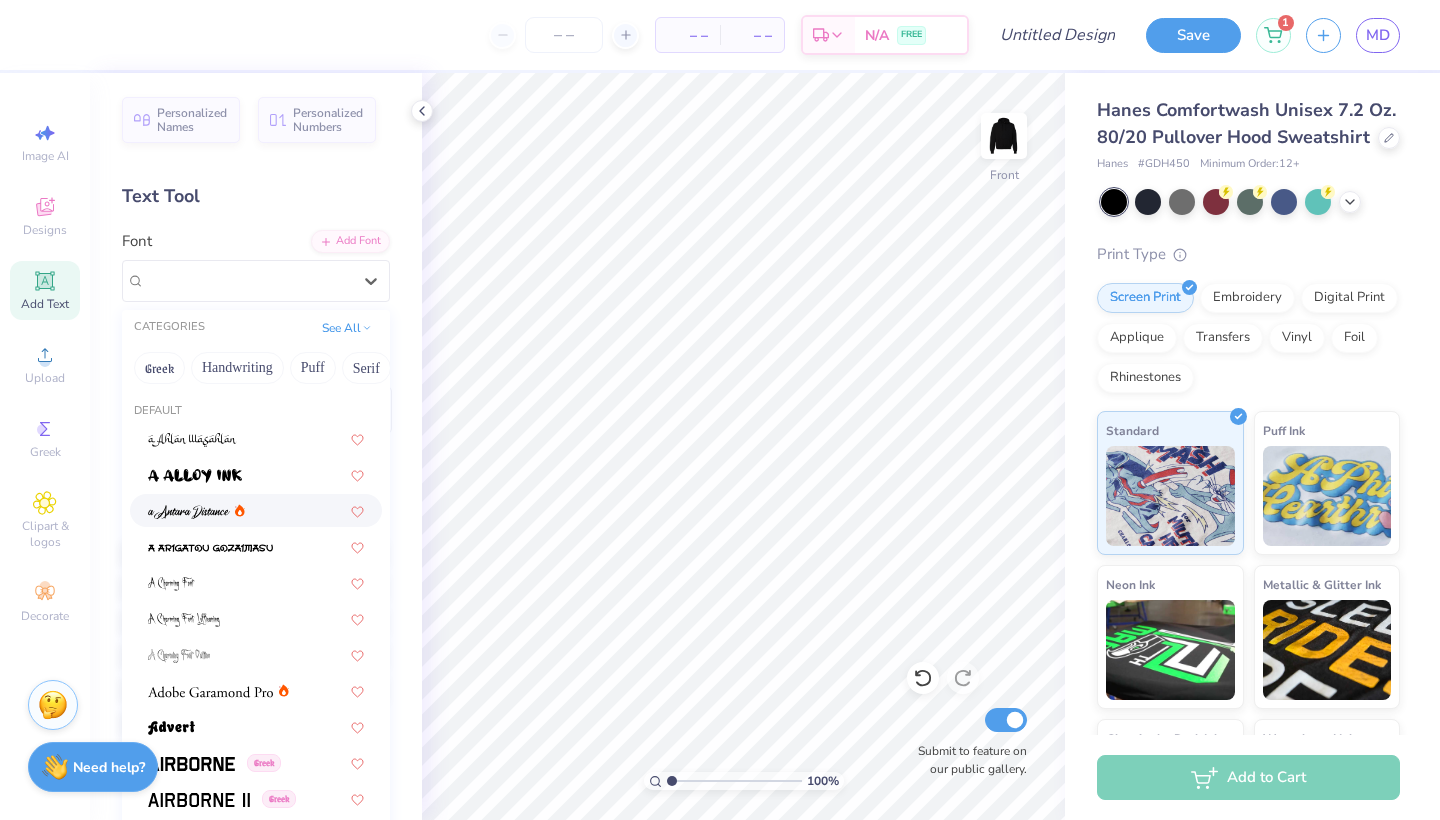 click at bounding box center [256, 510] 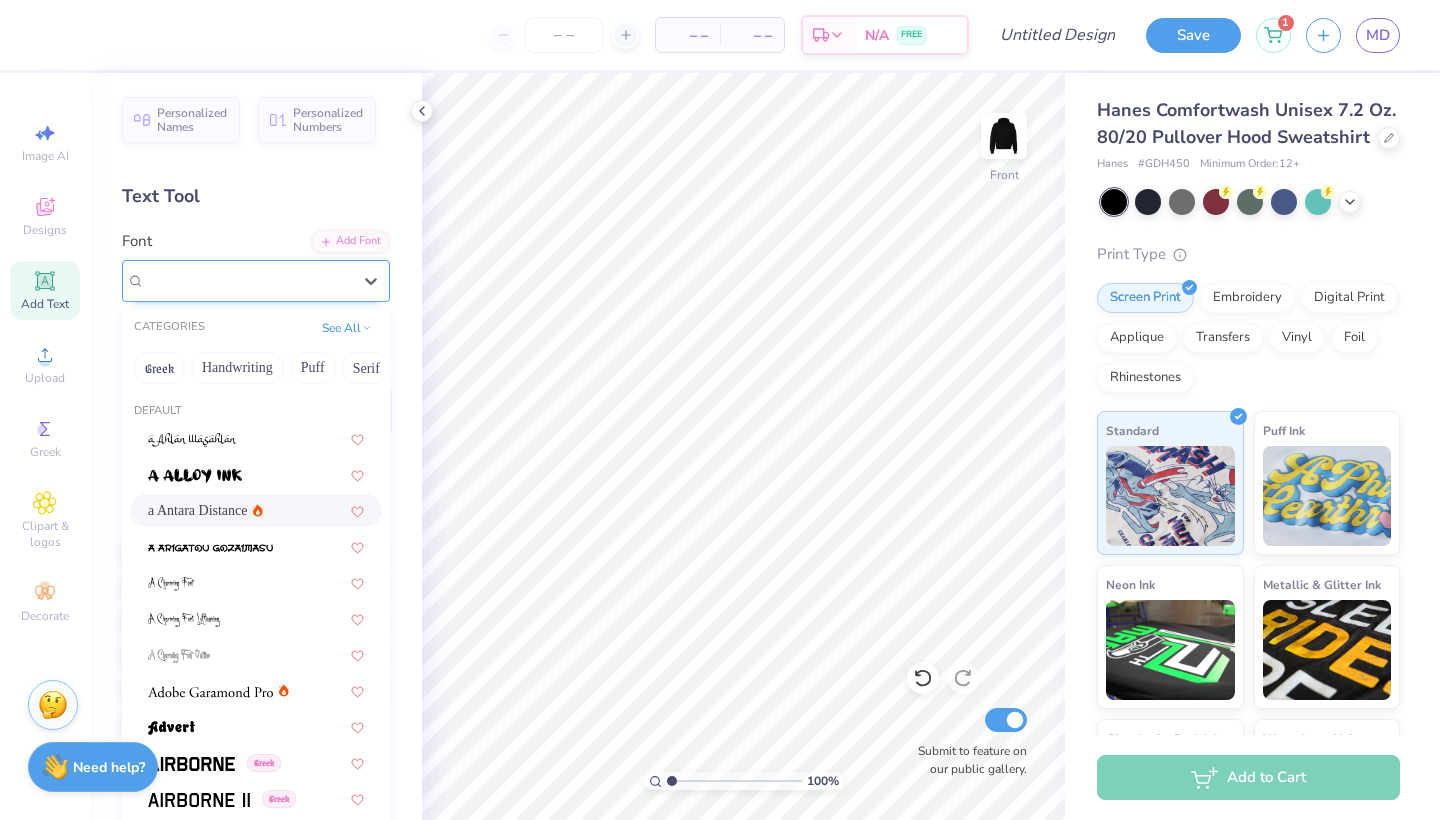 click on "a Antara Distance" at bounding box center [248, 280] 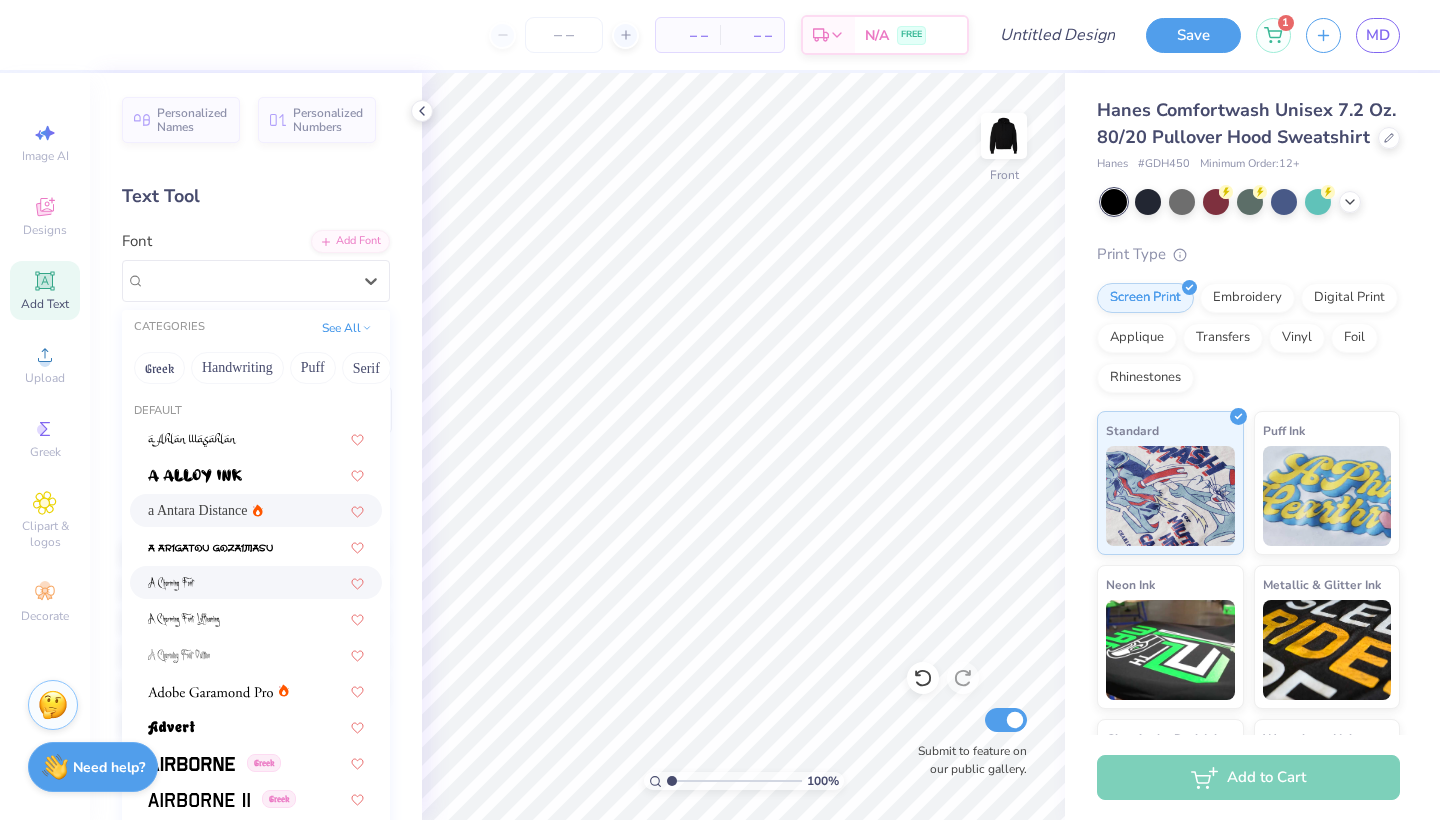 click at bounding box center [256, 582] 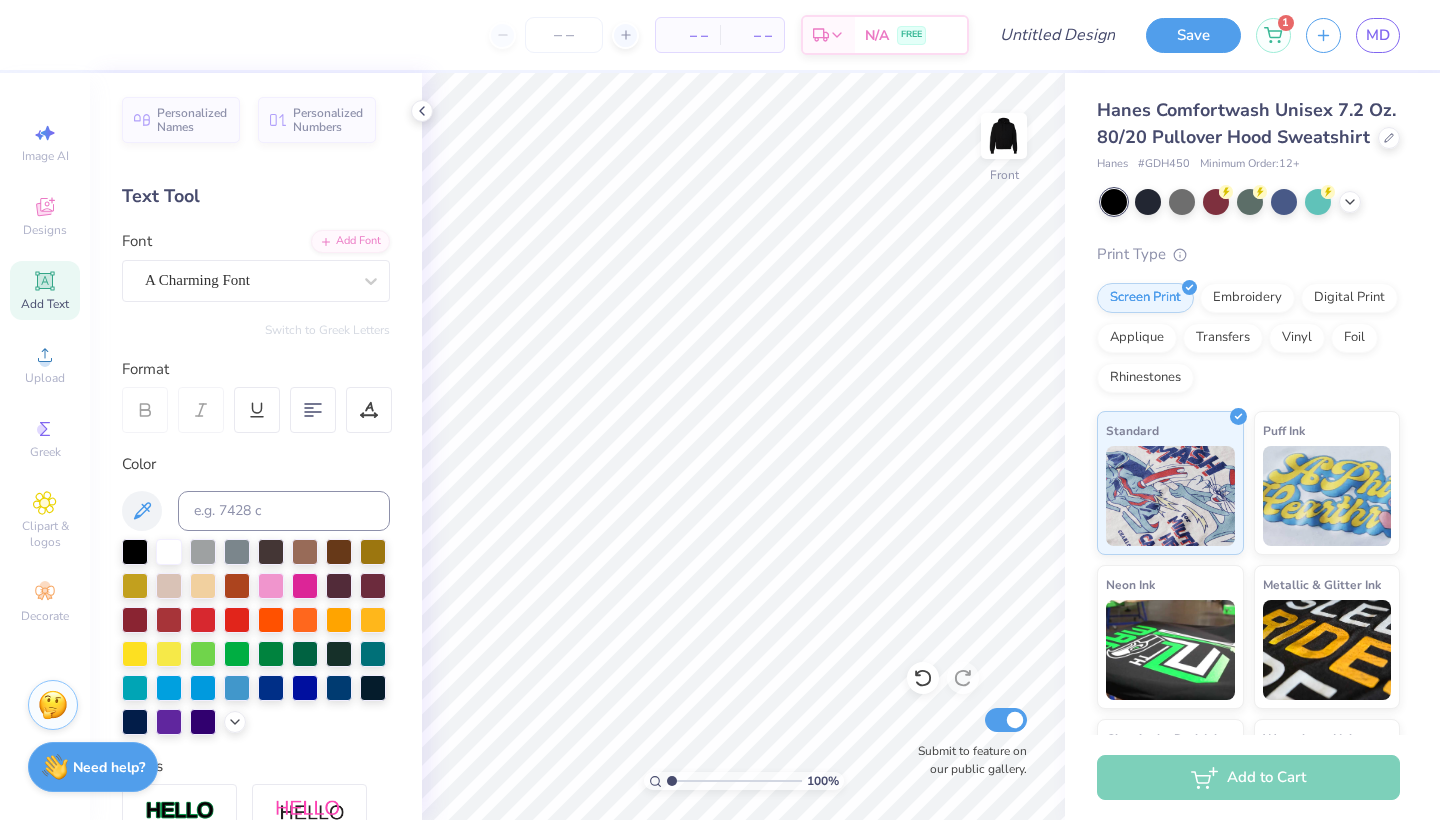 click on "Add Text" at bounding box center (45, 304) 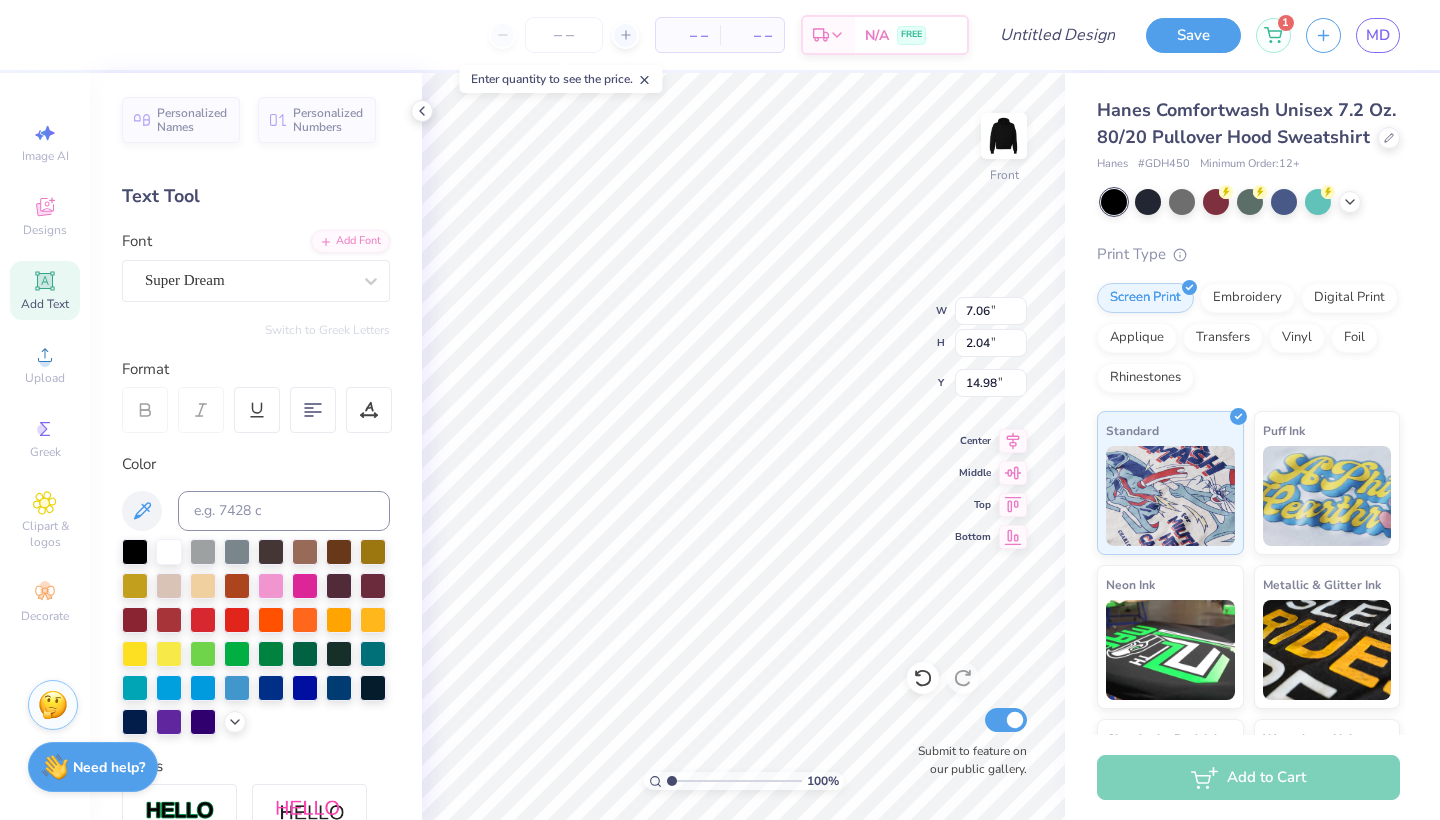 type on "T" 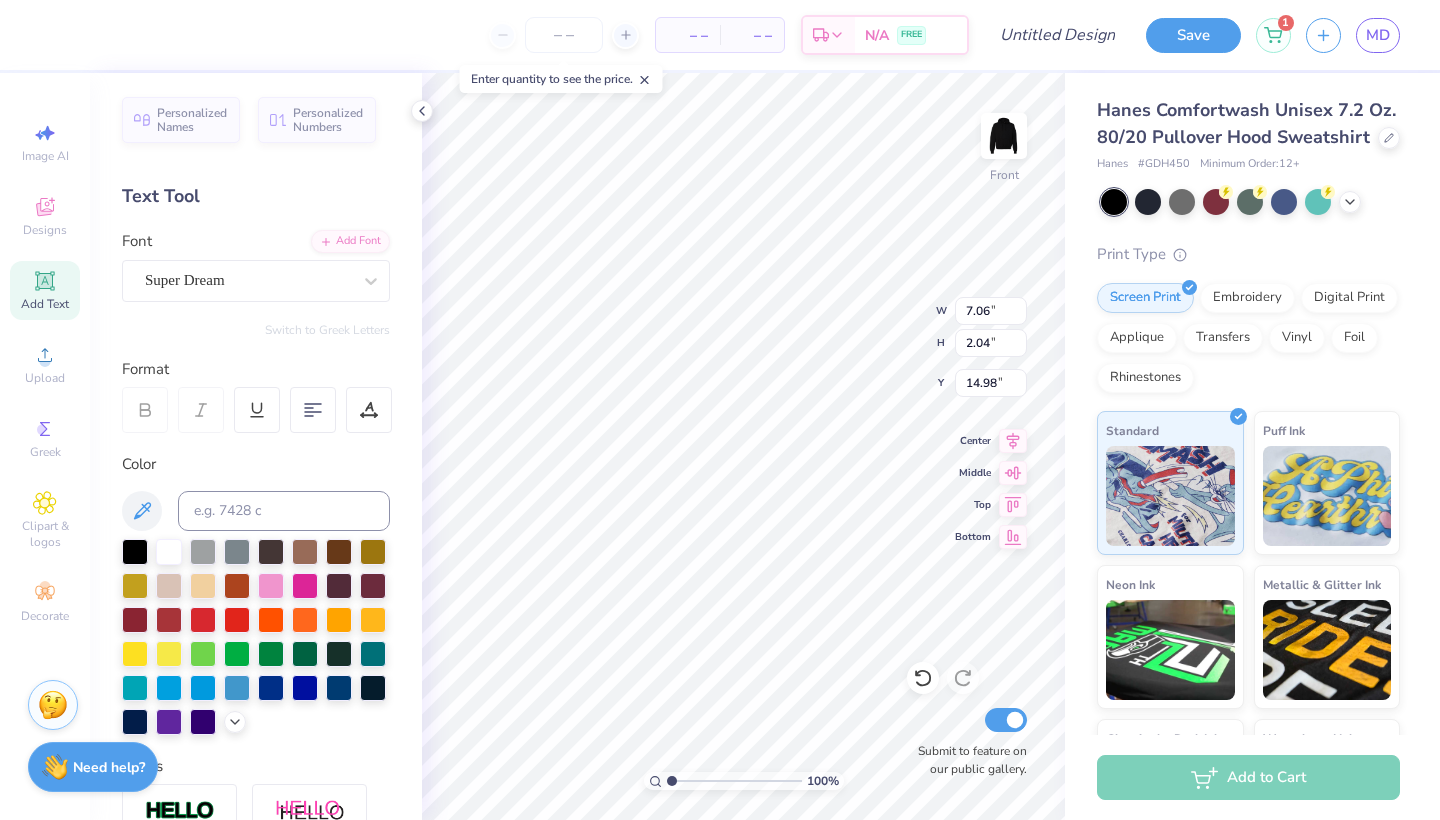 scroll, scrollTop: 0, scrollLeft: 10, axis: horizontal 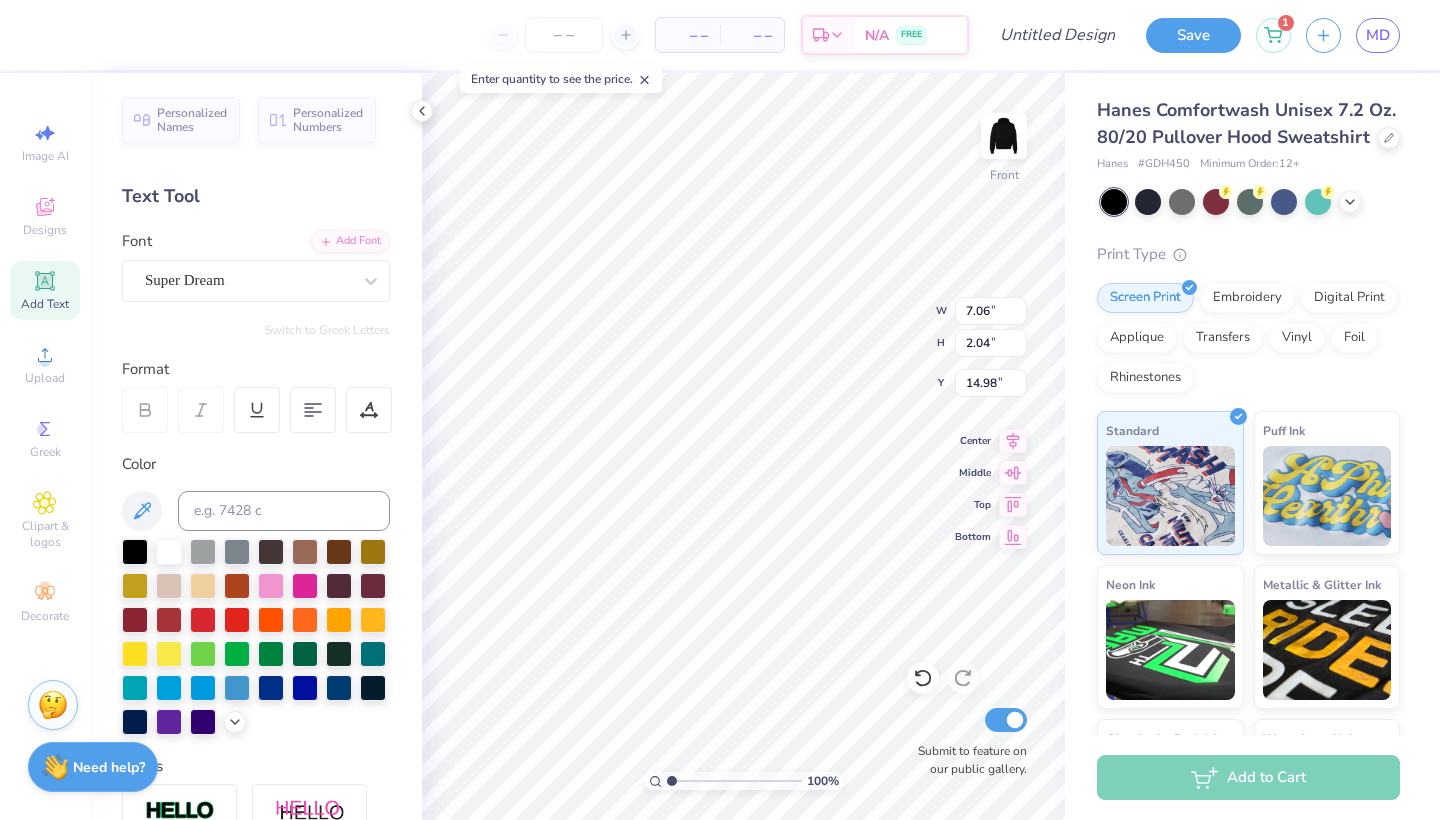 click on "Personalized Names Personalized Numbers Text Tool  Add Font Font Super Dream Switch to Greek Letters Format Color Styles Text Shape" at bounding box center [256, 446] 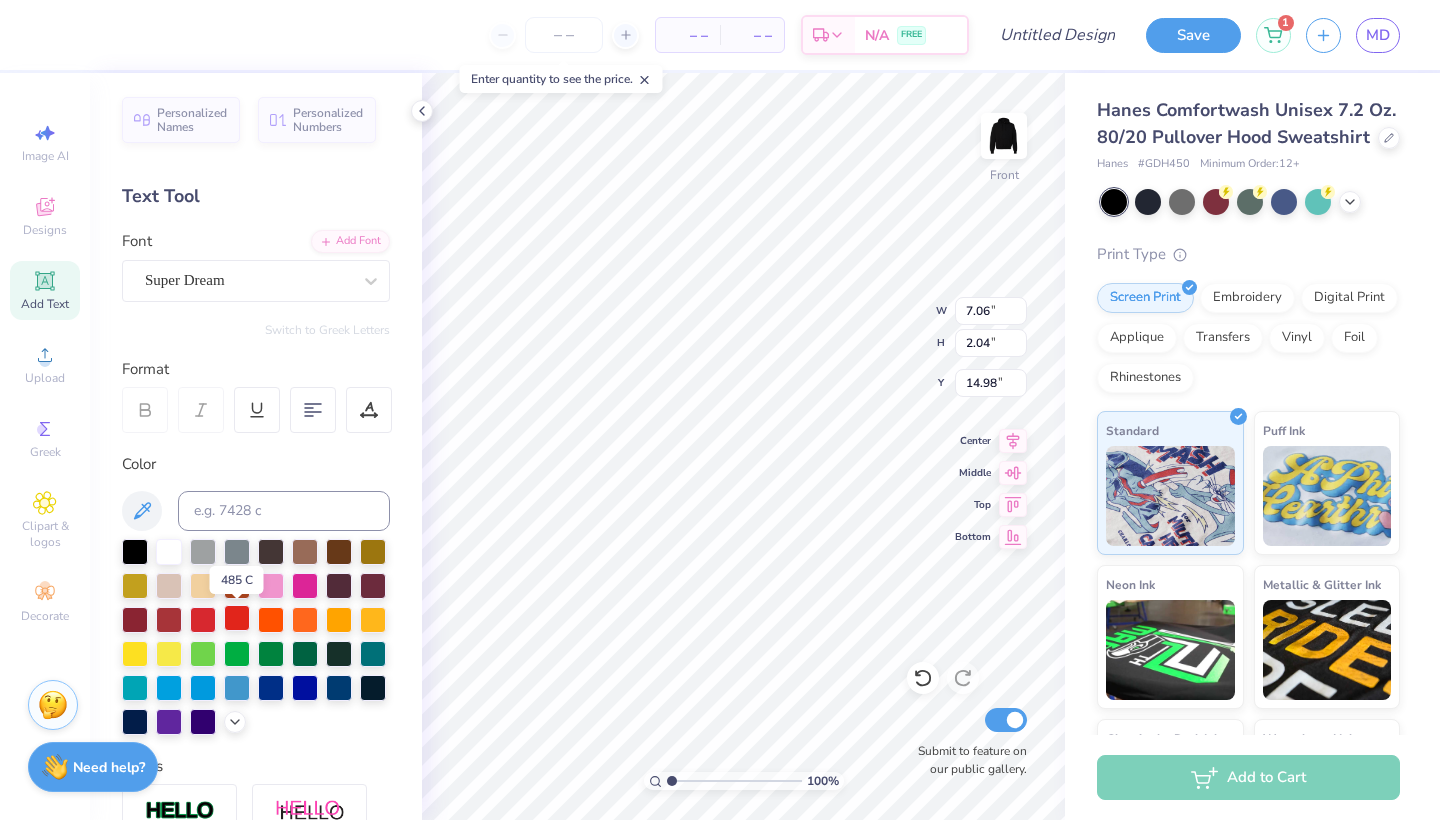 click at bounding box center [237, 618] 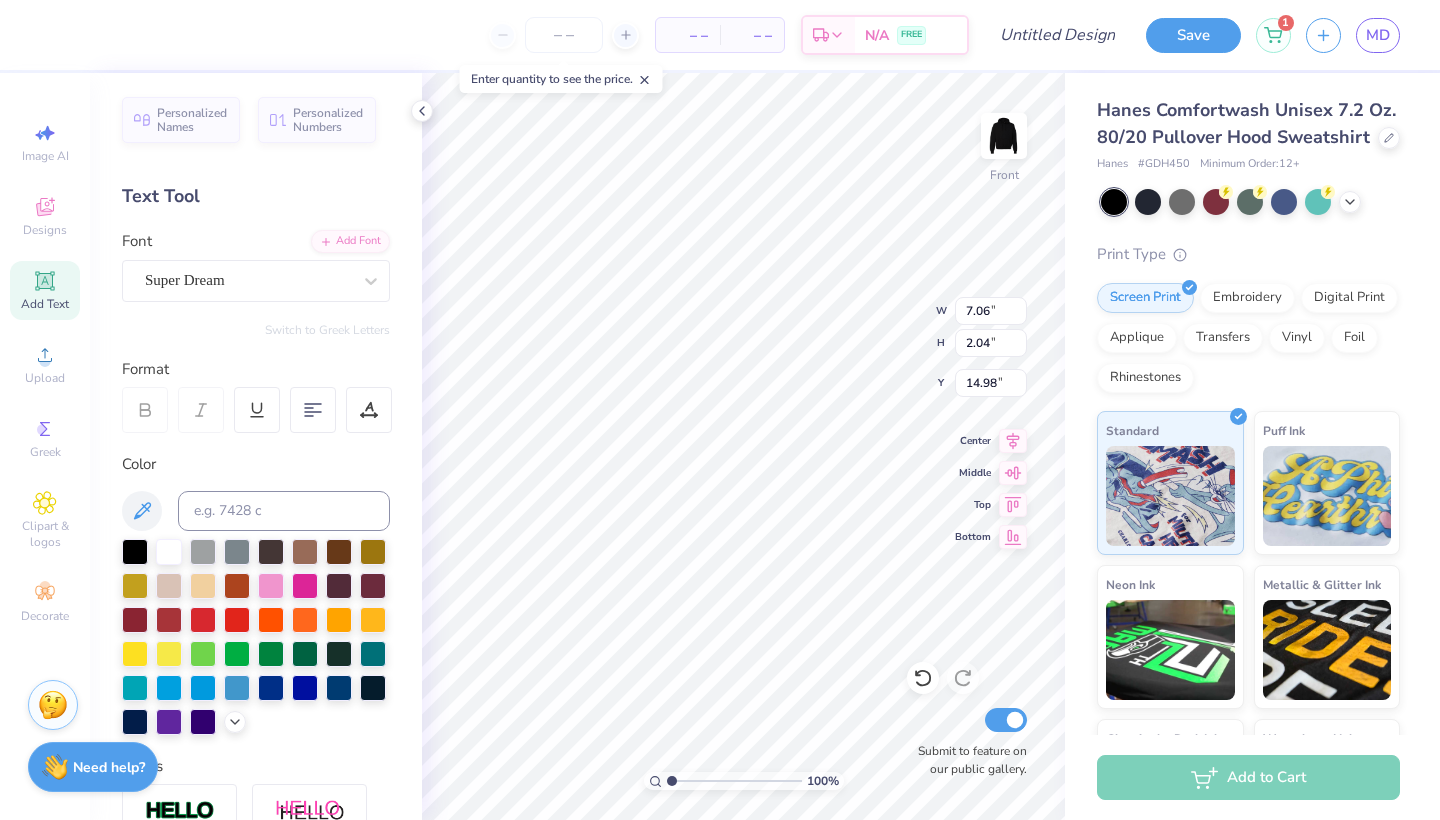 scroll, scrollTop: 0, scrollLeft: 11, axis: horizontal 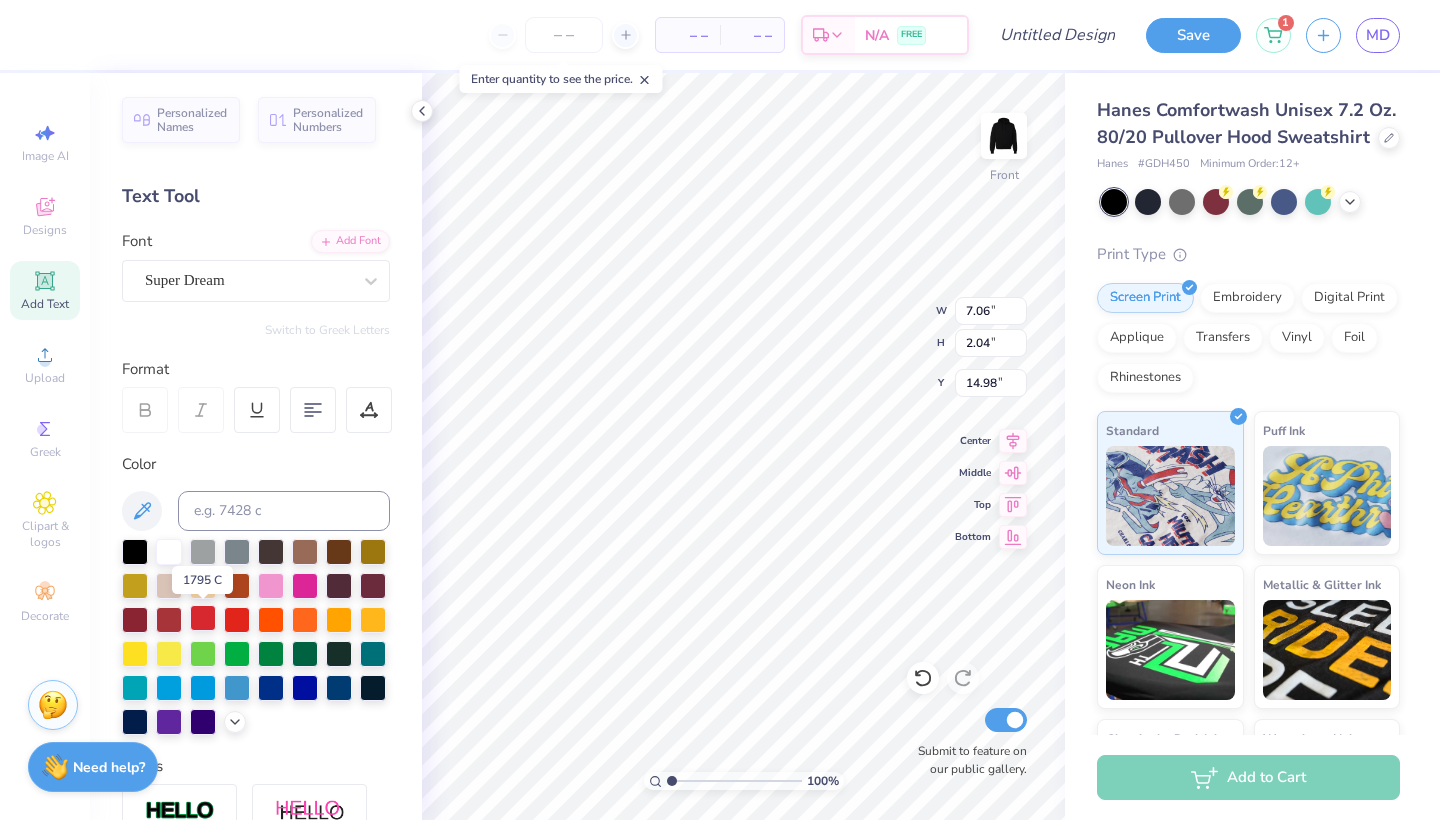type on "May you rest among the stars" 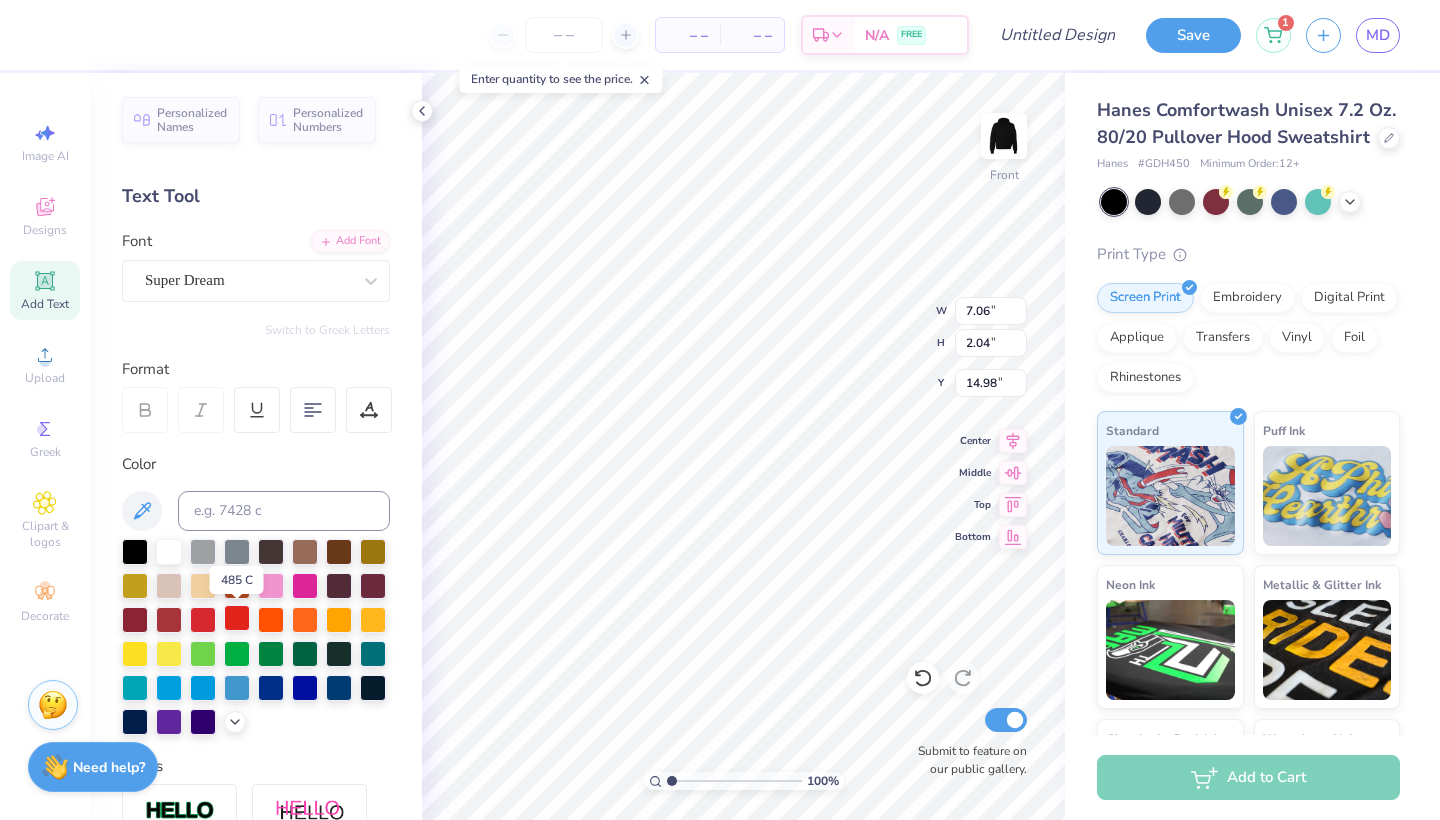 click at bounding box center (237, 618) 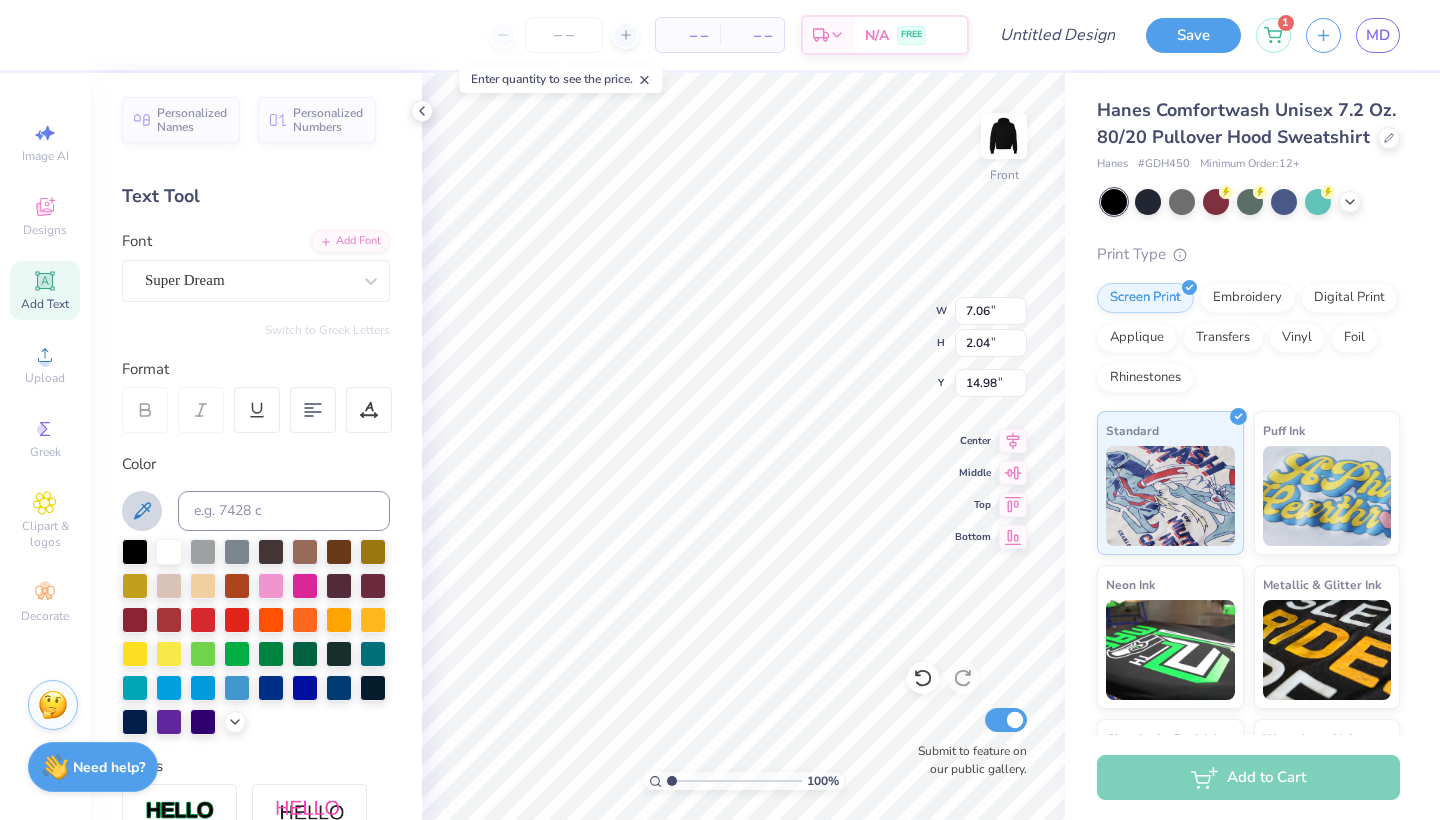 click 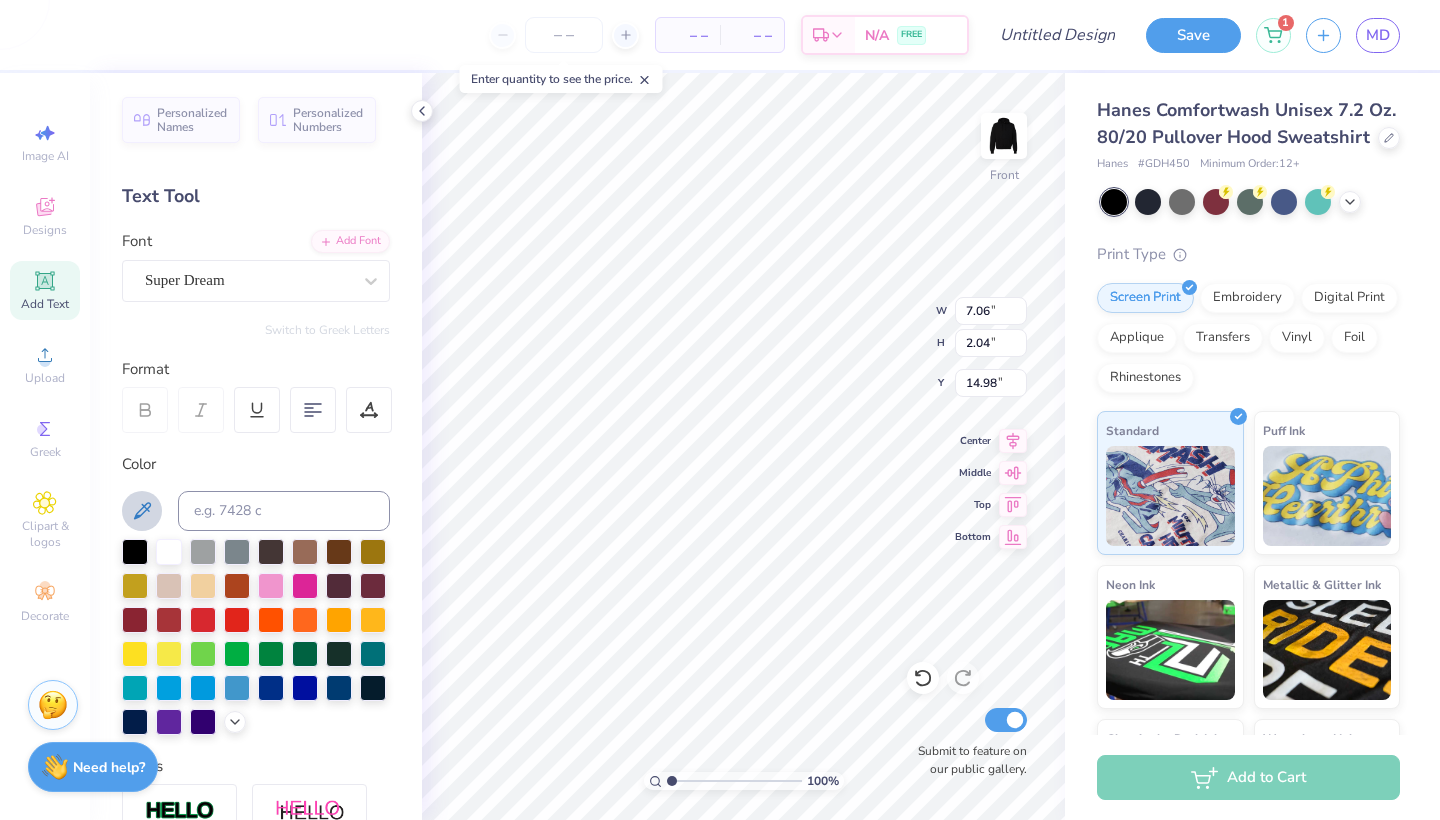 click 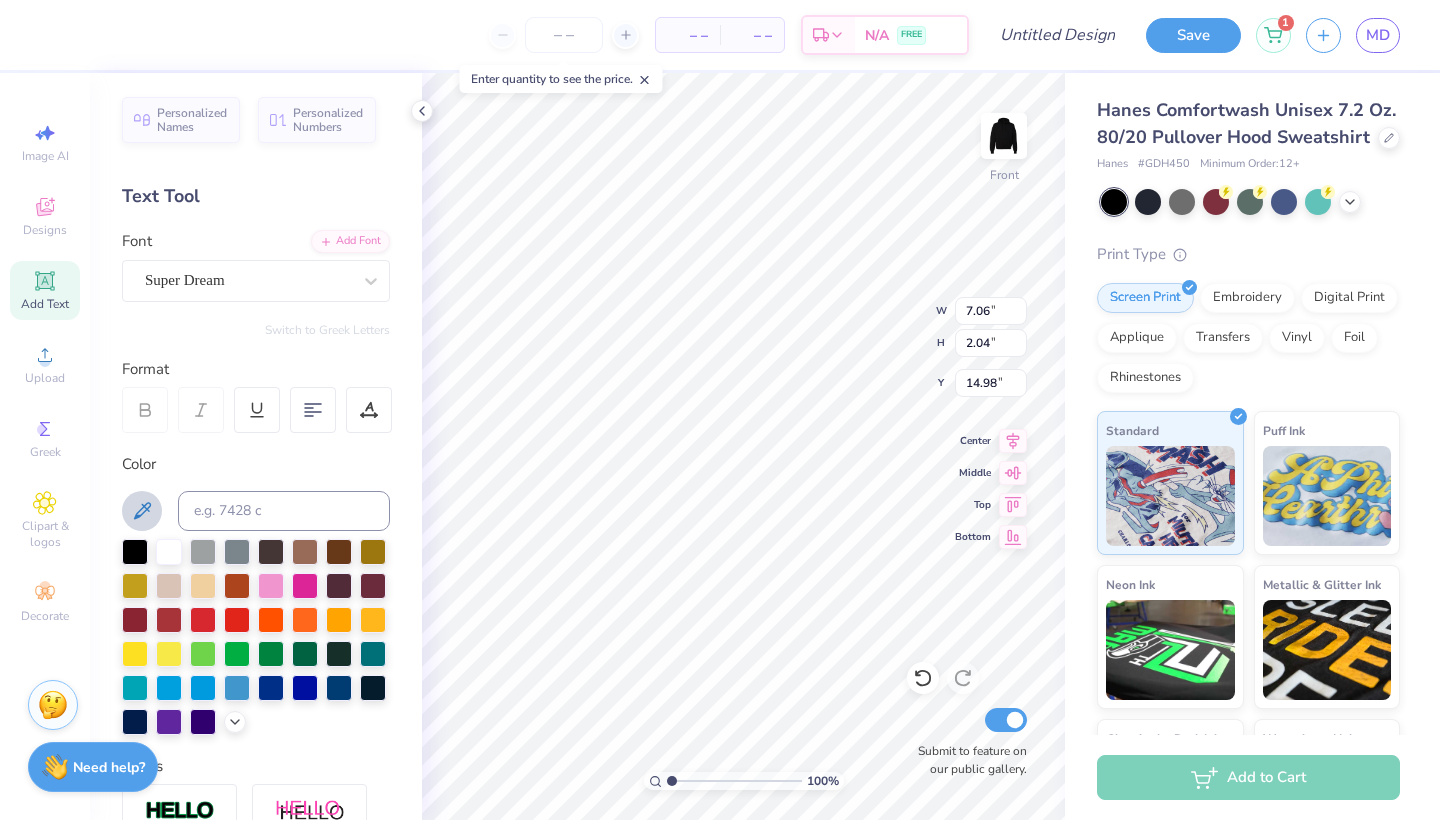 click 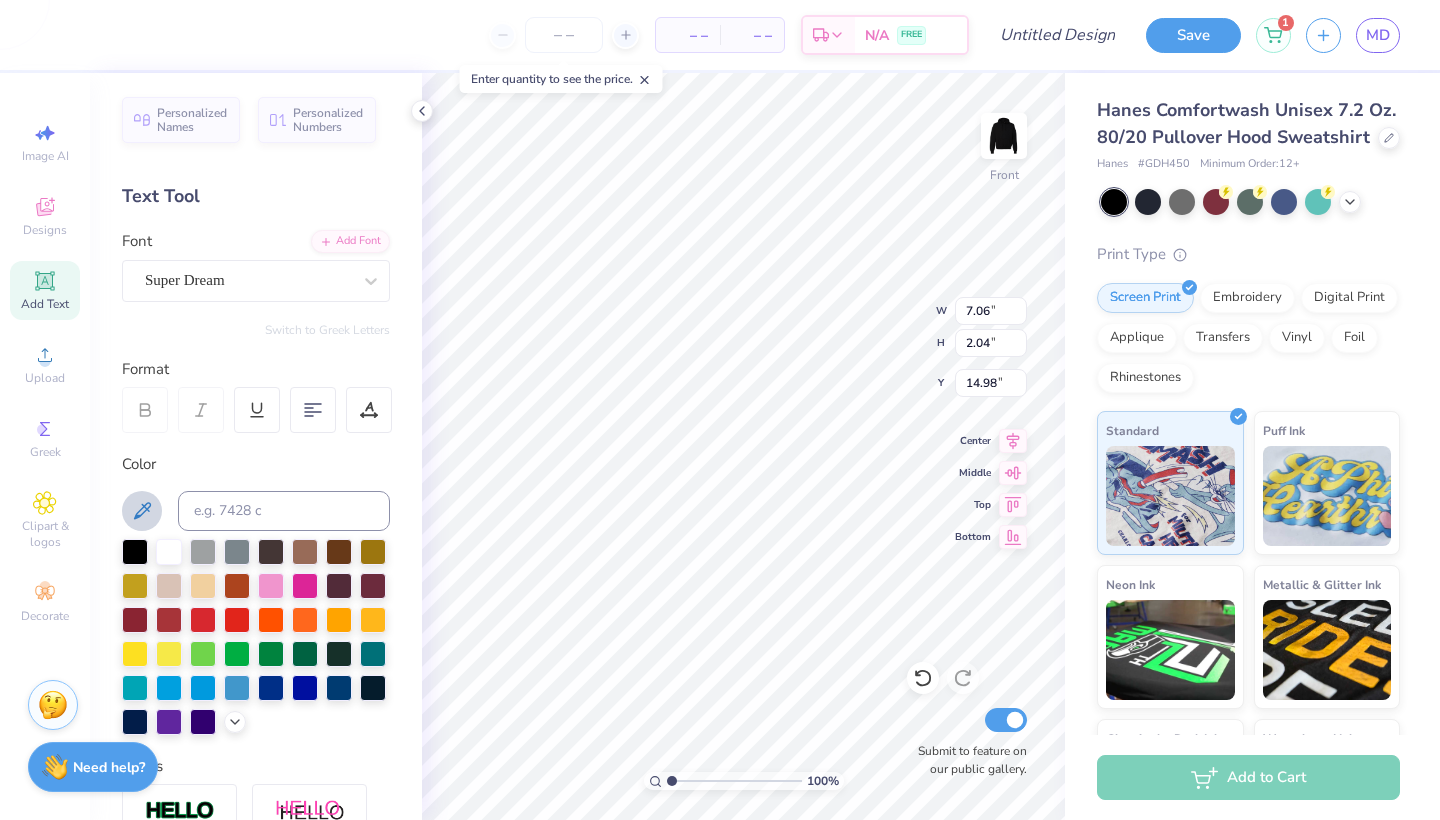 click 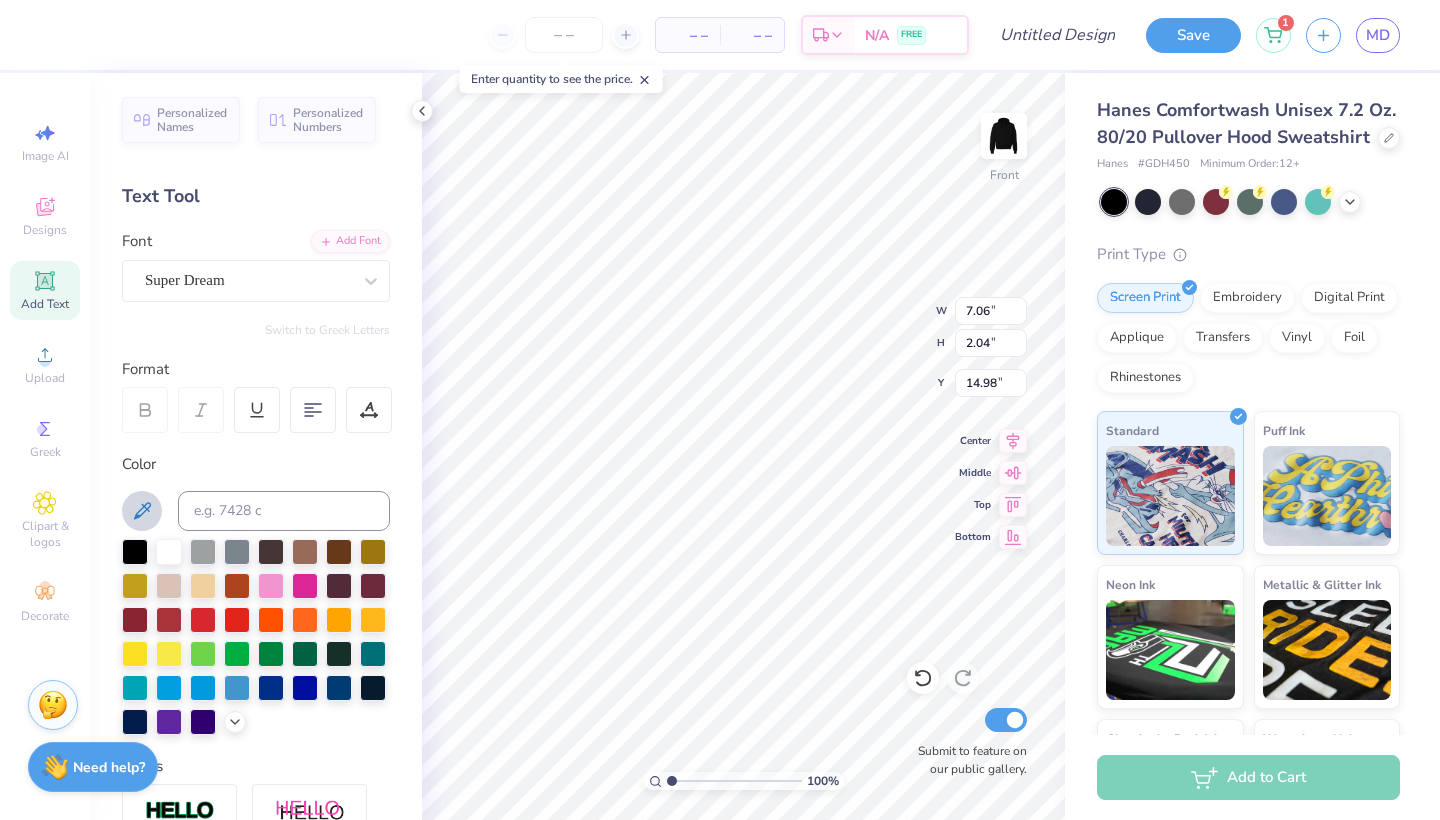click 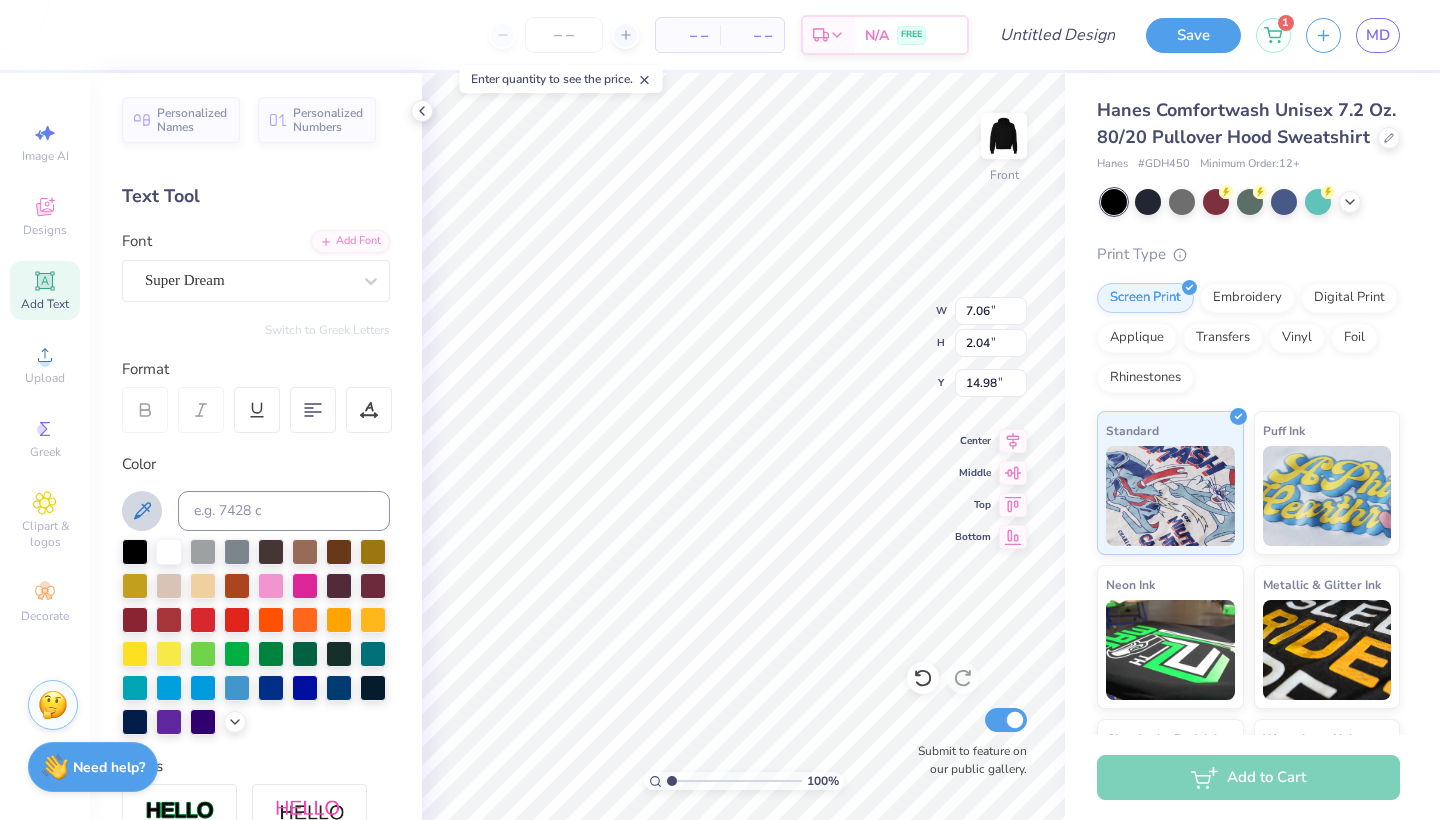 click 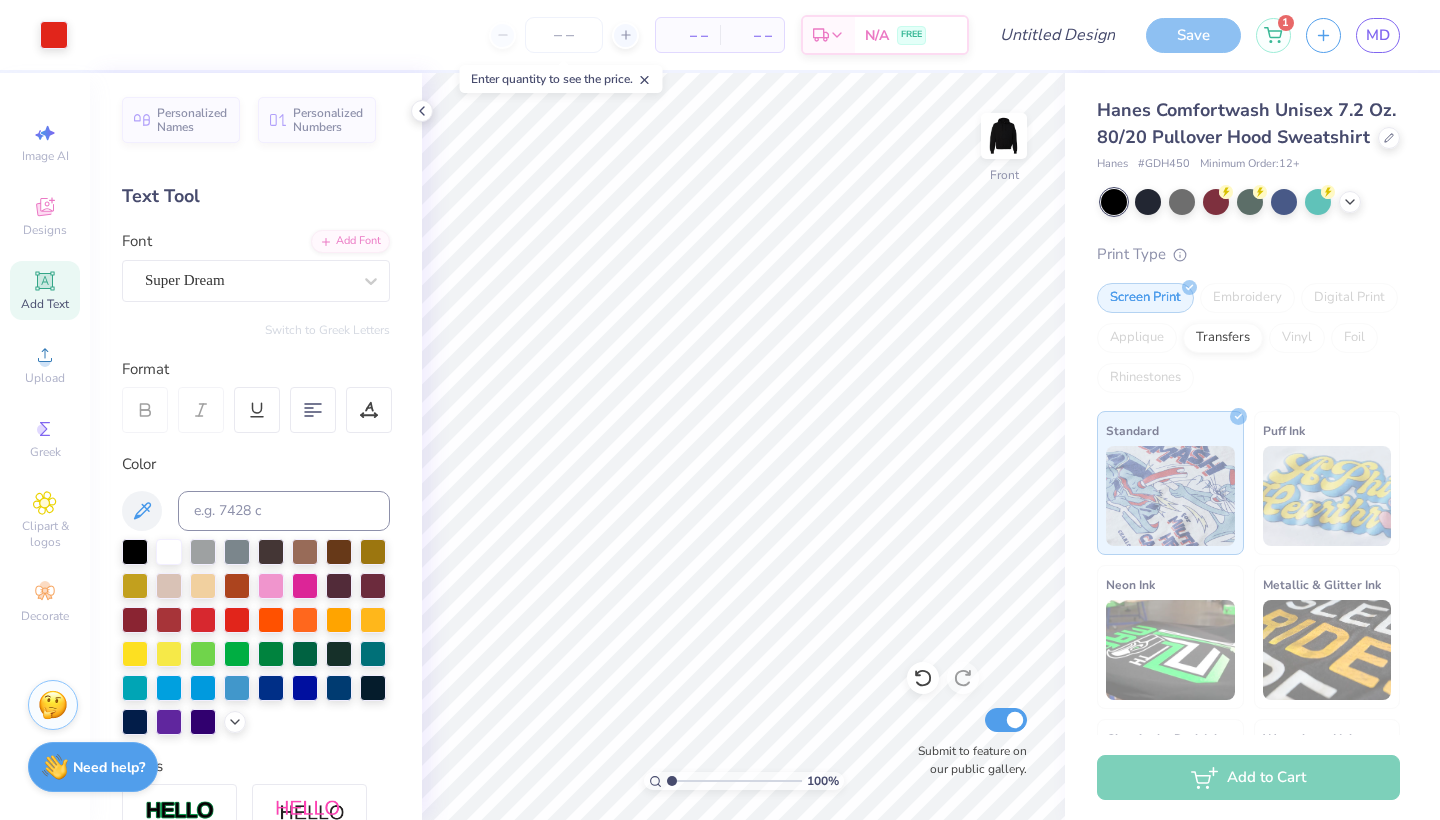 click on "Styles" at bounding box center (256, 862) 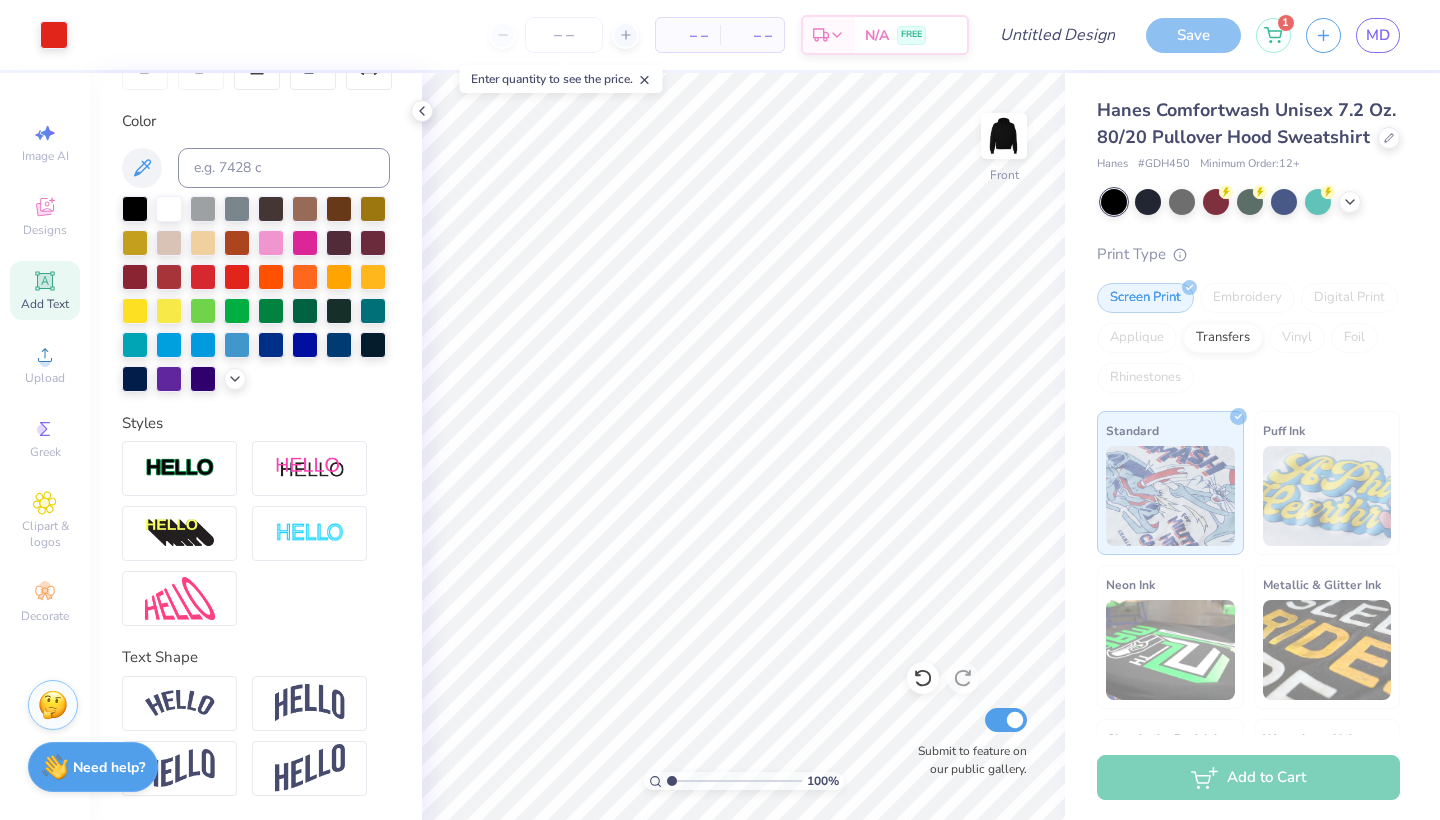 scroll, scrollTop: 343, scrollLeft: 0, axis: vertical 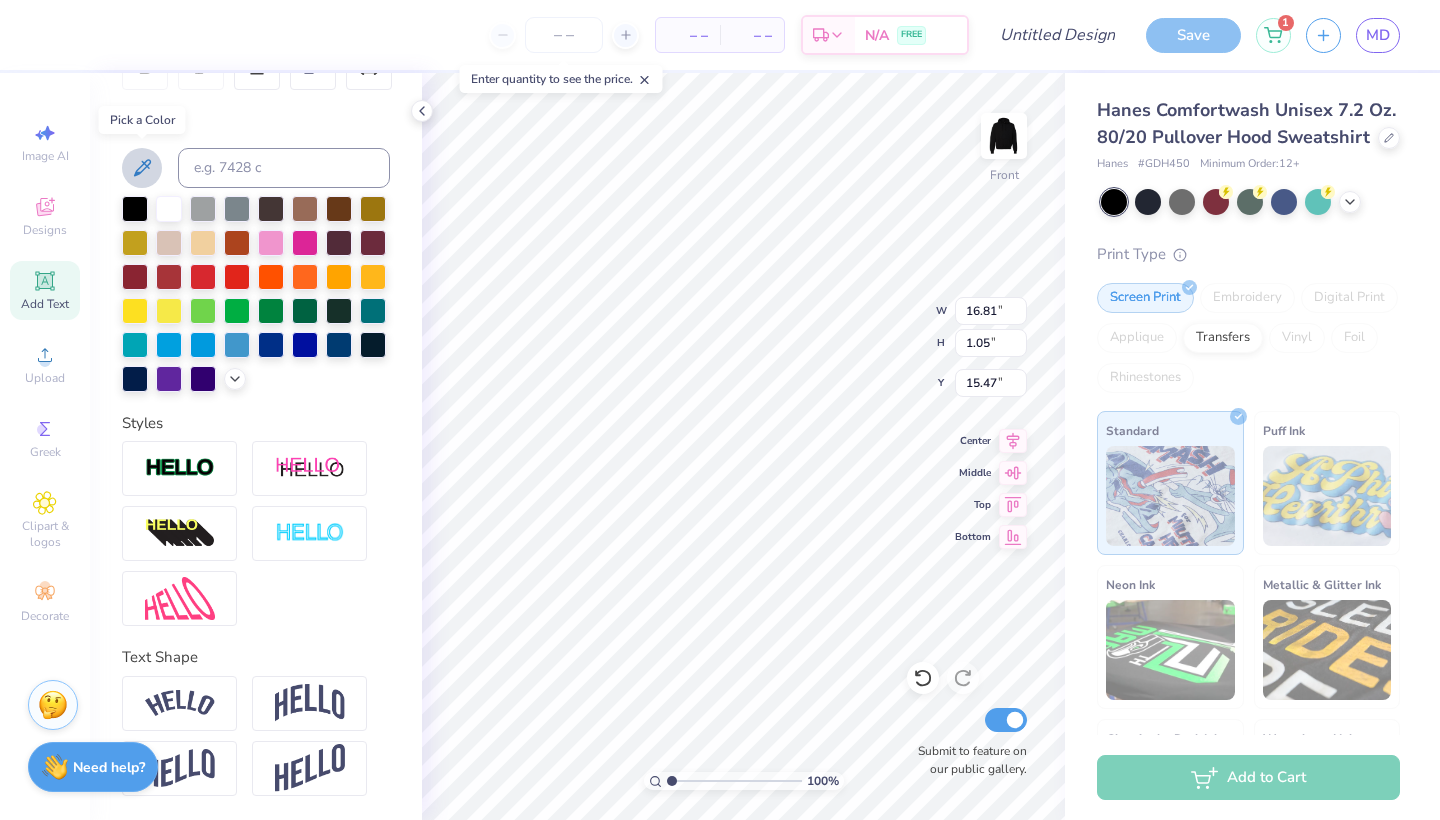 click 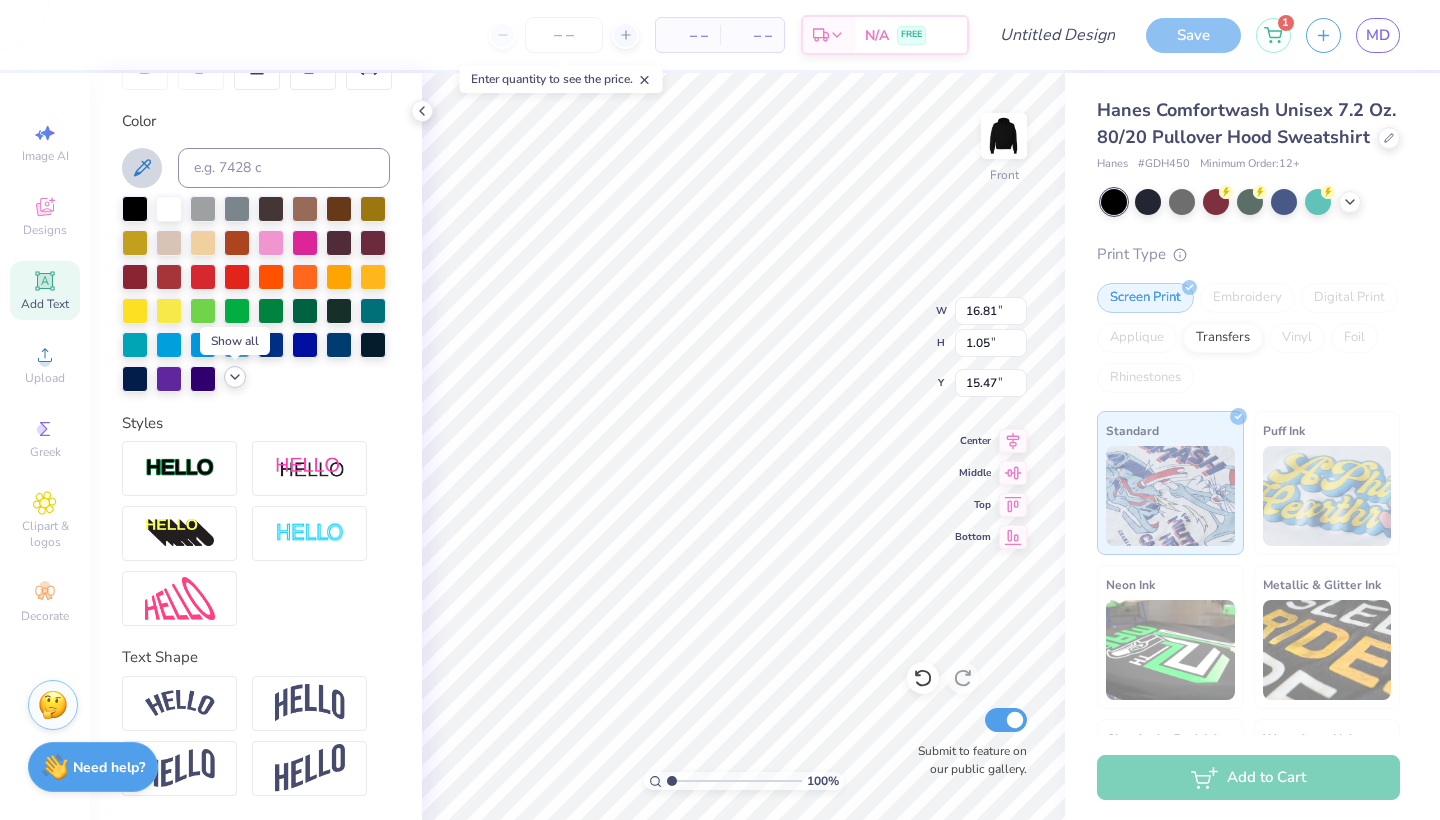 click 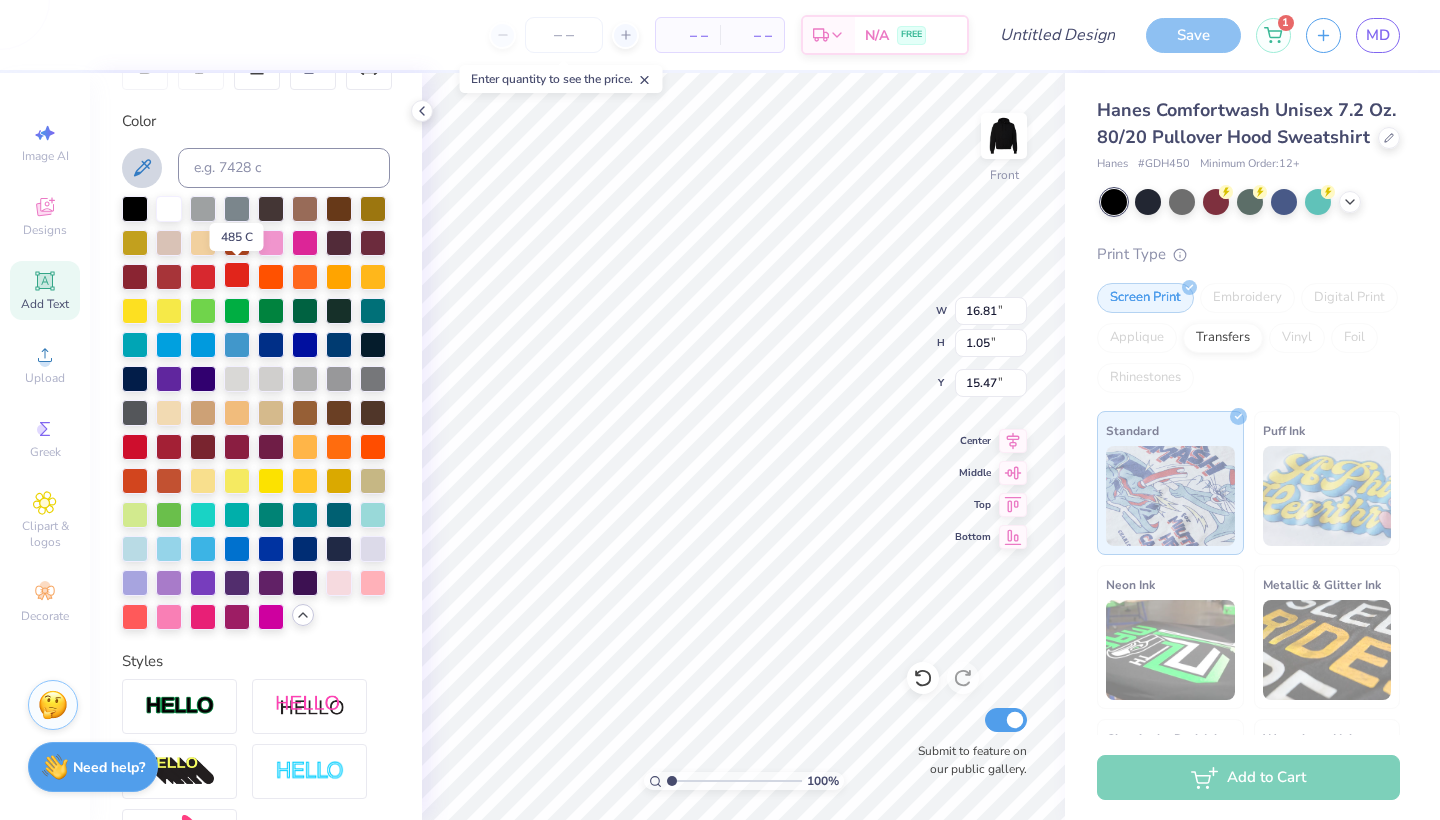 click at bounding box center [237, 275] 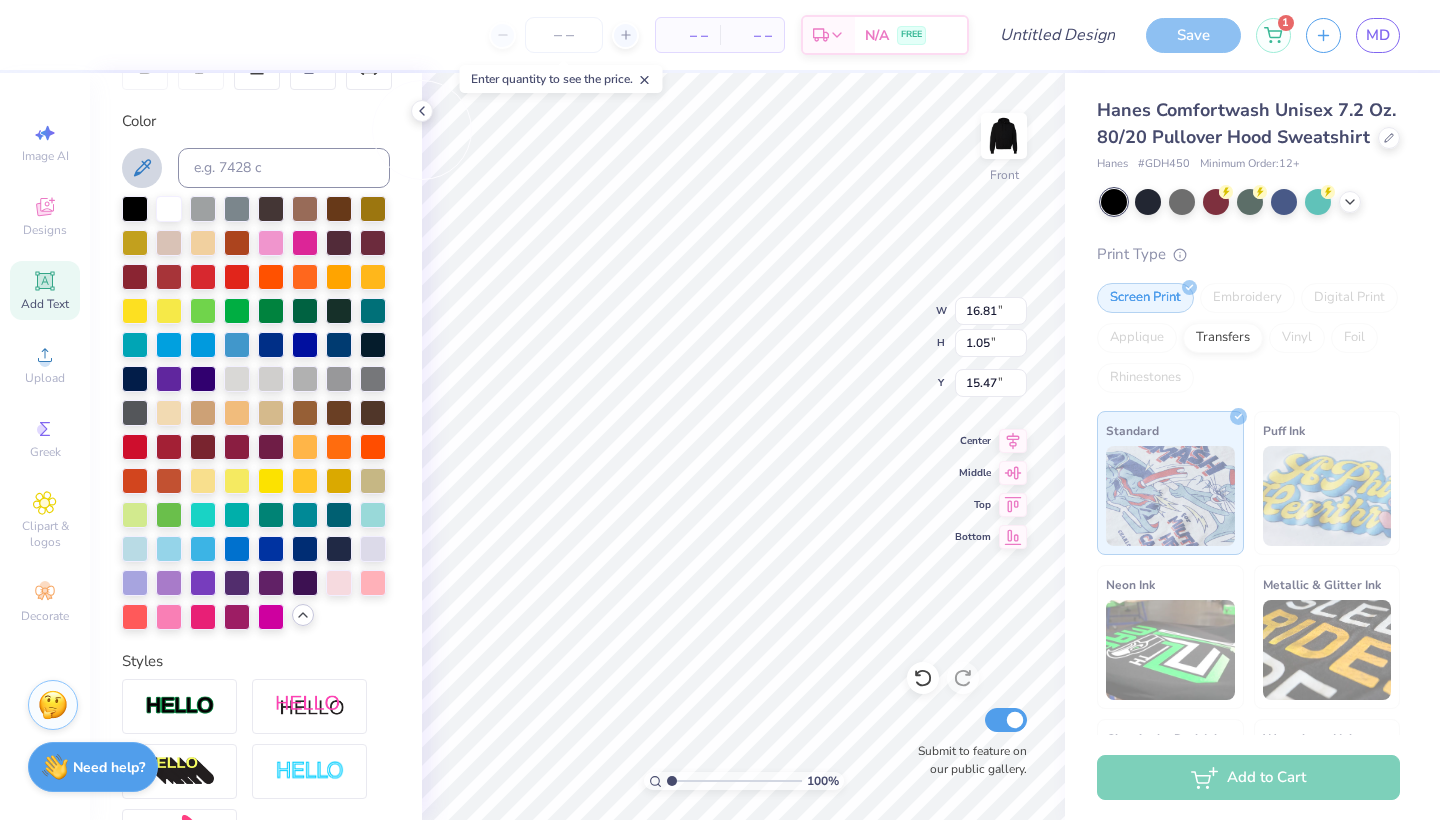click on "Color" at bounding box center (256, 121) 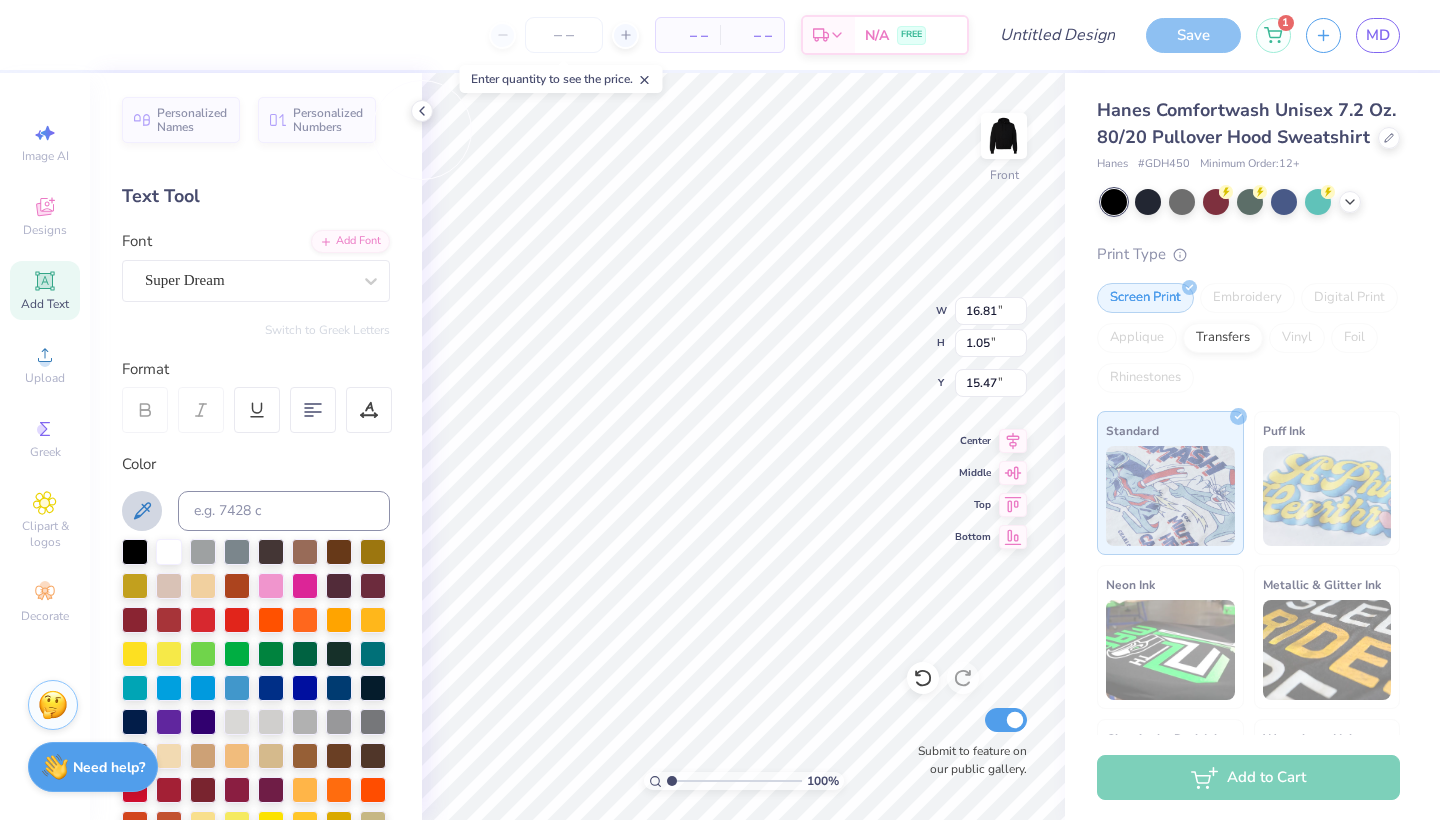 scroll, scrollTop: 0, scrollLeft: 0, axis: both 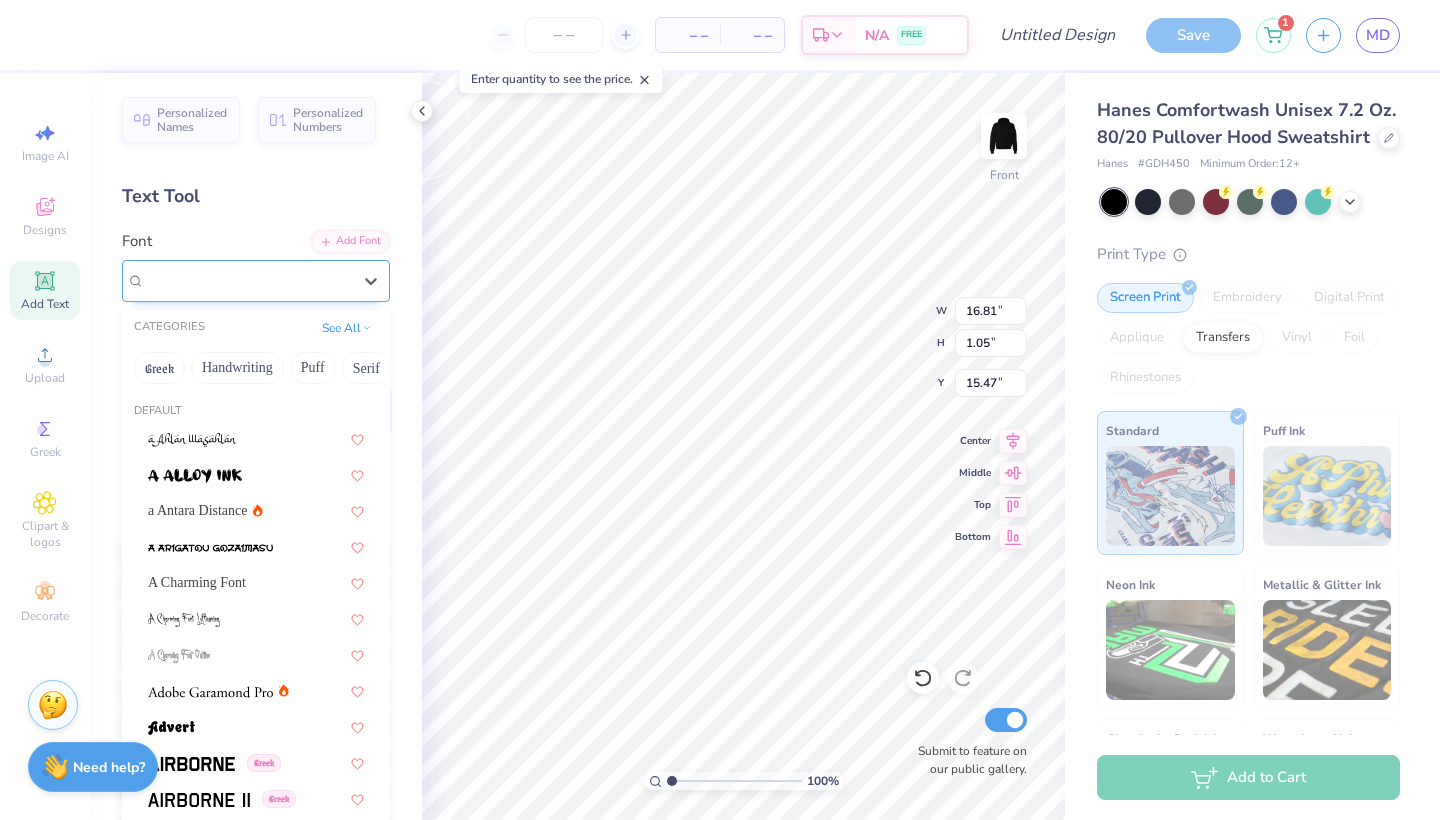 click on "Super Dream" at bounding box center [248, 280] 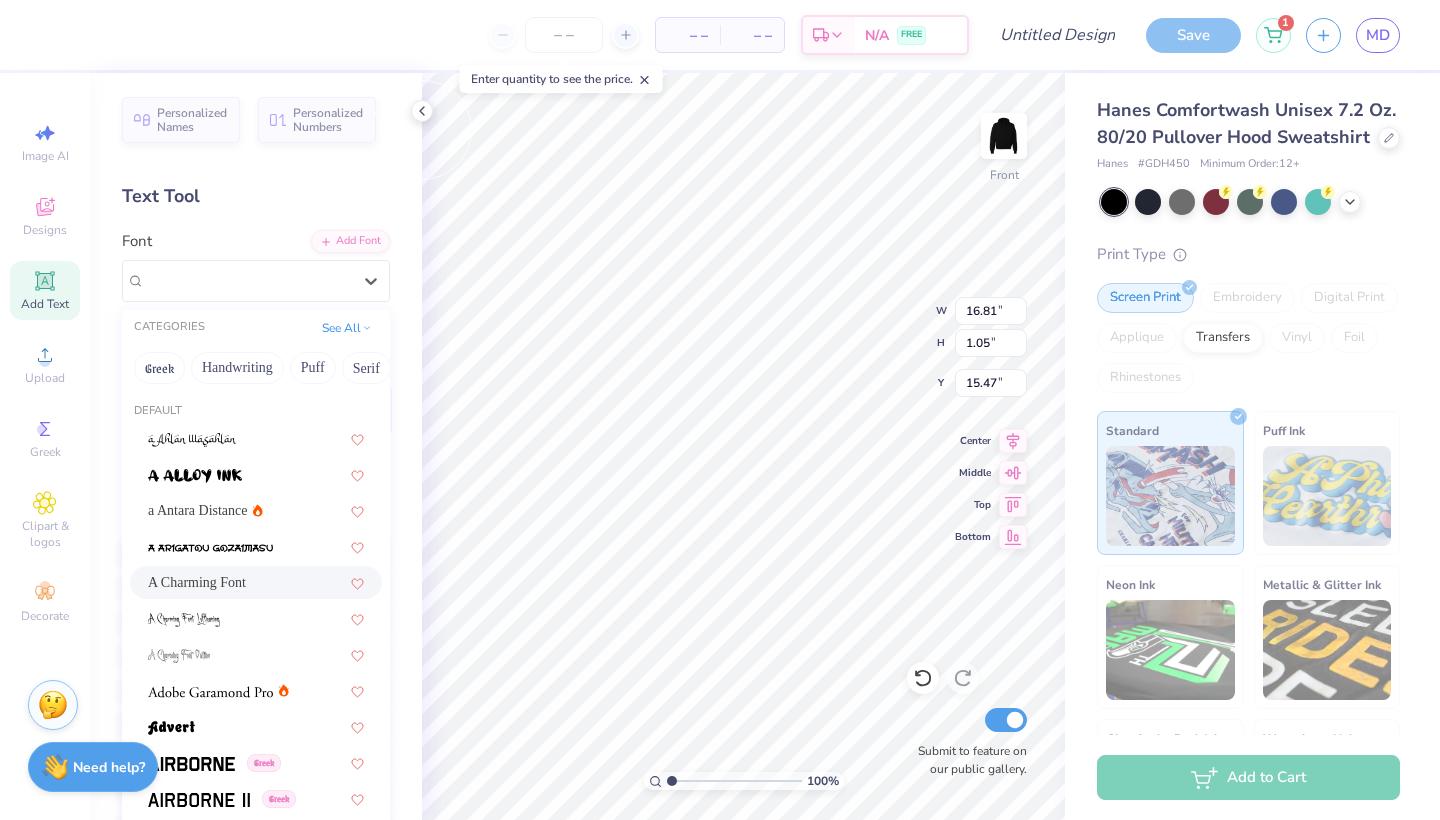click on "A Charming Font" at bounding box center (256, 582) 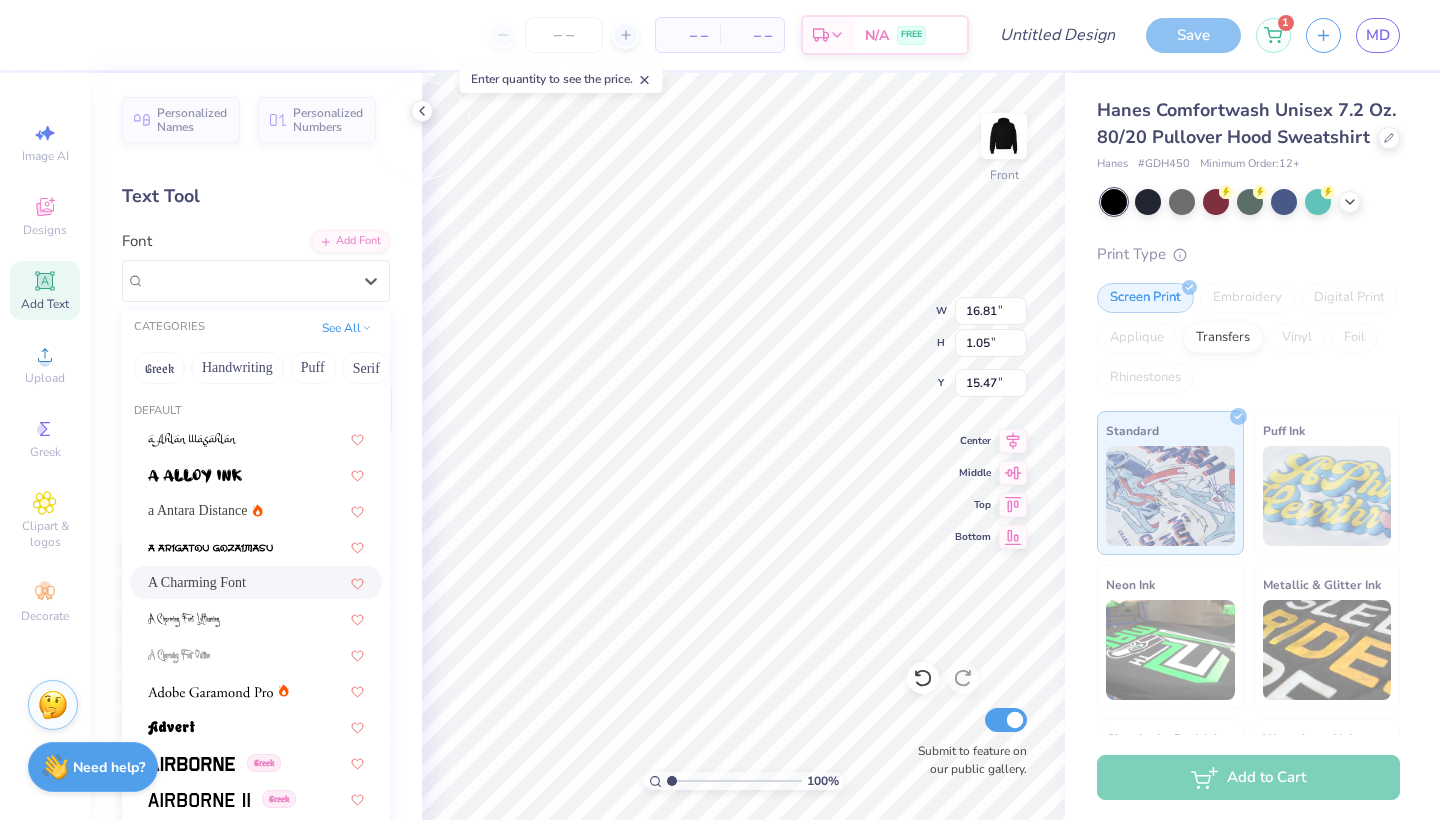 type on "5.89" 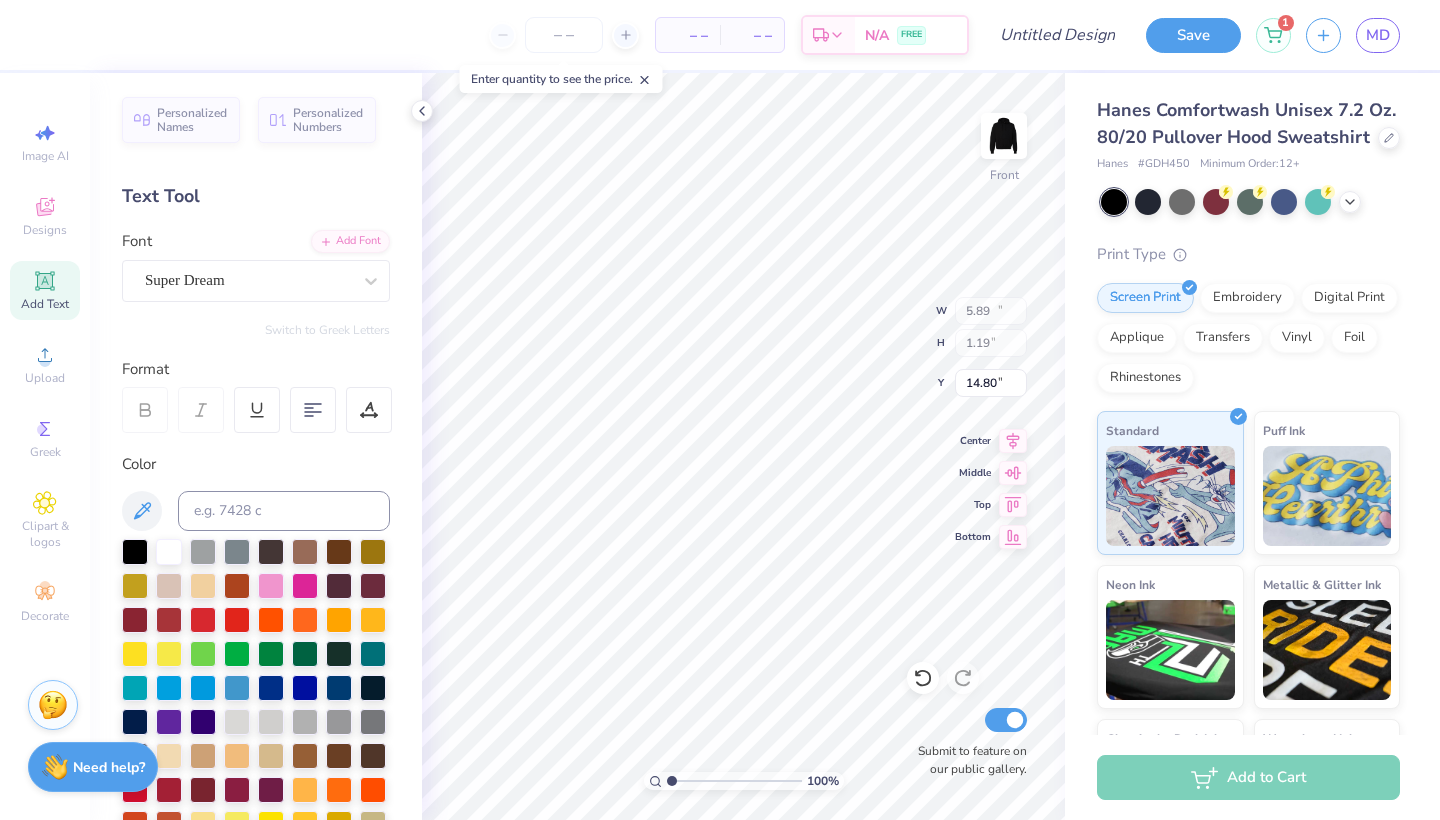 type on "16.81" 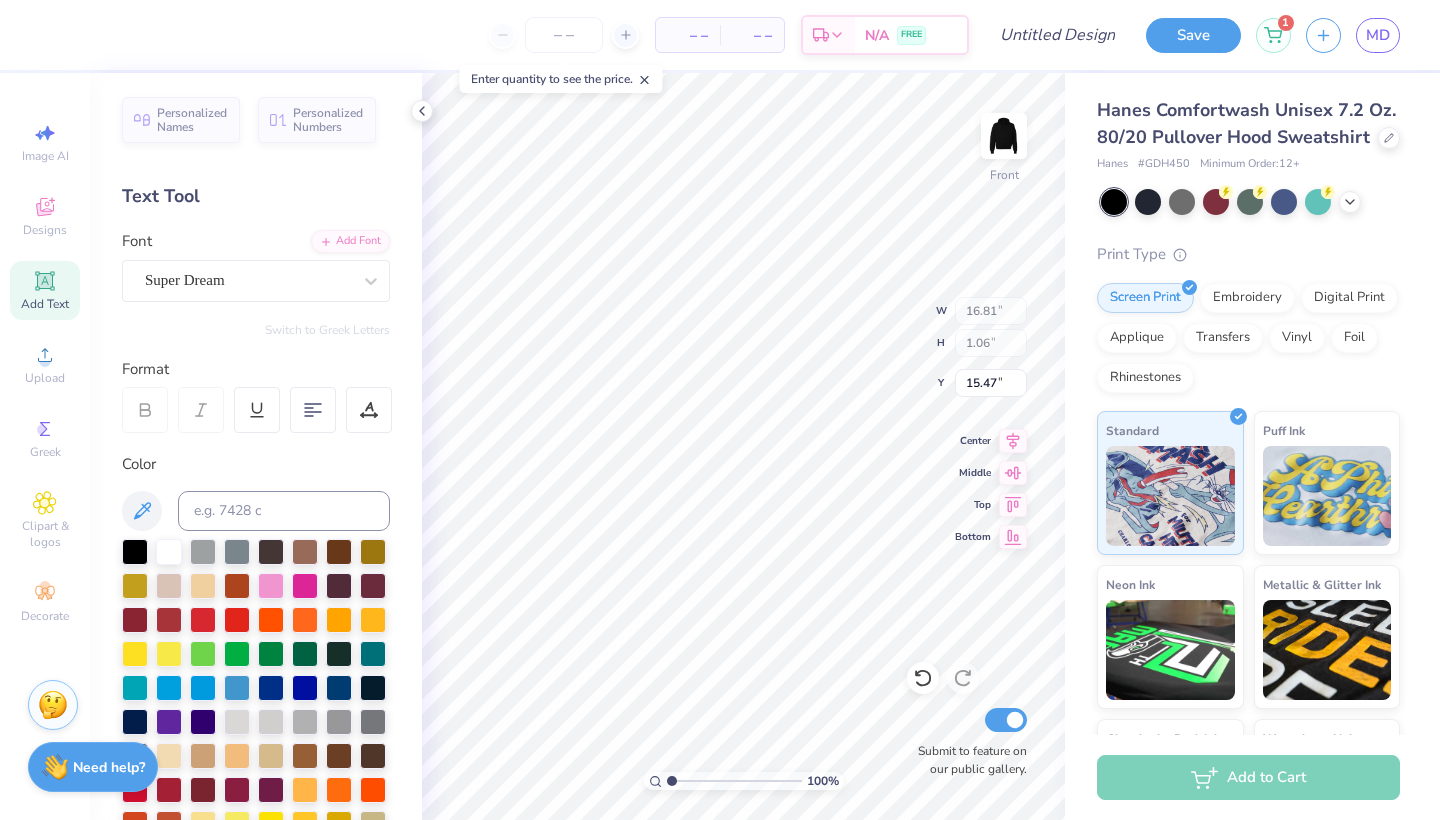 type on "5.89" 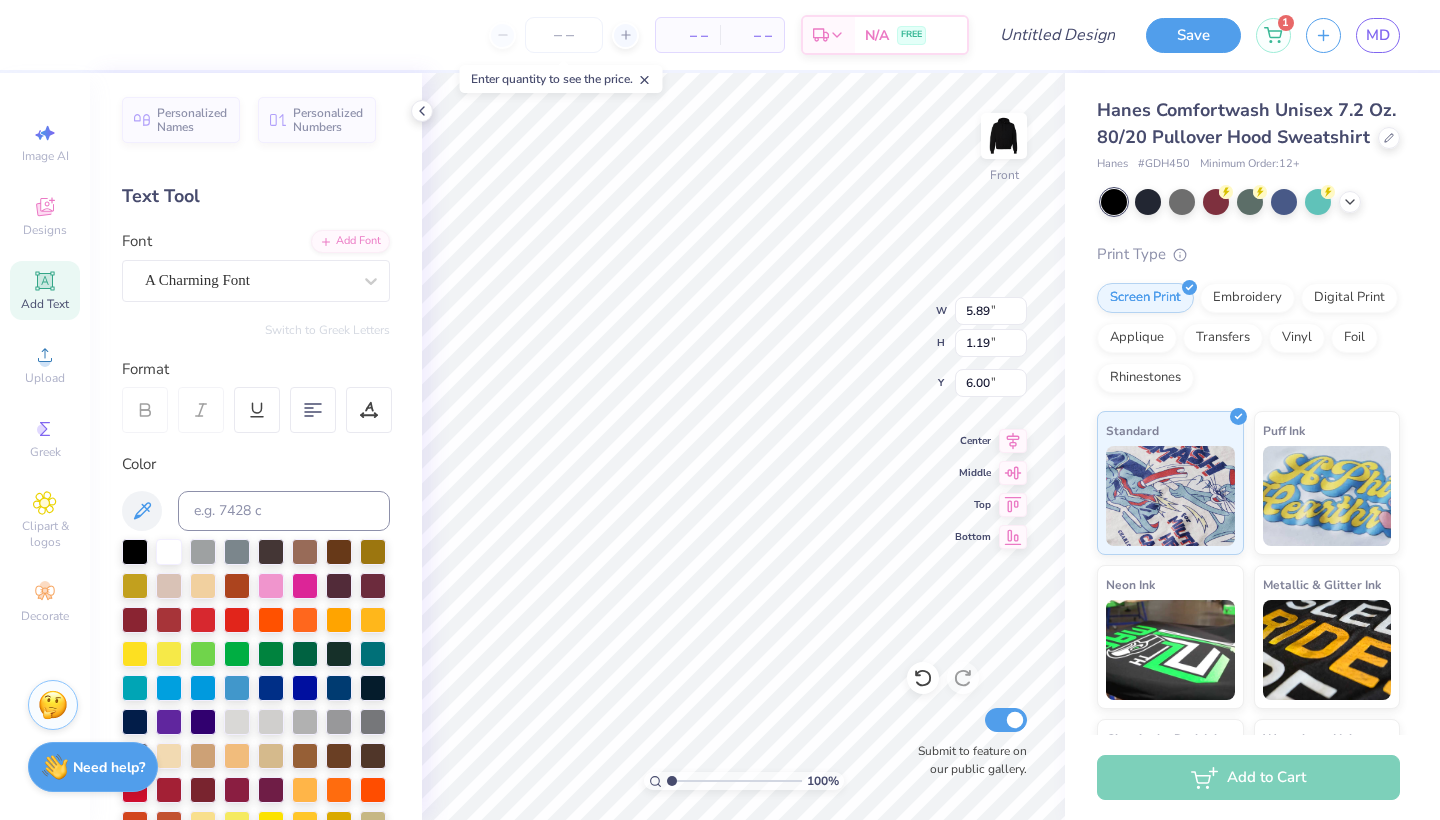 type on "6.36" 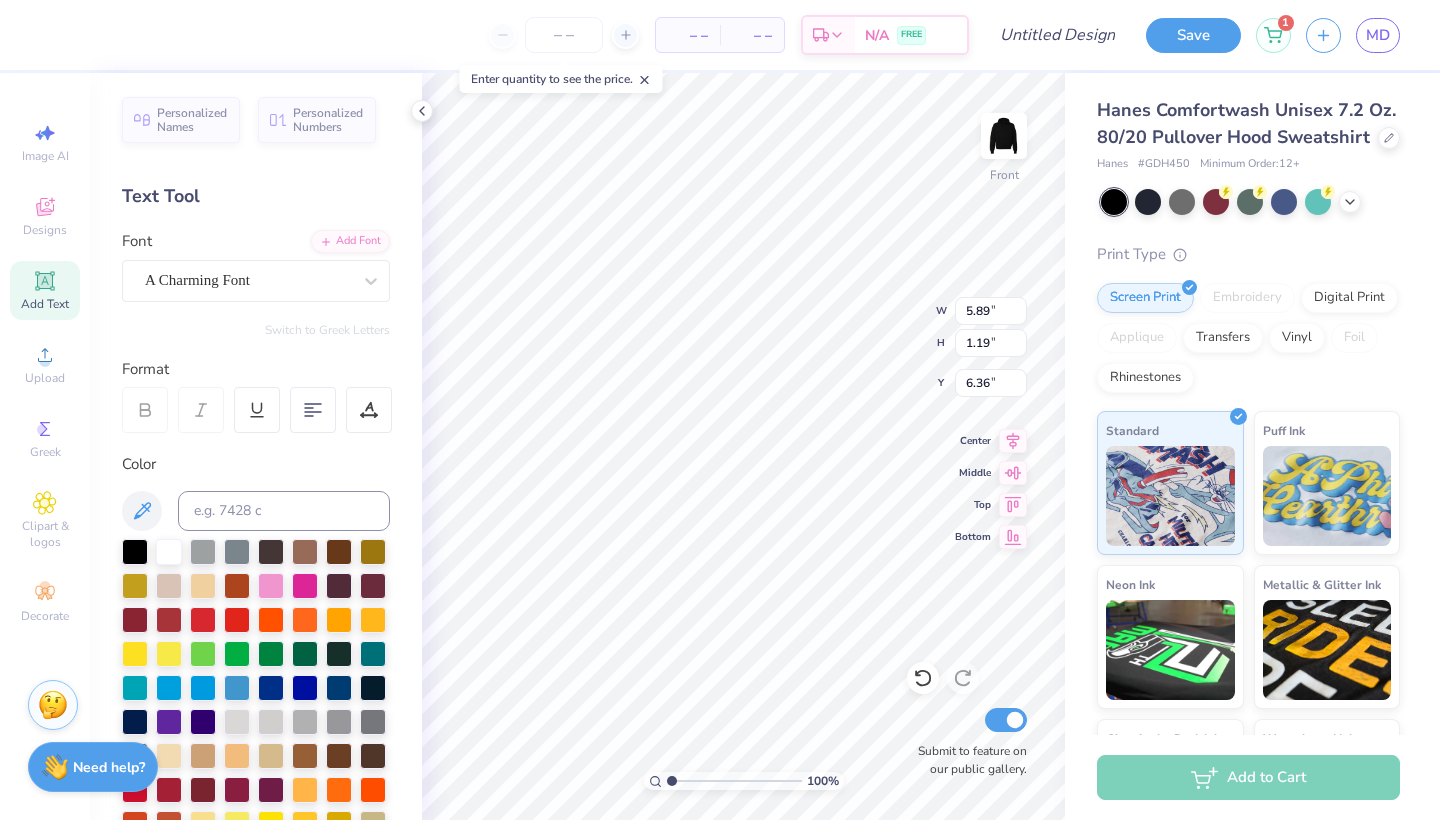 type on "13.22" 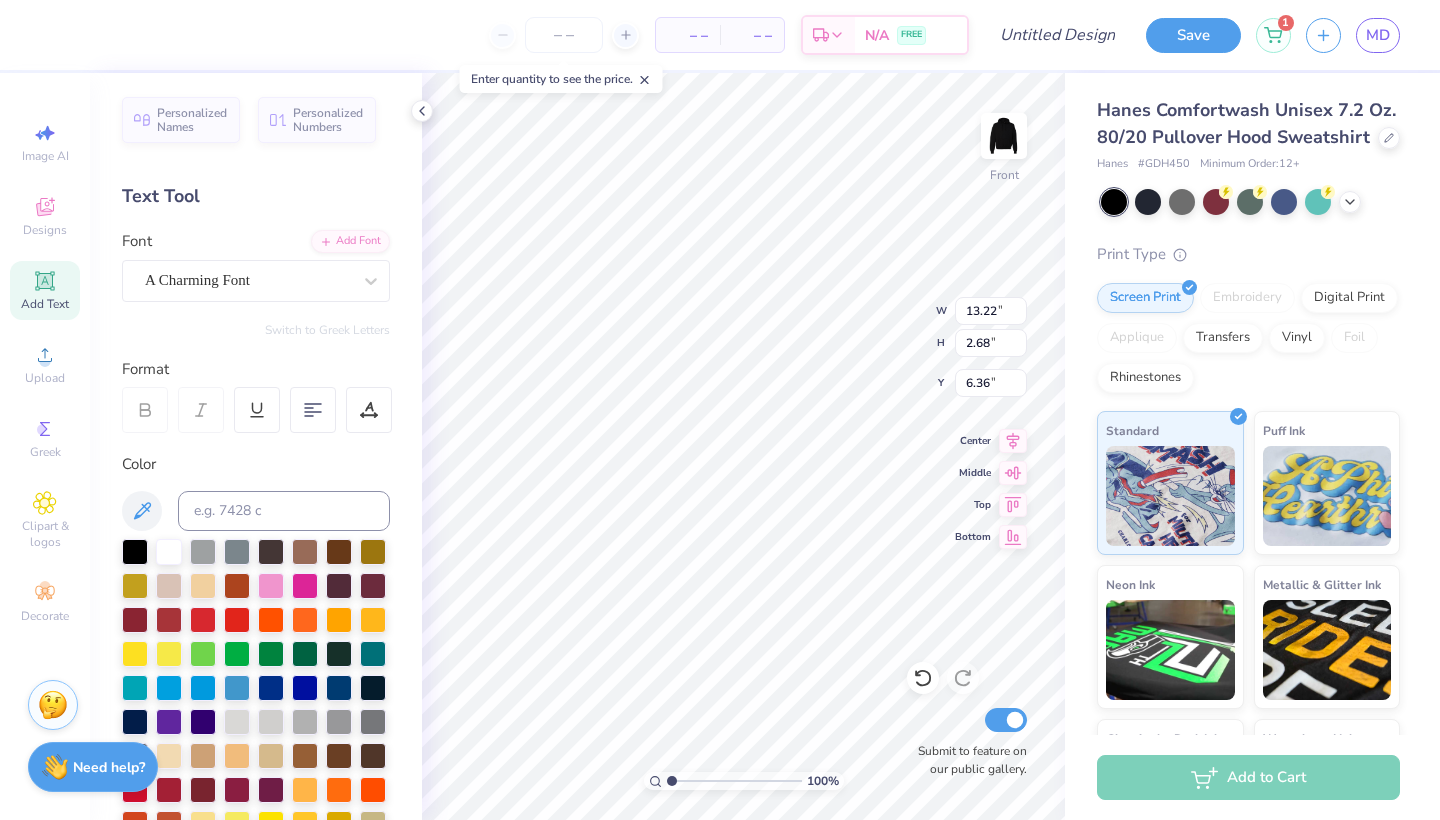 type on "6.00" 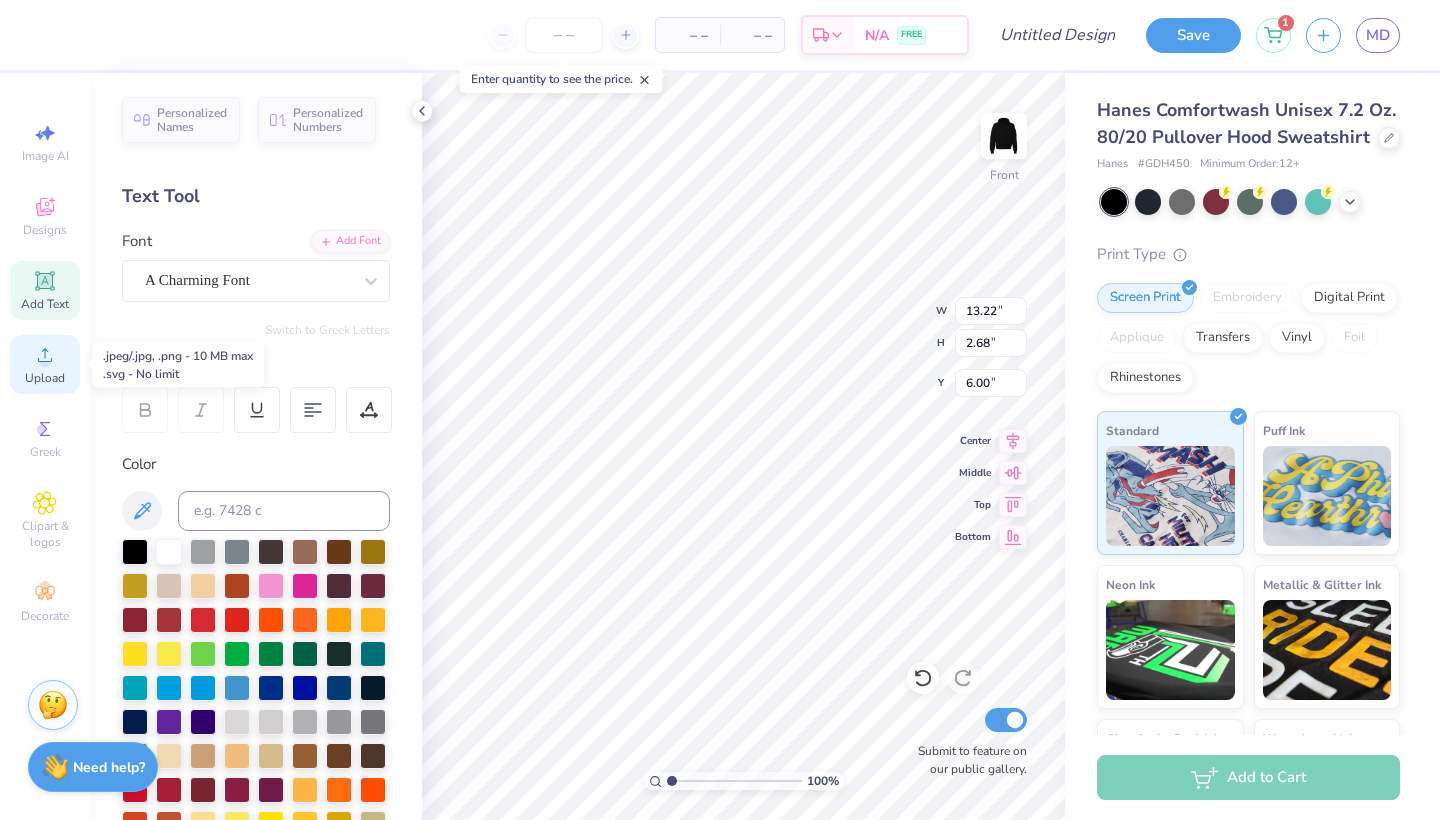 click on "Upload" at bounding box center (45, 364) 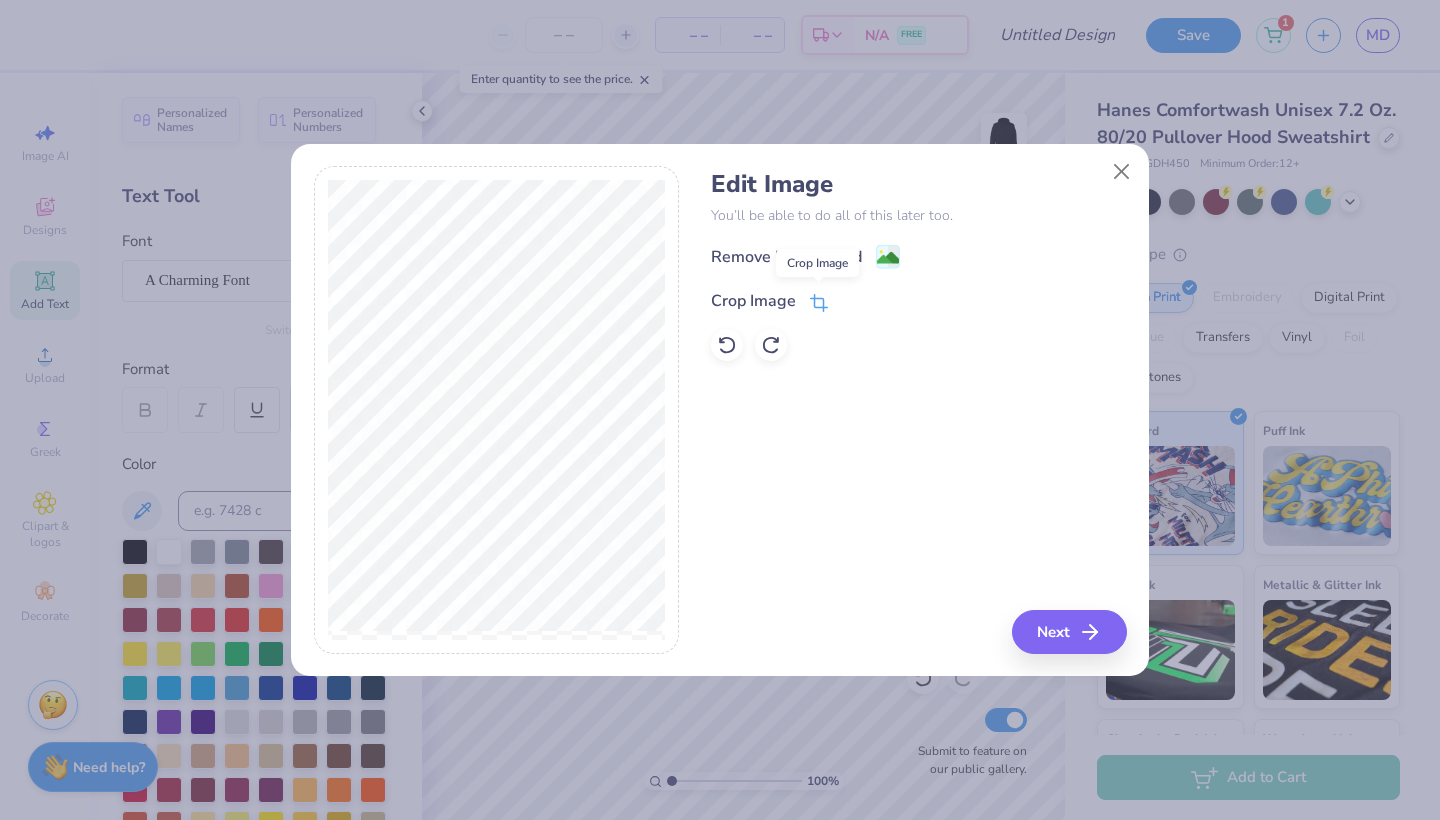 click 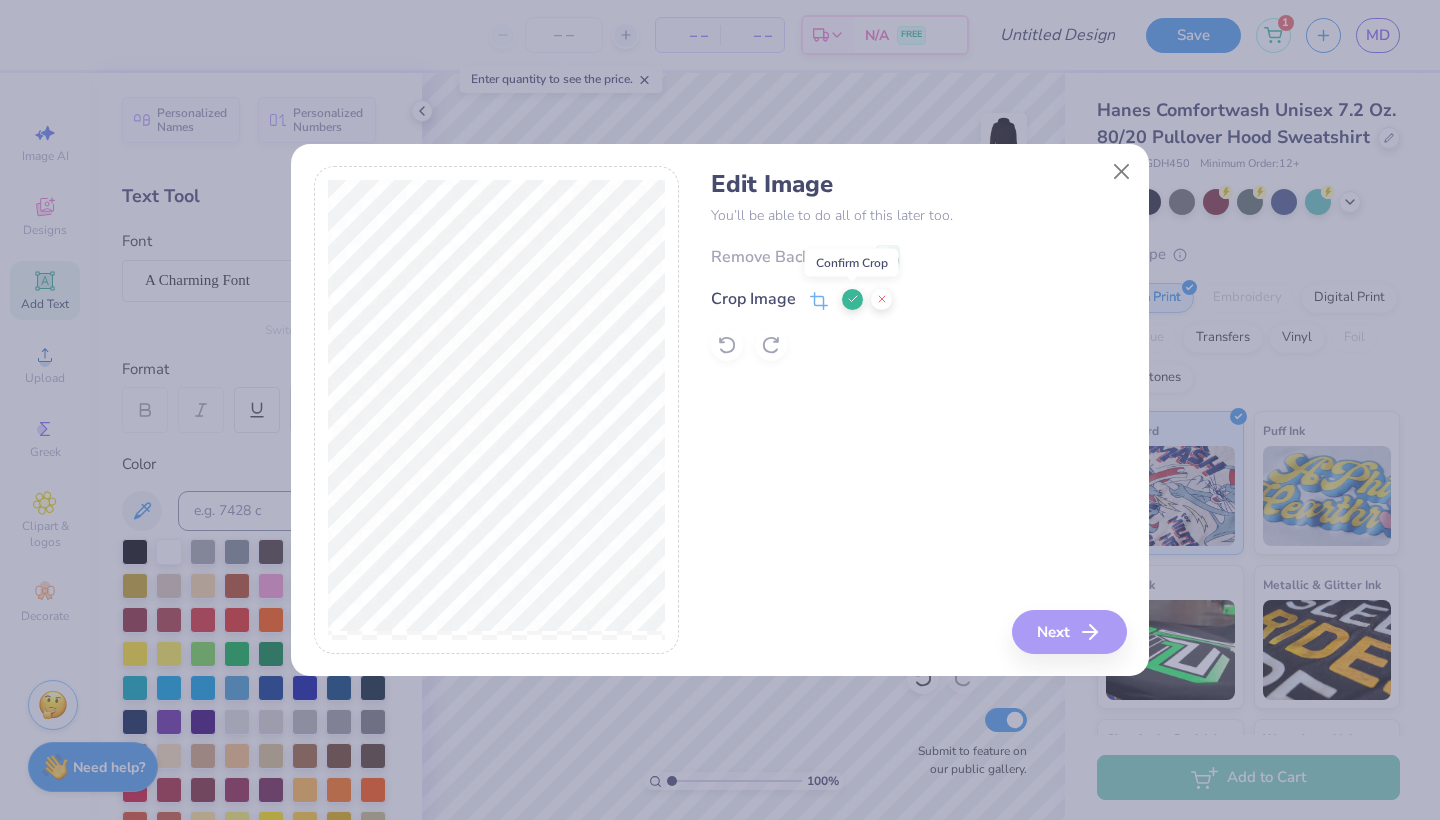 click 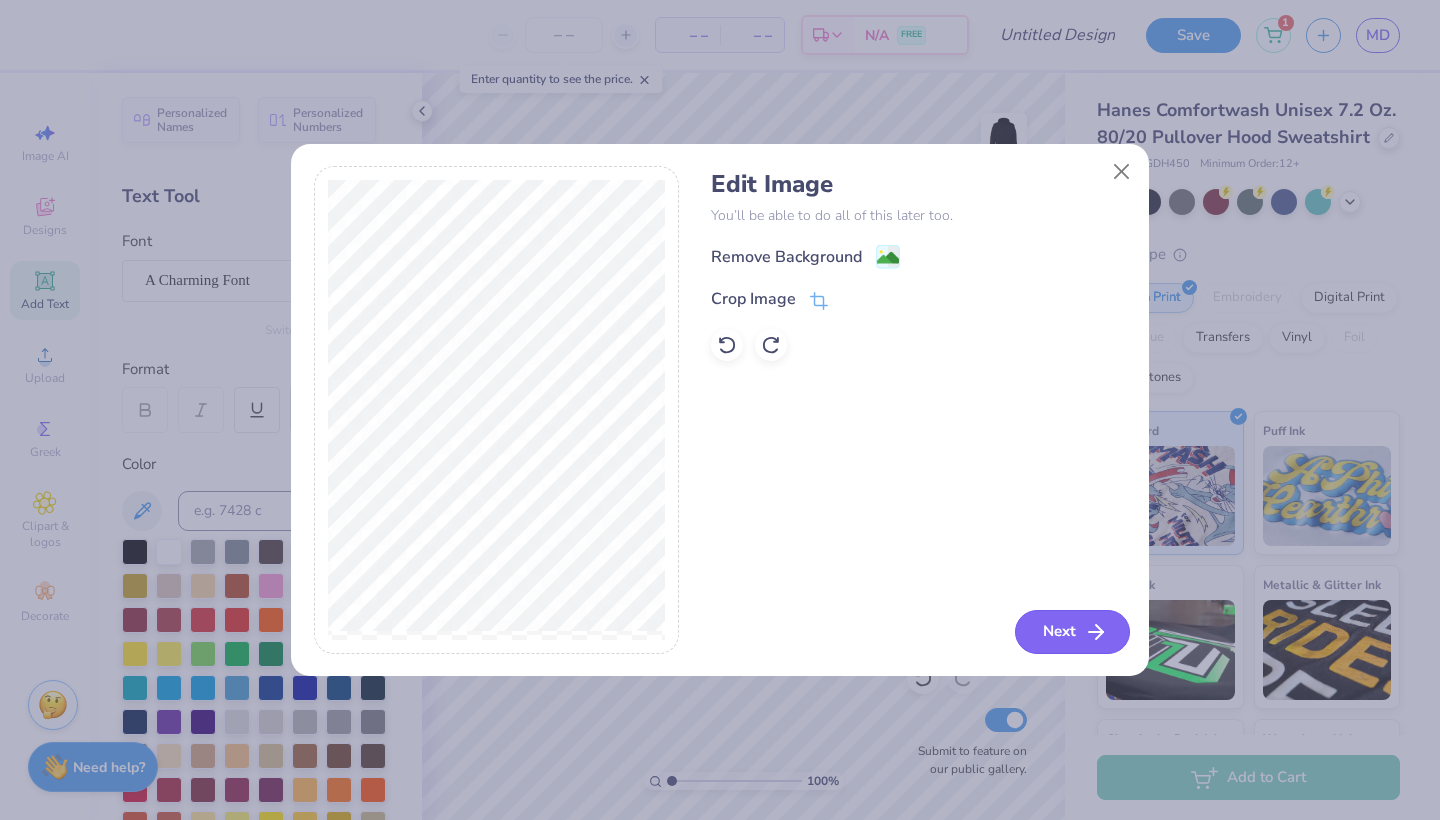 click on "Next" at bounding box center (1072, 632) 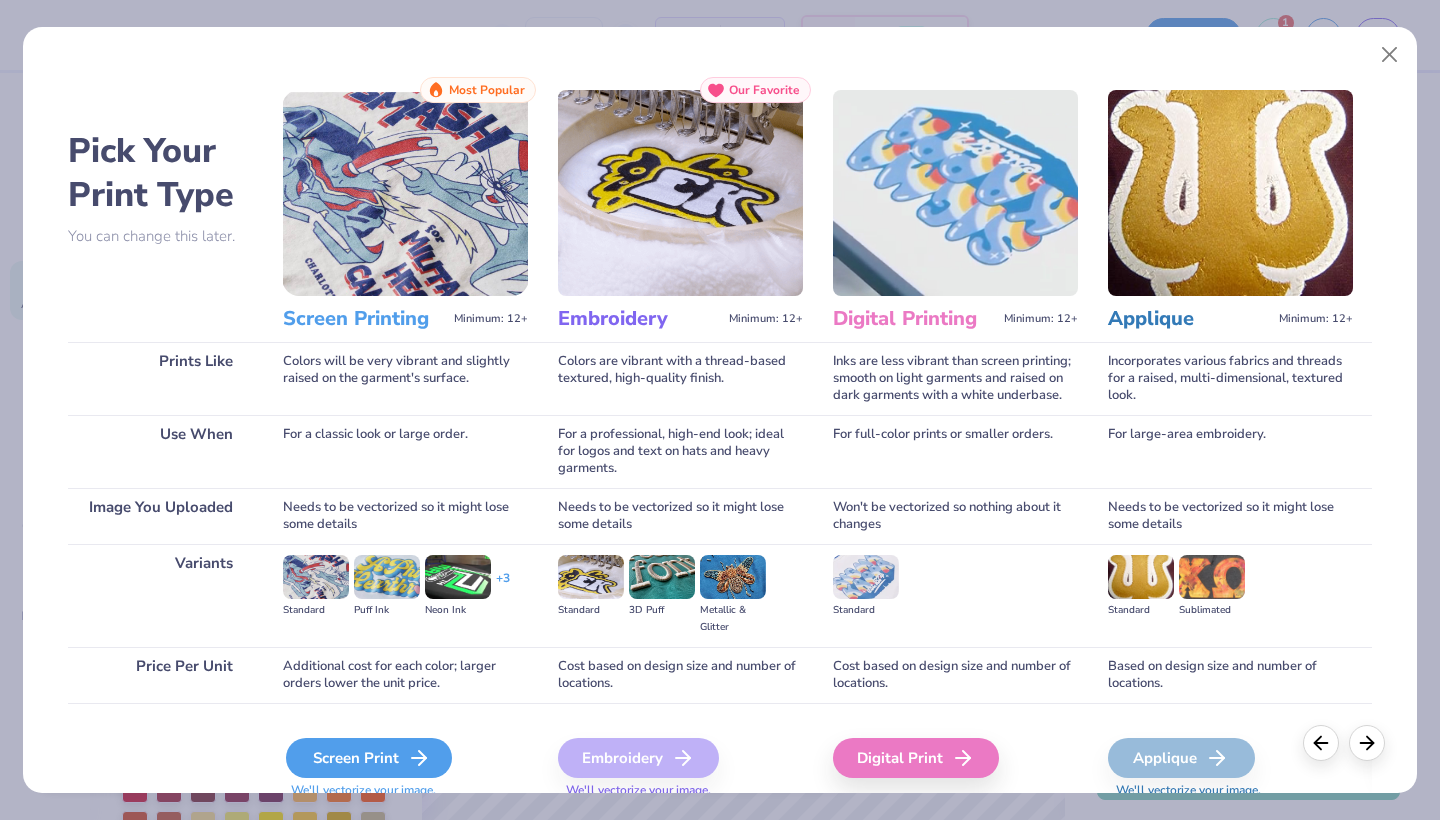 click on "Screen Print" at bounding box center [369, 758] 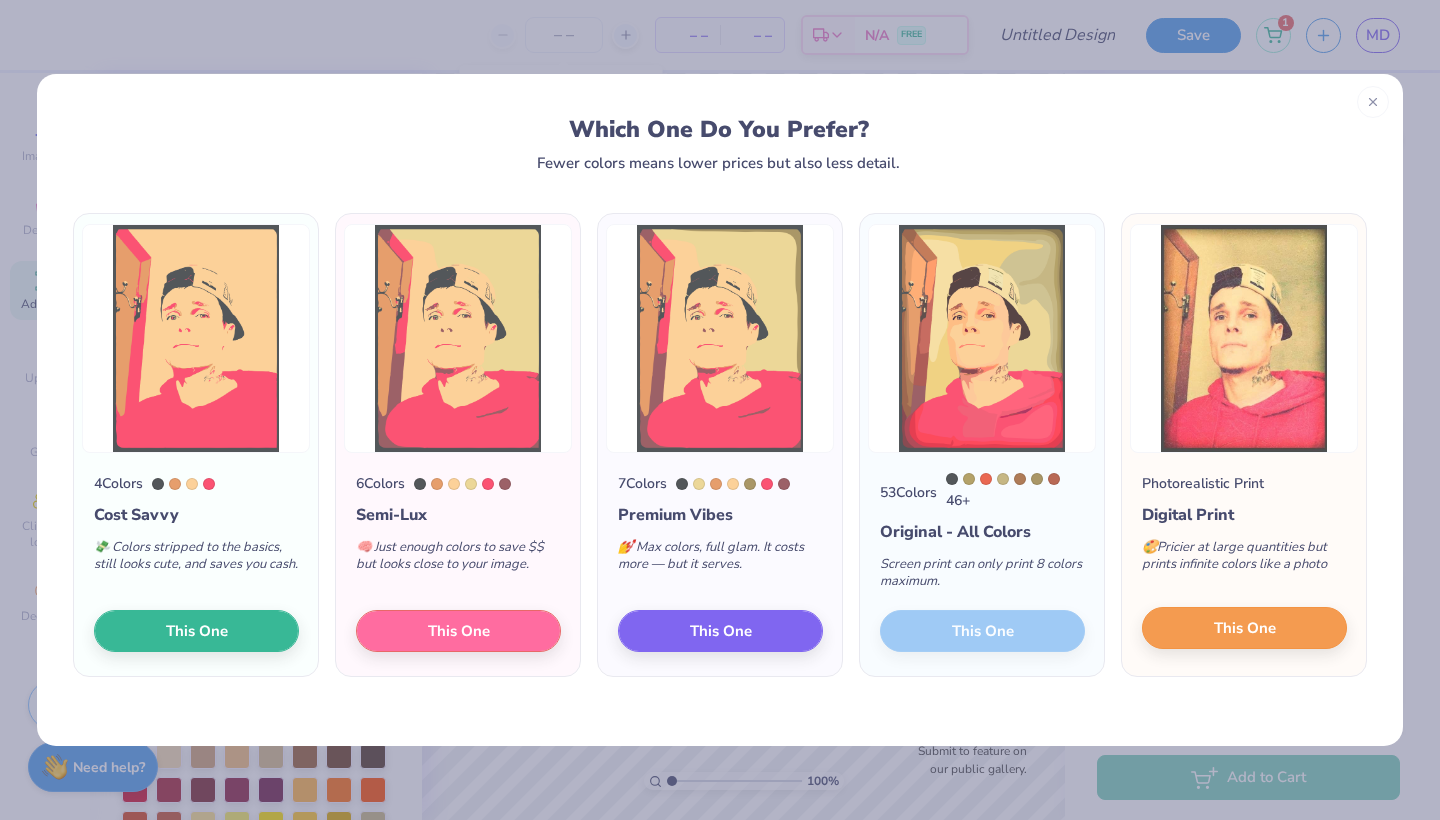click on "This One" at bounding box center (1244, 628) 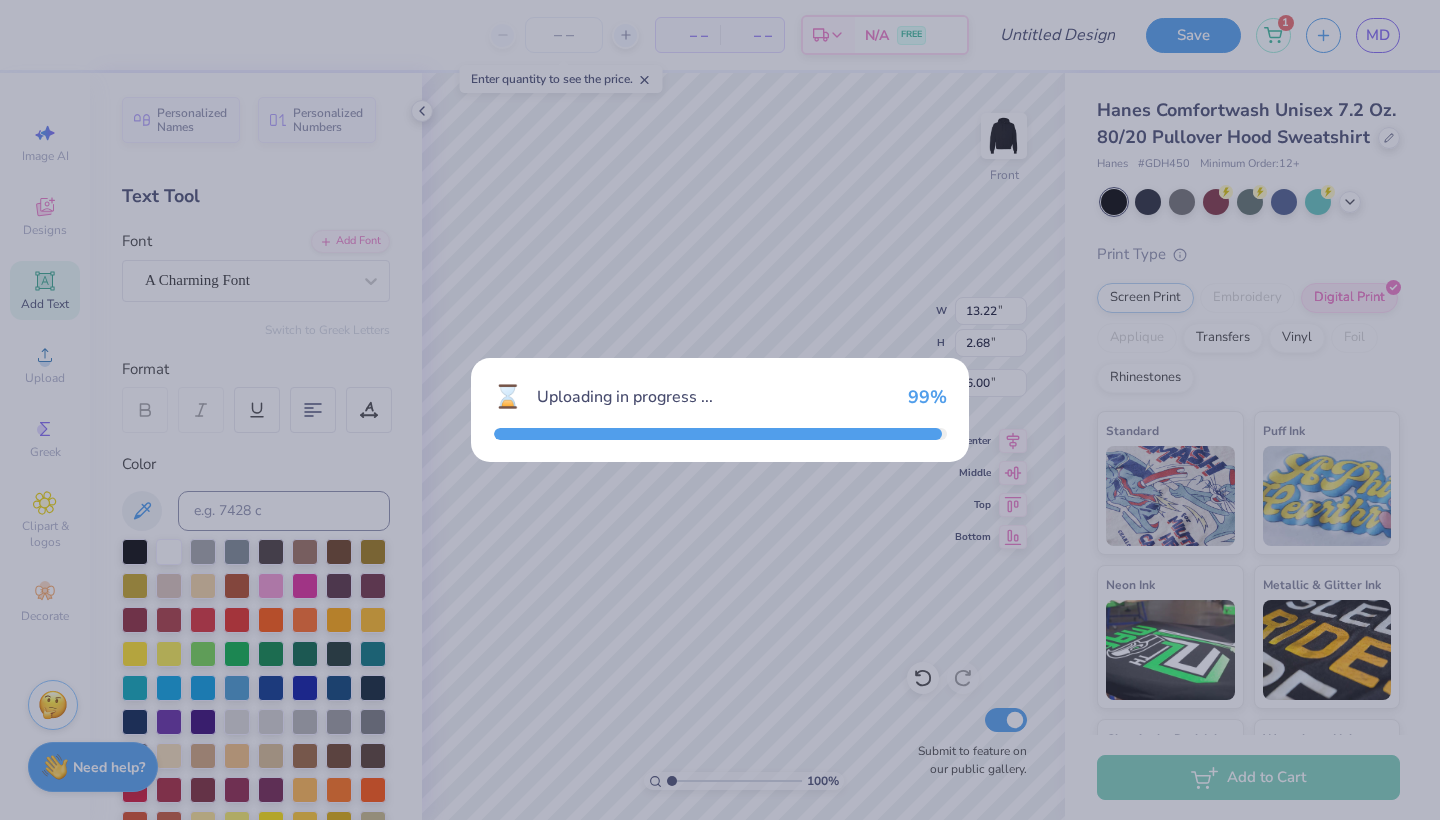type on "18.00" 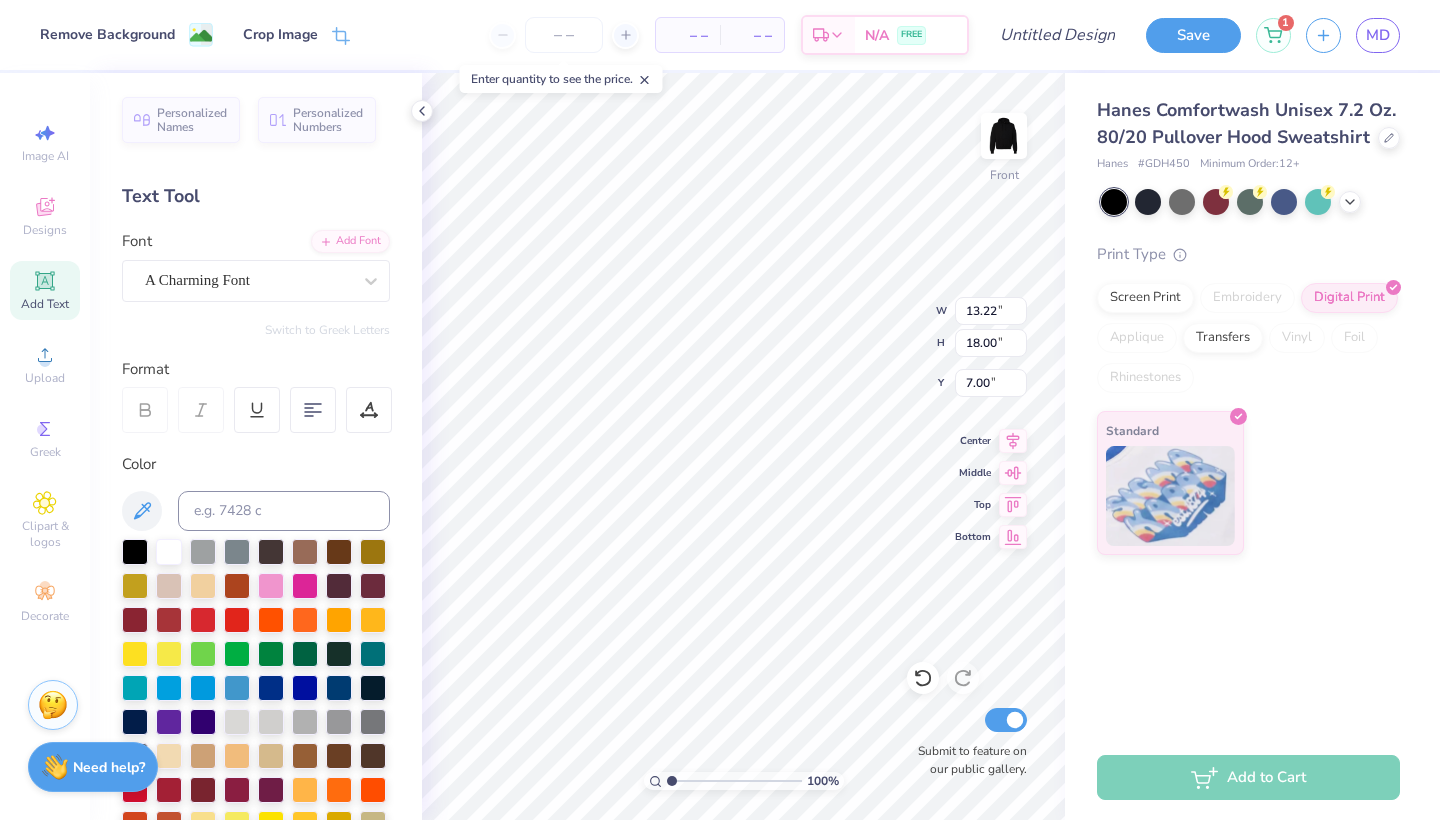 type on "11.18" 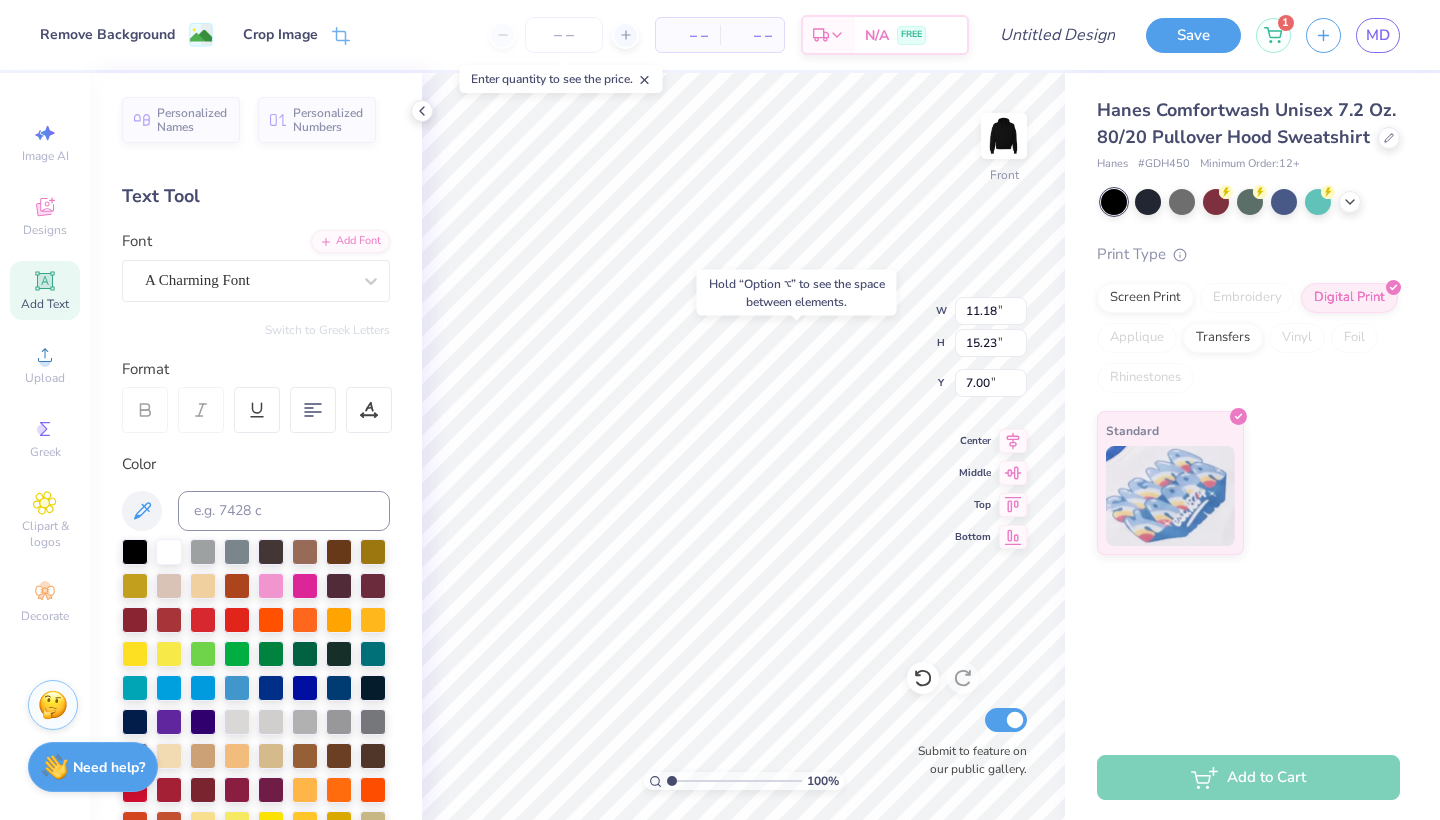 type on "8.03" 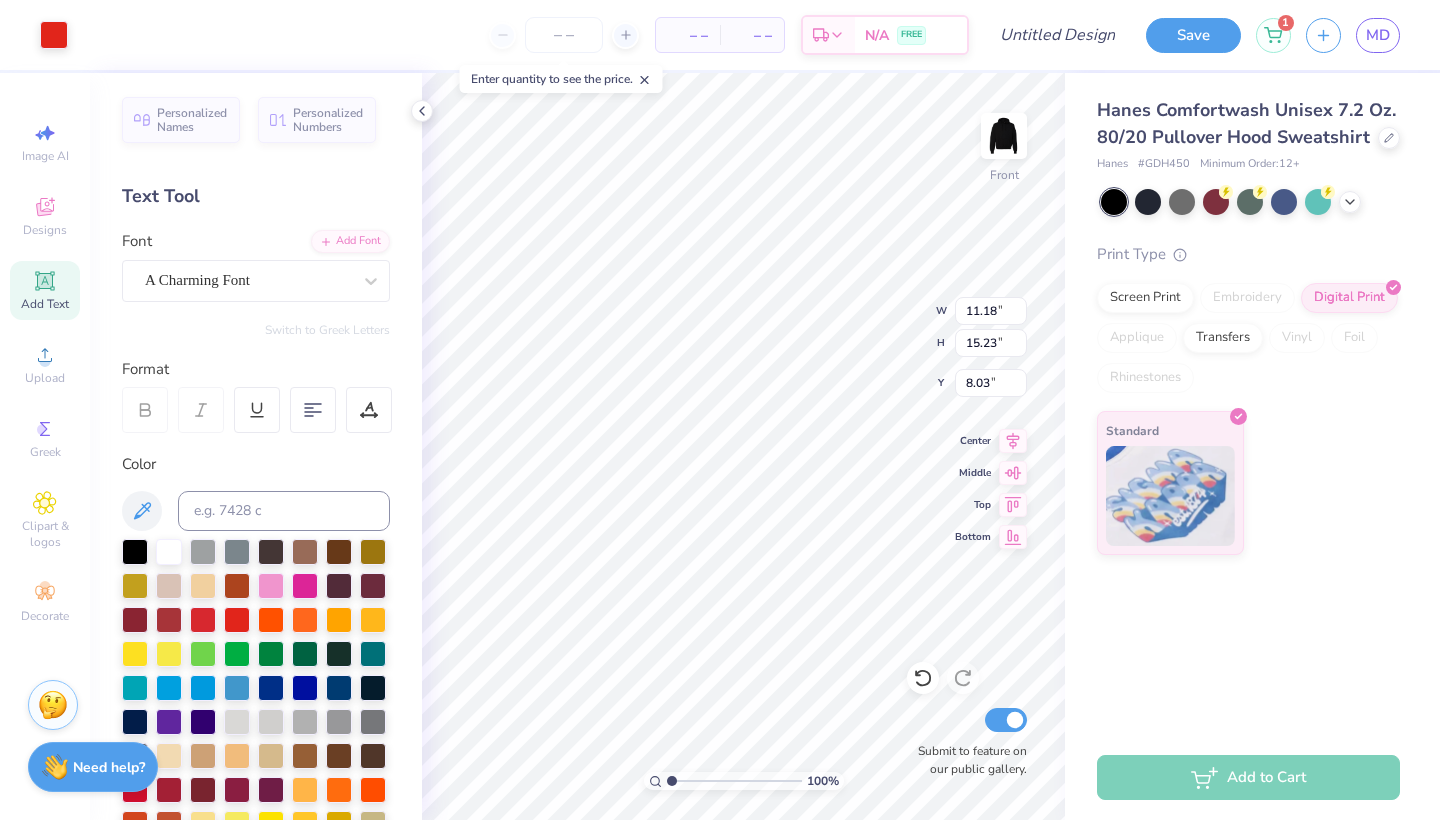 type on "13.22" 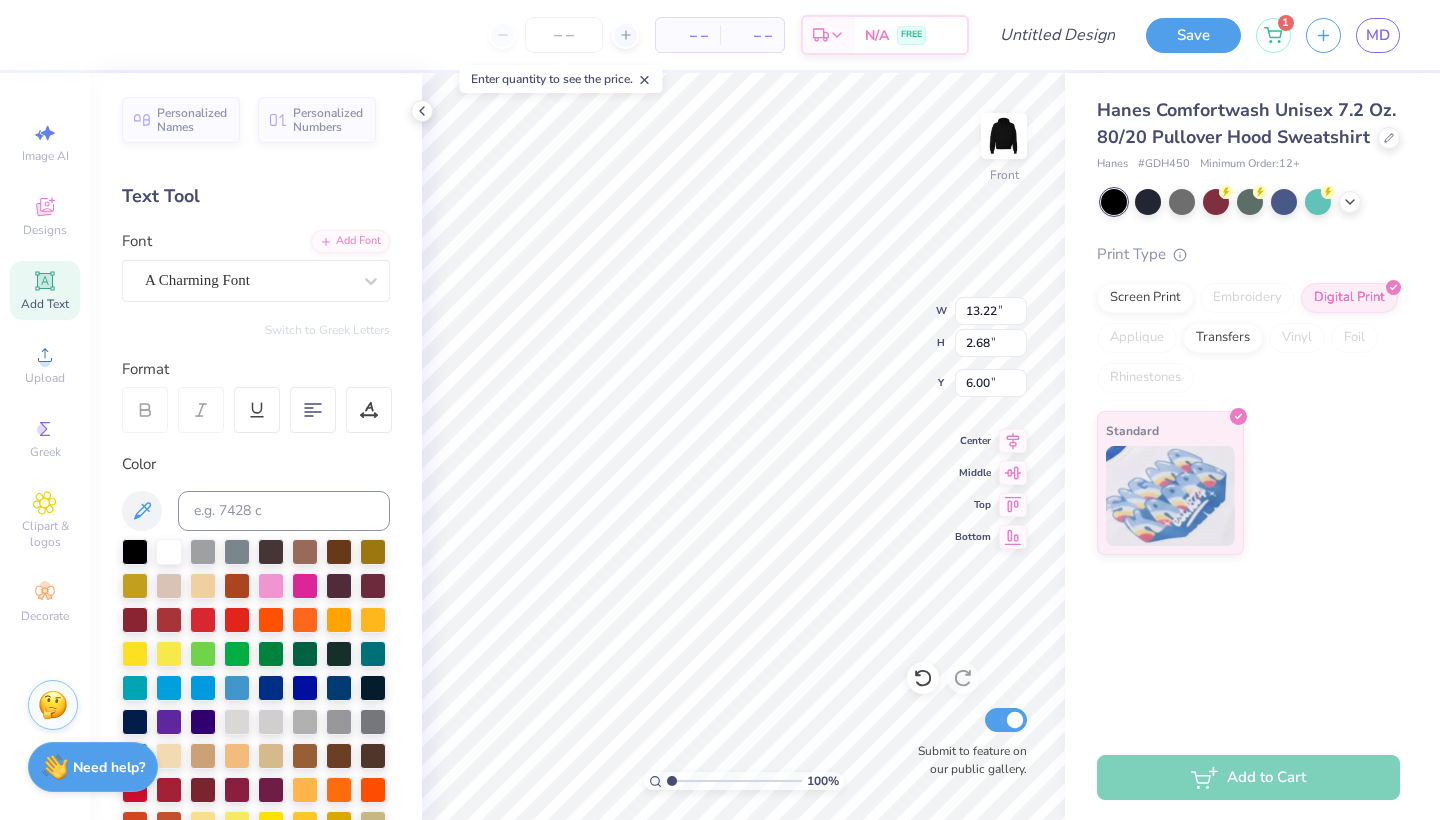type on "11.18" 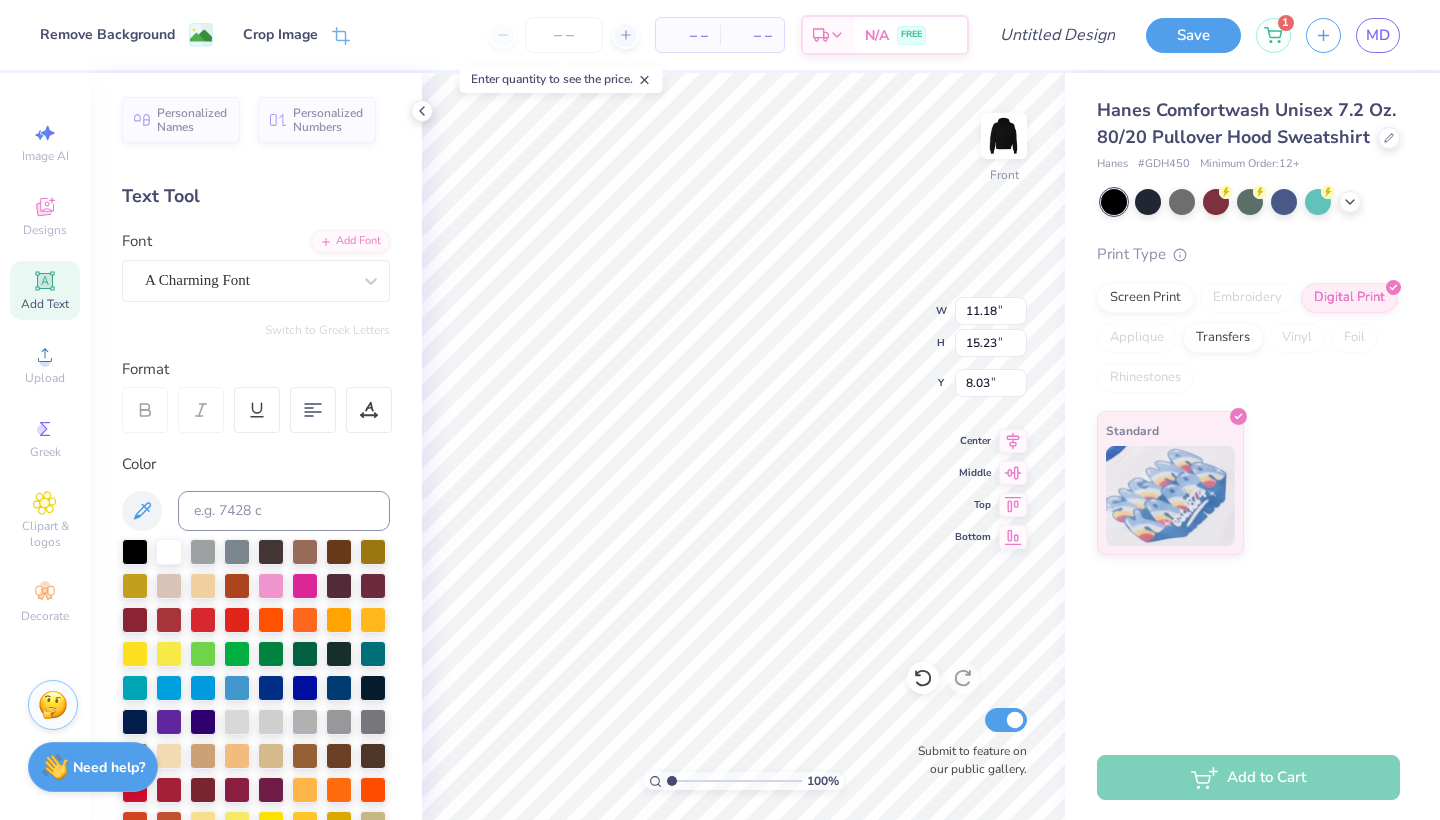 type on "9.36" 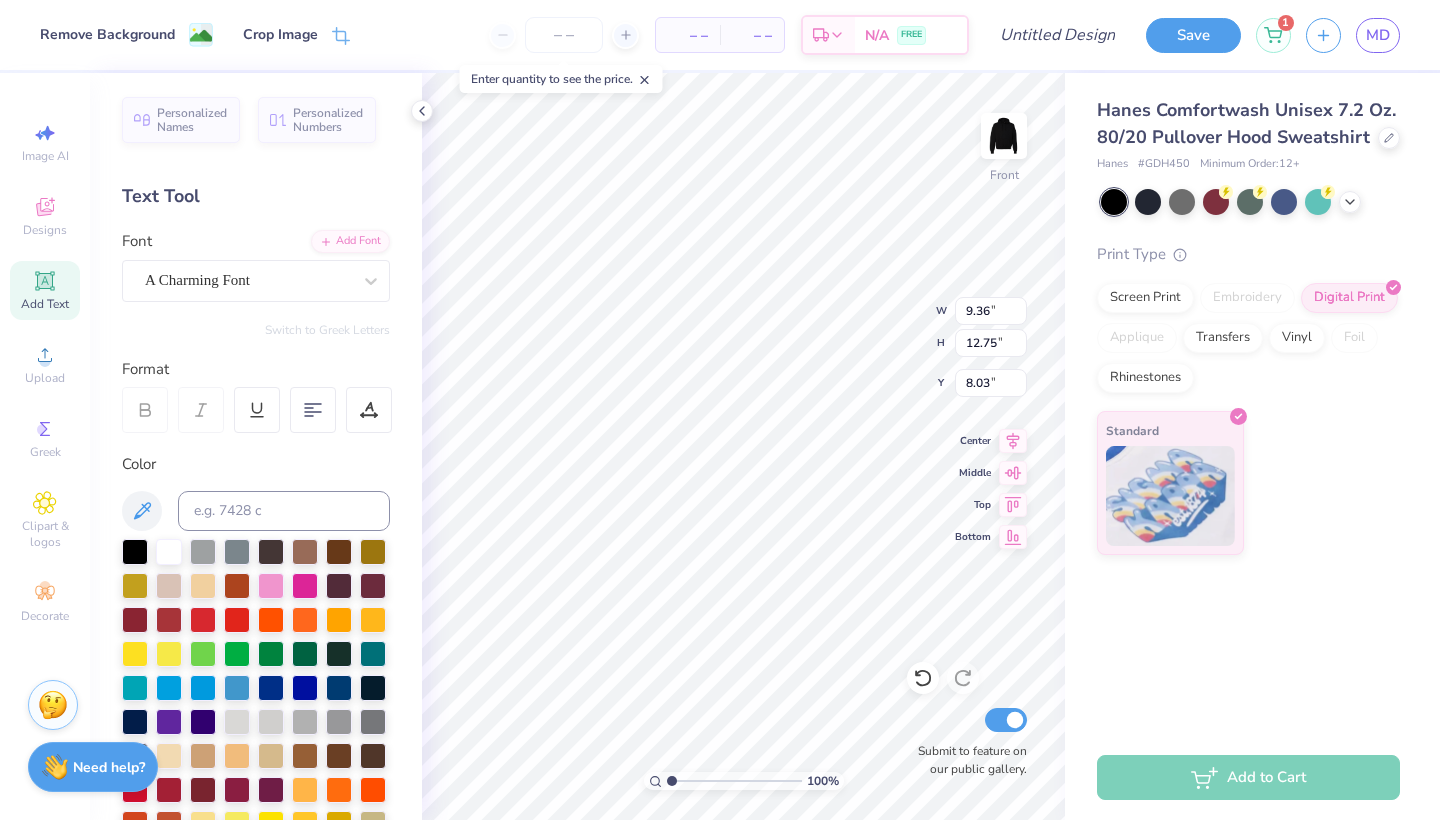 type on "8.18" 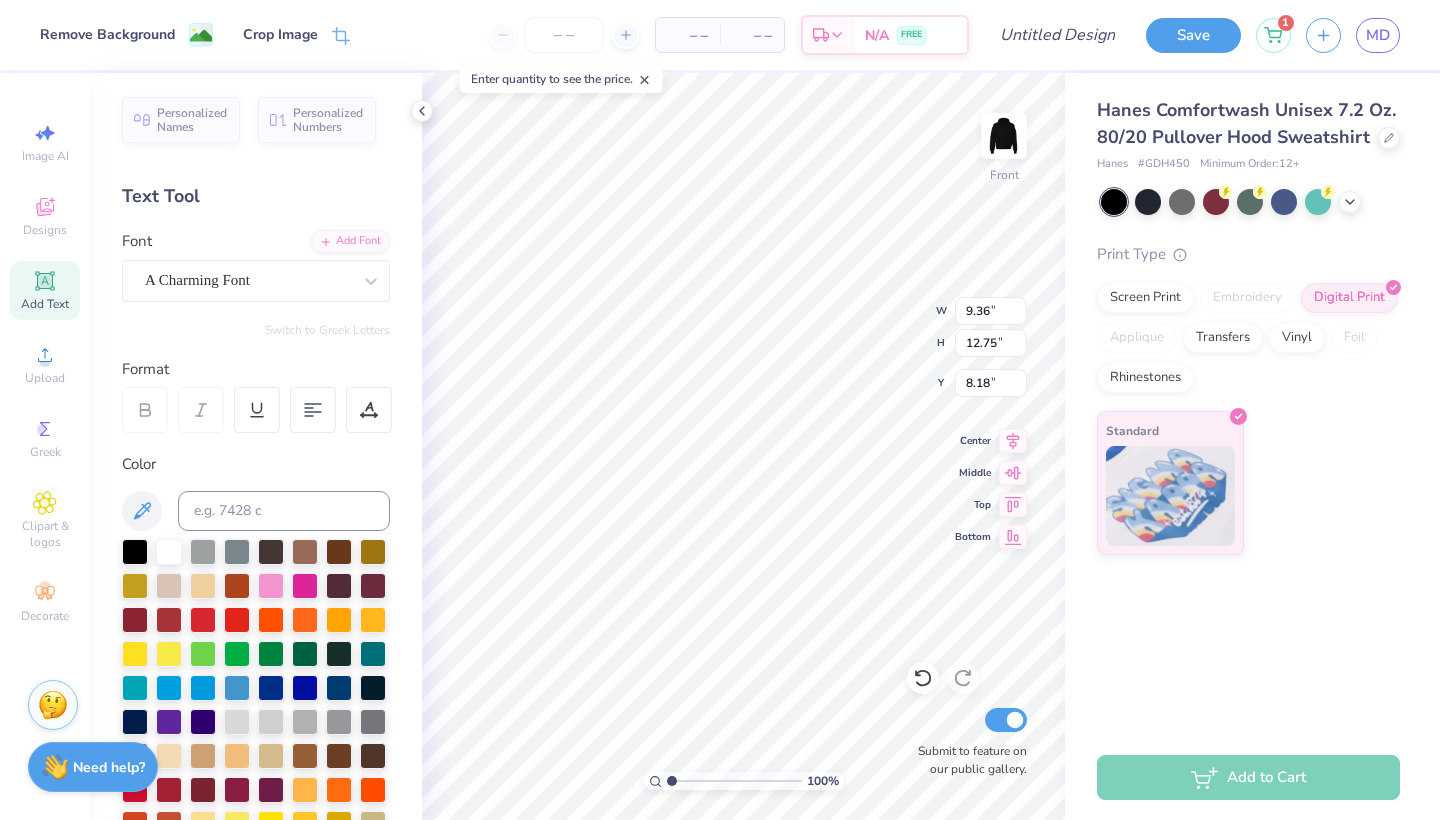 type on "10.04" 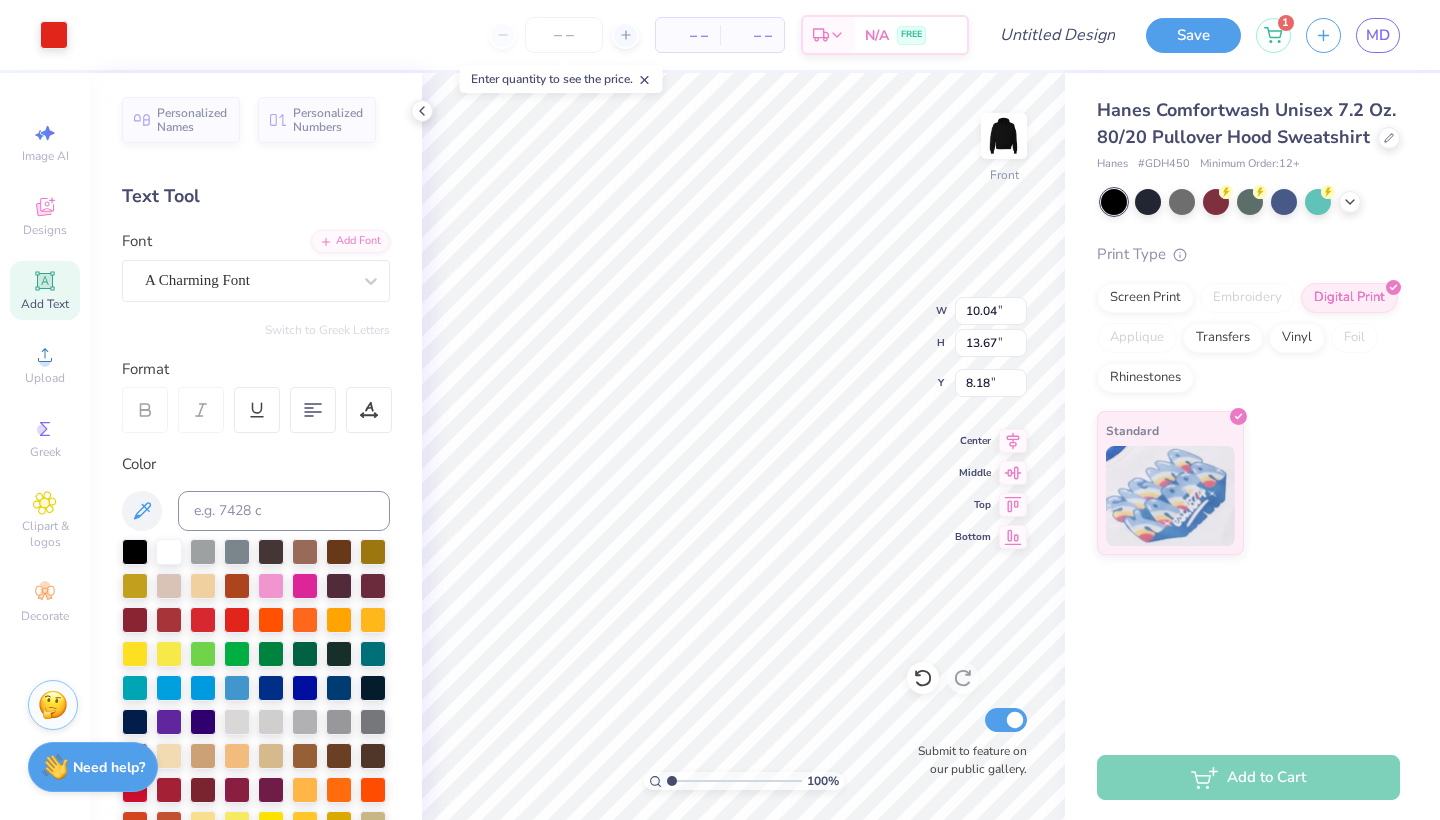 type on "13.22" 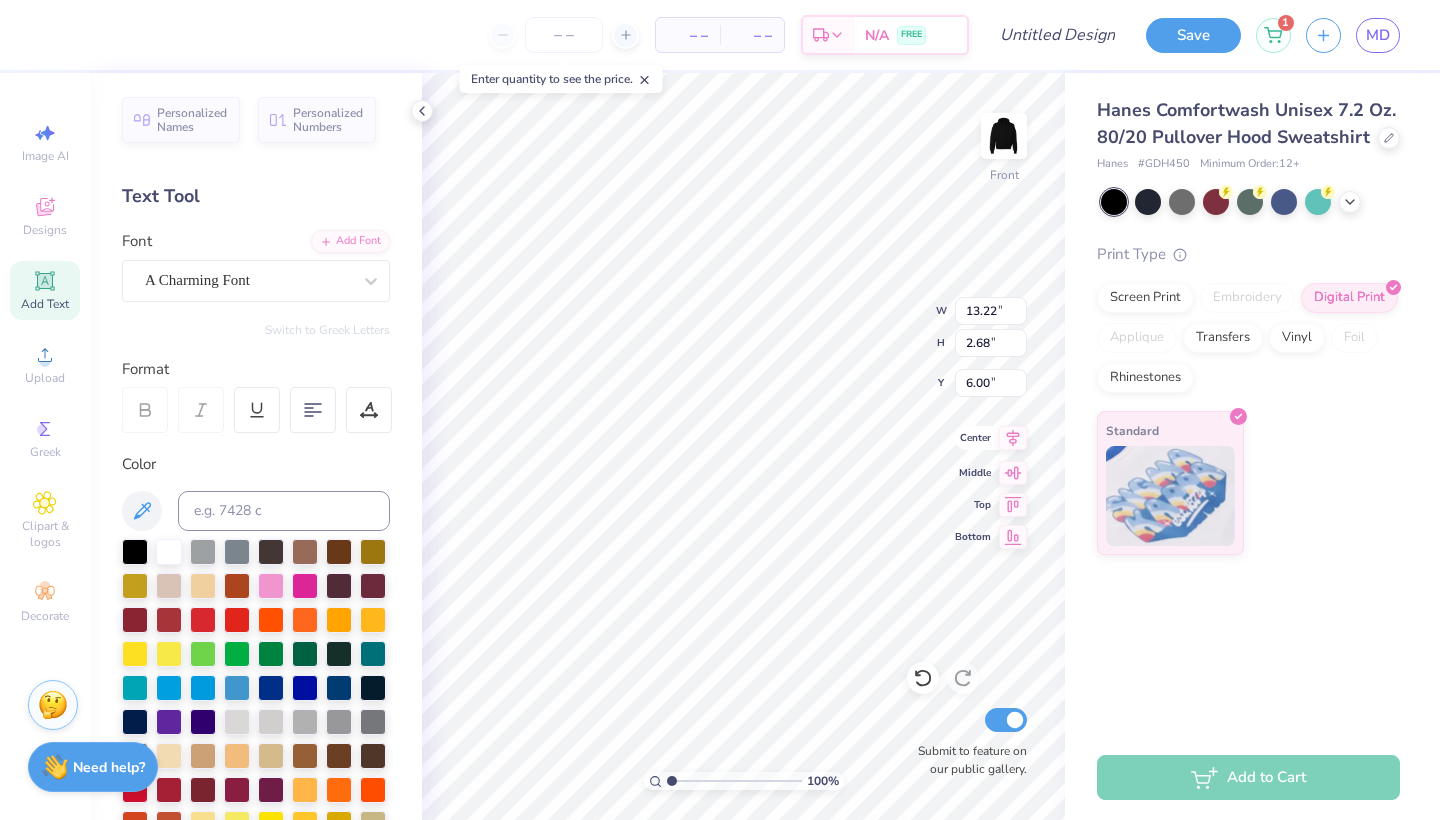 click 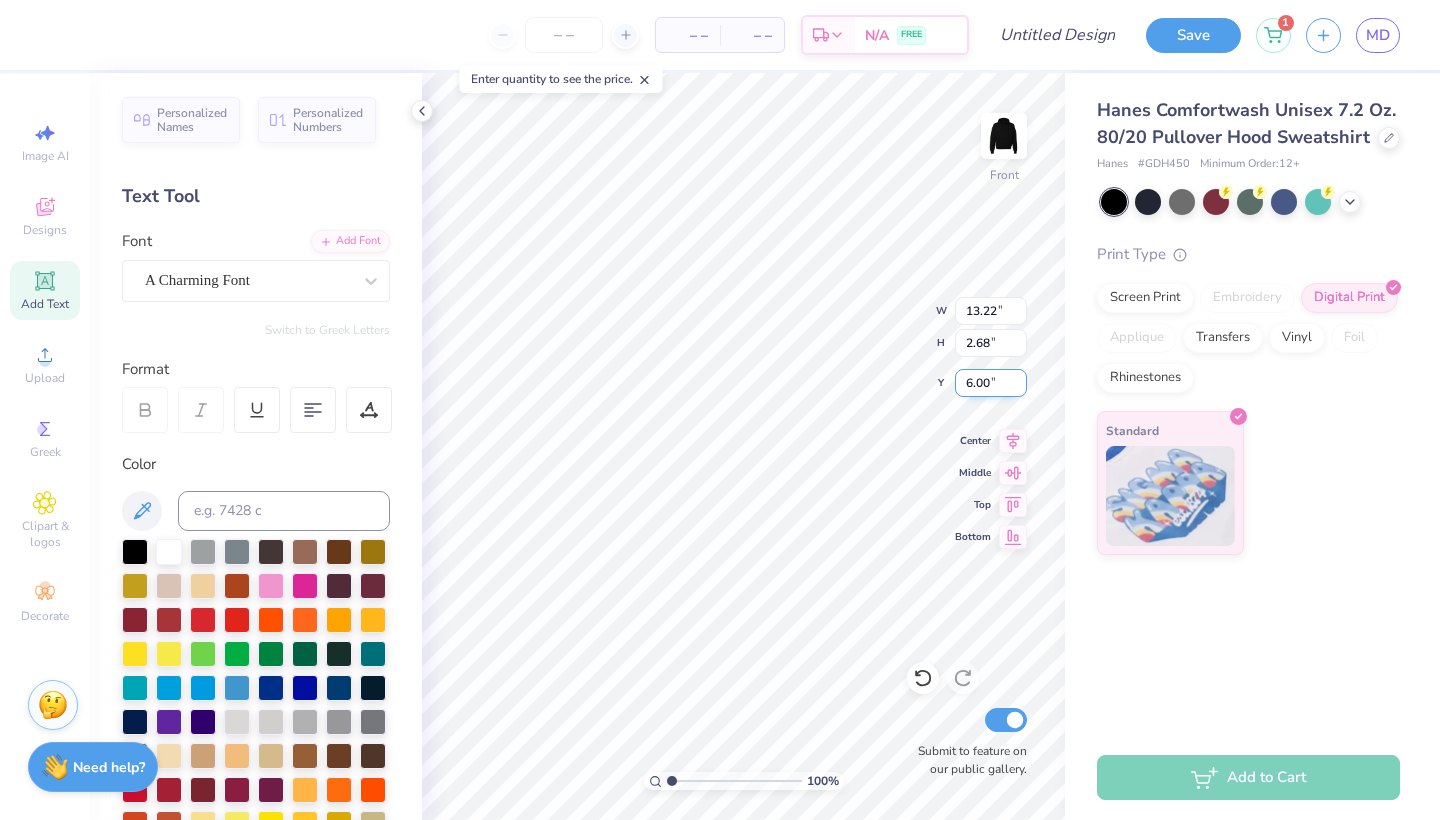 type on "10.04" 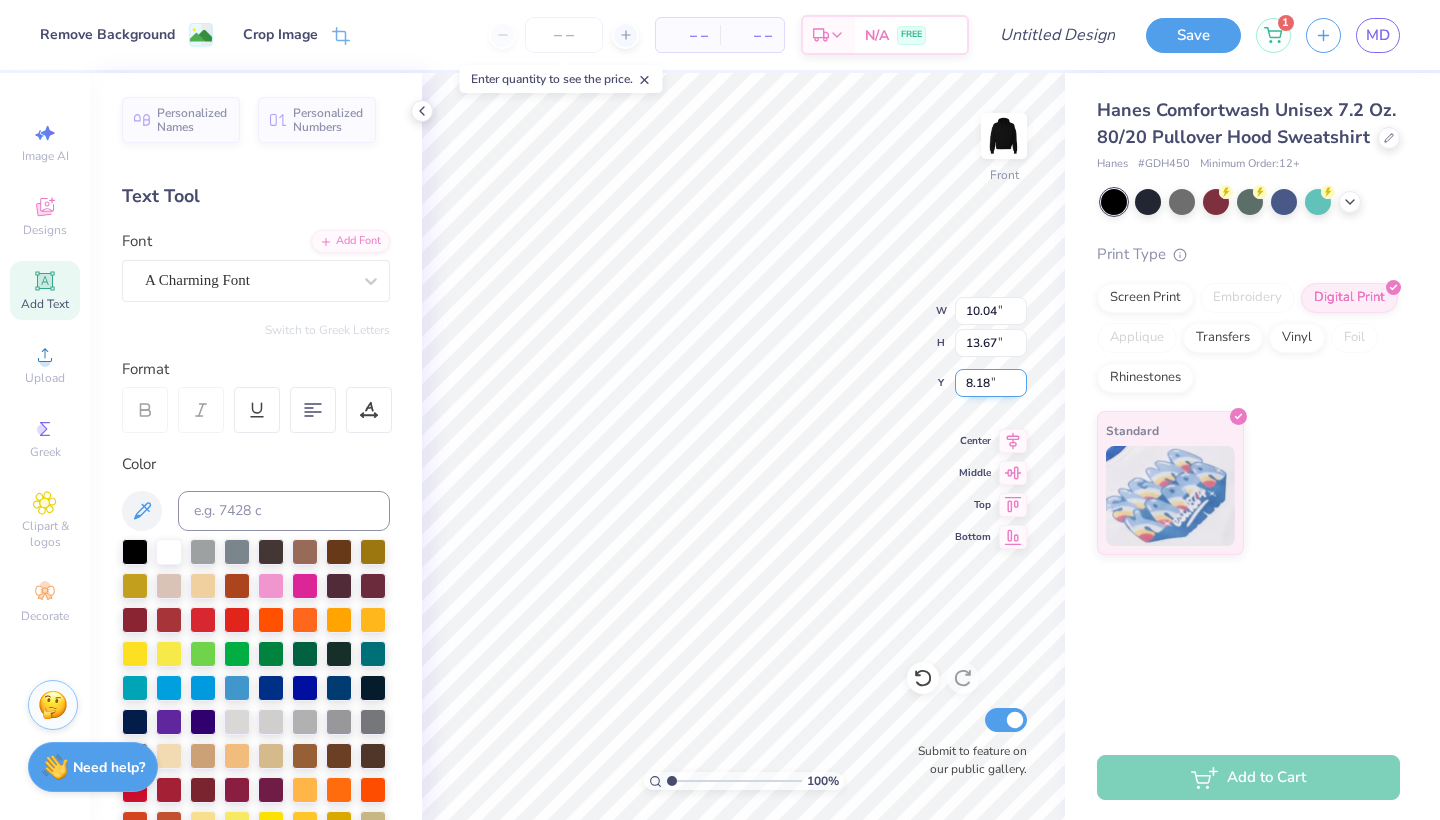 type on "10.19" 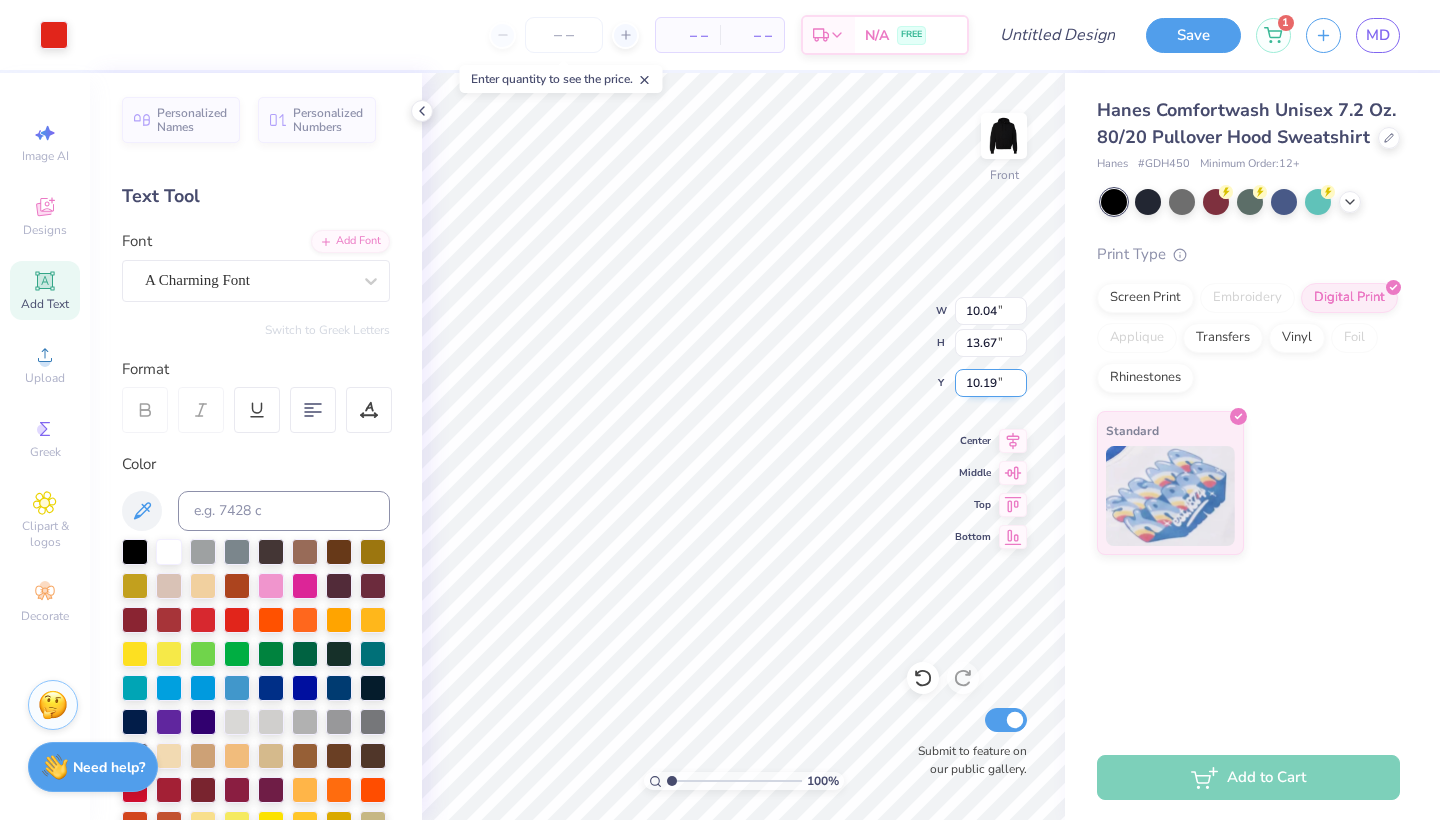type on "13.22" 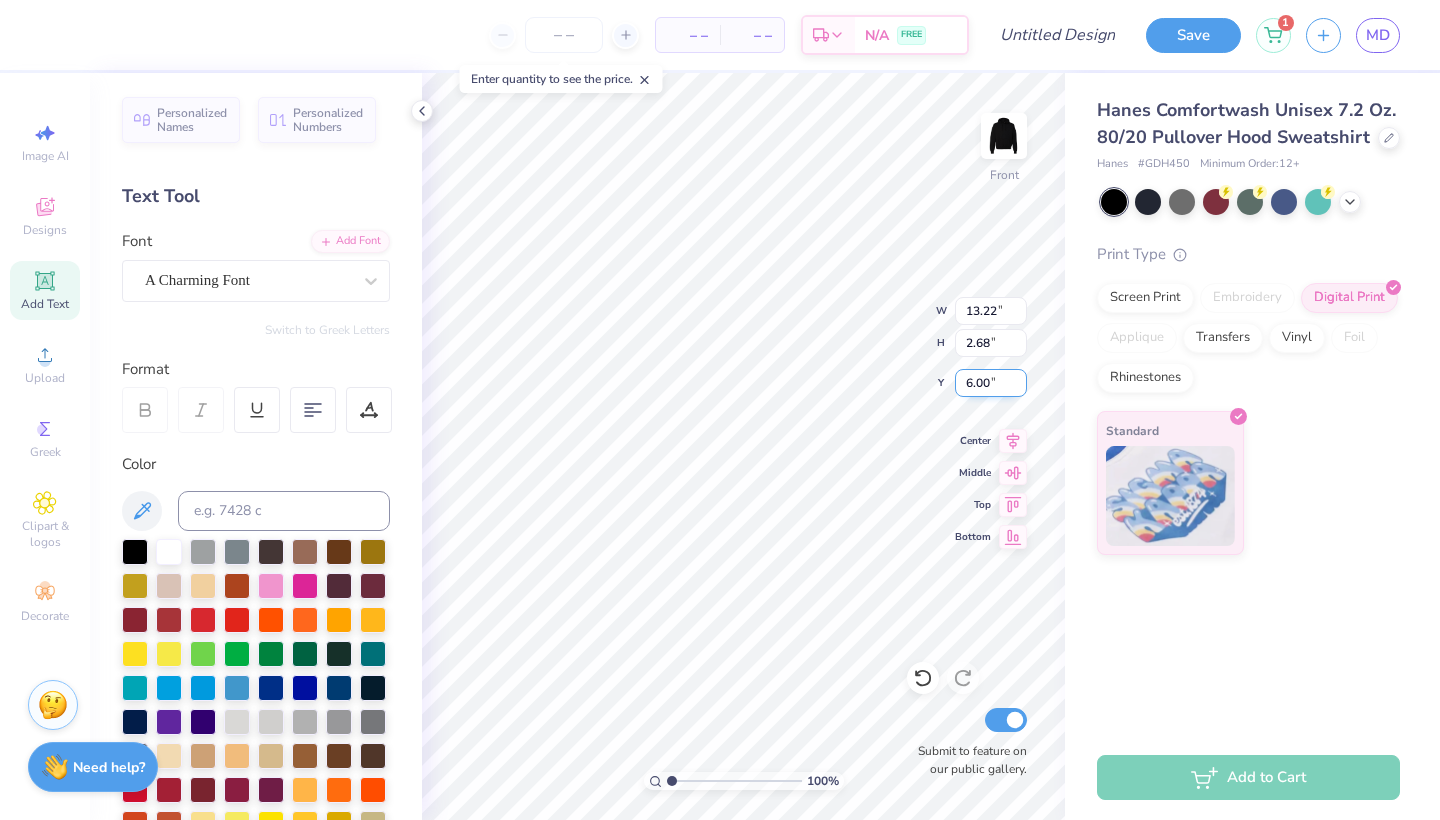 type on "12.01" 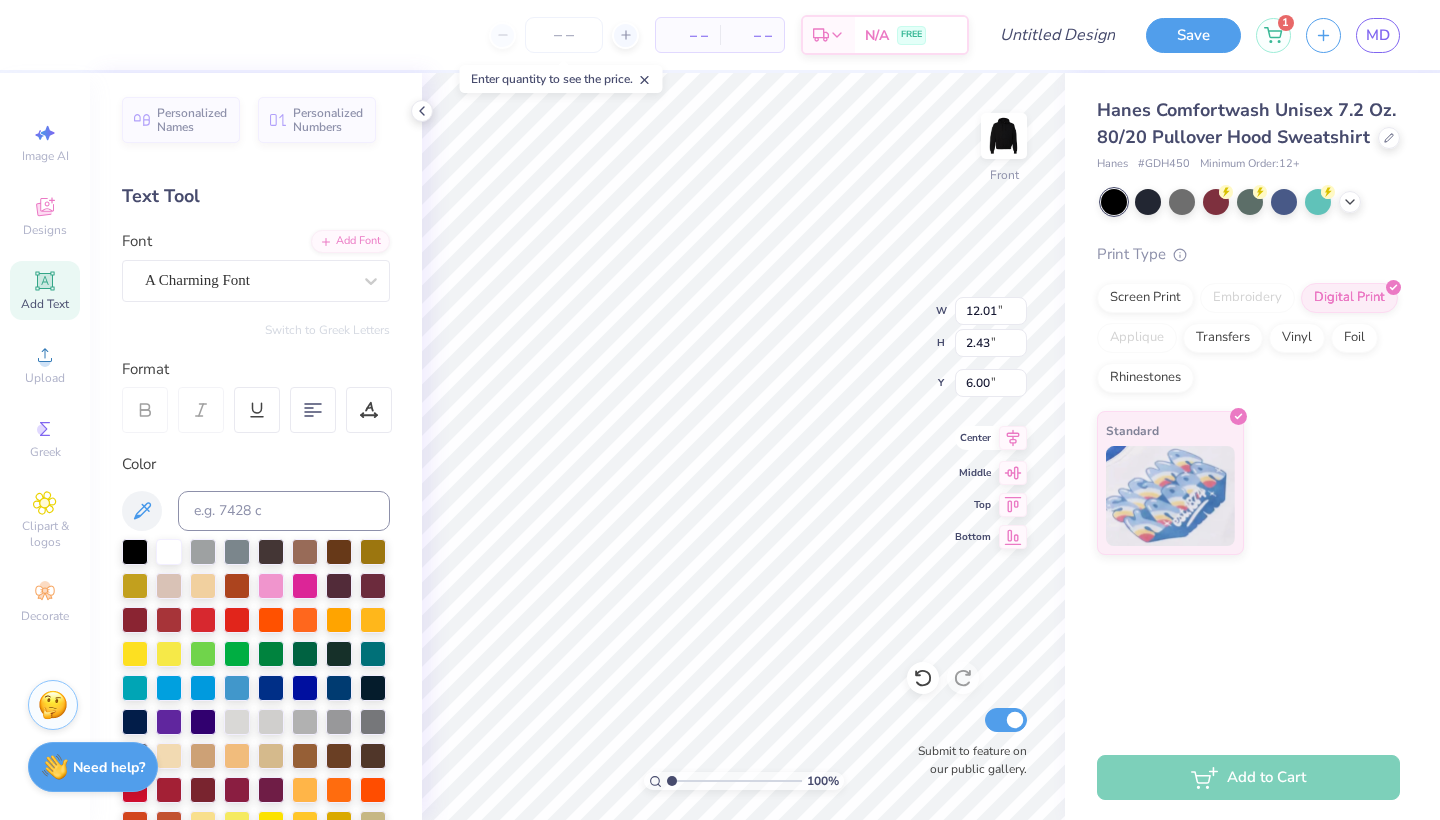 click 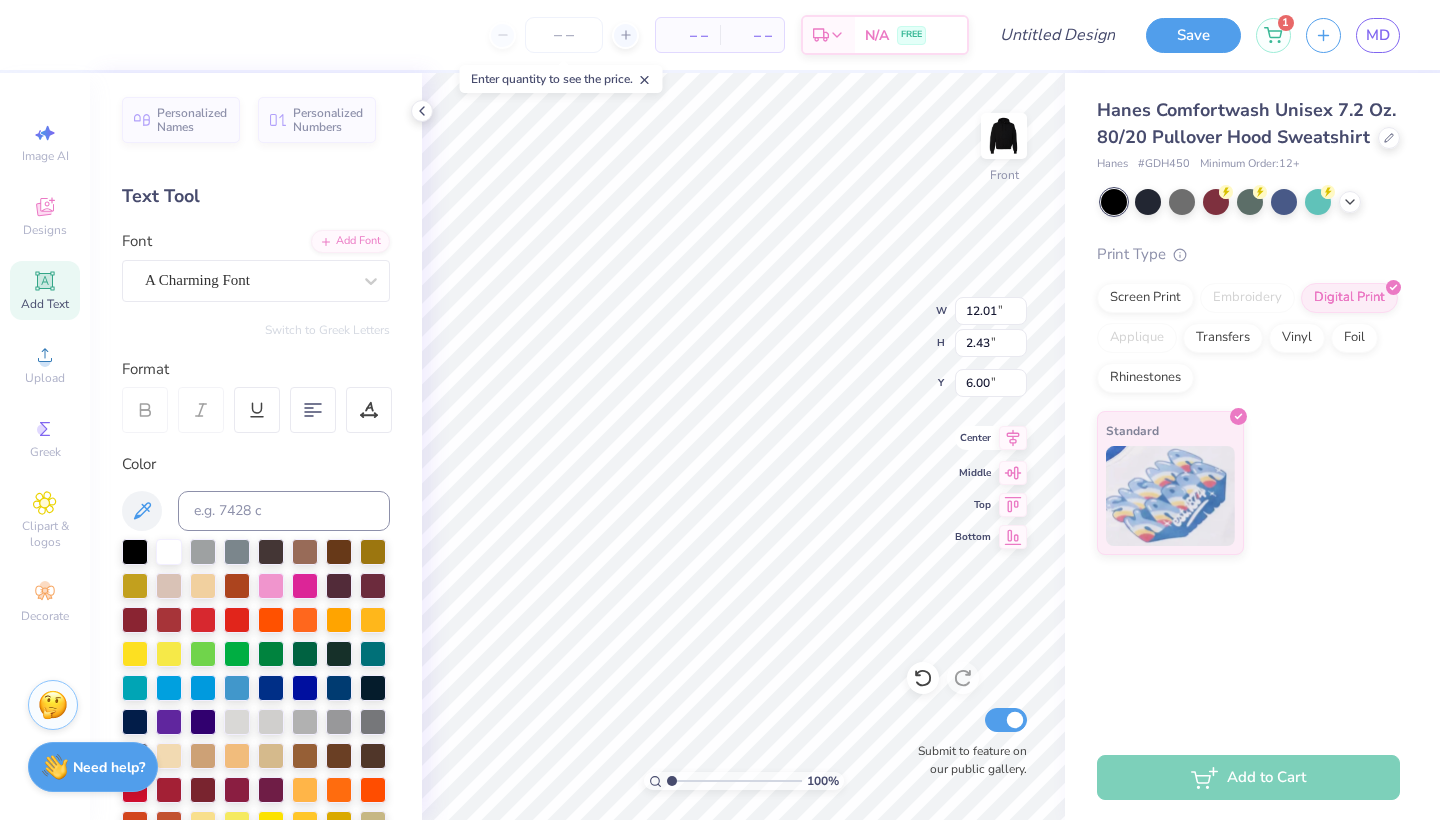 type on "10.04" 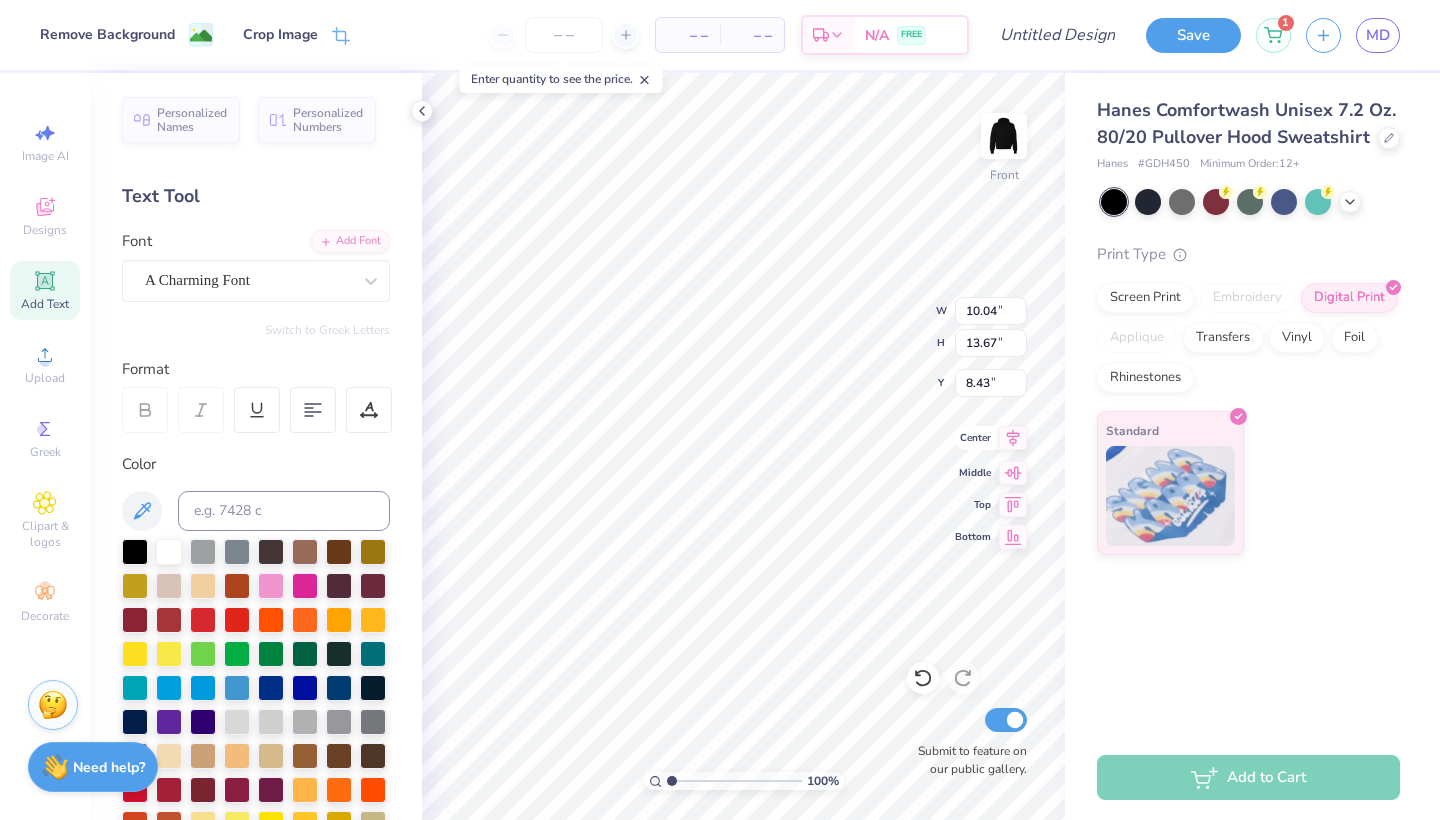 type on "8.69" 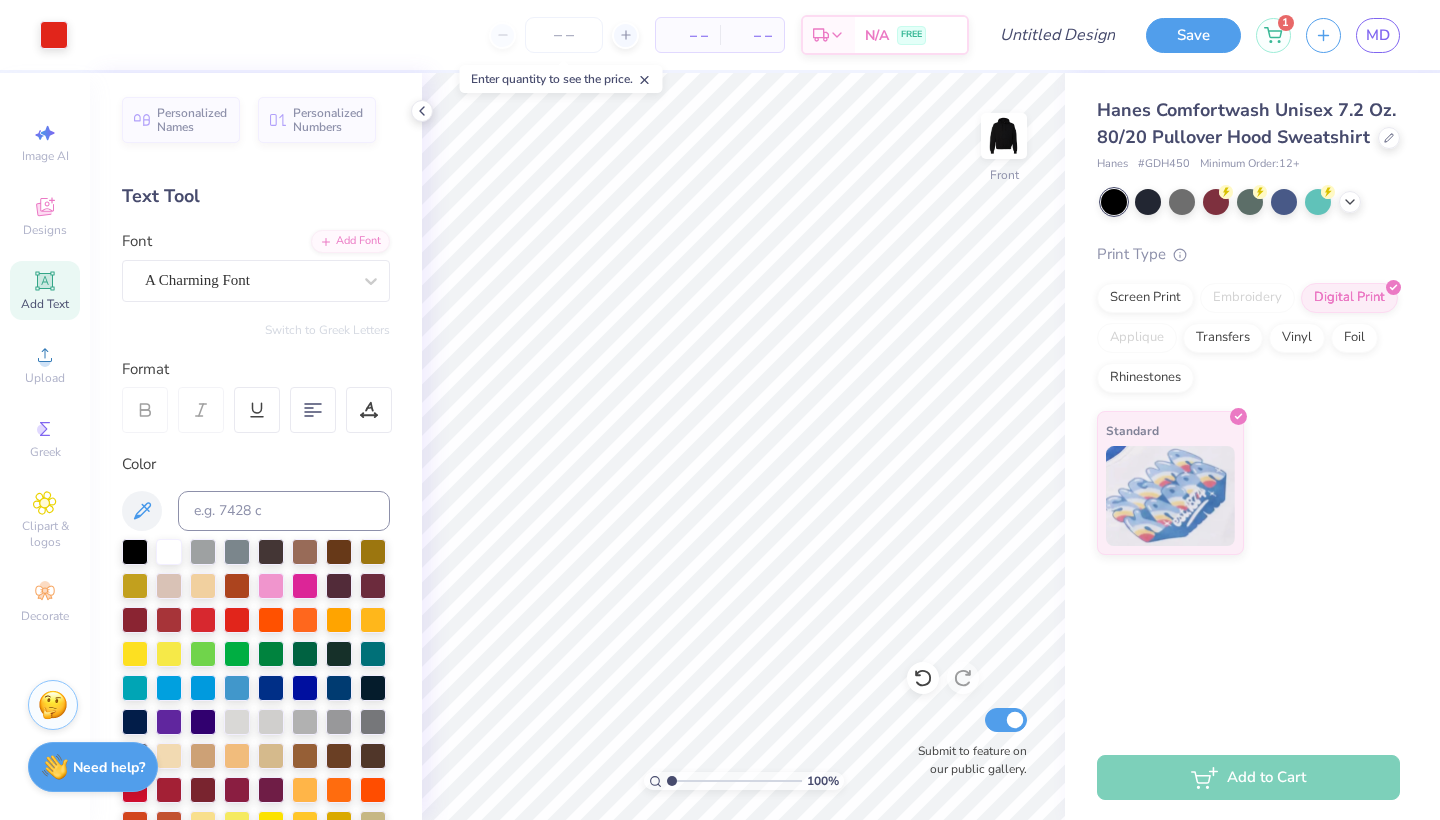 click 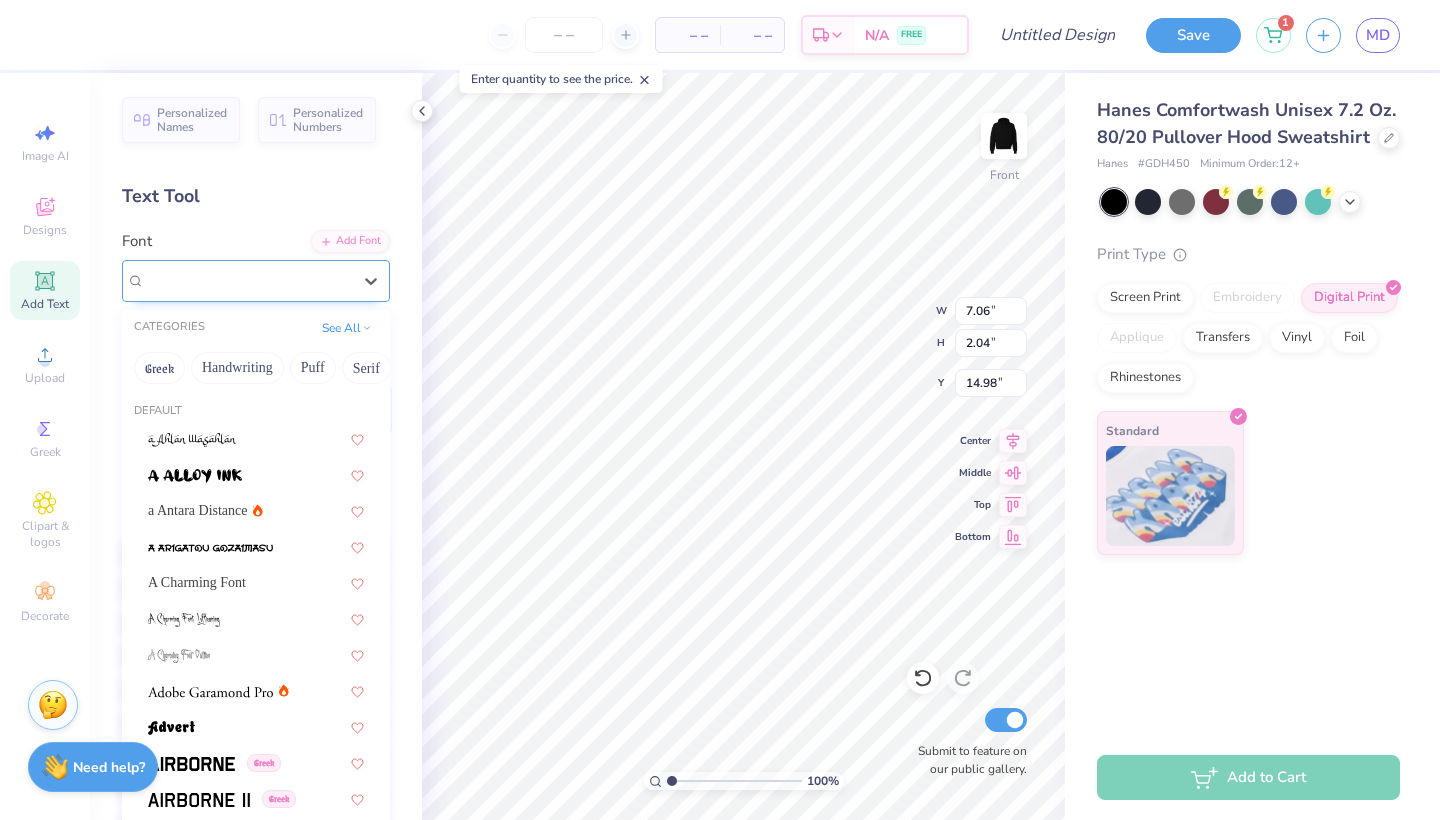 click on "Super Dream" at bounding box center (248, 280) 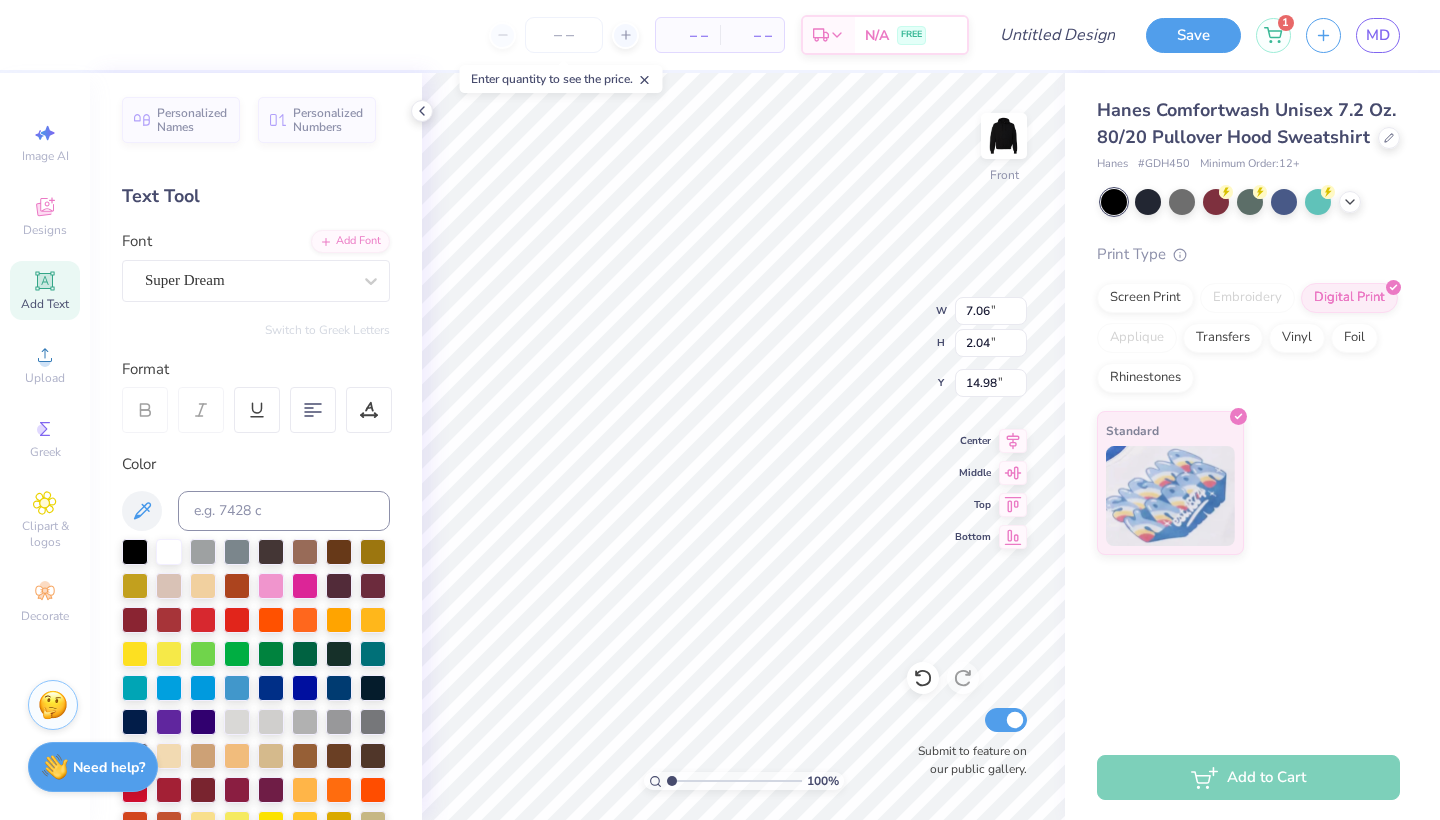 type on "T" 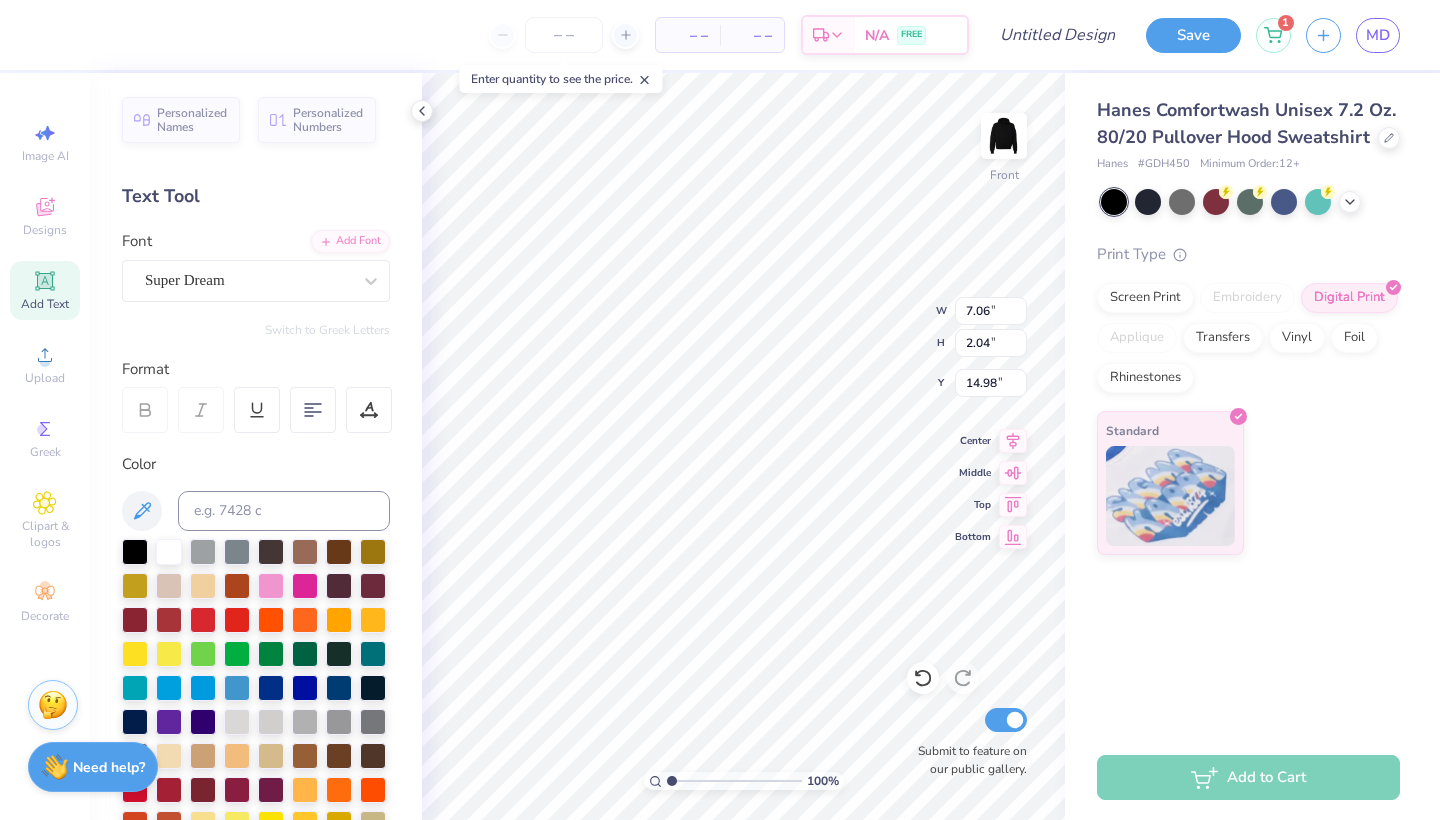 scroll, scrollTop: 1, scrollLeft: 7, axis: both 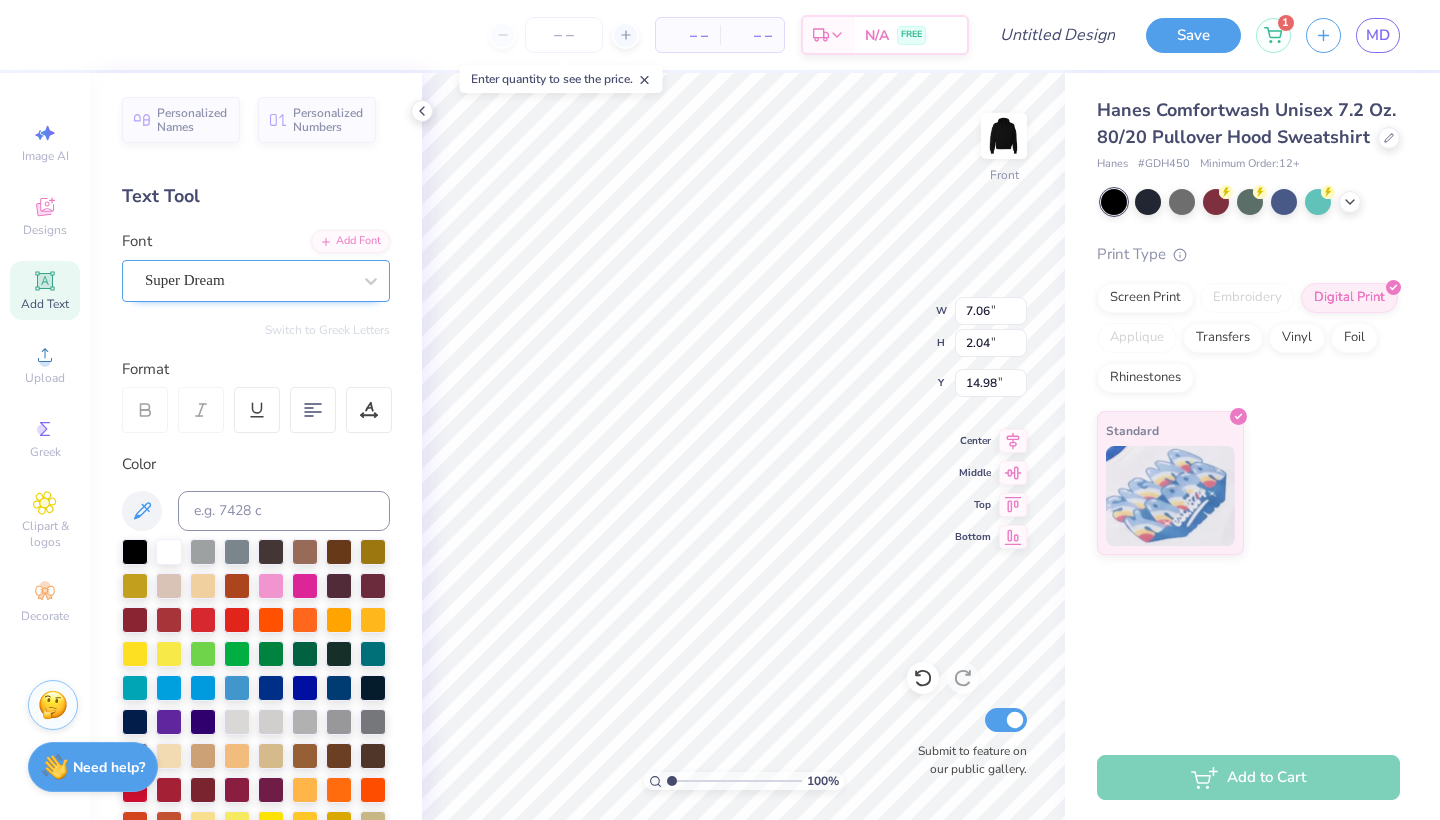 type on "[FIRST] [LAST] [LAST]" 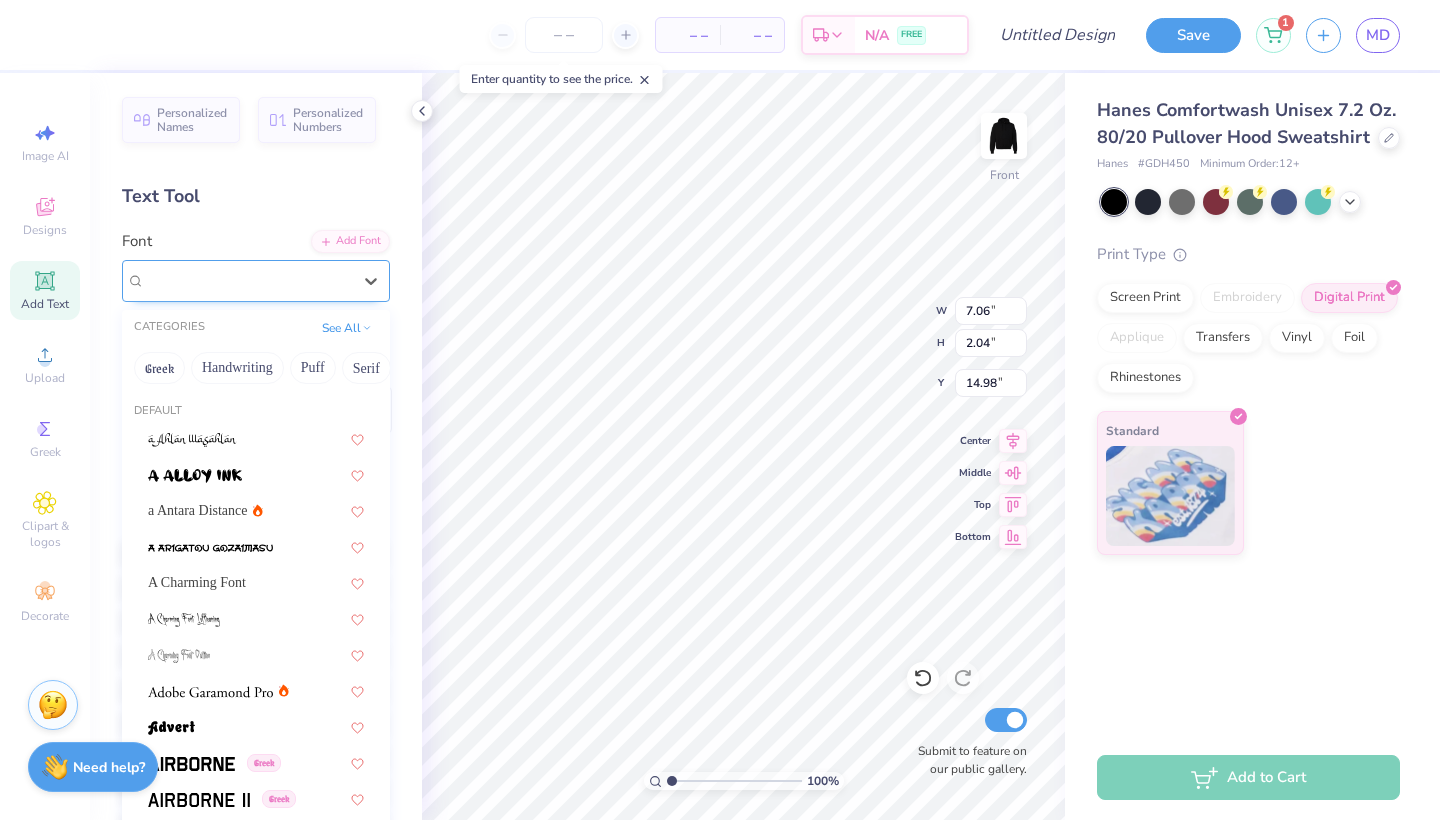 click on "Super Dream" at bounding box center [248, 280] 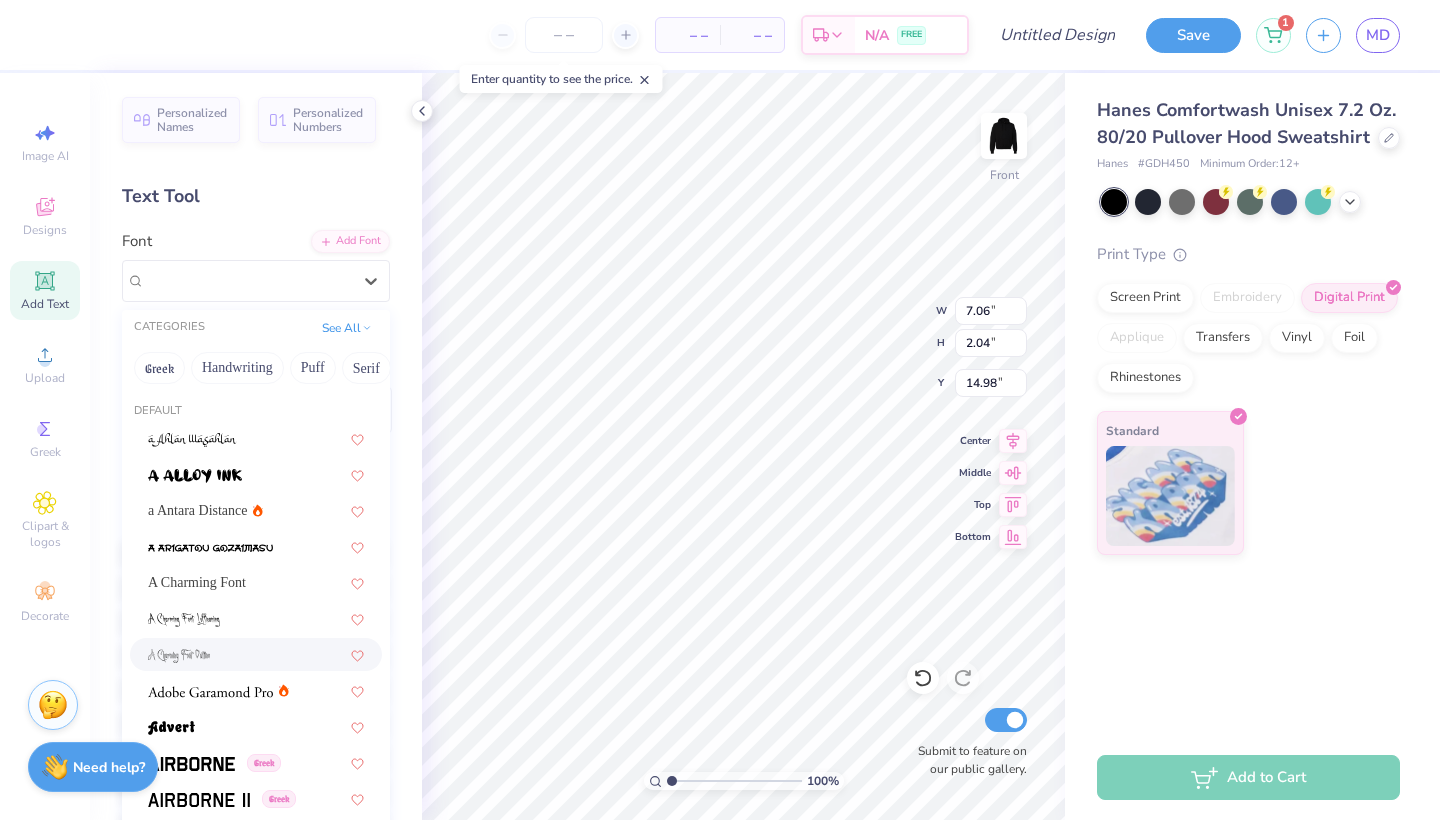 click at bounding box center [256, 654] 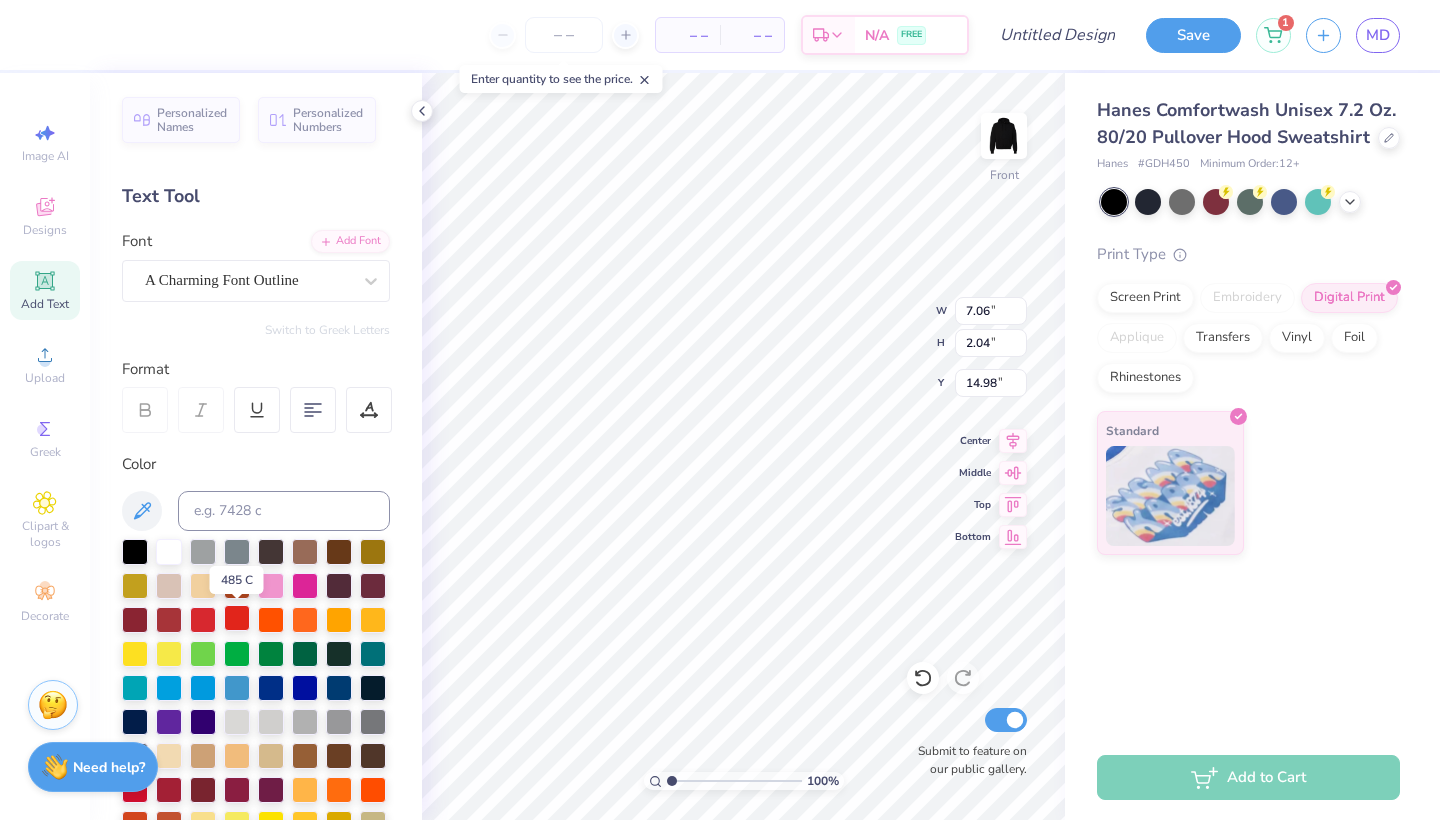 click at bounding box center (237, 618) 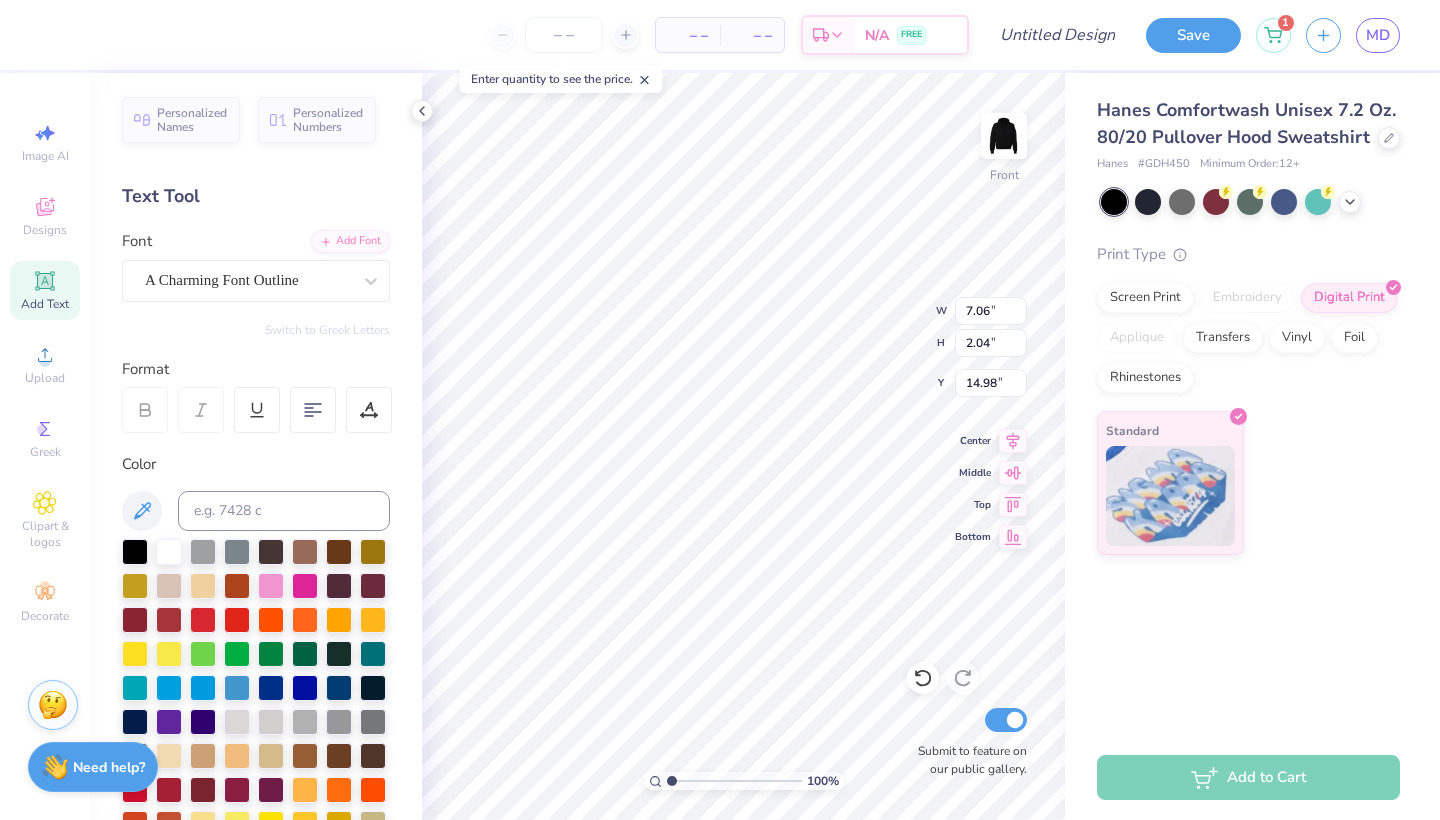 type on "10.04" 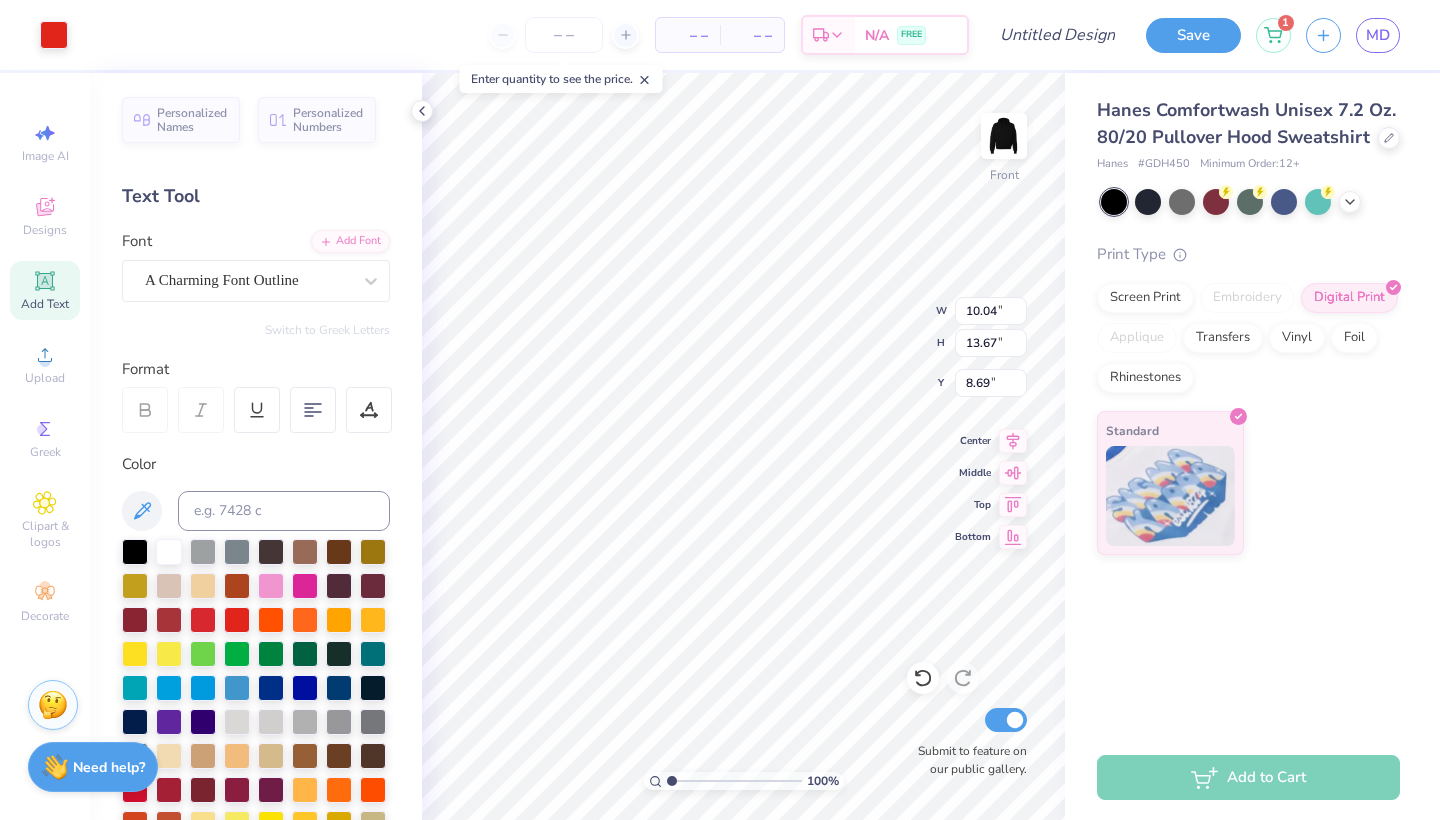 type on "11.14" 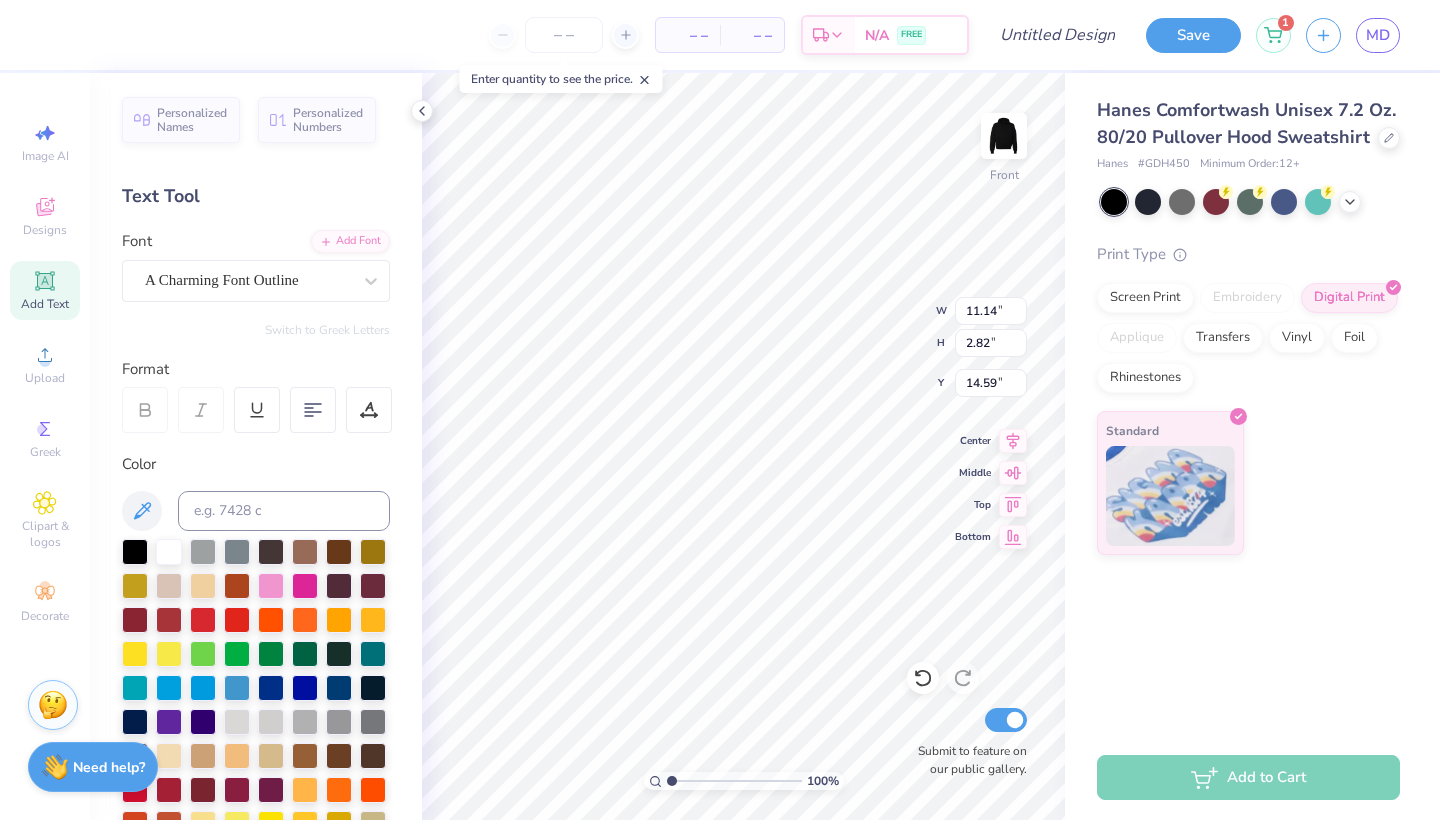 type on "20.95" 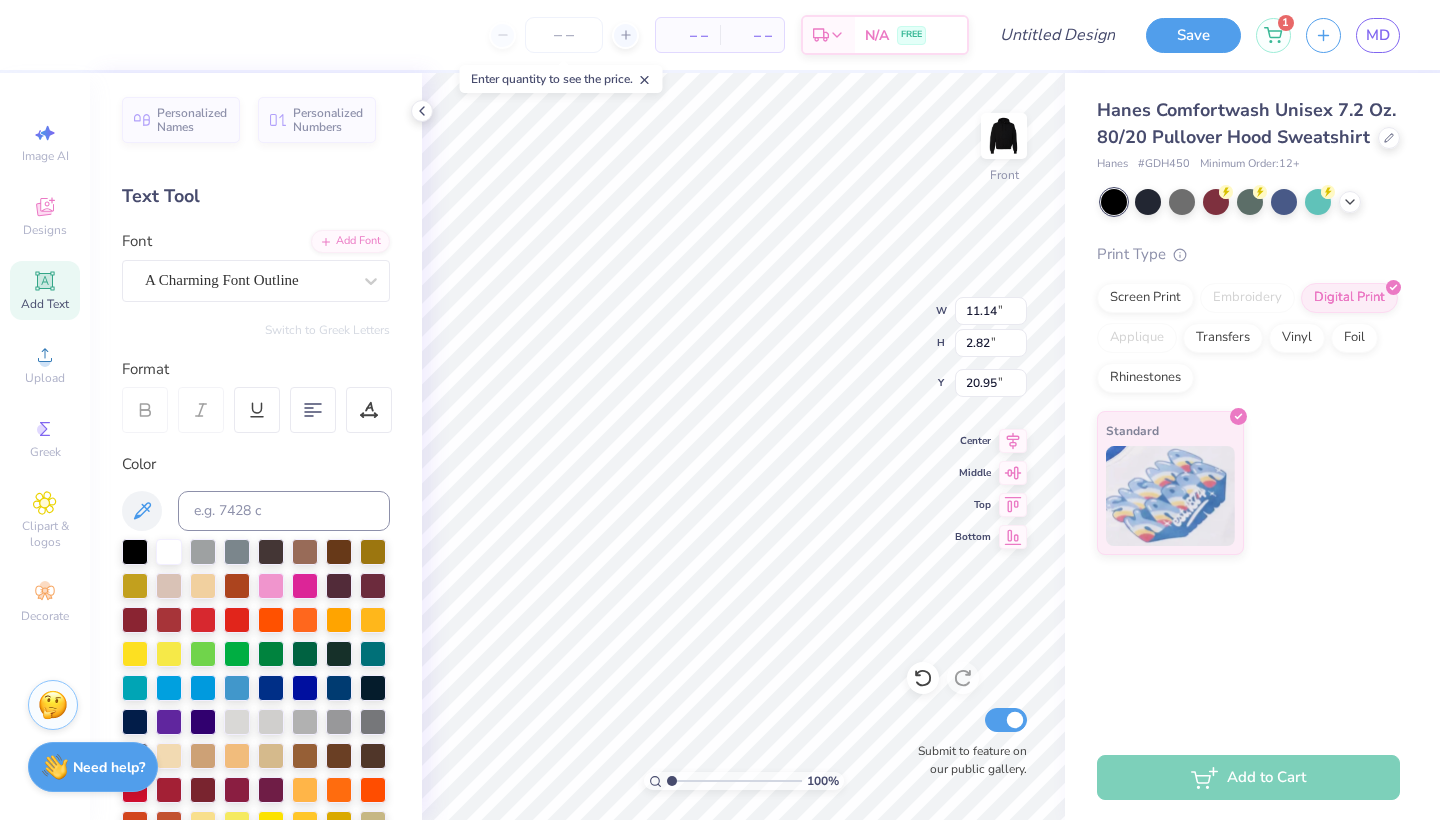 type on "10.04" 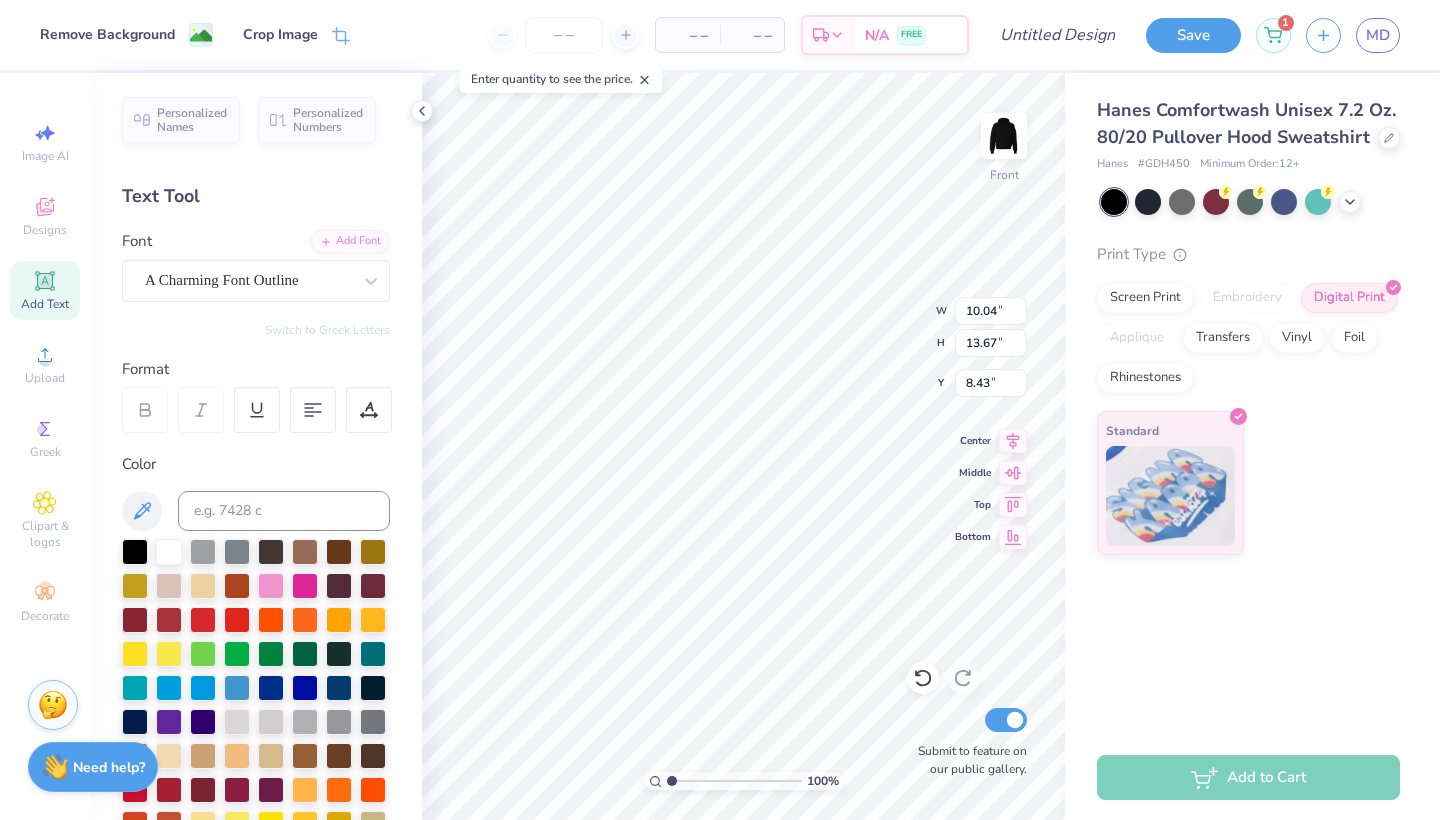 click on "Hanes Comfortwash Unisex 7.2 Oz. 80/20 Pullover Hood Sweatshirt Hanes # GDH450 Minimum Order:  12 +   Print Type Screen Print Embroidery Digital Print Applique Transfers Vinyl Foil Rhinestones Standard" at bounding box center (1252, 404) 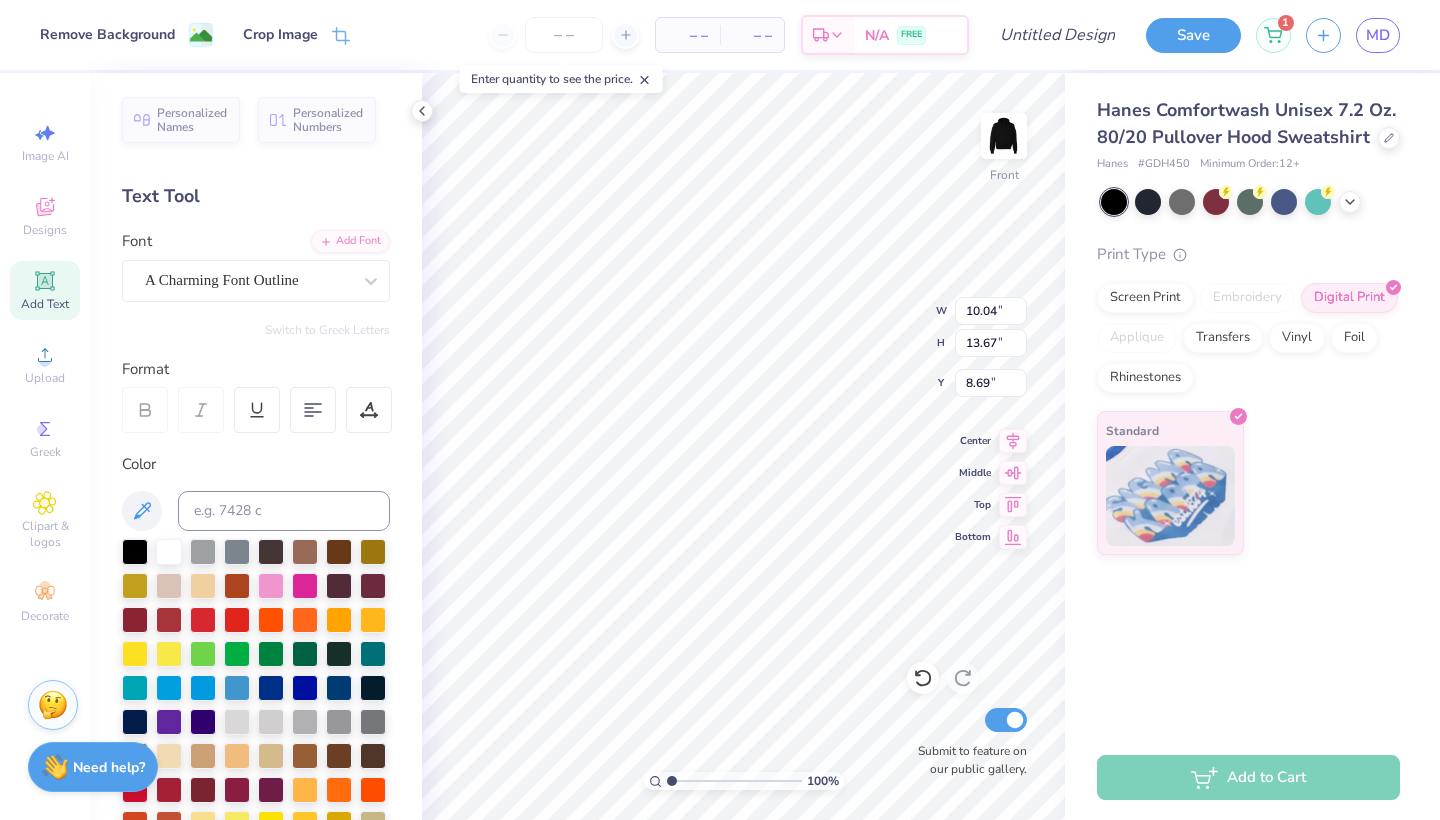 type on "11.14" 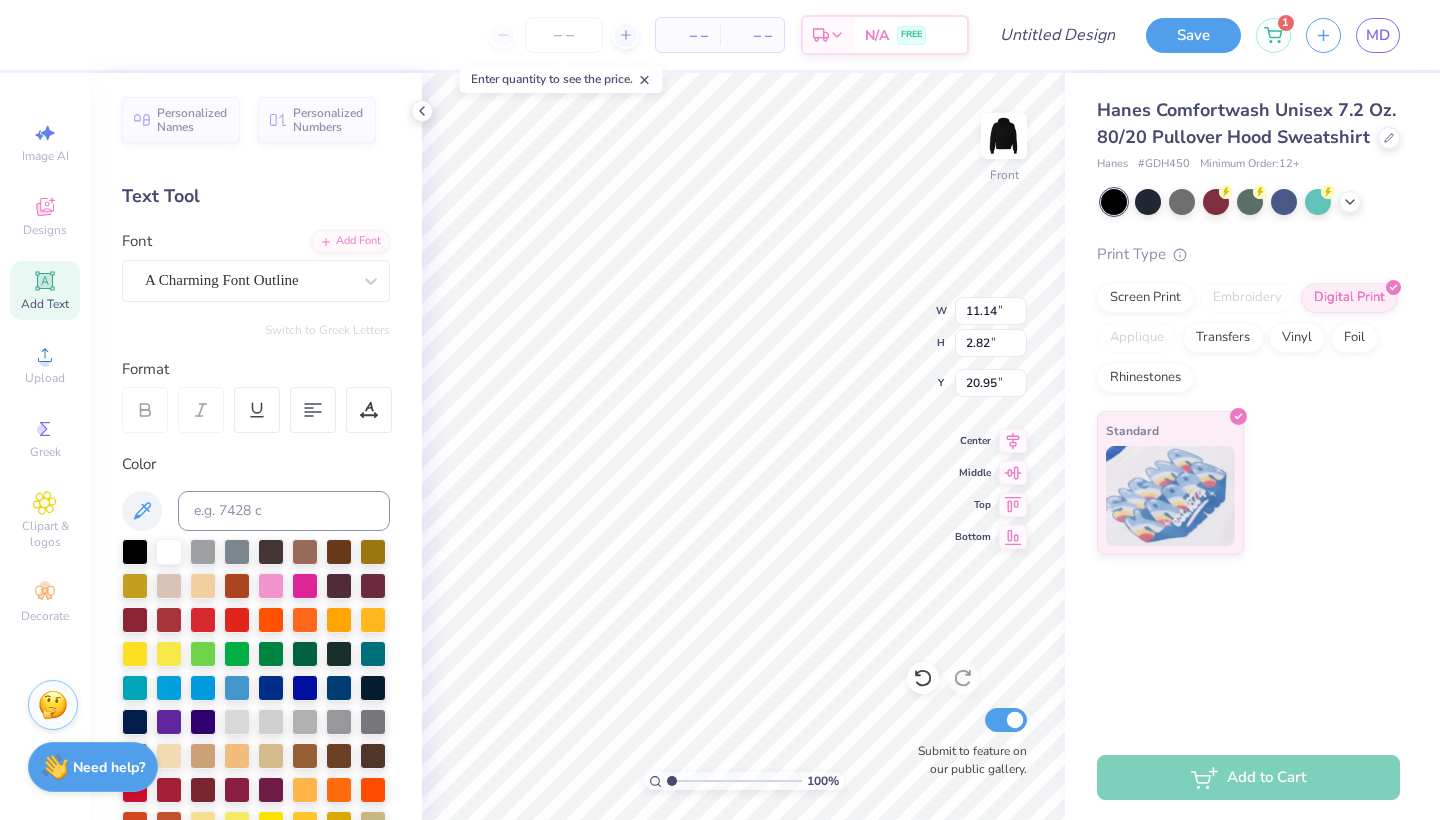 type on "22.75" 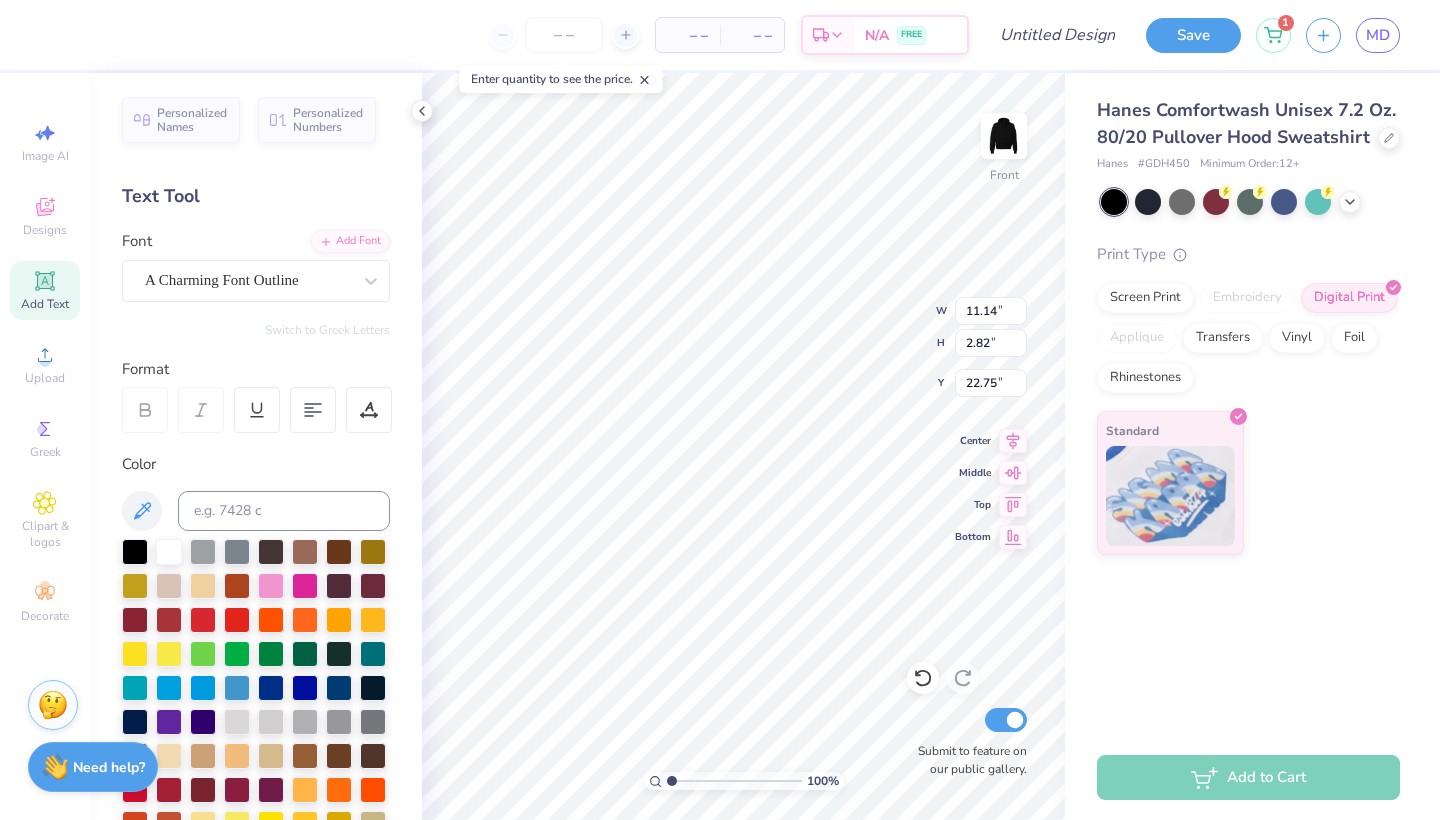 type on "10.92" 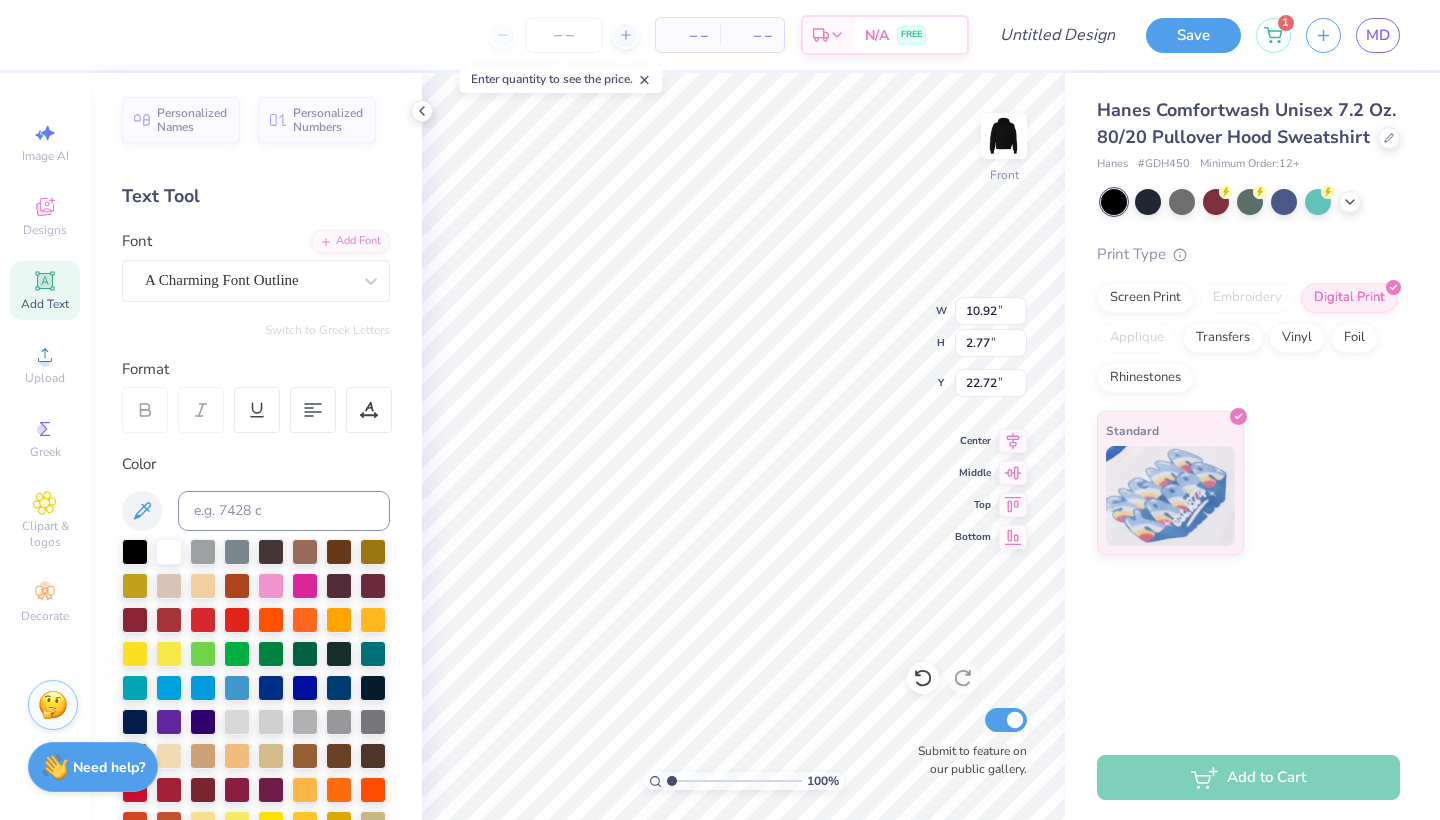 type on "22.67" 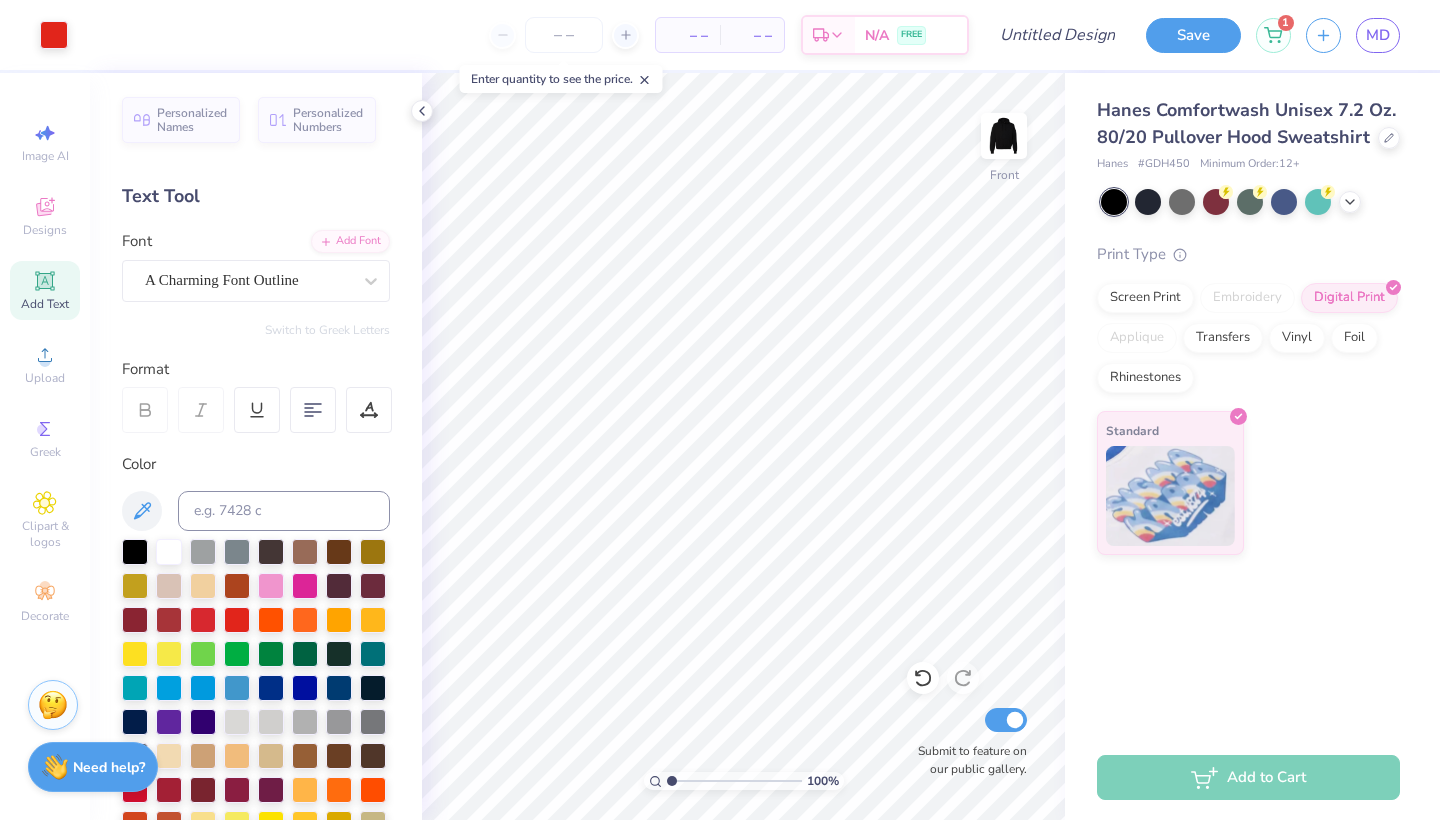 click on "Add Text" at bounding box center (45, 290) 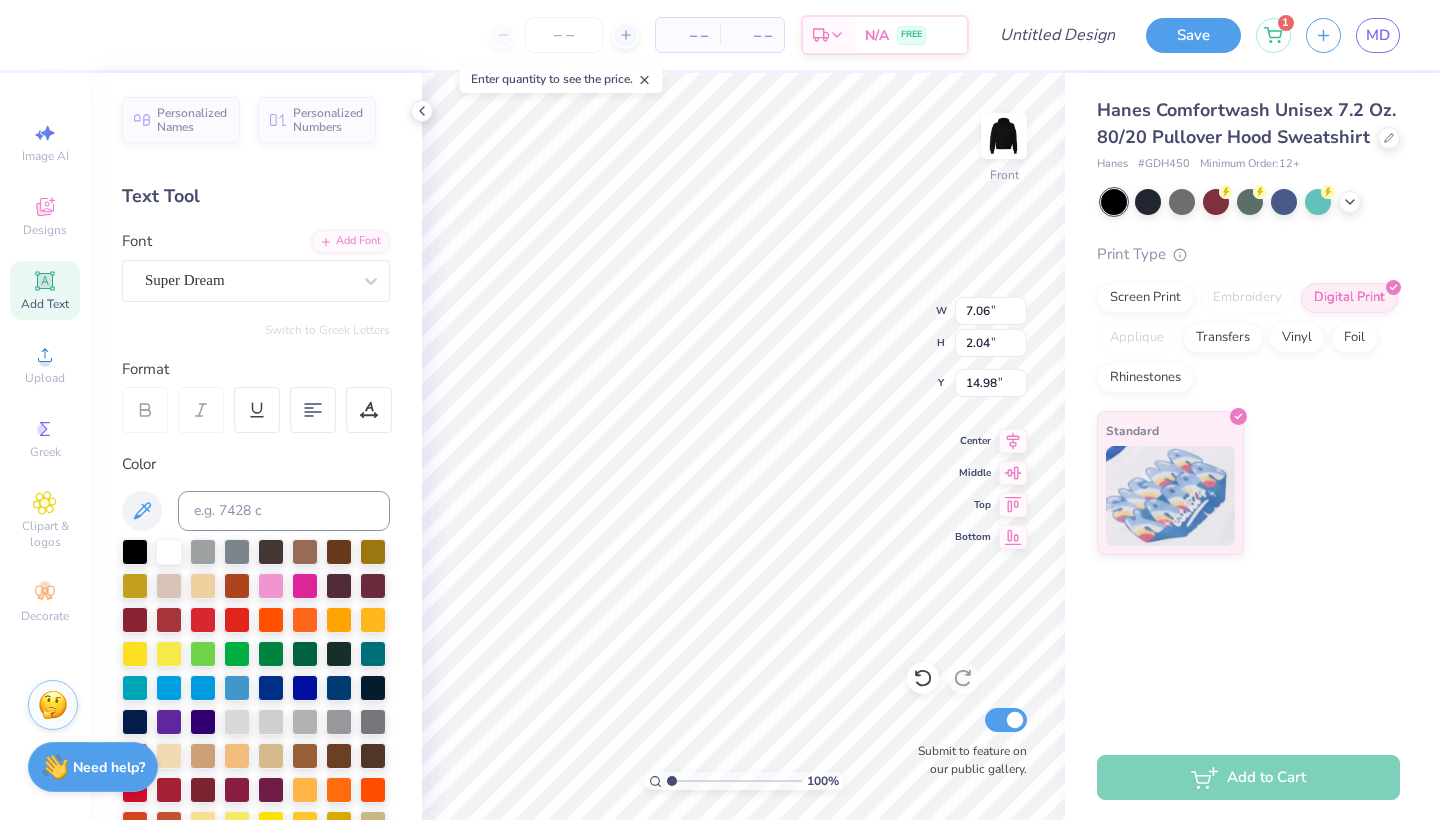 type on "T" 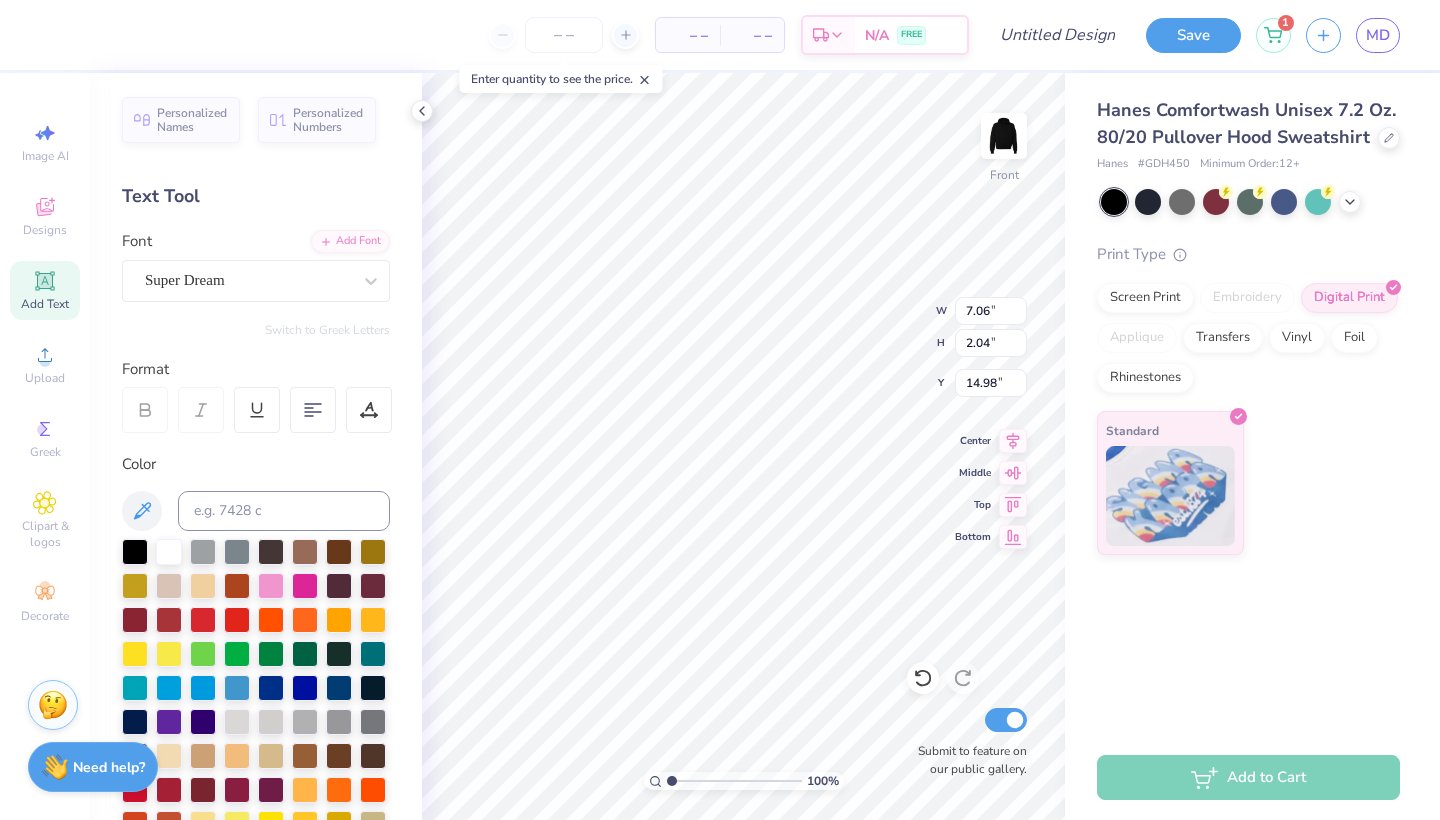 scroll, scrollTop: 0, scrollLeft: 10, axis: horizontal 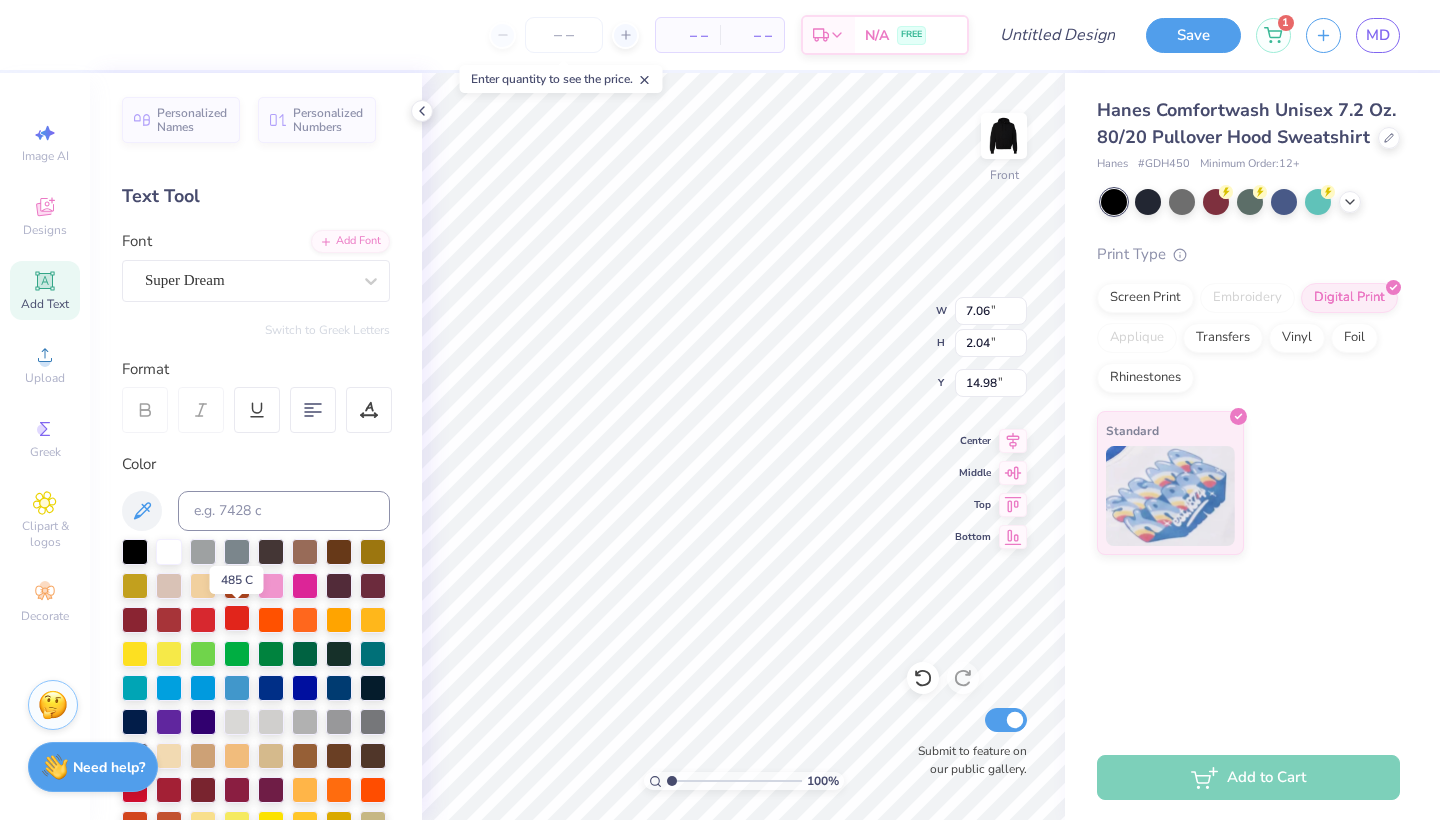 type on "[DATE] - [DATE]" 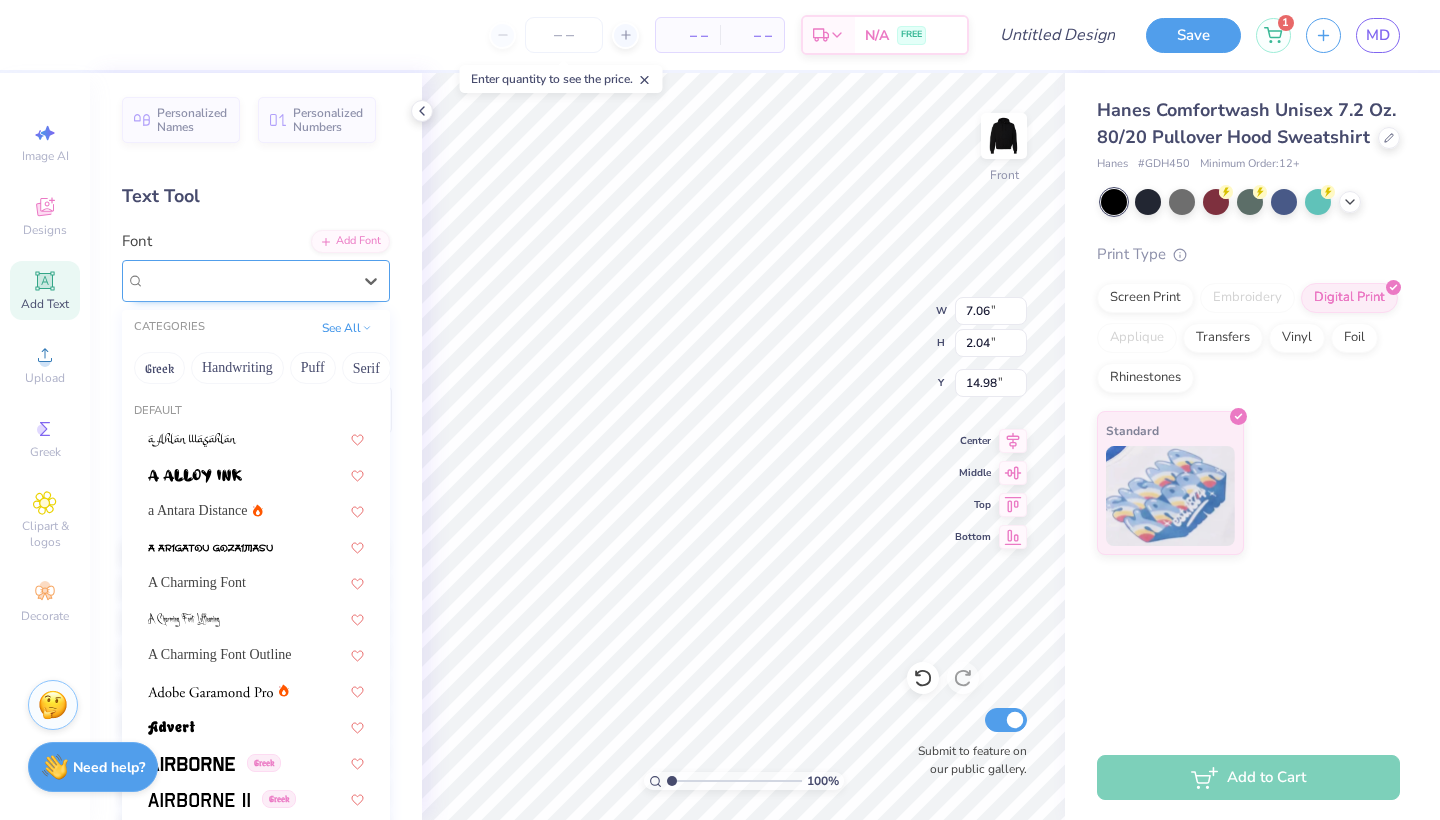 click on "Super Dream" at bounding box center [248, 280] 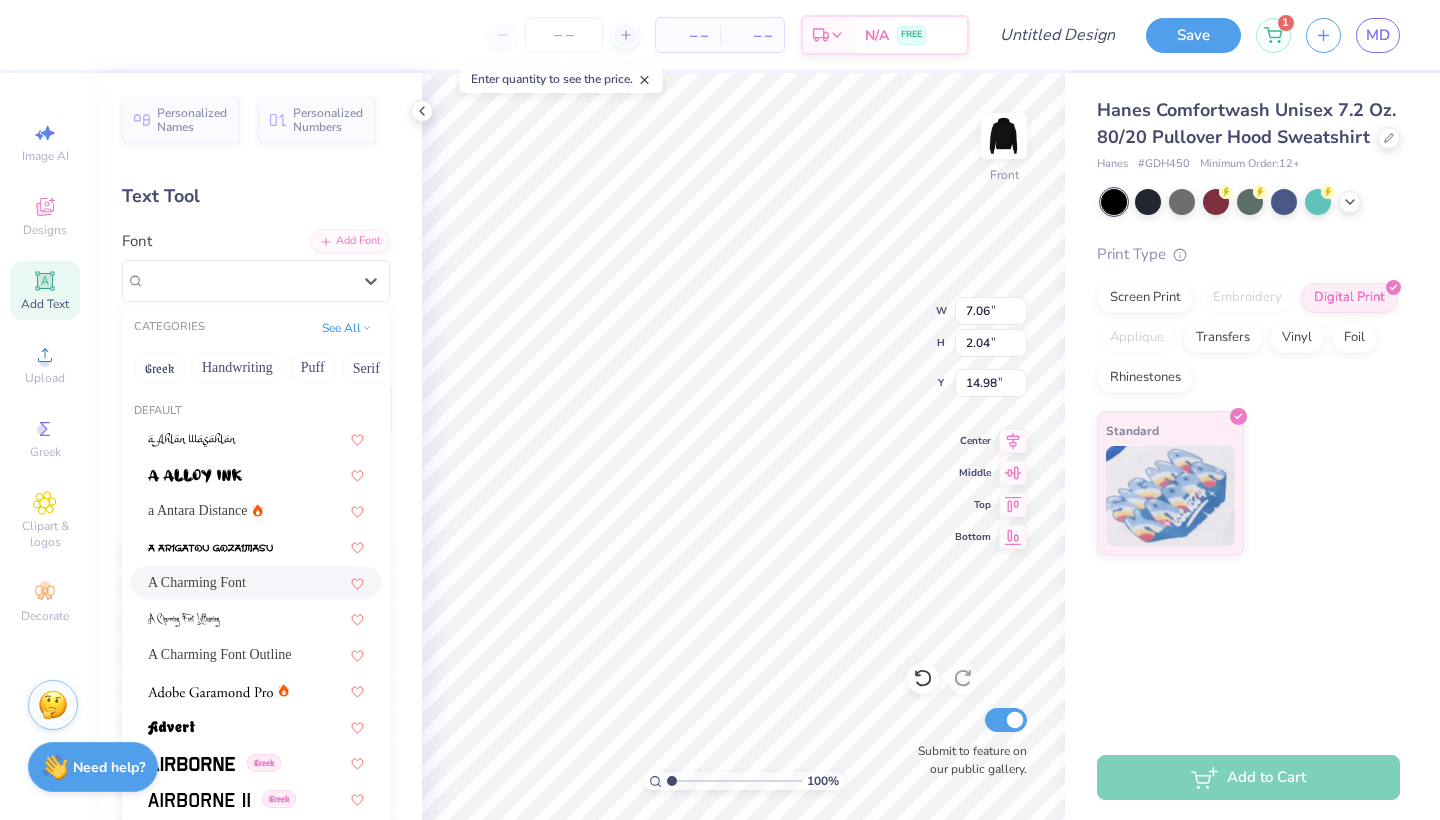 click on "A Charming Font" at bounding box center [256, 582] 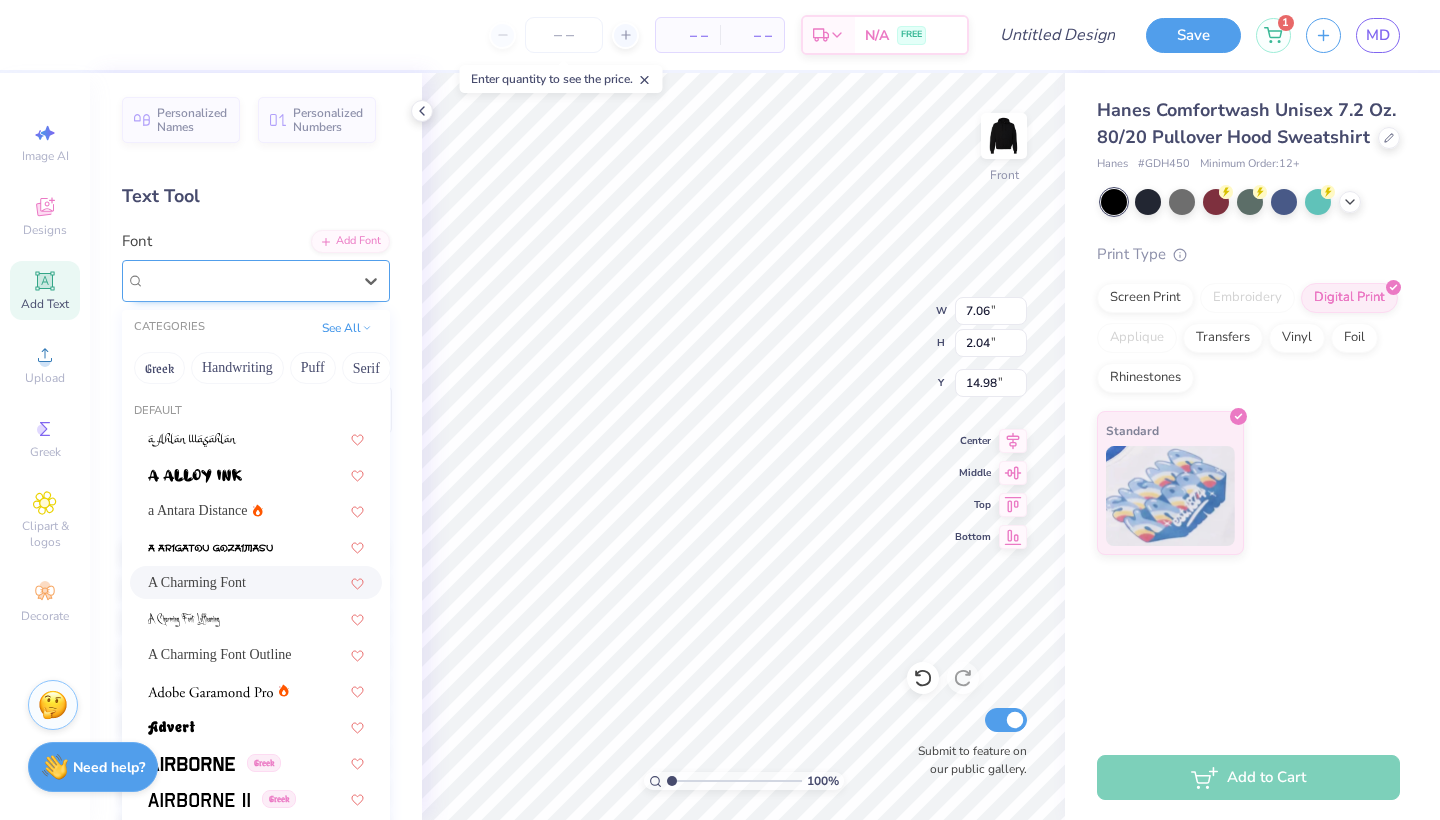 click on "A Charming Font" at bounding box center [248, 280] 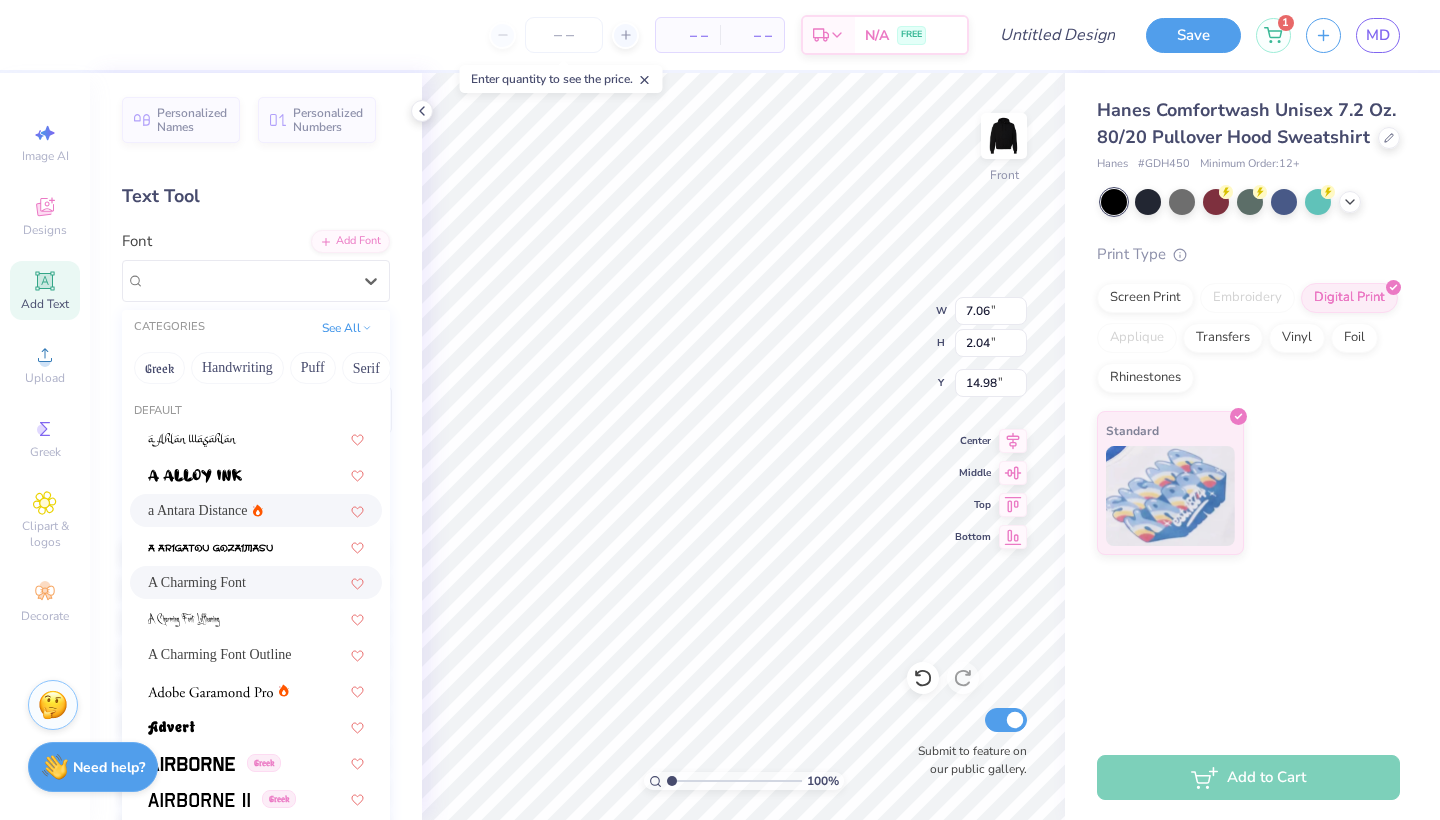 click on "a Antara Distance" at bounding box center (256, 510) 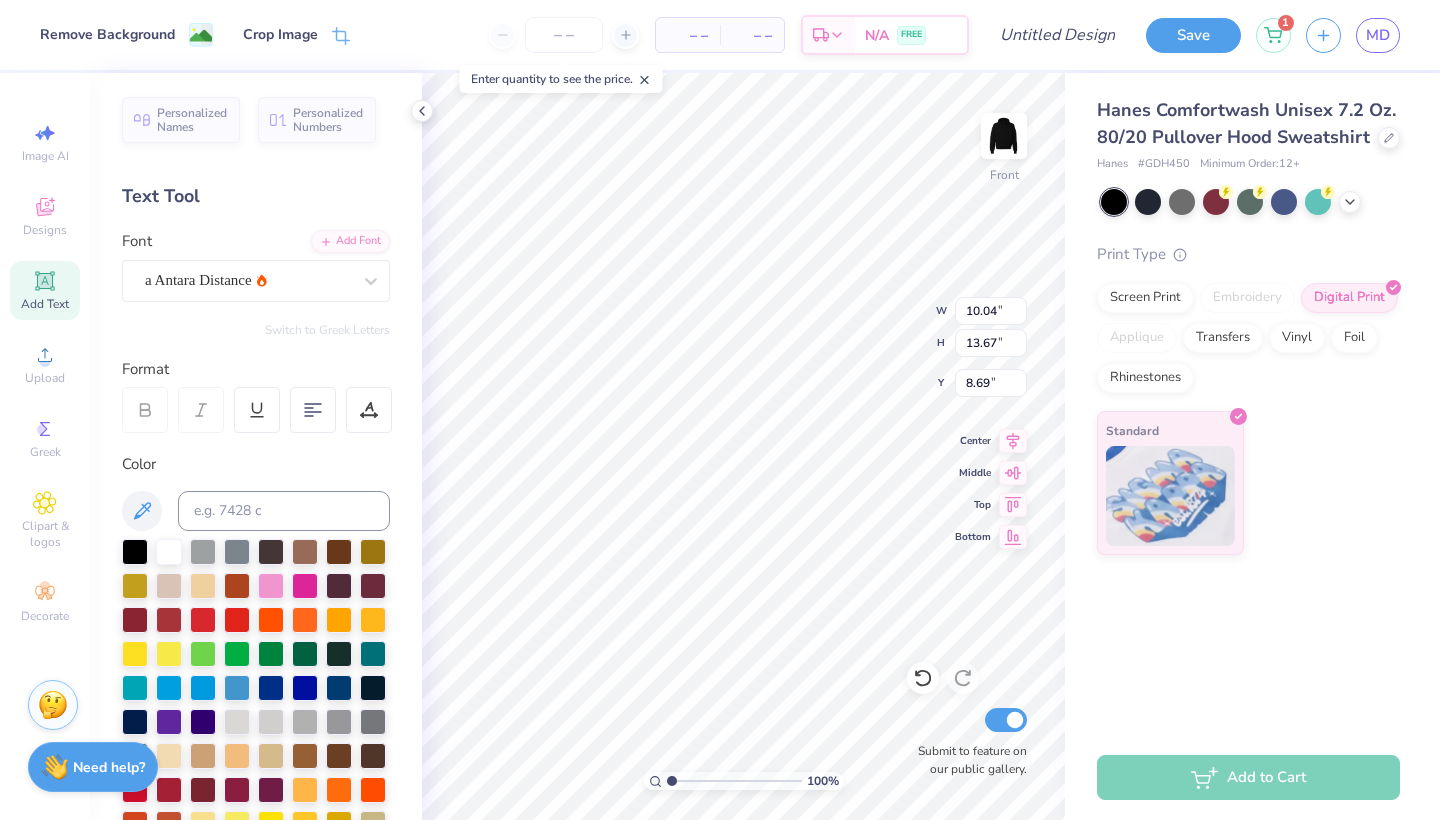 type on "10.04" 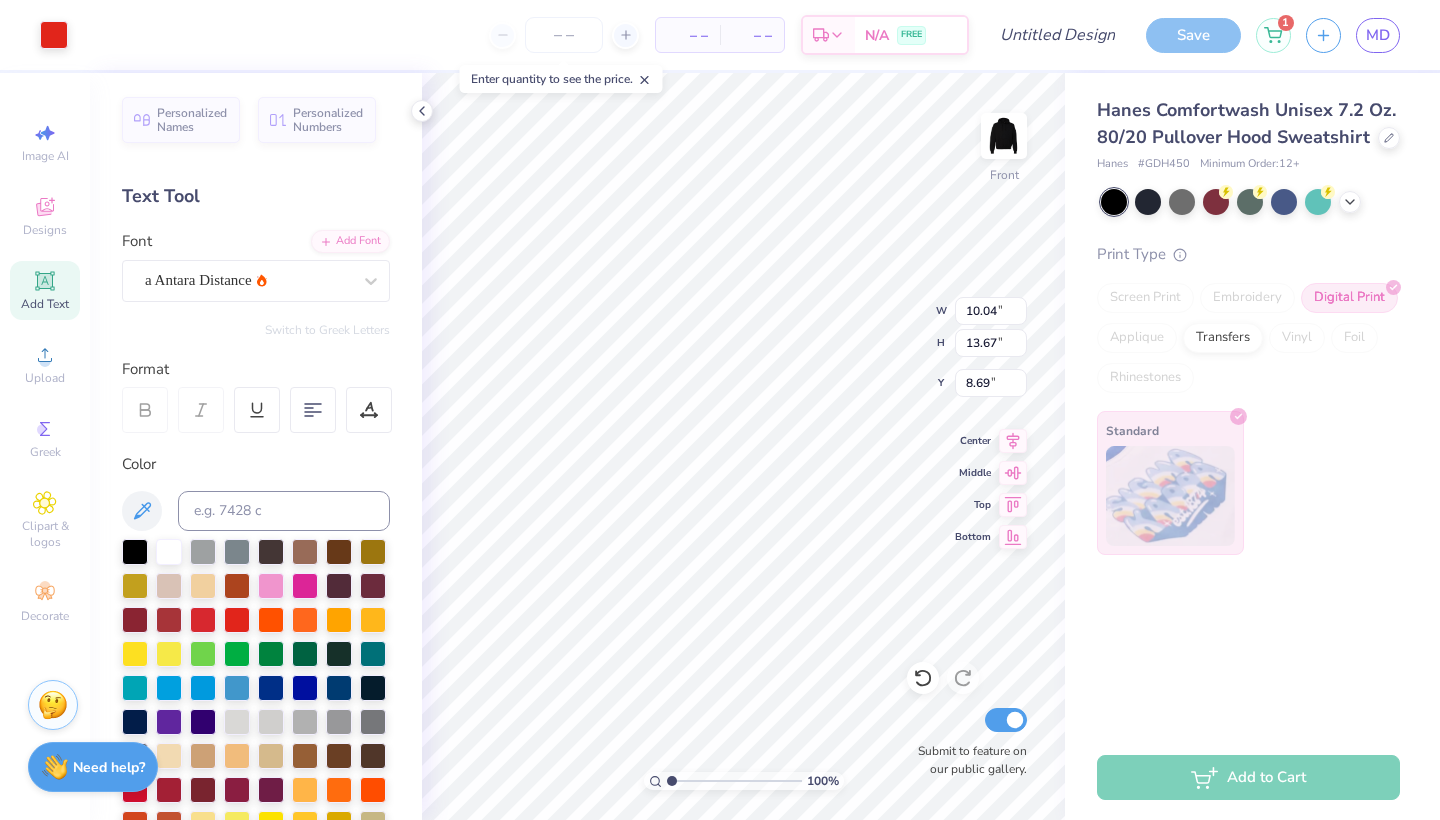 type on "16.81" 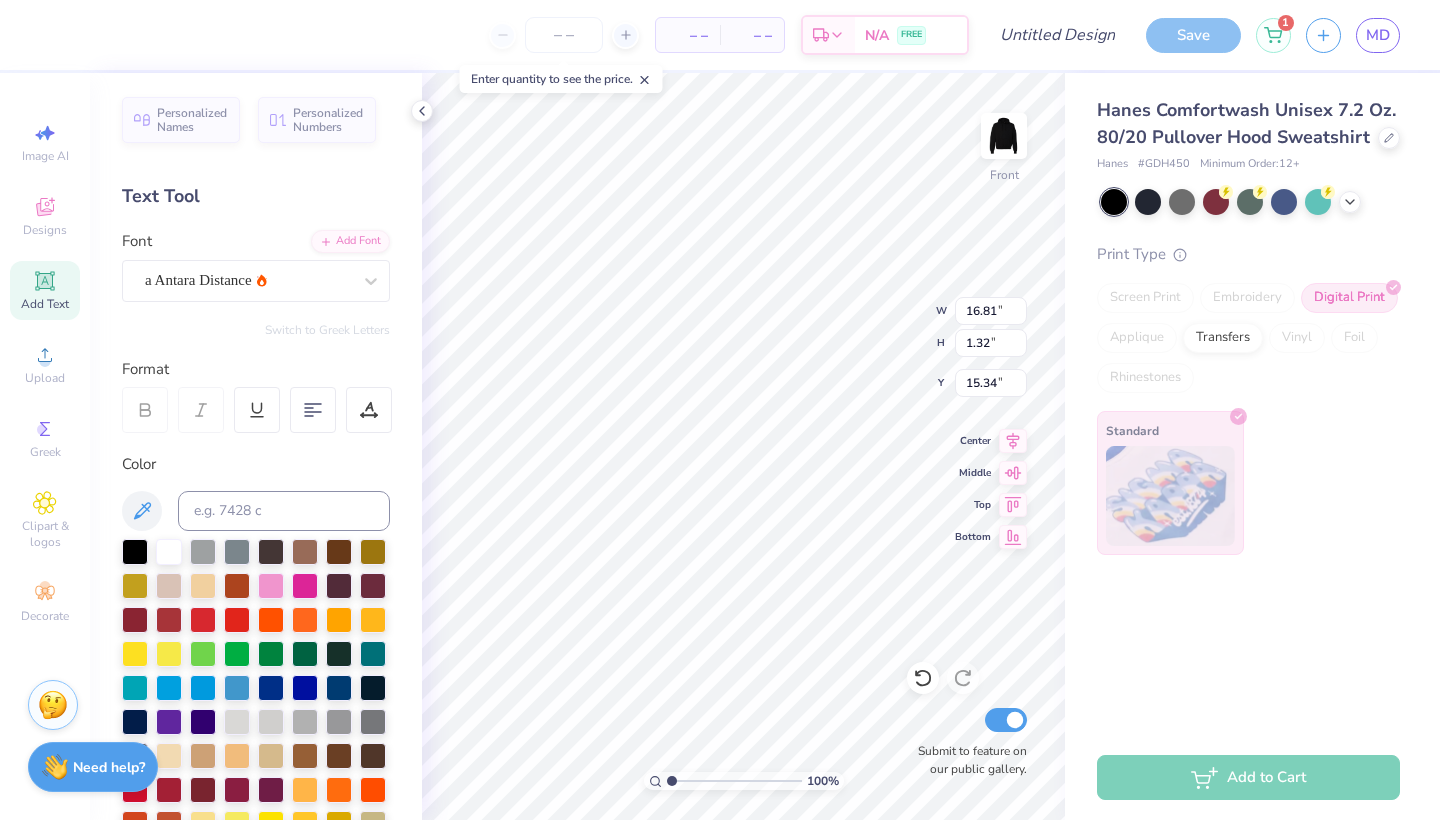 type on "10.04" 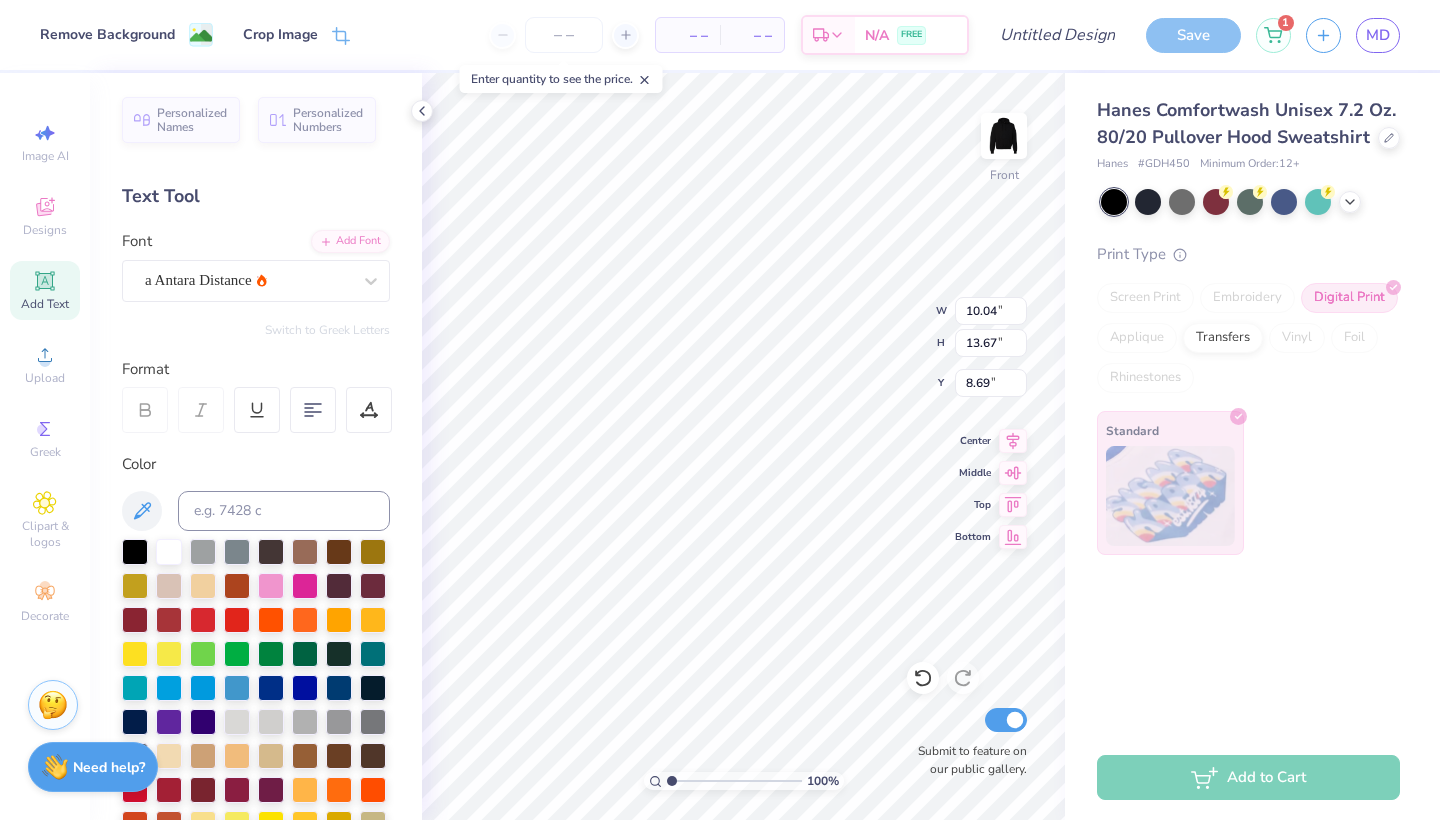 type on "16.81" 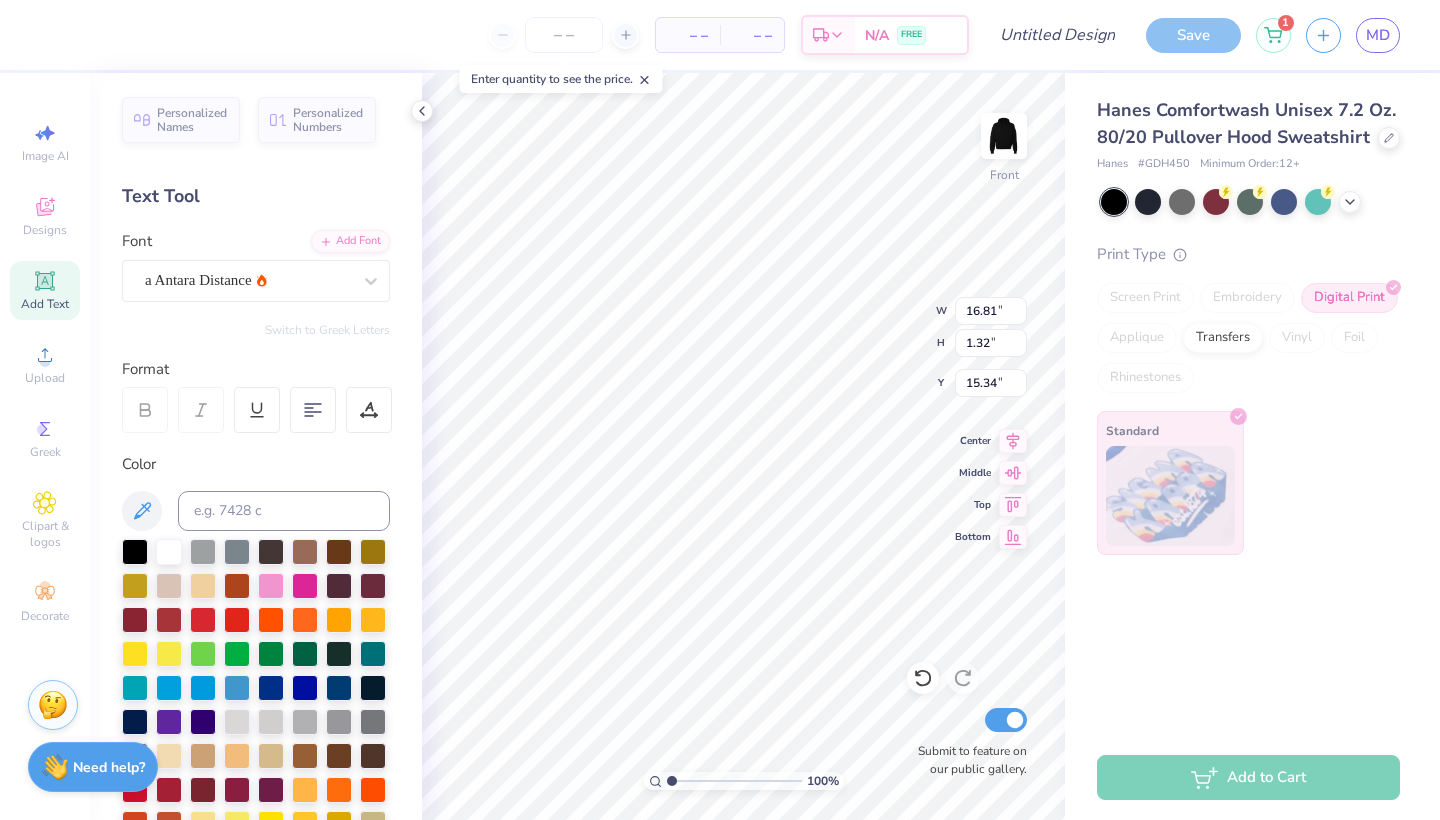 type on "10.04" 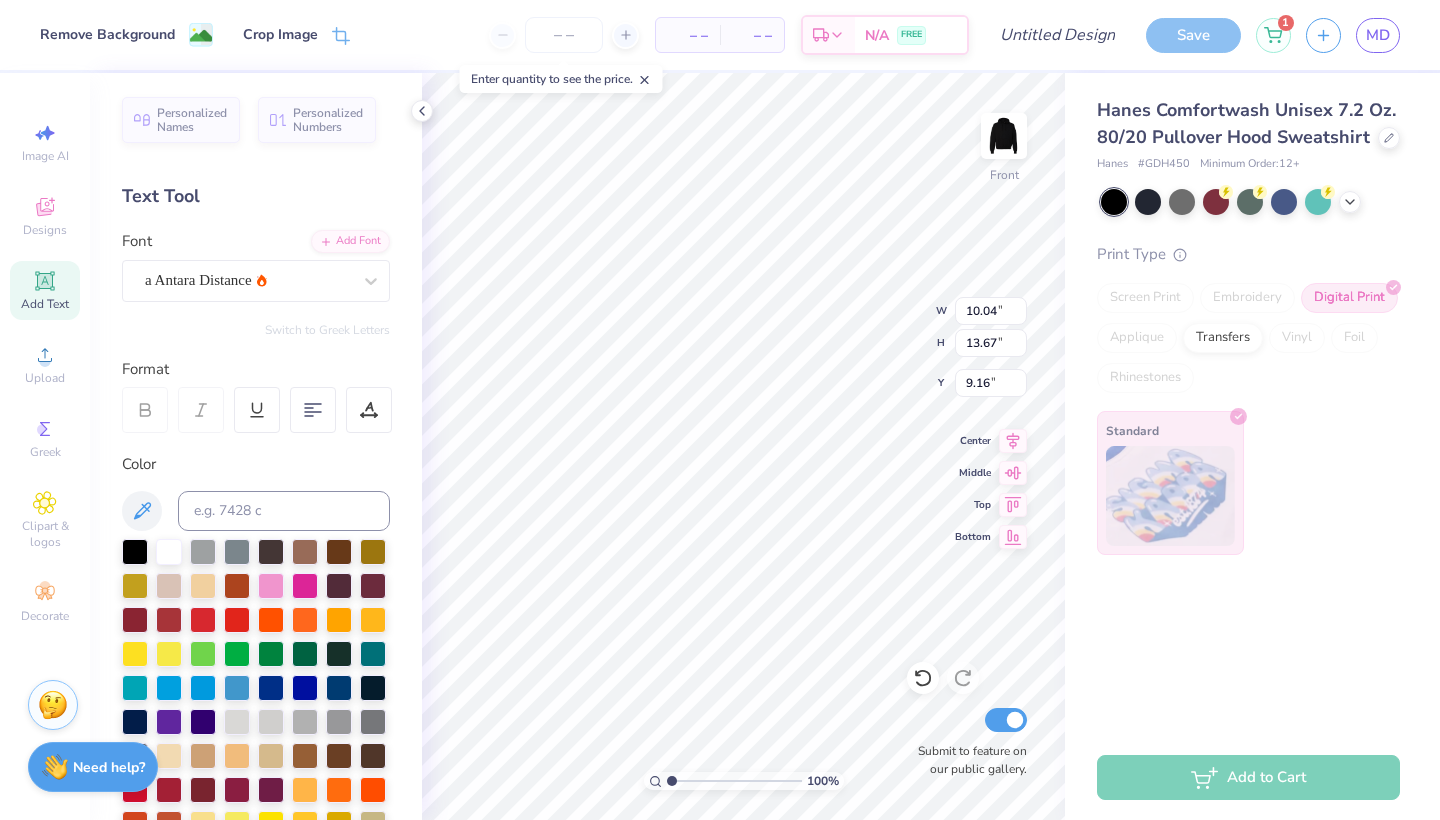 type on "8.51" 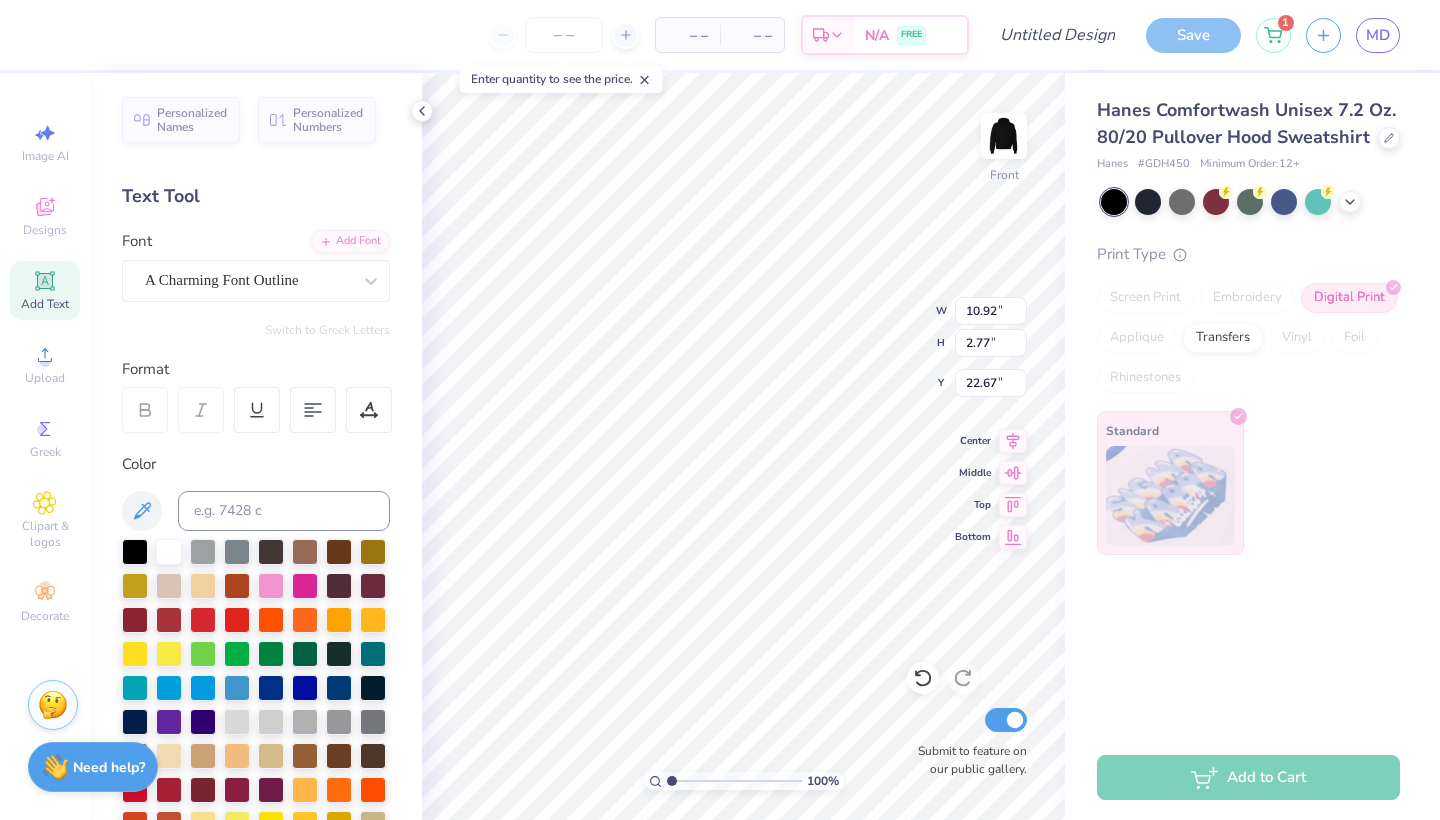 type on "22.18" 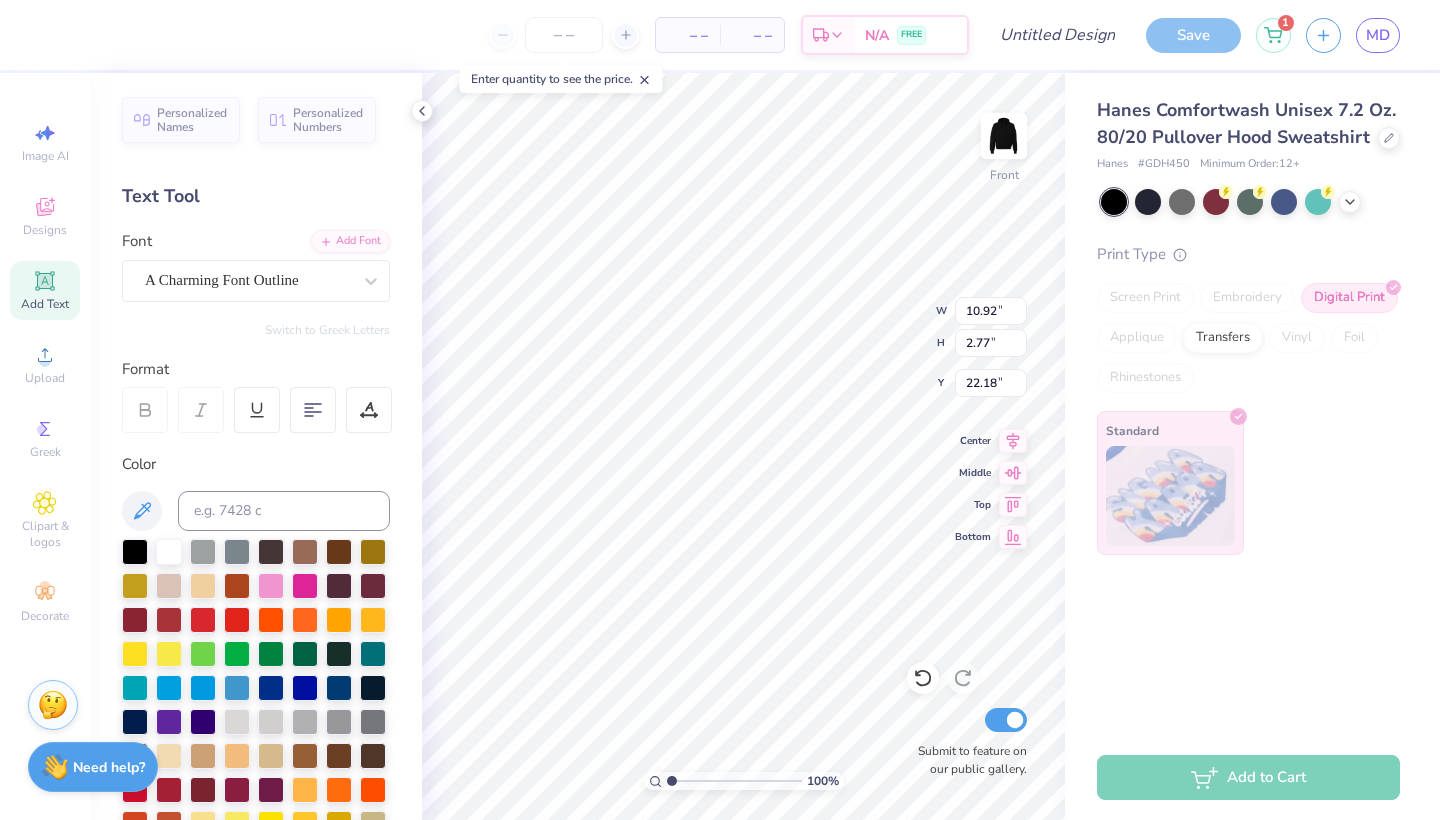 click on "Hanes Comfortwash Unisex 7.2 Oz. 80/20 Pullover Hood Sweatshirt Hanes # GDH450 Minimum Order:  12 +   Print Type Screen Print Embroidery Digital Print Applique Transfers Vinyl Foil Rhinestones Standard" at bounding box center [1252, 404] 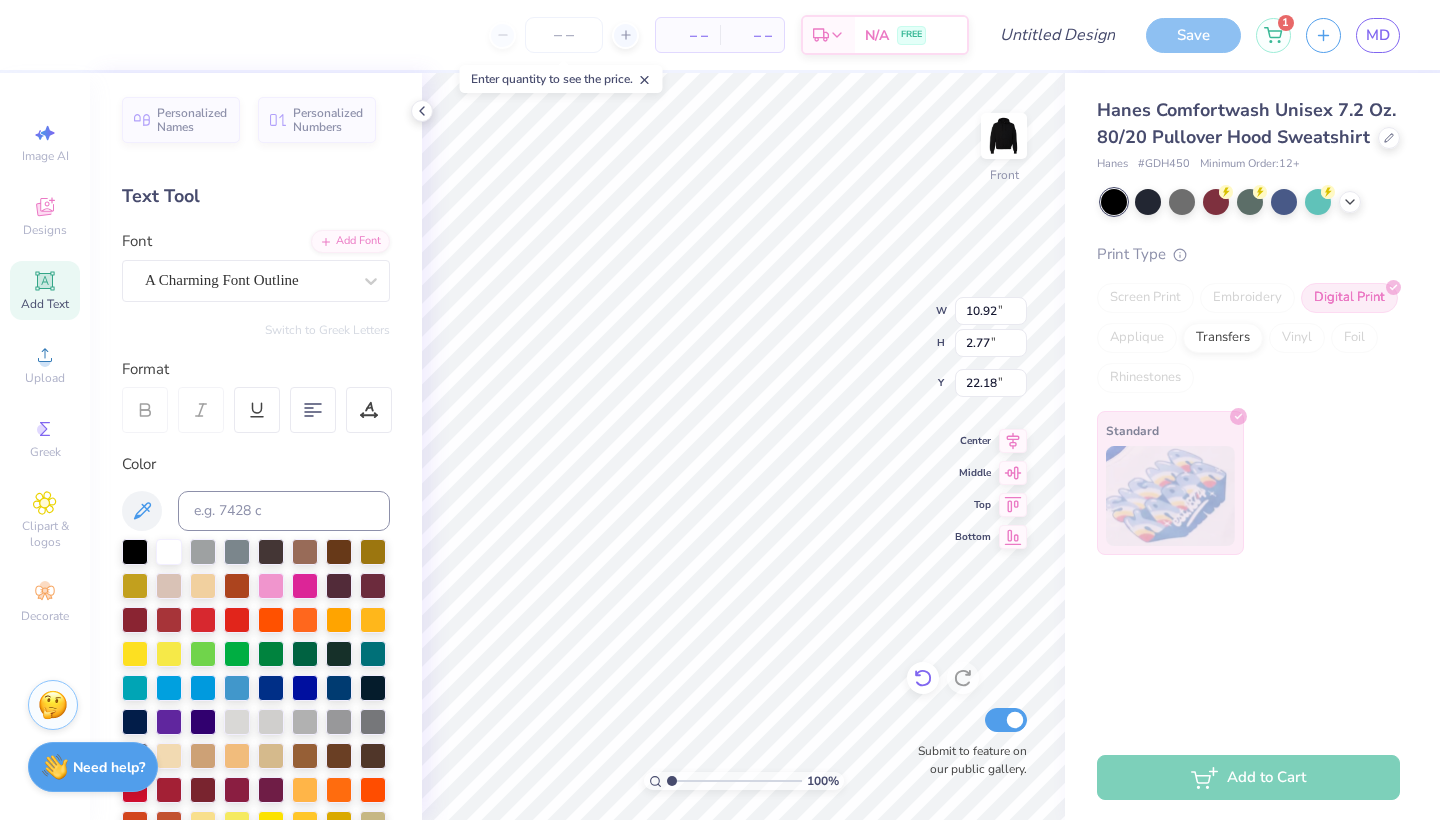 type on "10.04" 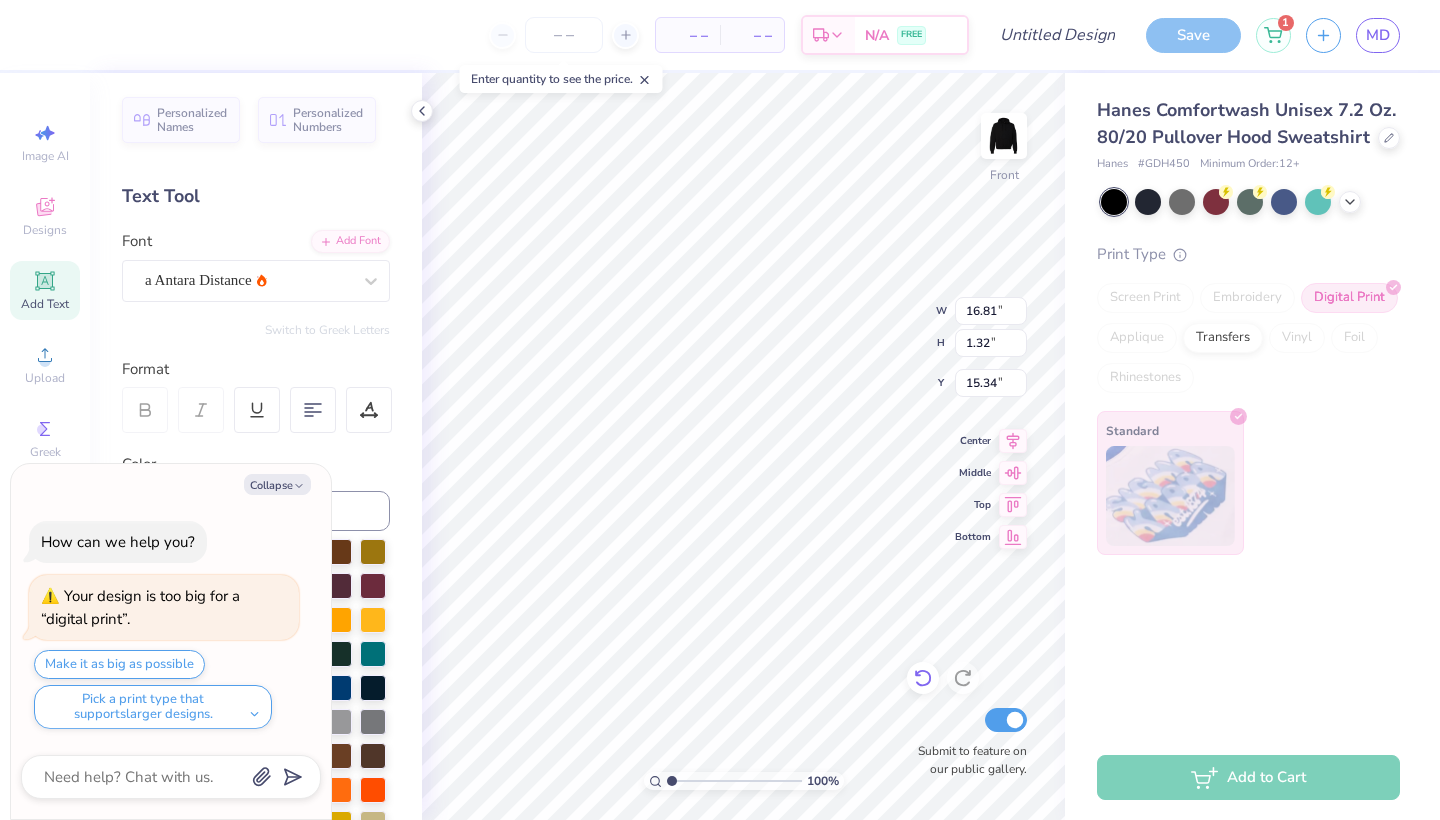 type on "x" 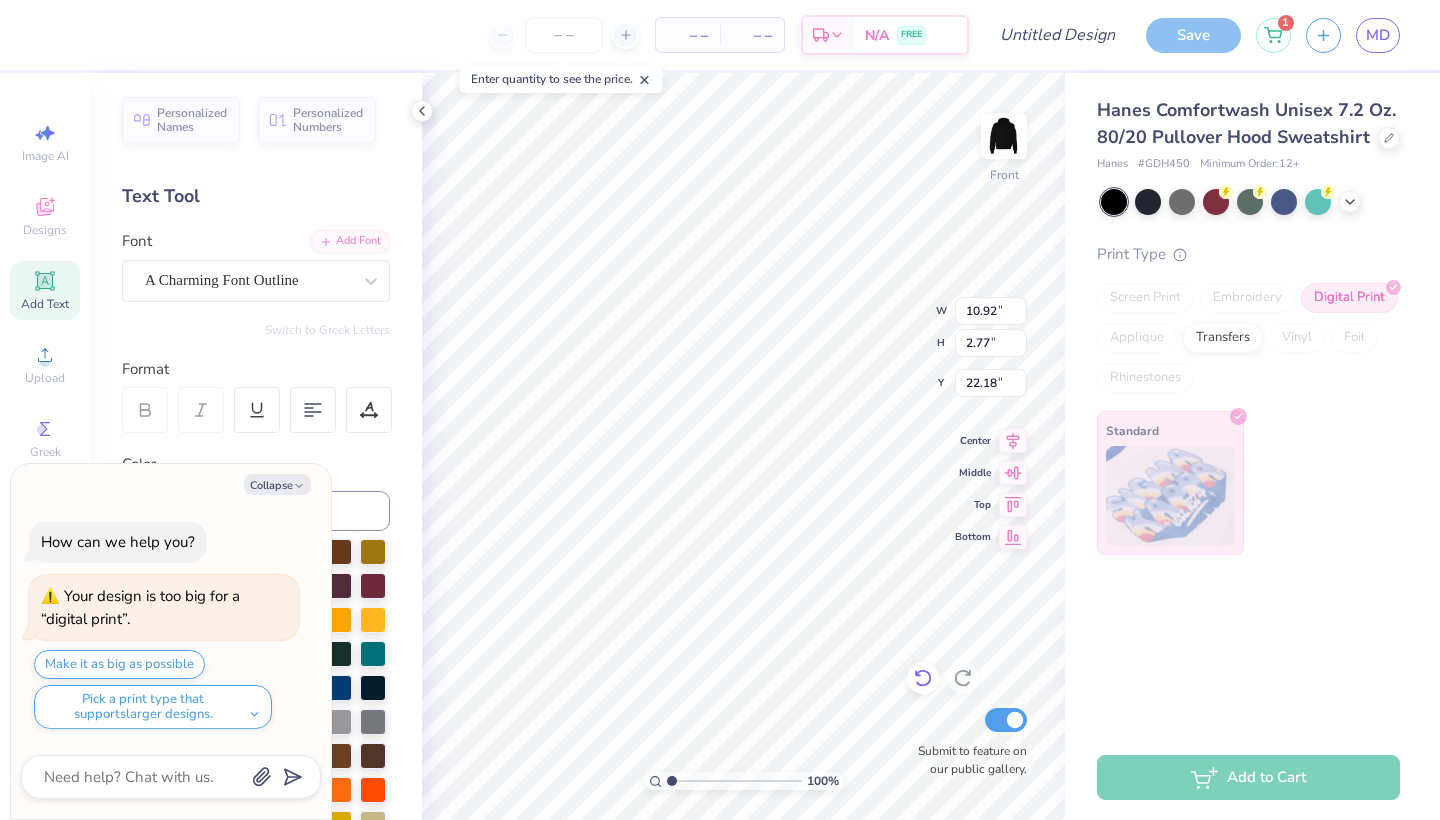 type on "x" 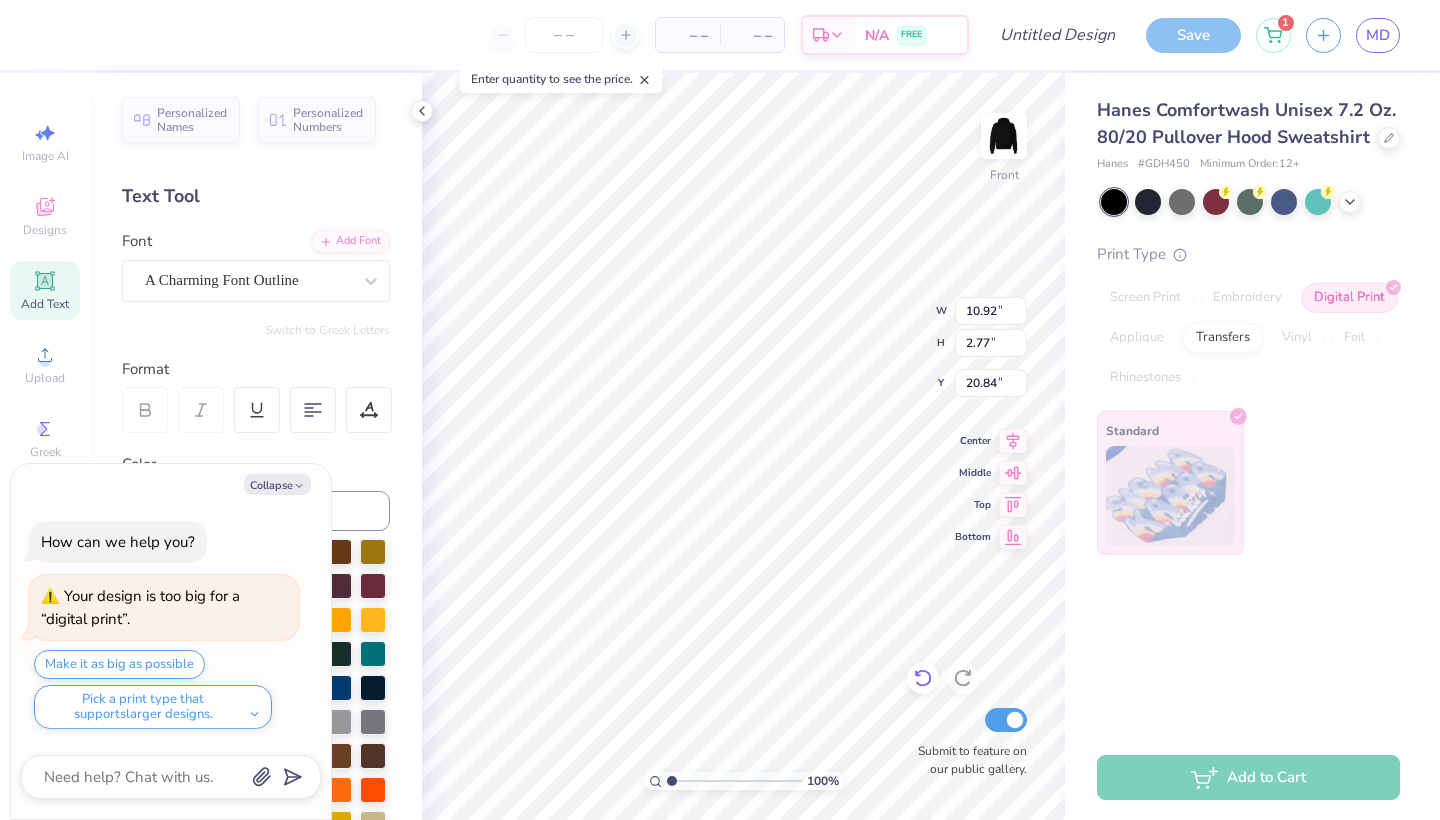 type on "x" 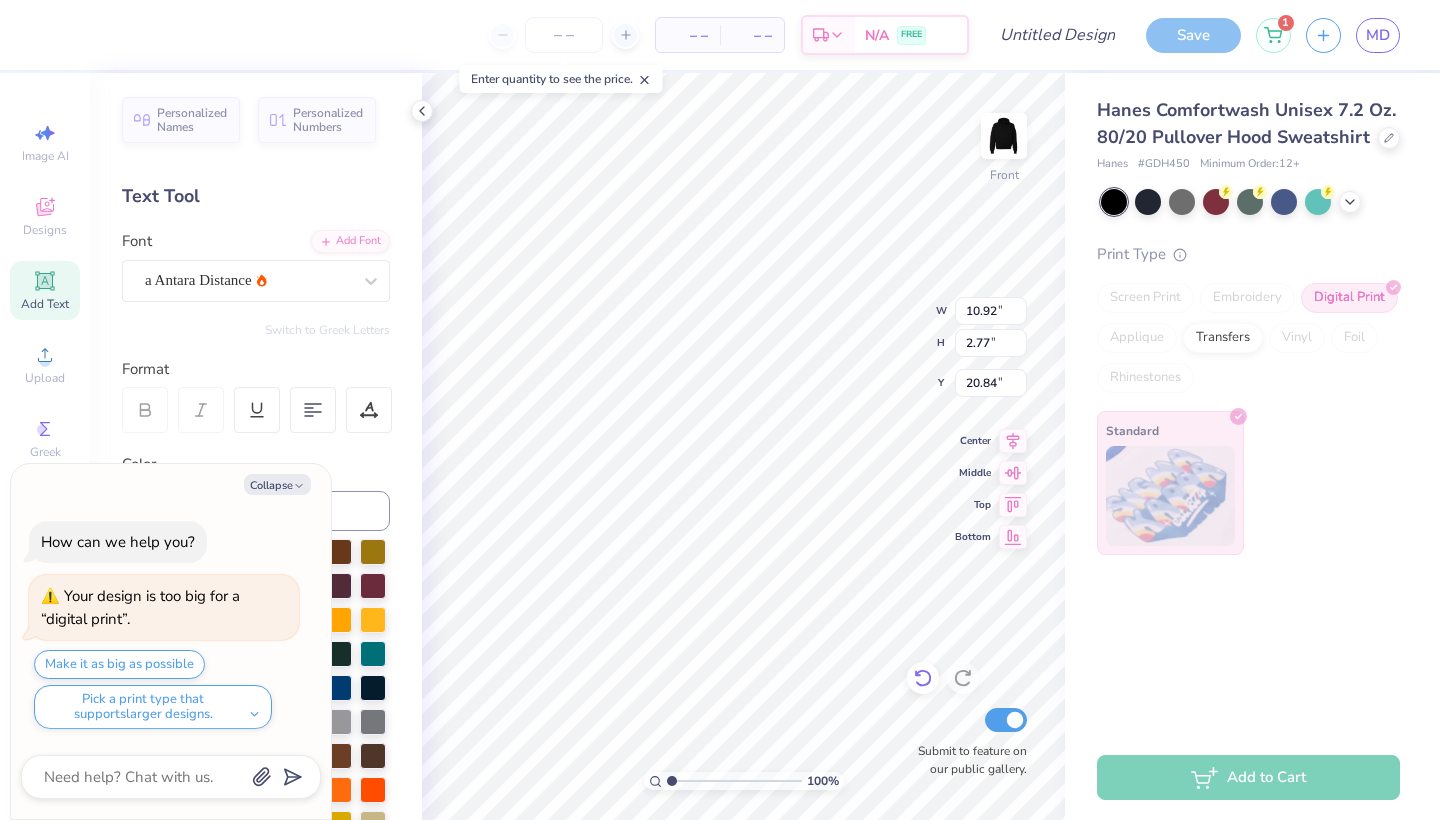 type on "16.81" 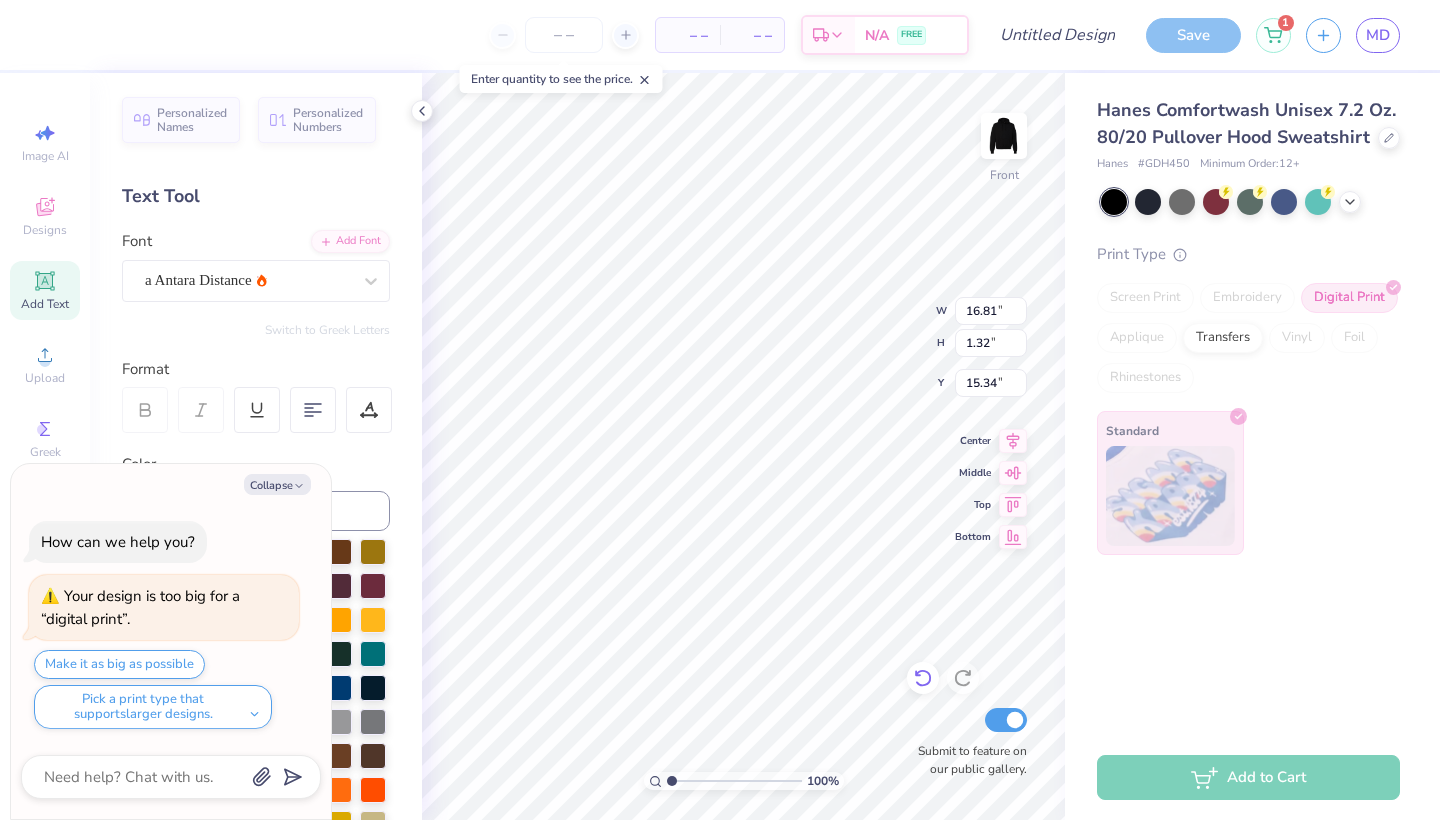 scroll, scrollTop: 0, scrollLeft: 10, axis: horizontal 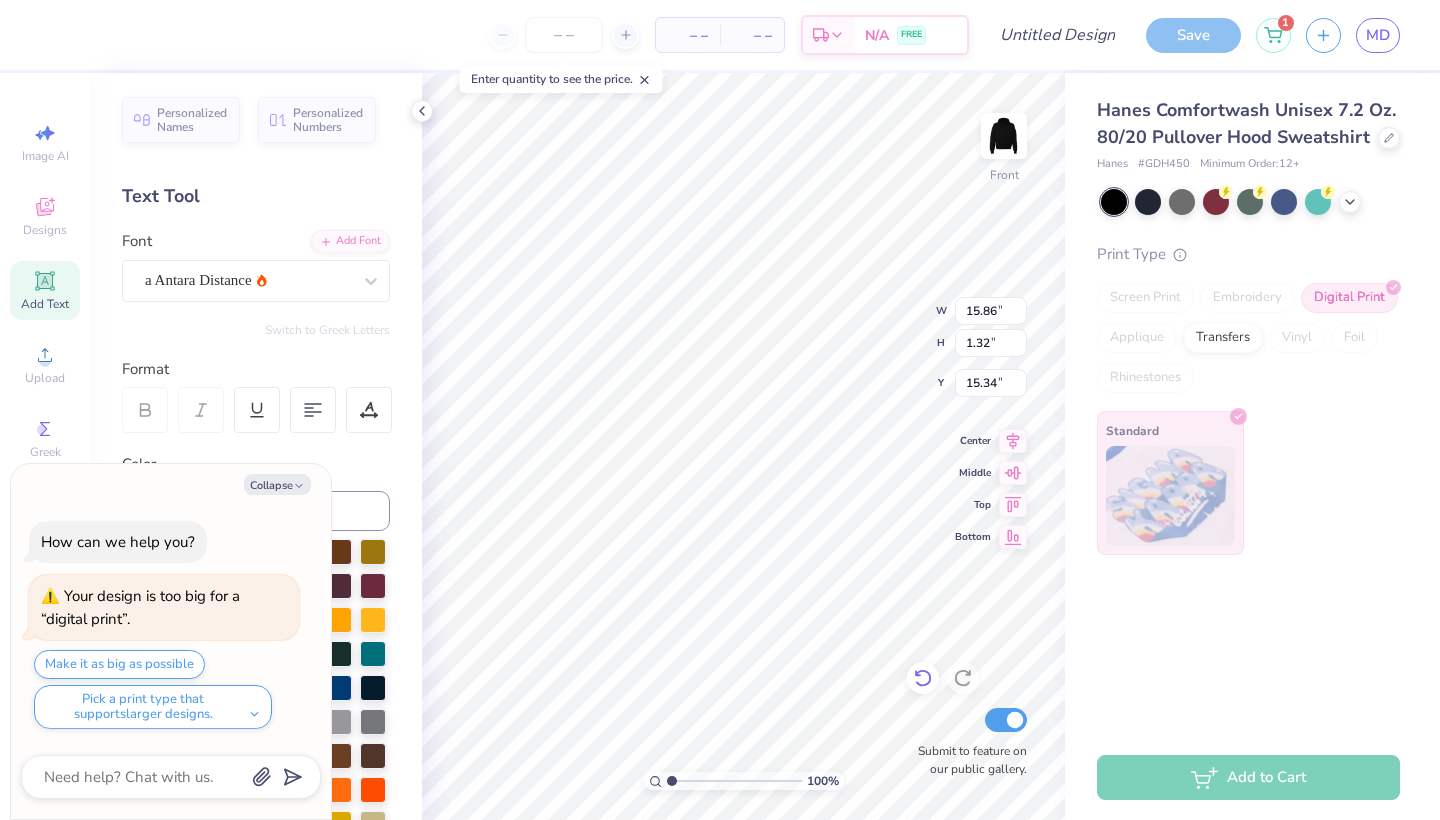 type on "x" 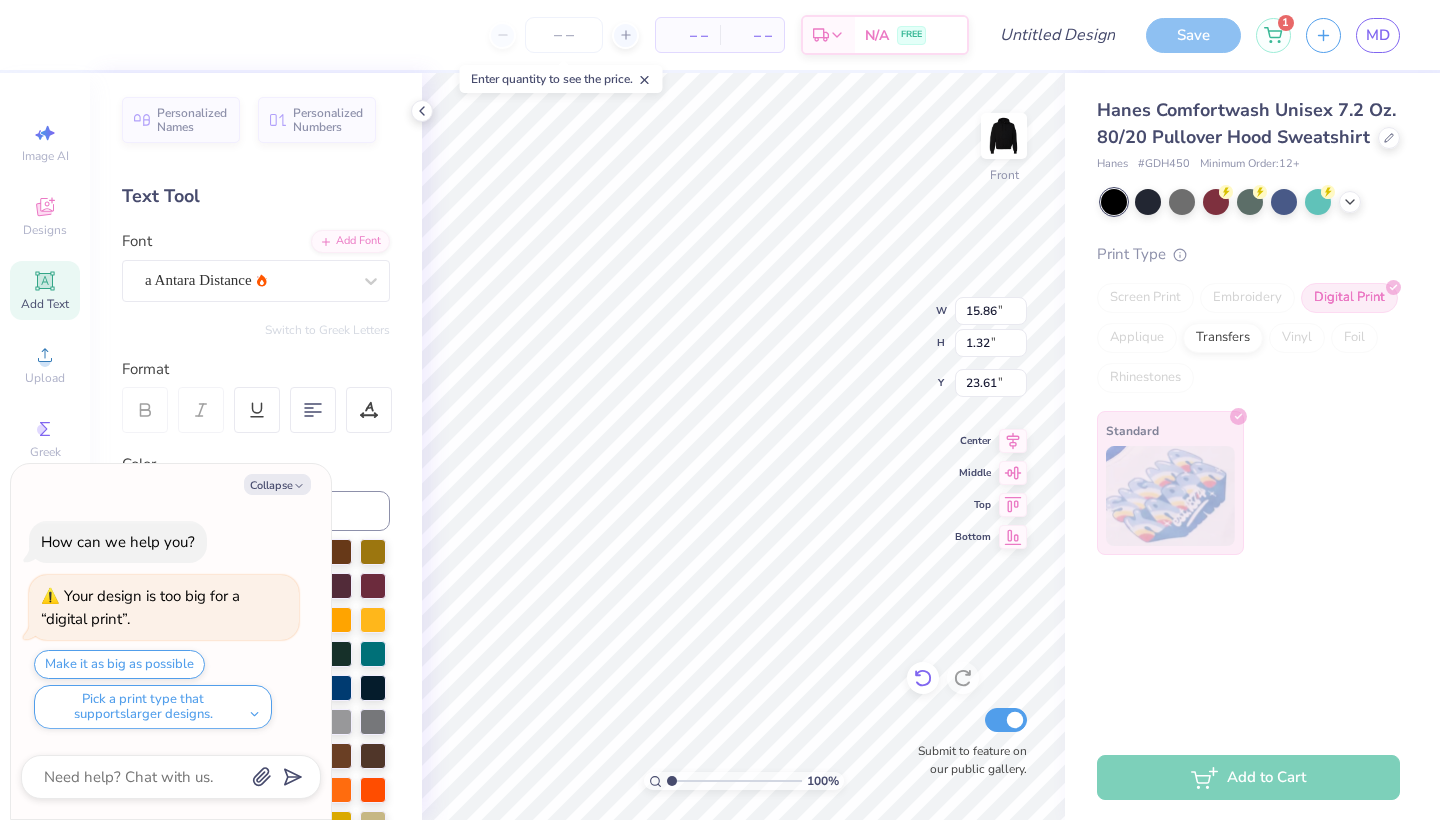 type on "x" 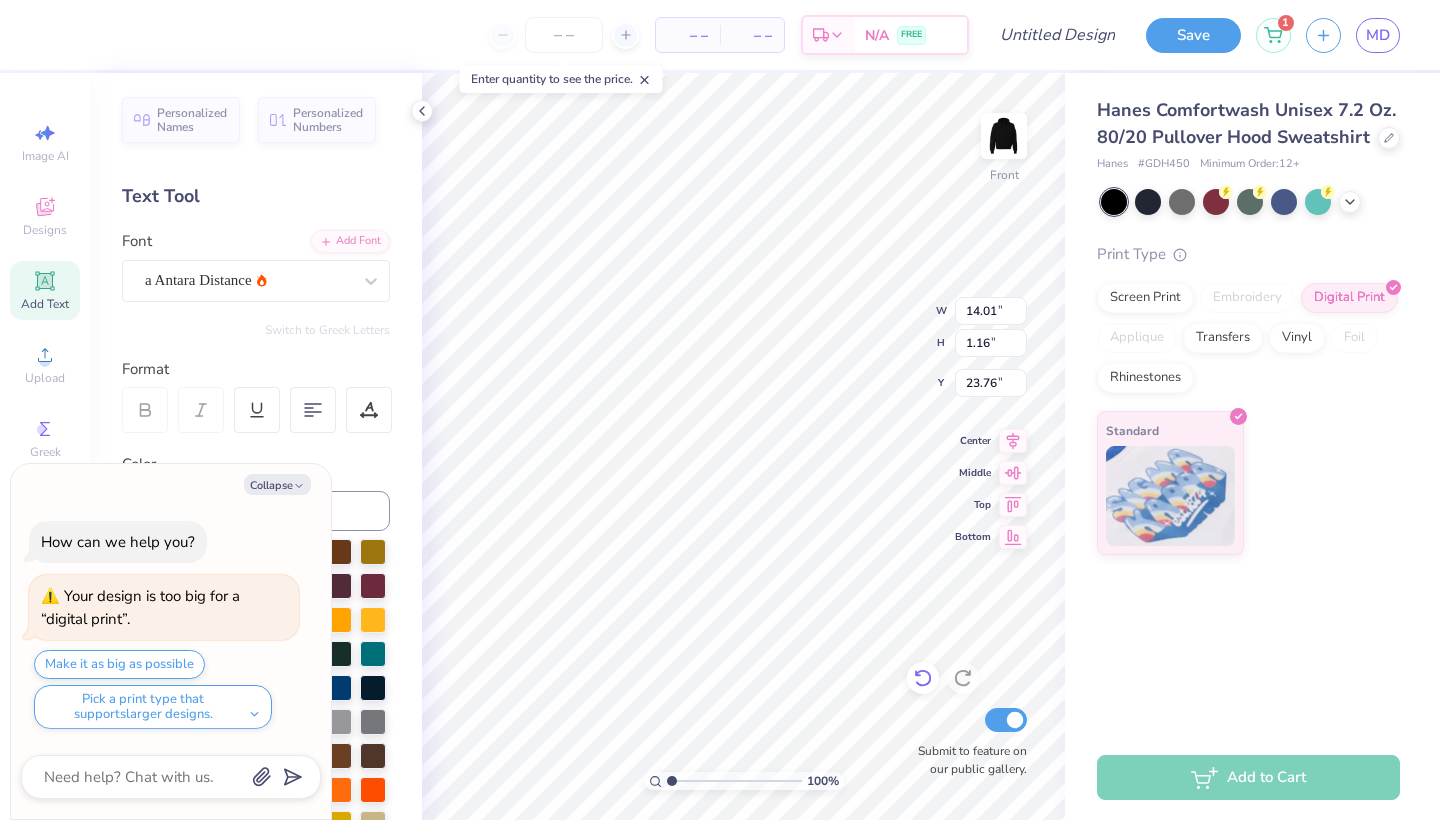 type on "x" 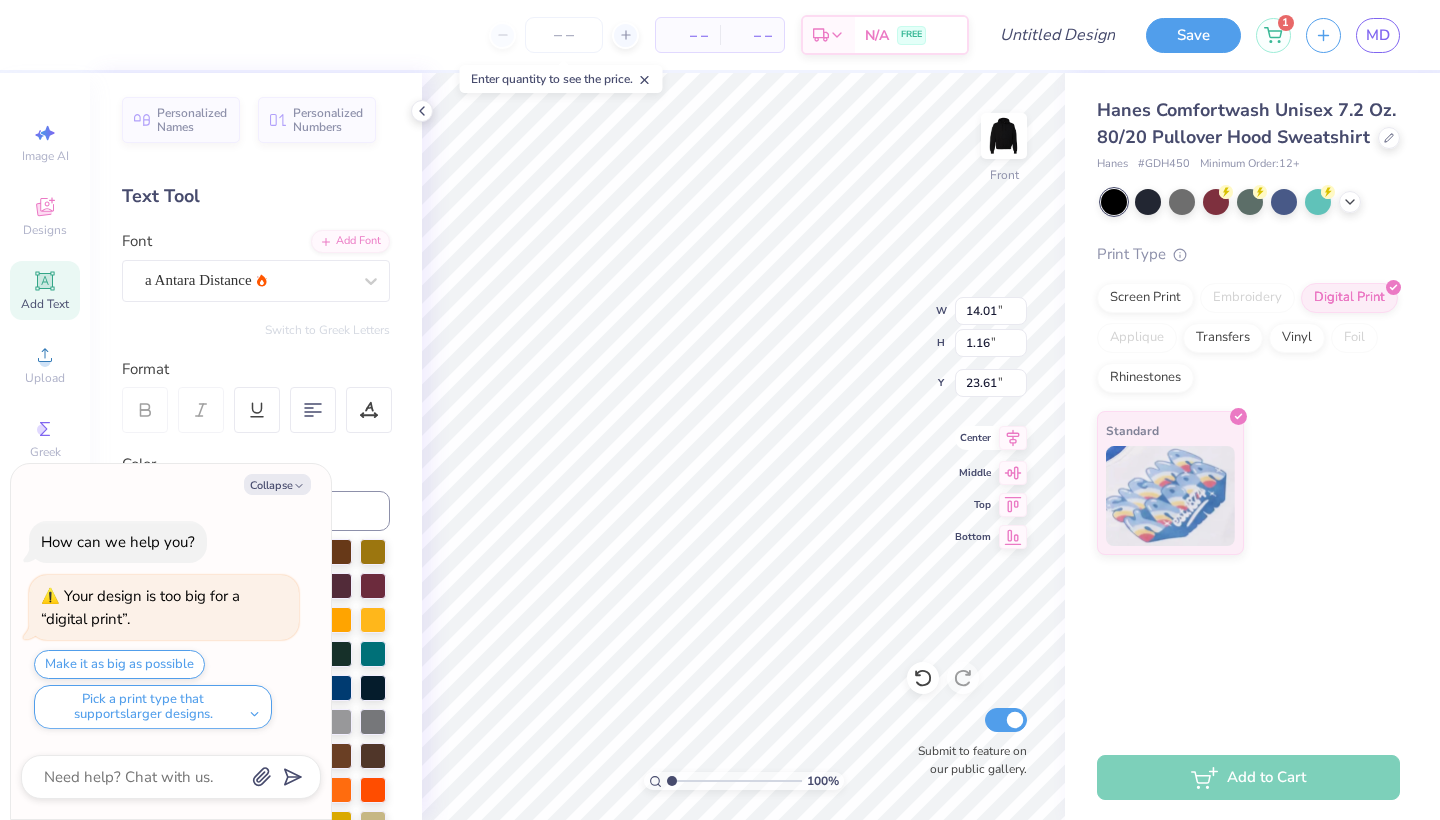 click 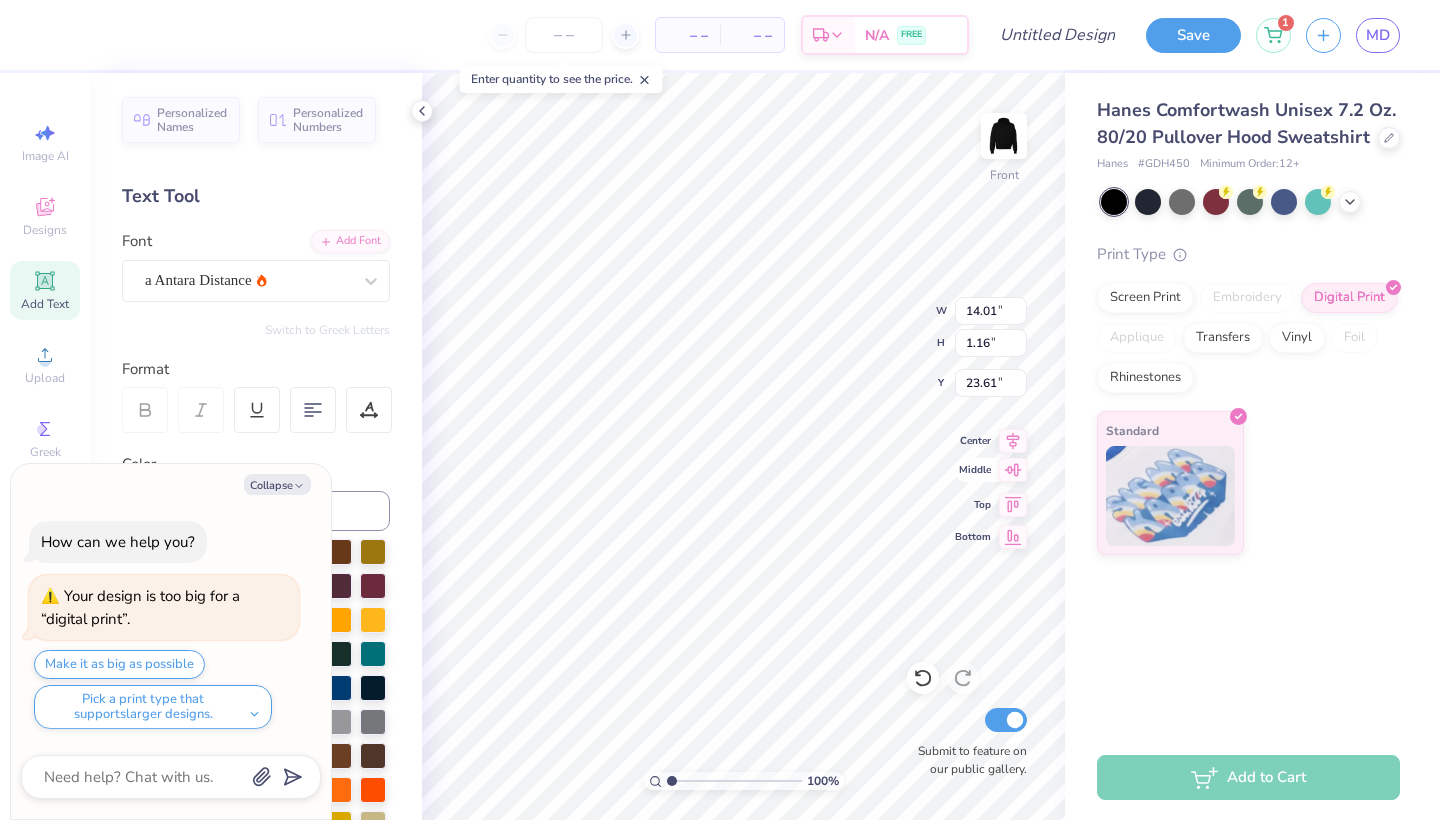 type on "x" 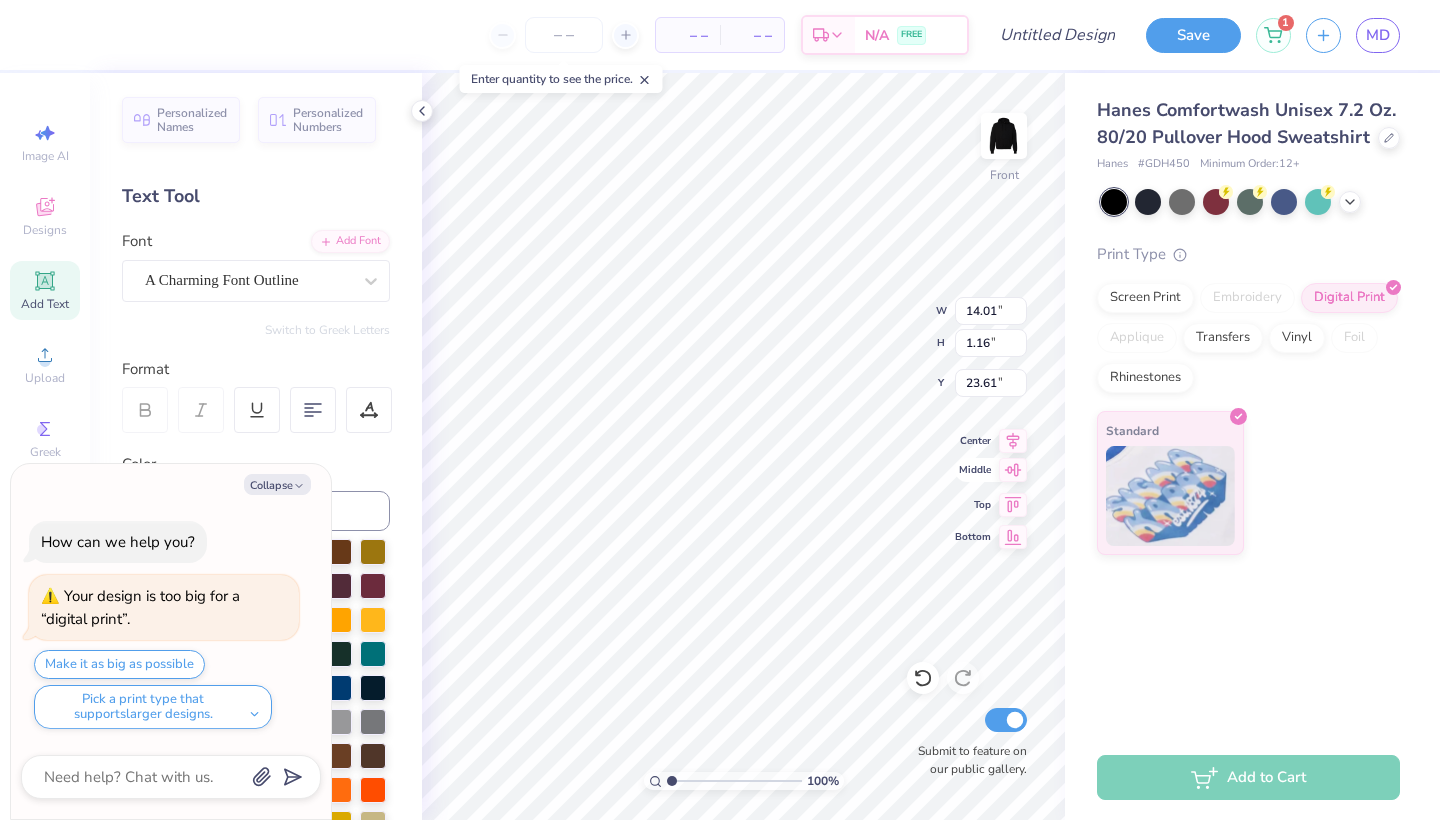 type on "10.92" 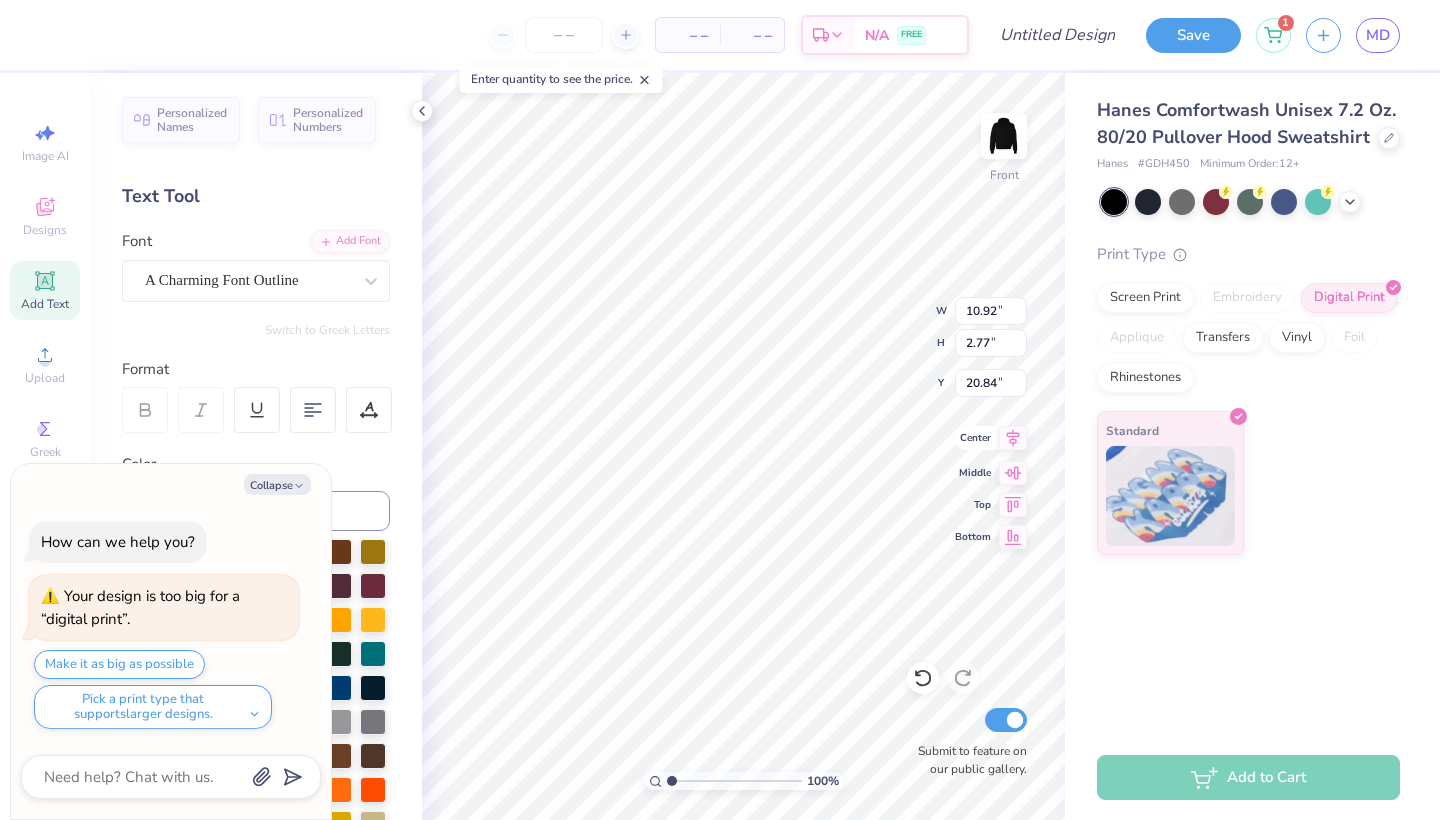 click 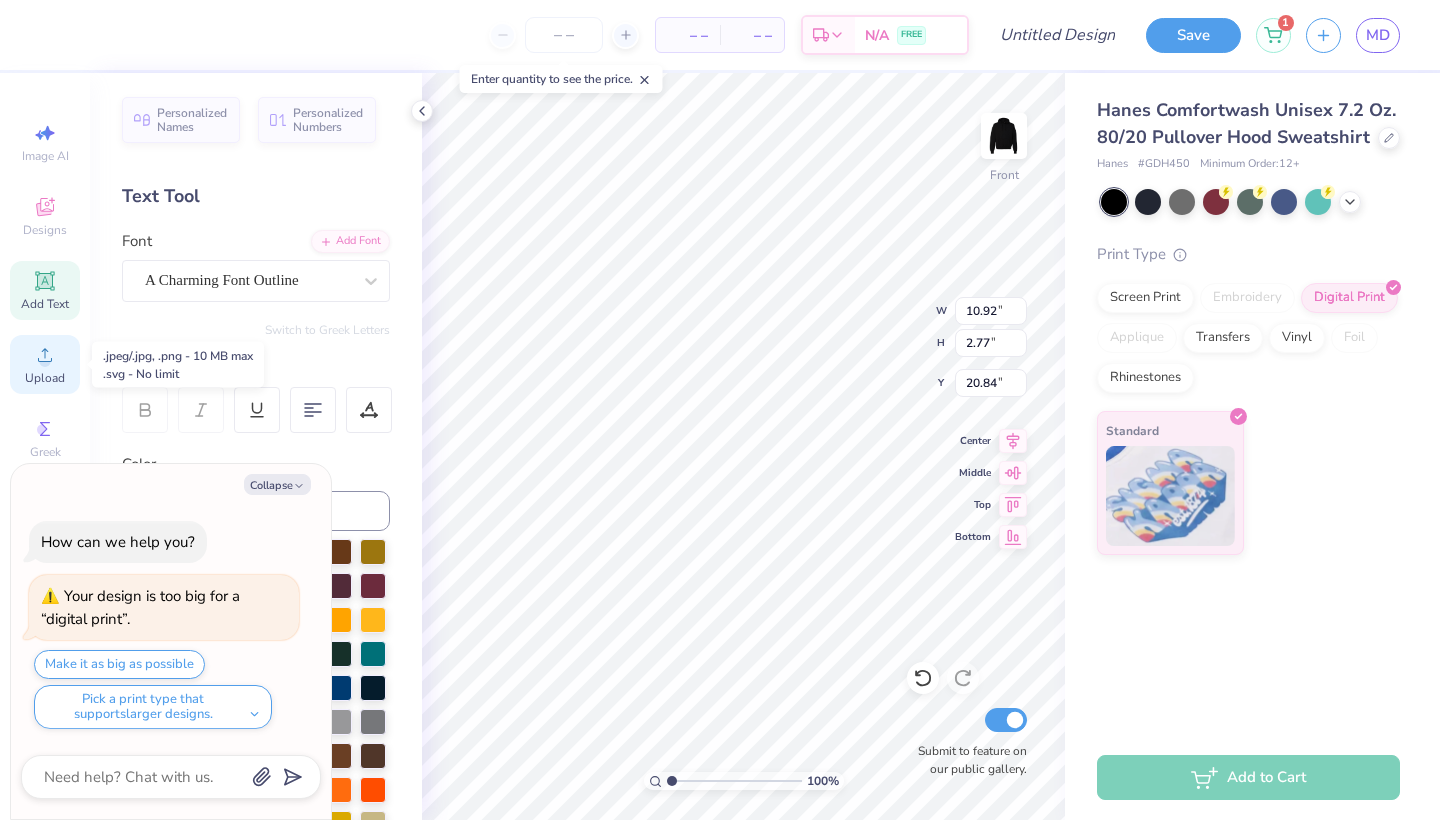 click 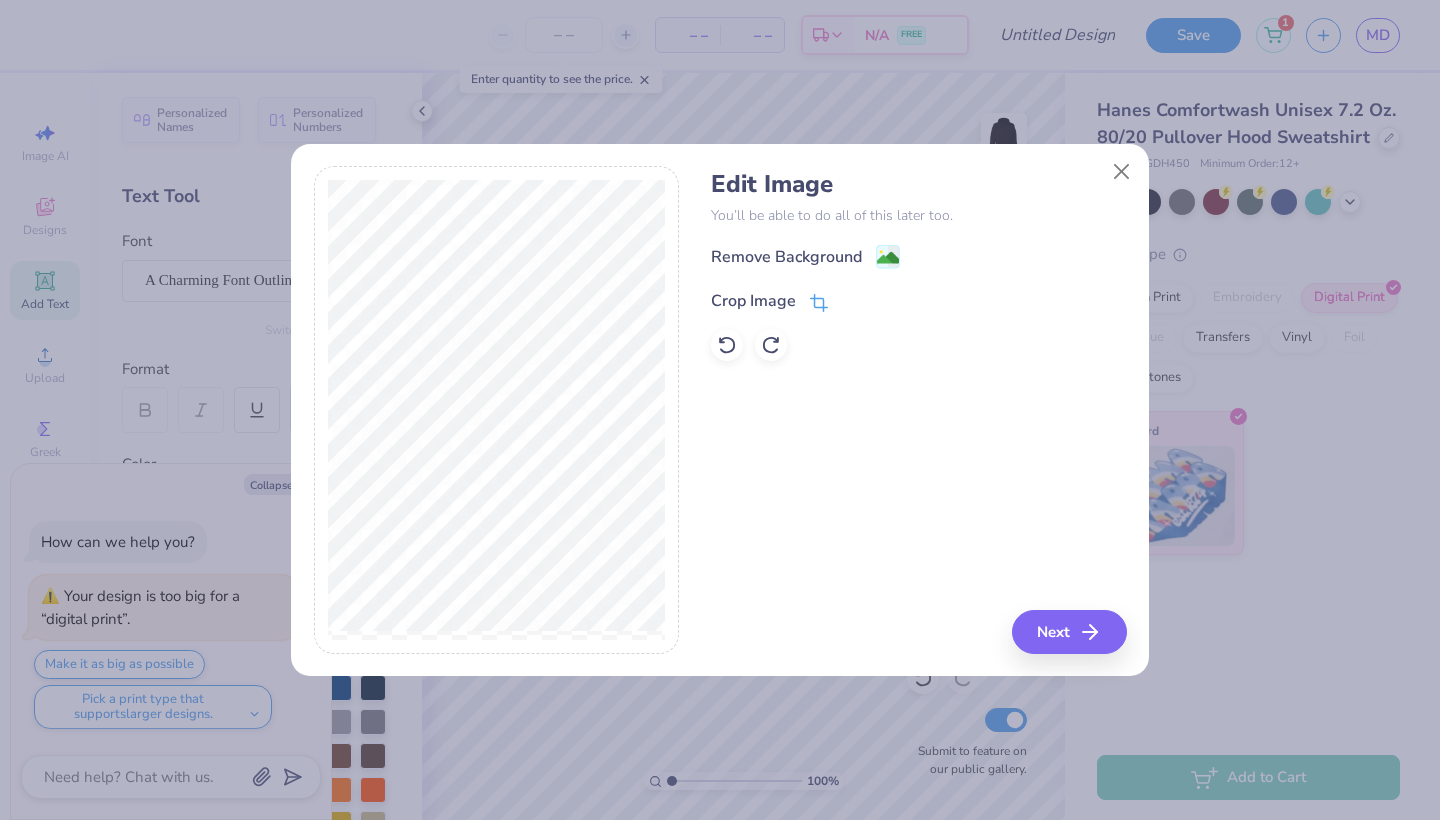 click at bounding box center [819, 301] 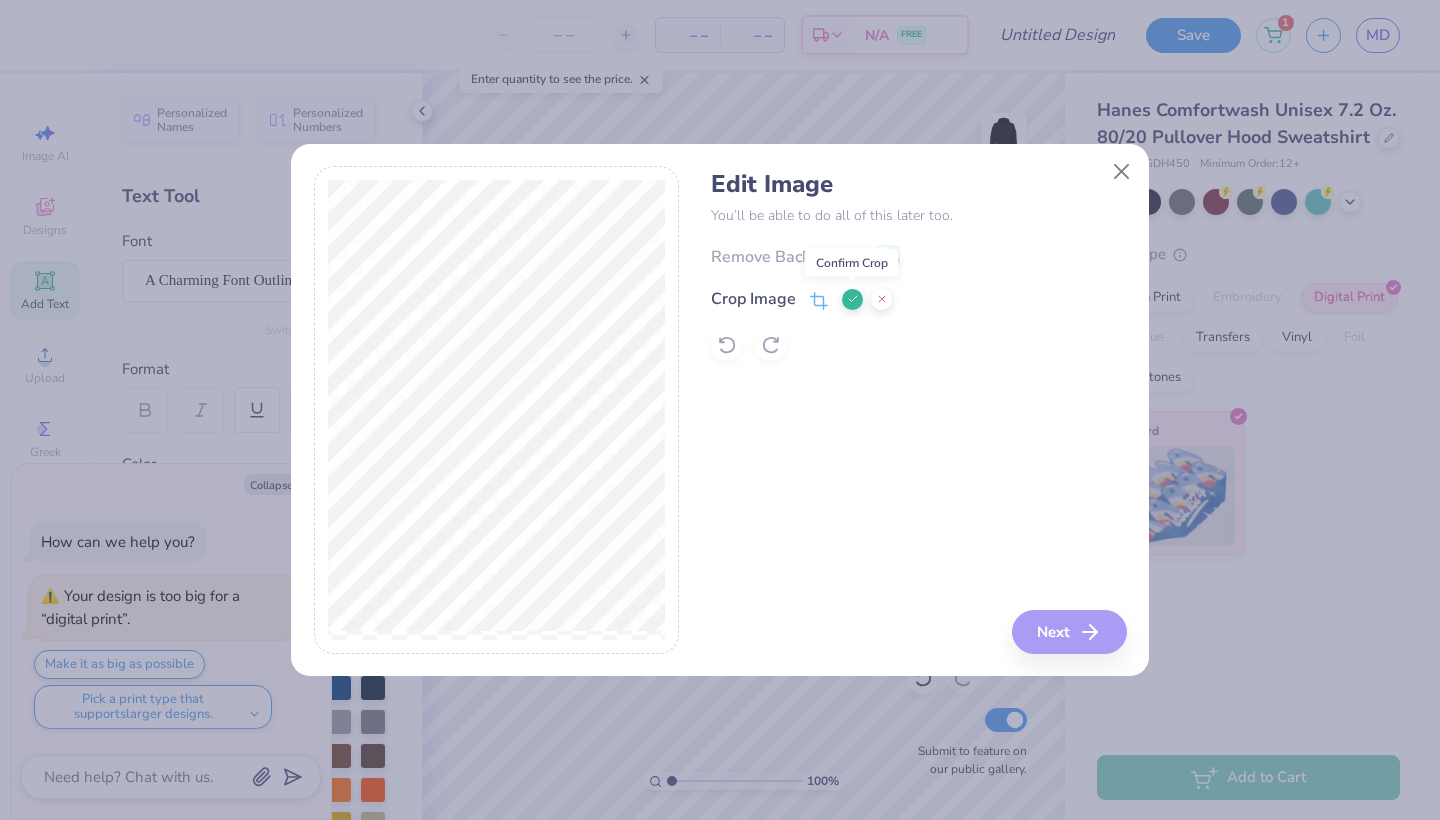 click 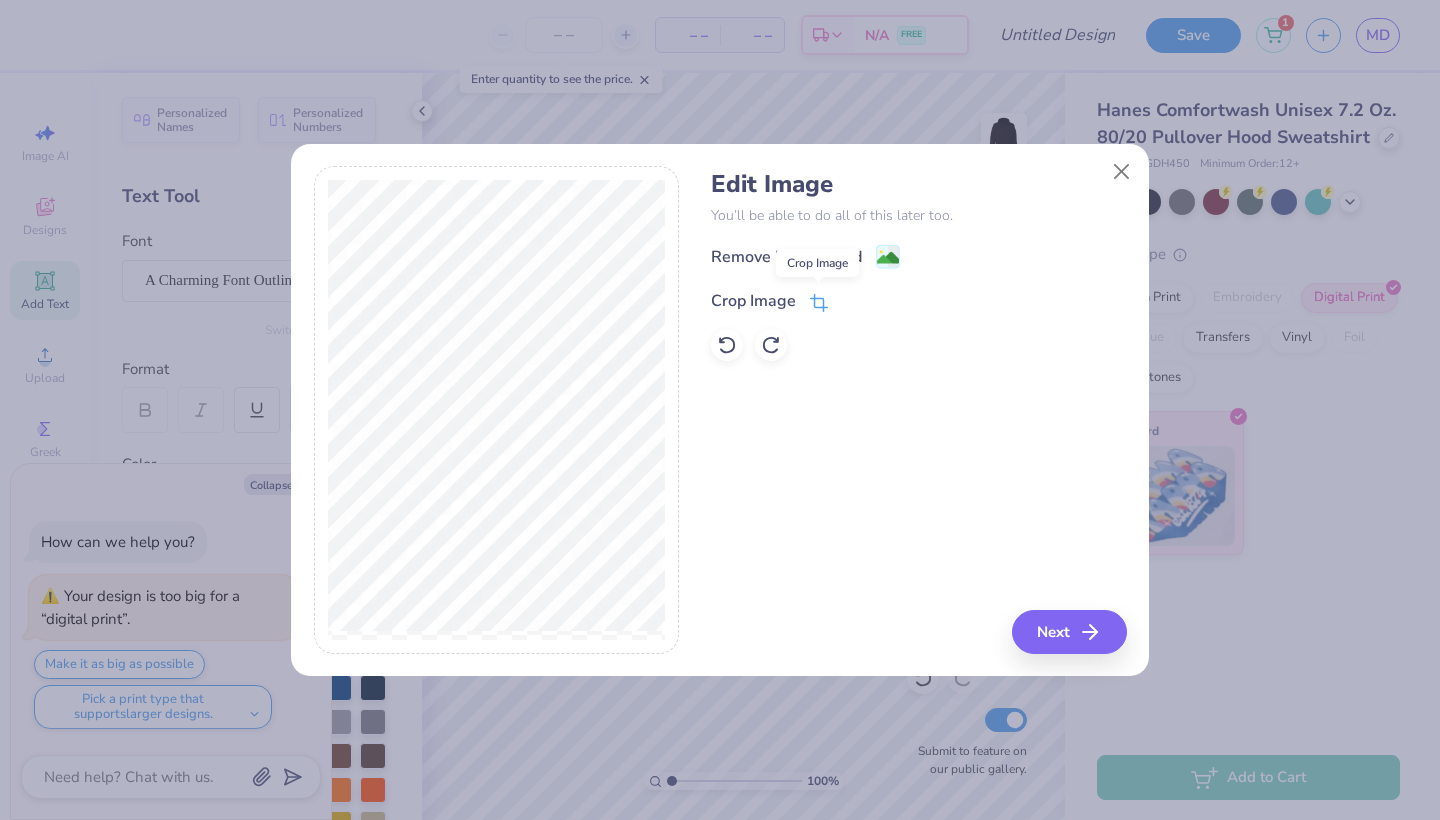 click 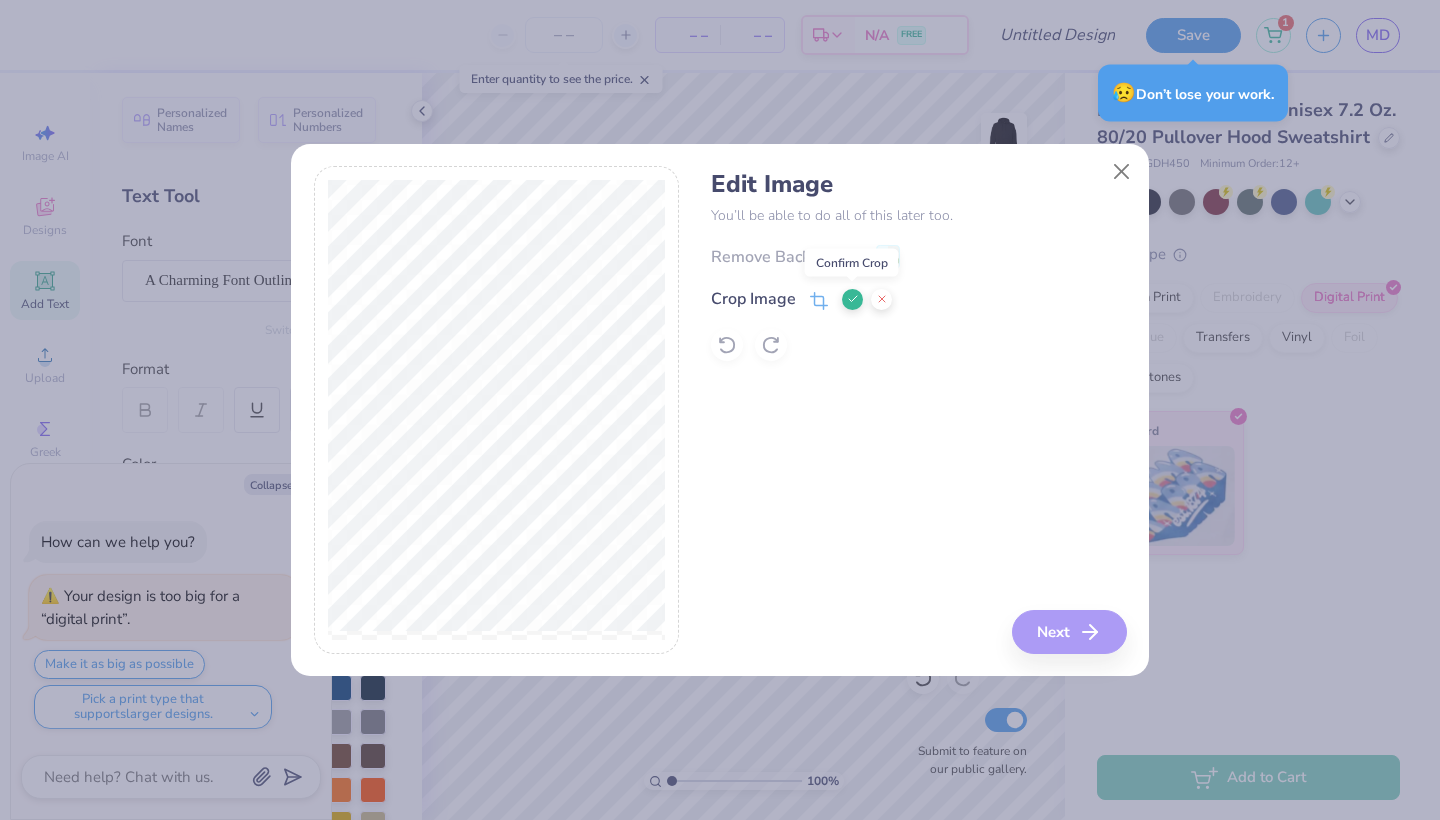 click 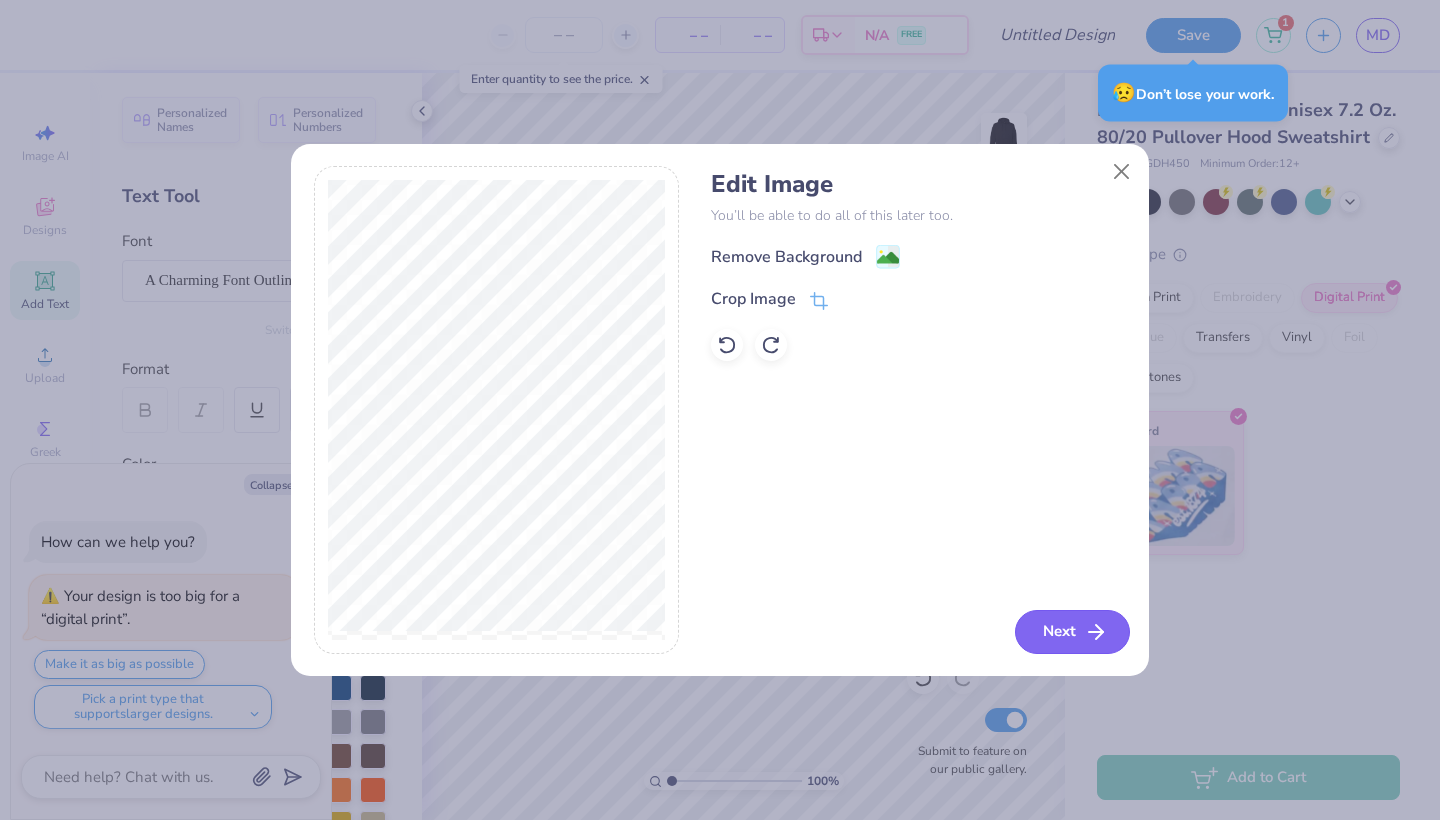 click 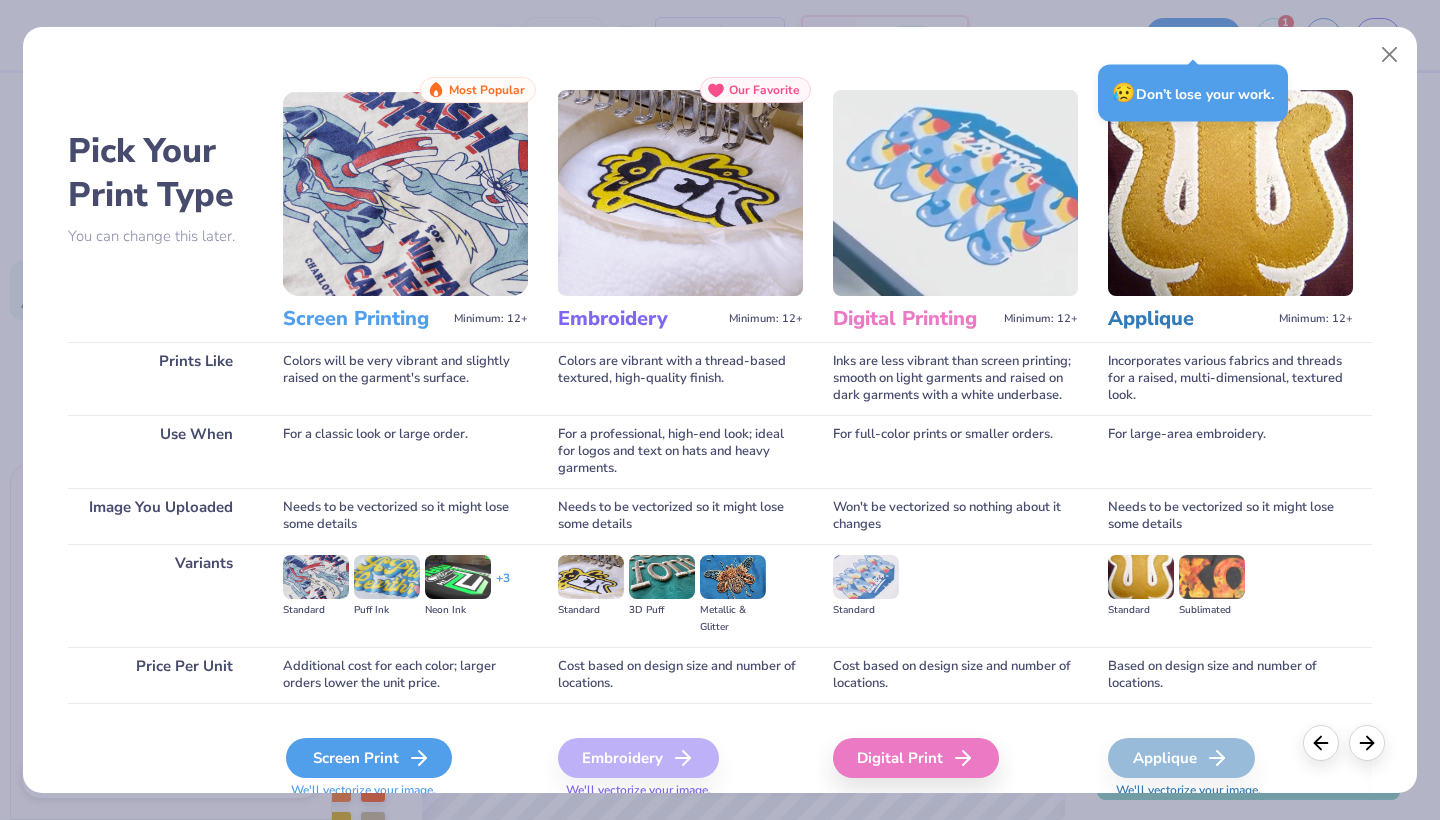 click on "Screen Print" at bounding box center [369, 758] 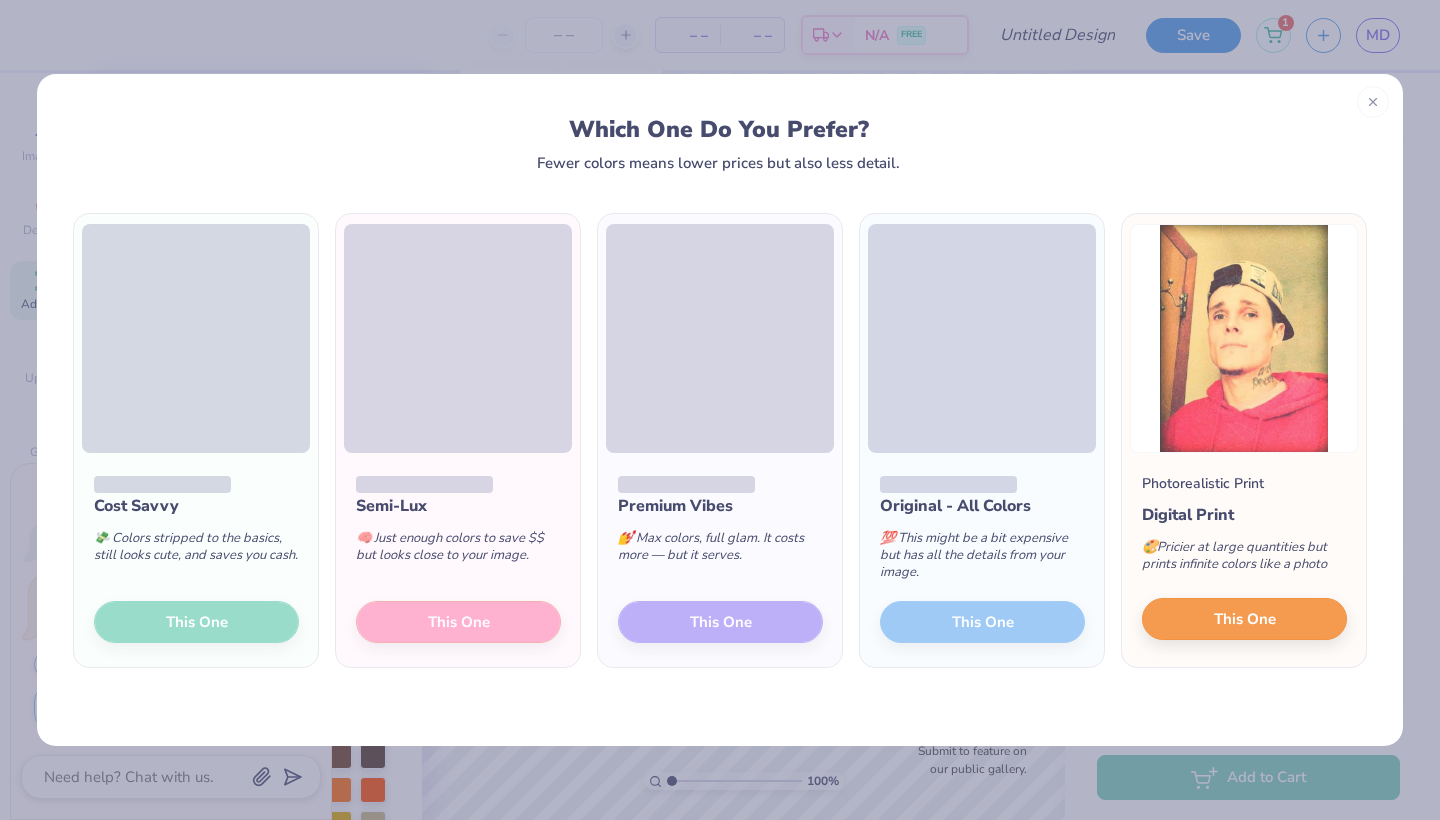 click on "This One" at bounding box center (1244, 619) 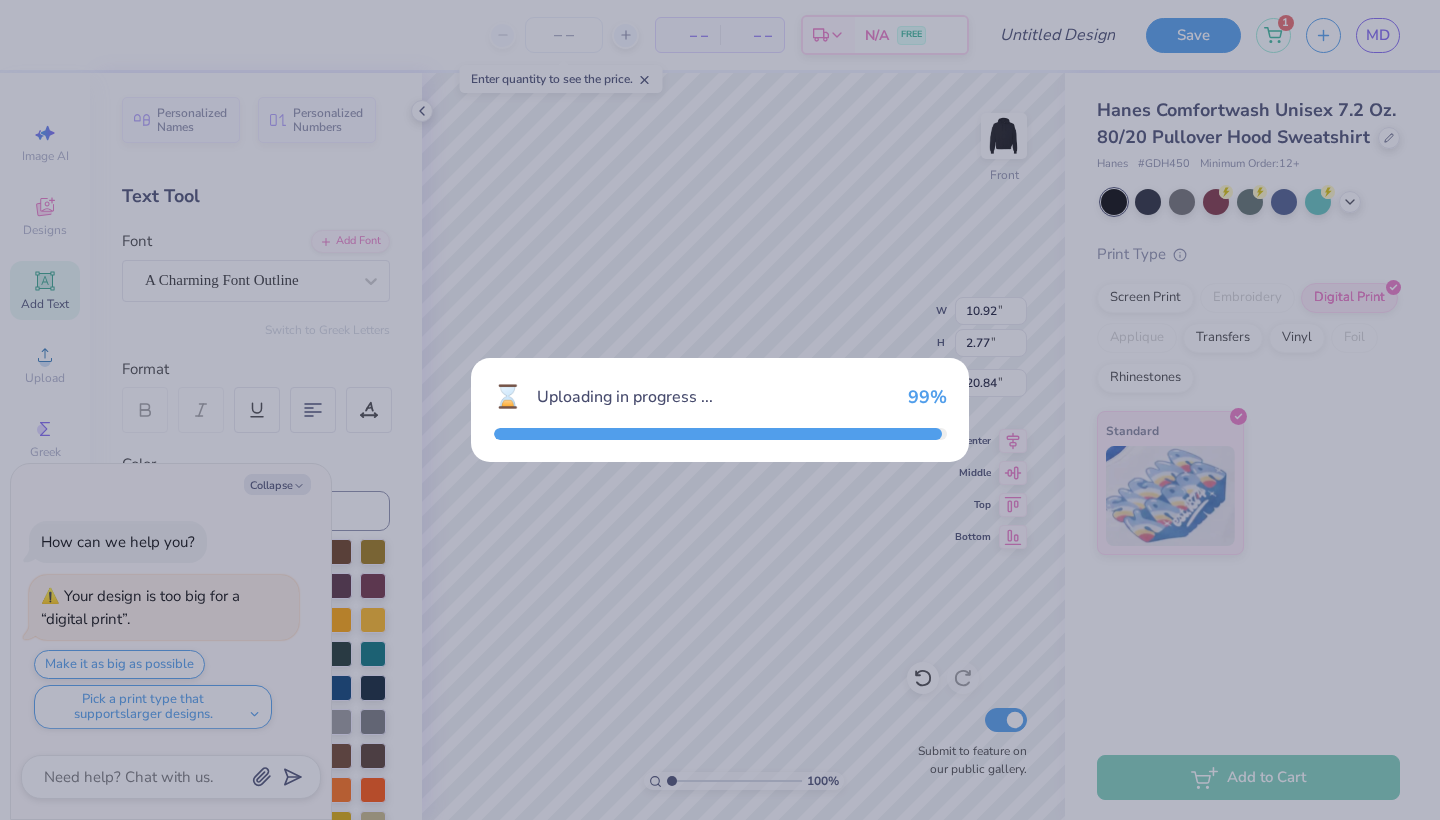 type on "x" 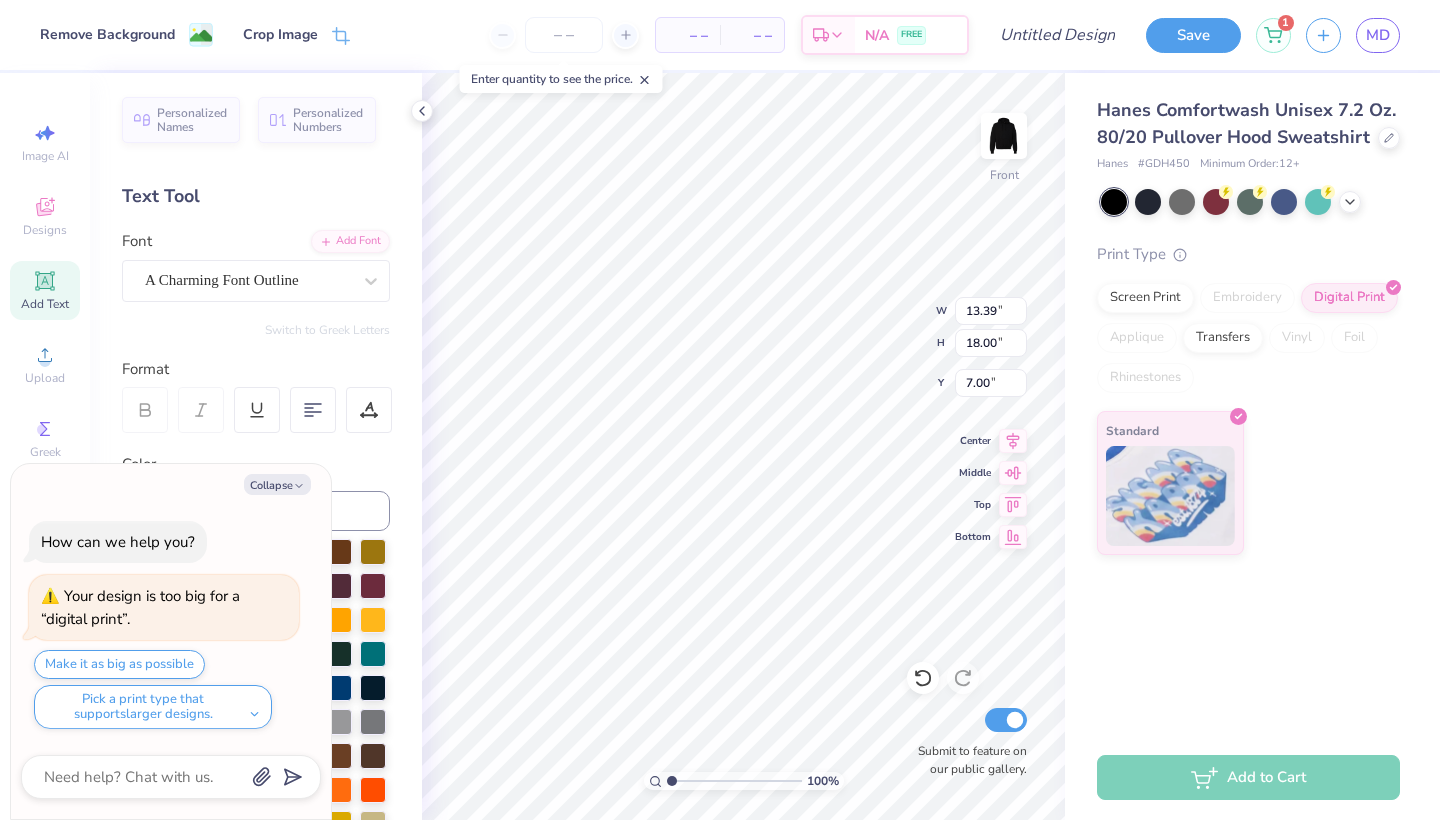 type on "x" 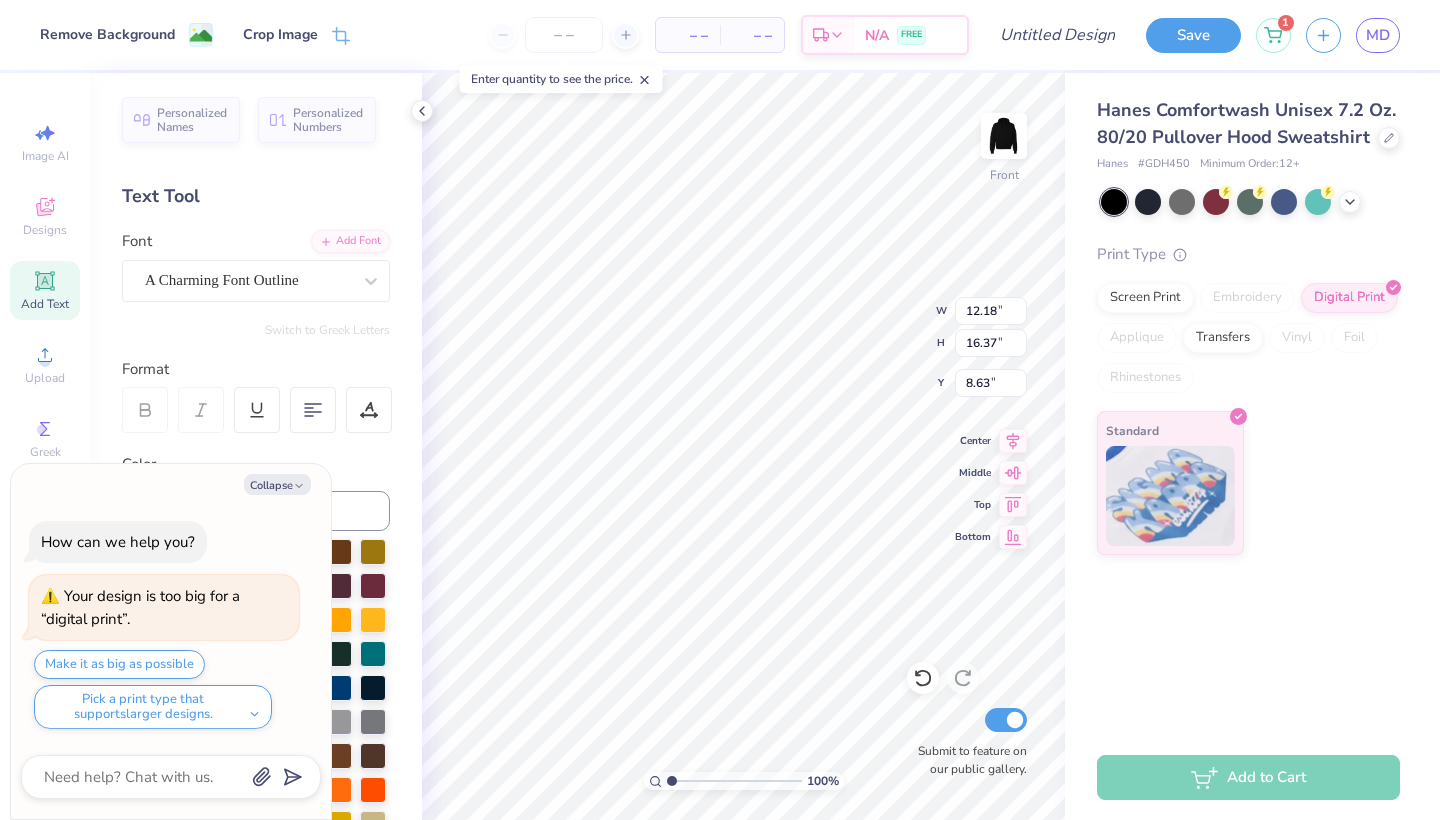 type on "x" 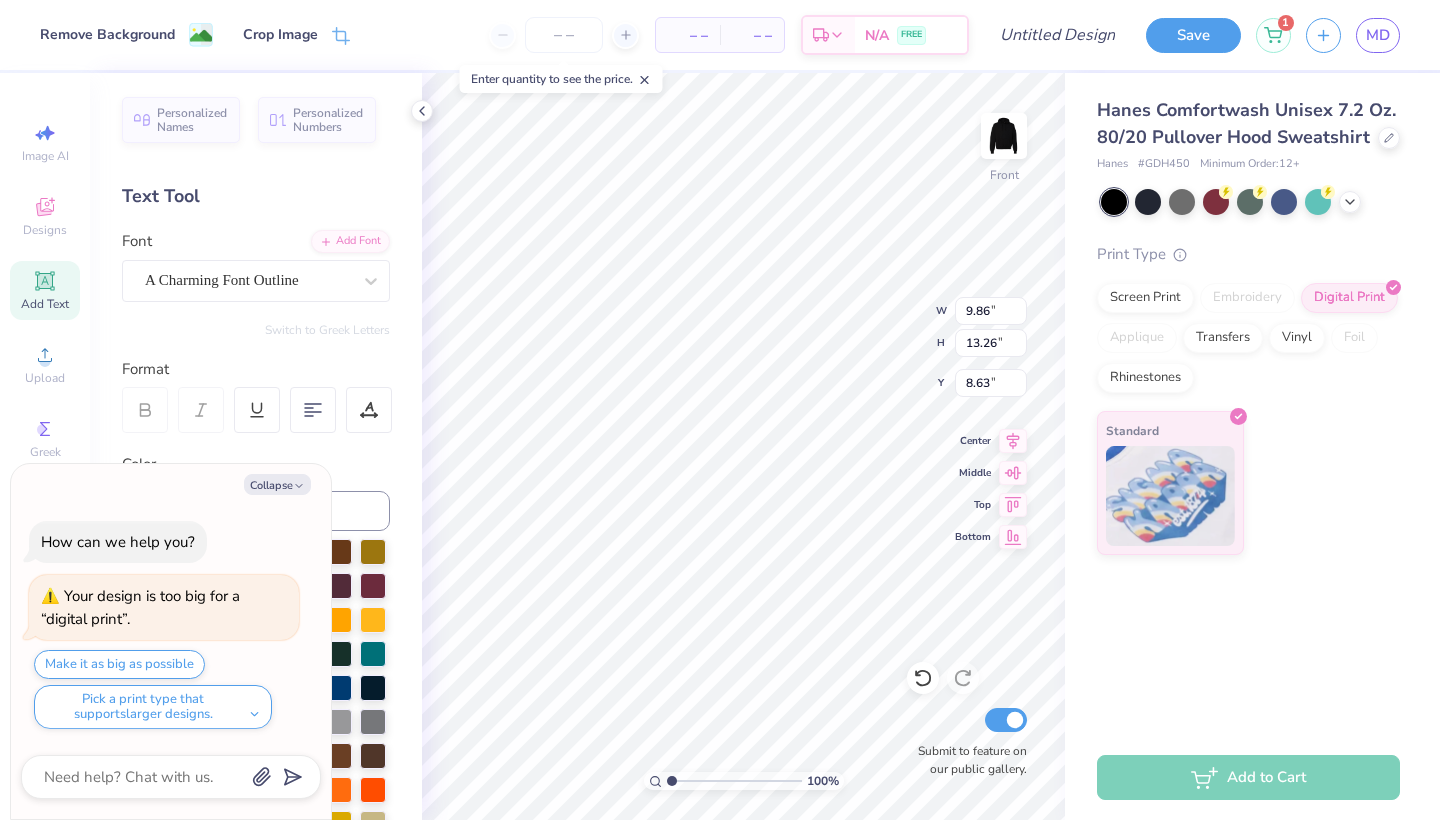 type on "x" 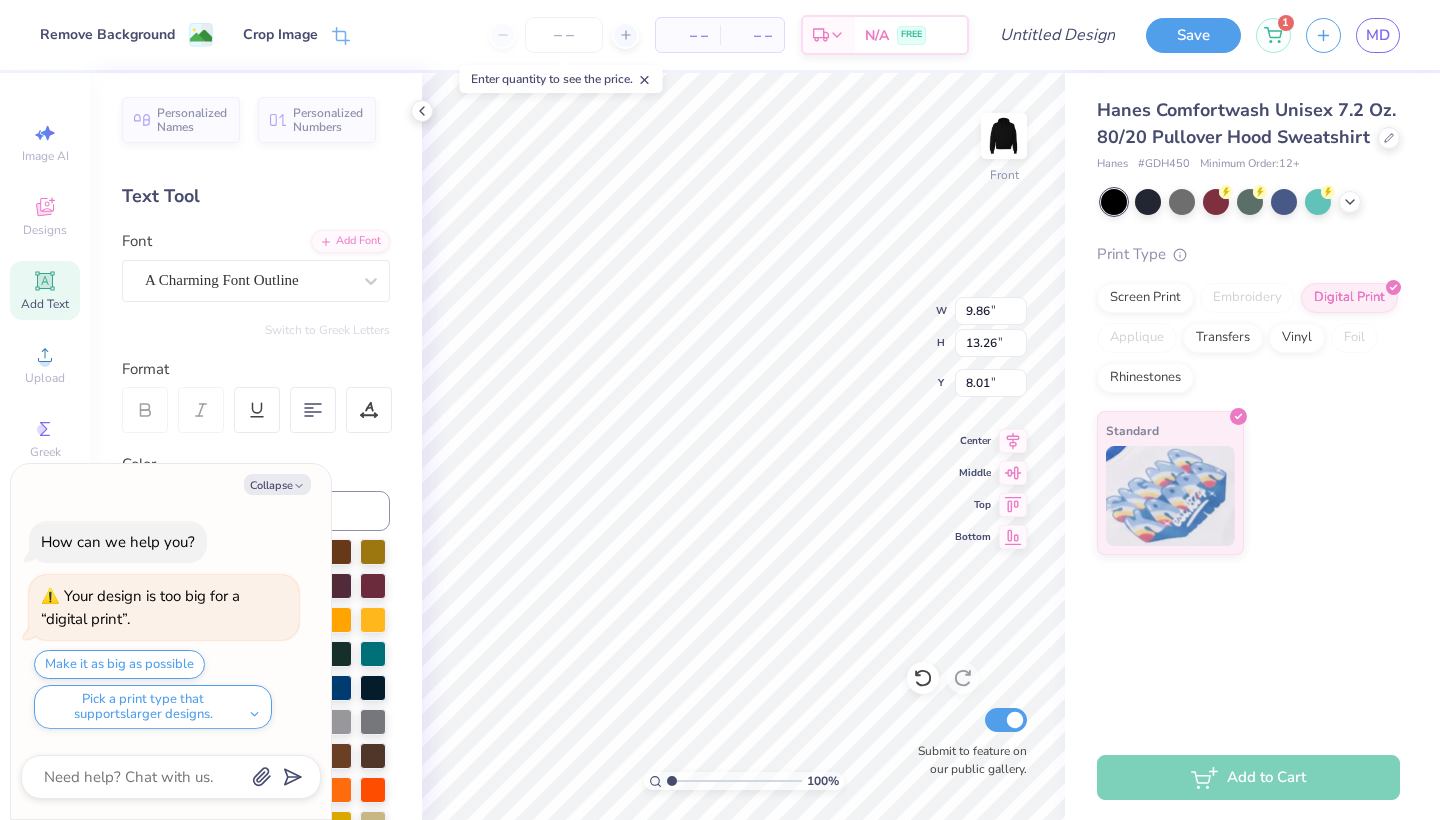 type on "x" 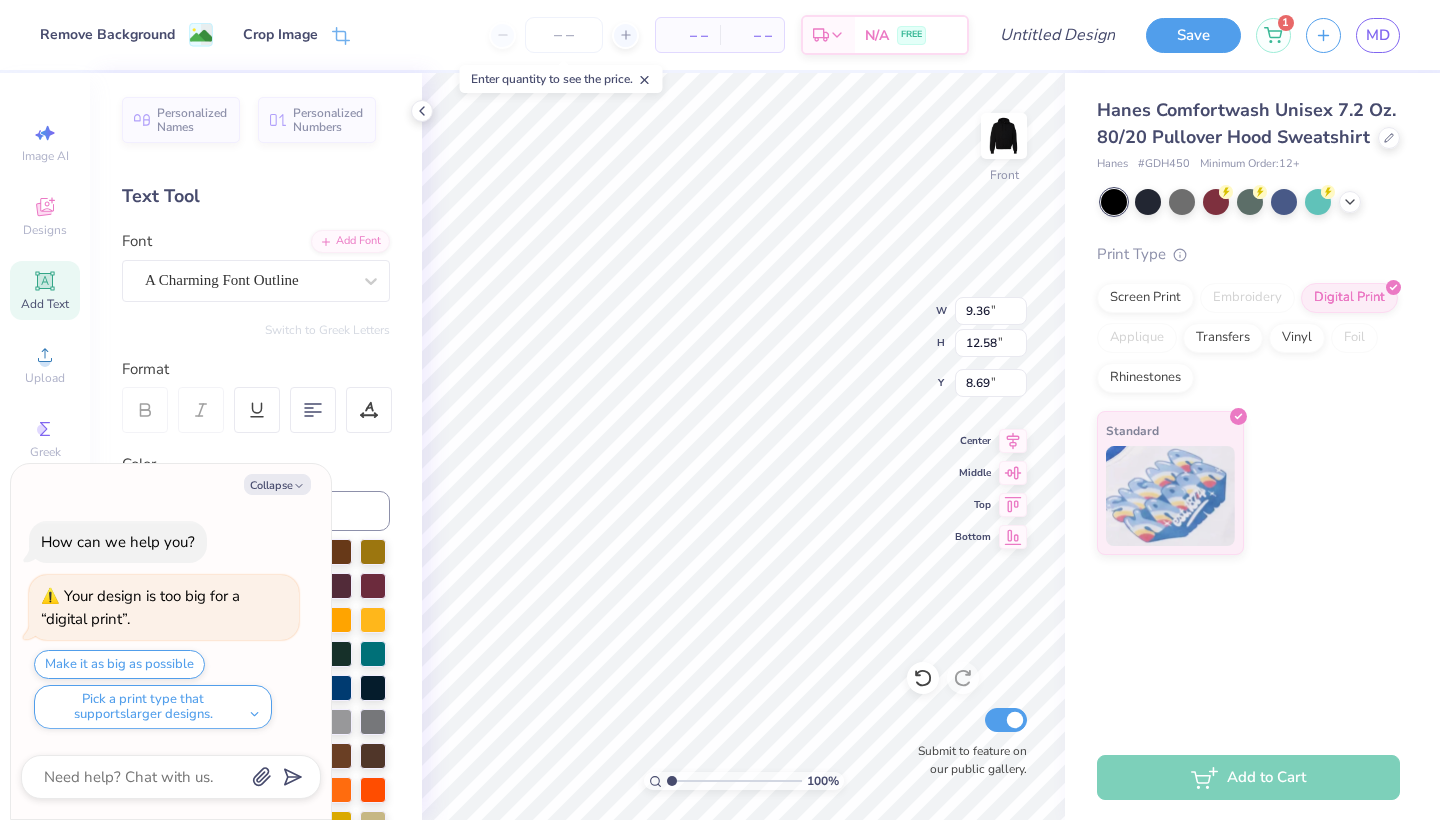 type on "x" 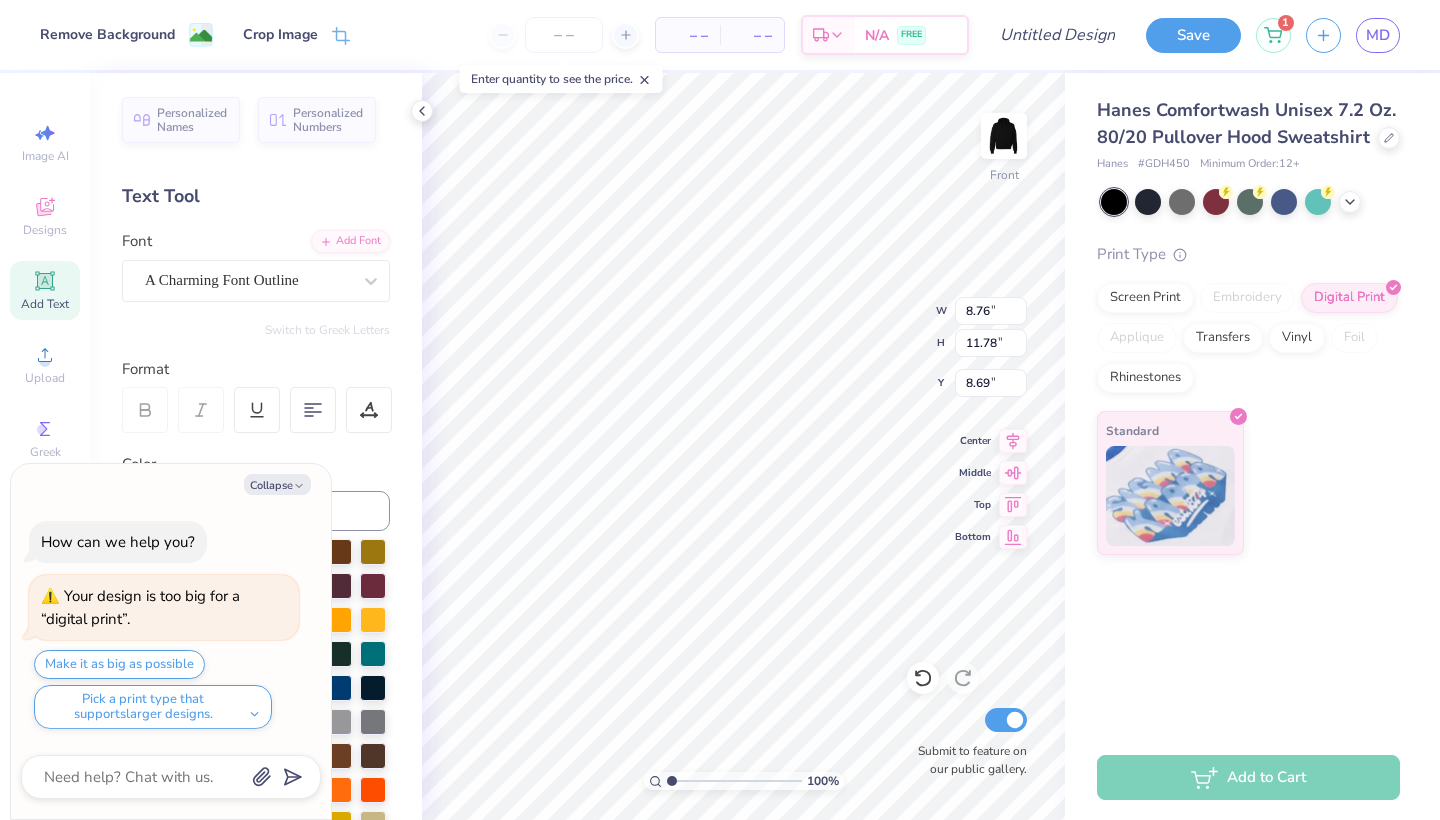 type on "x" 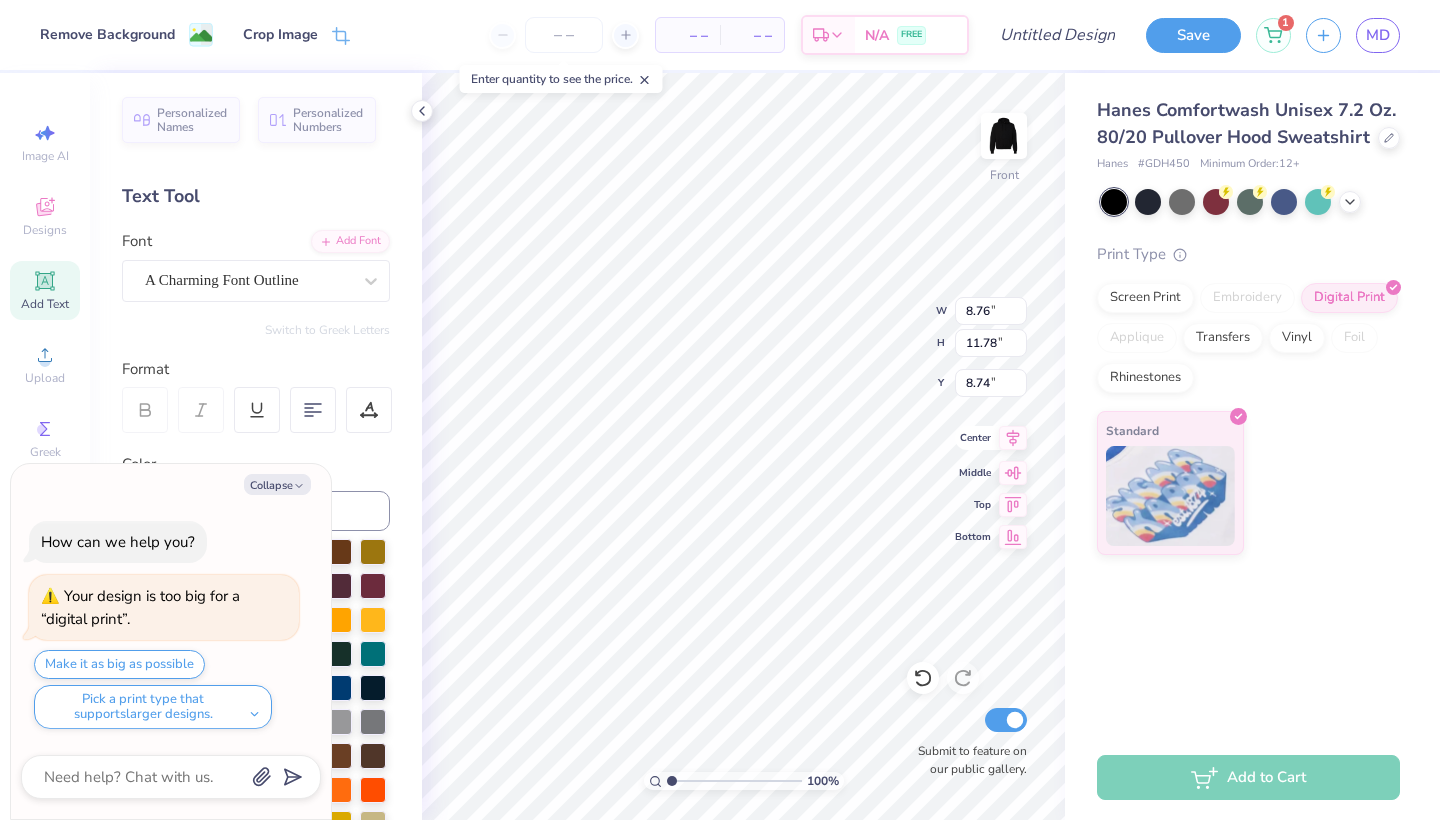 click 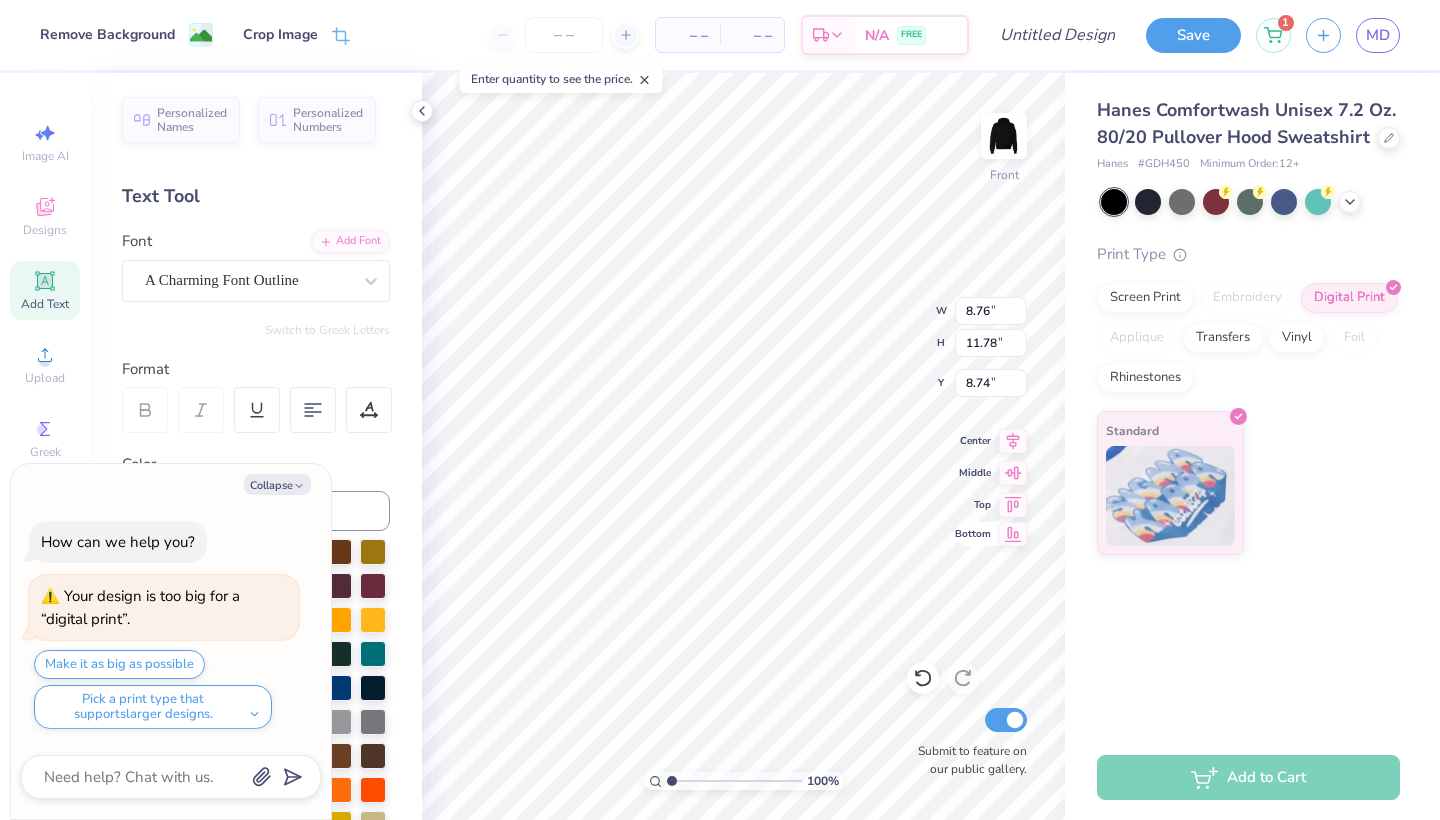 type on "x" 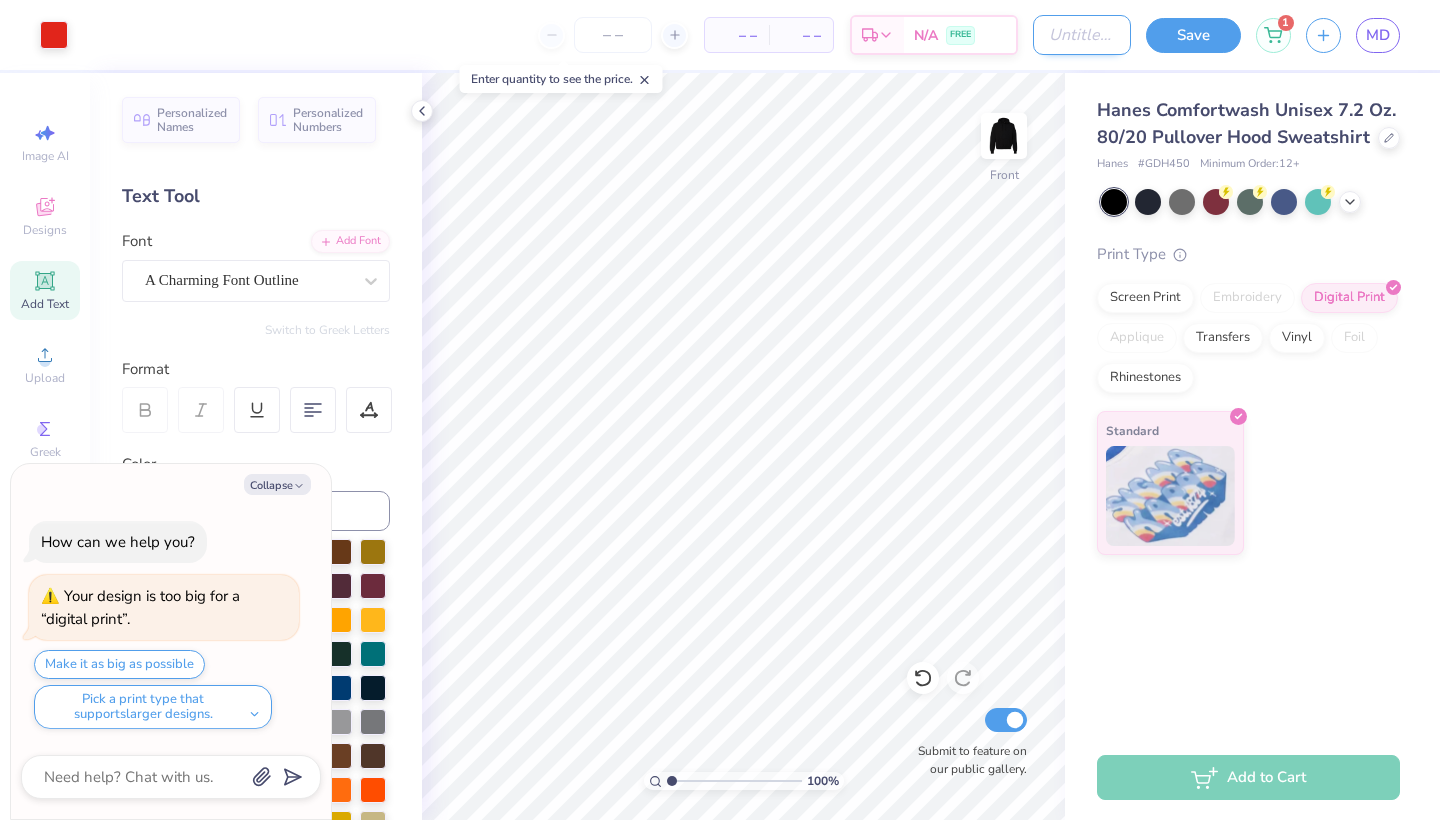 click on "Design Title" at bounding box center (1082, 35) 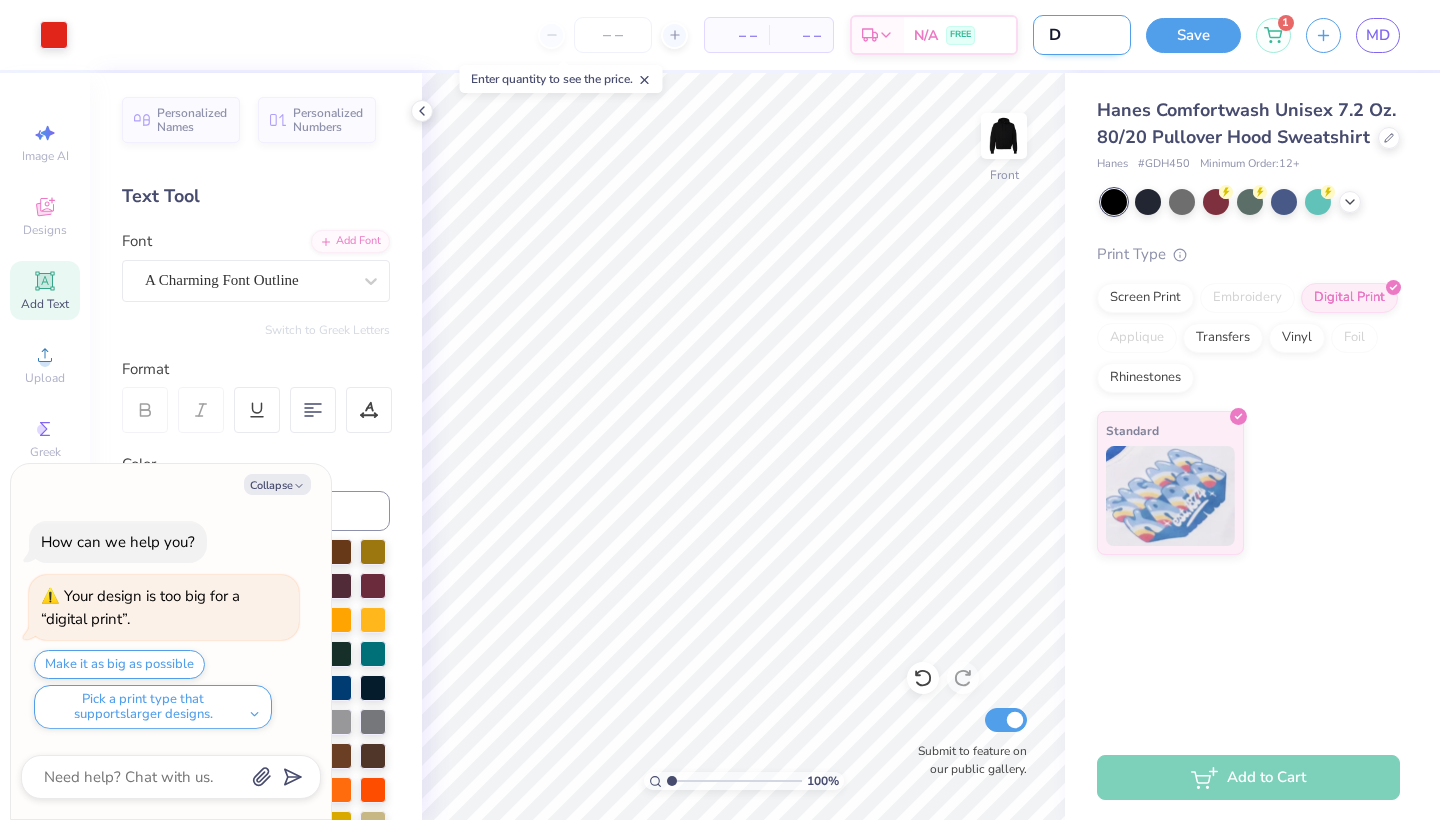 type on "Da" 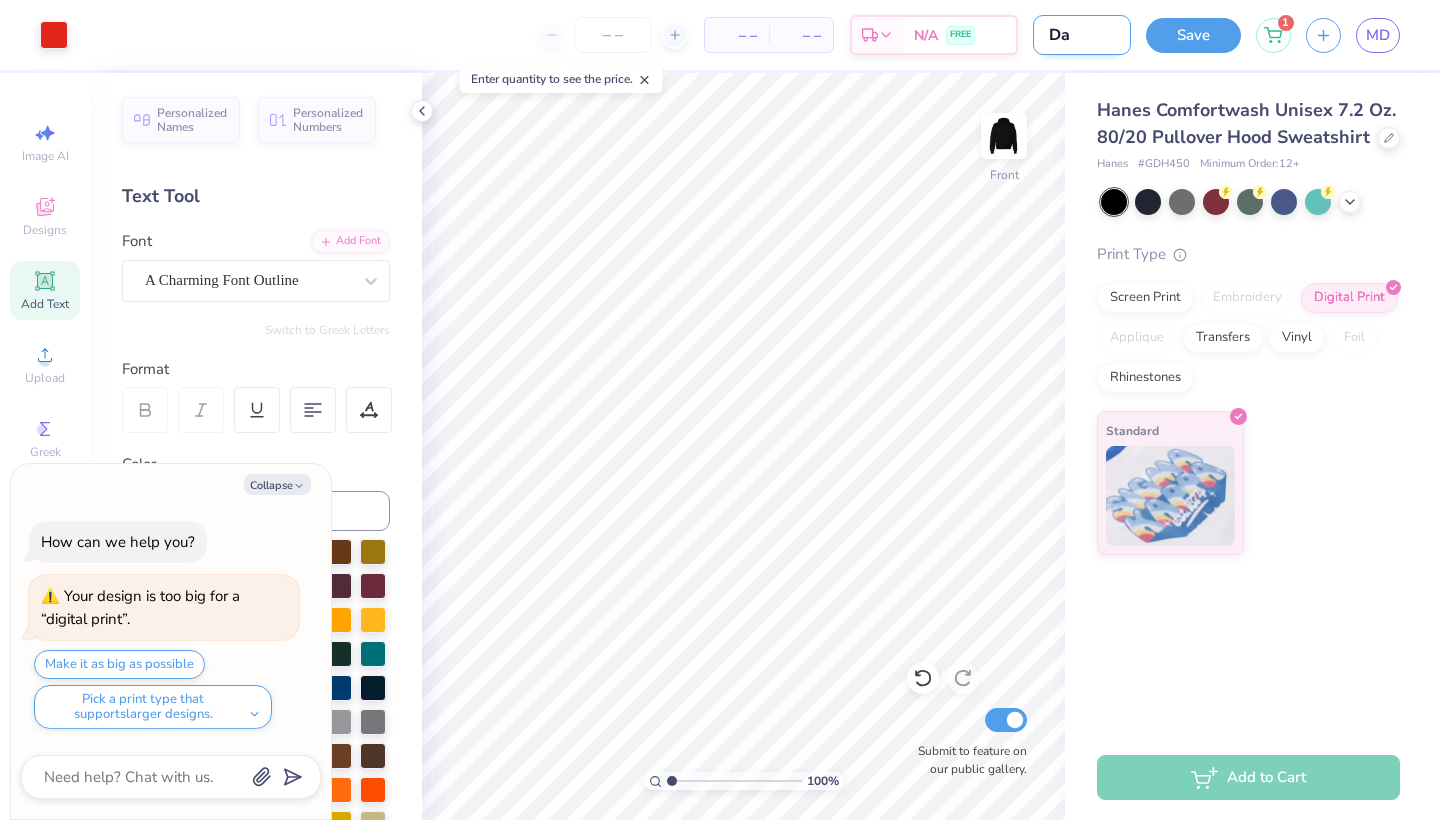 type on "Dav" 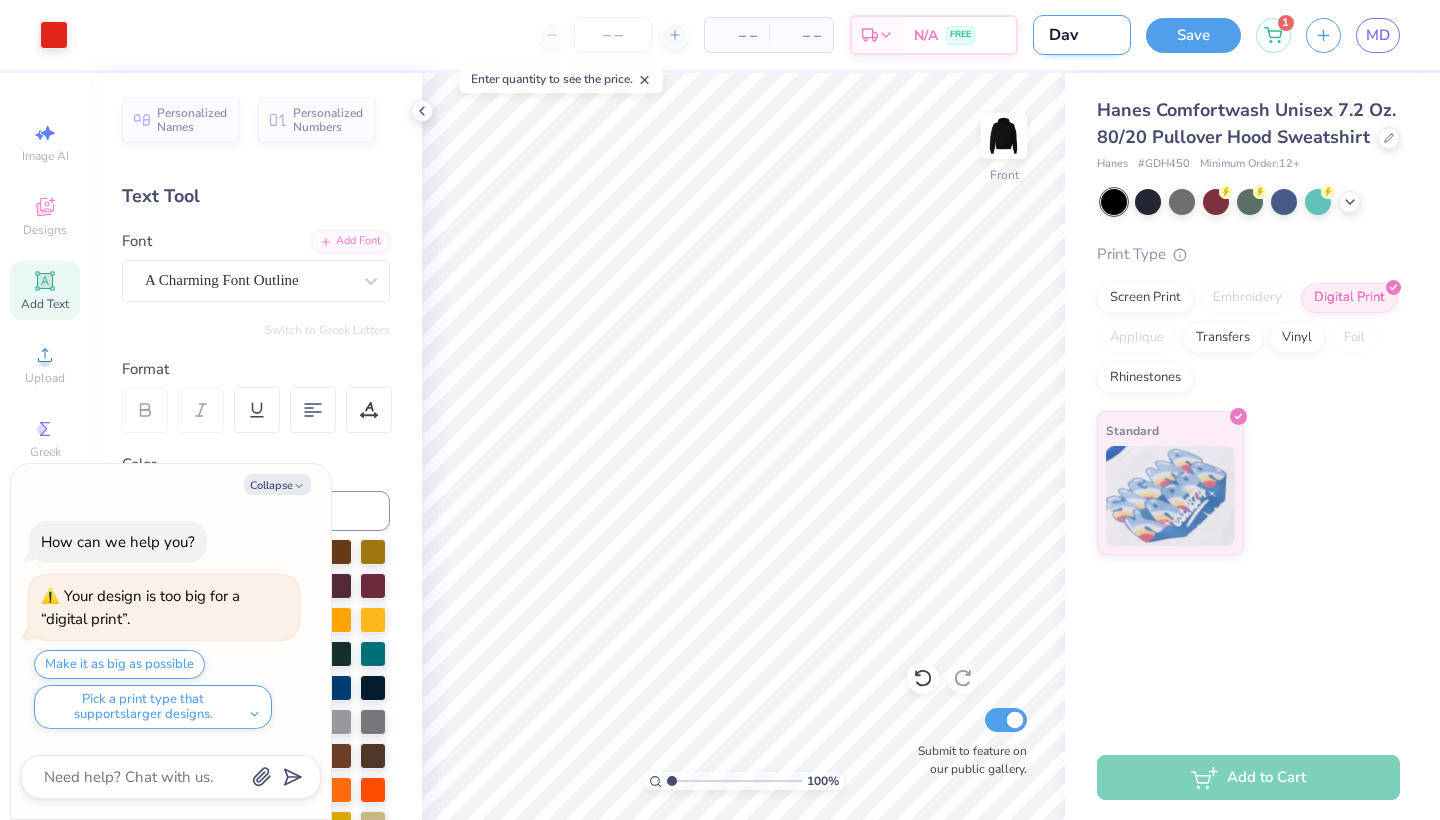 type on "[NAME]" 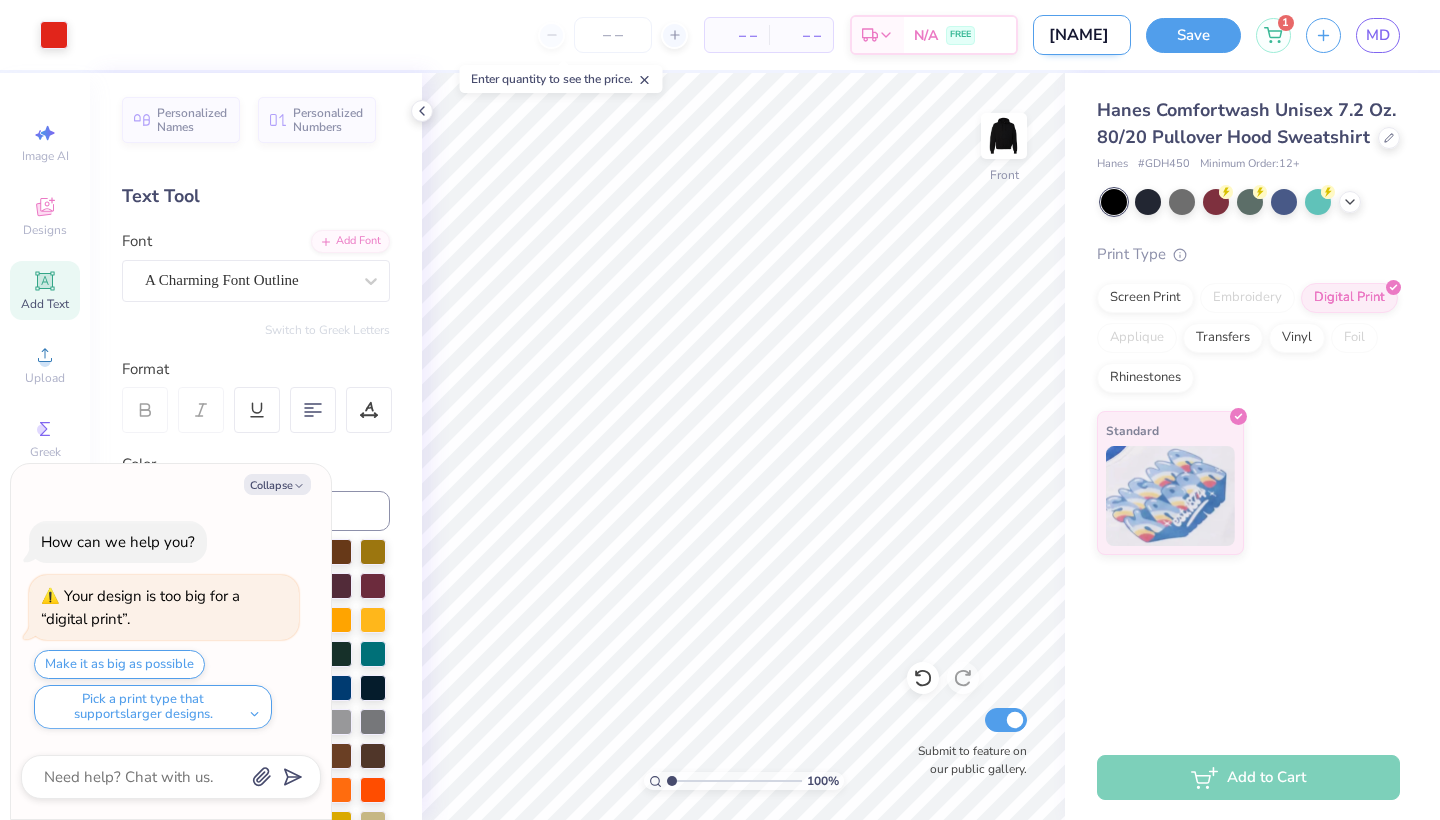 type on "Dav" 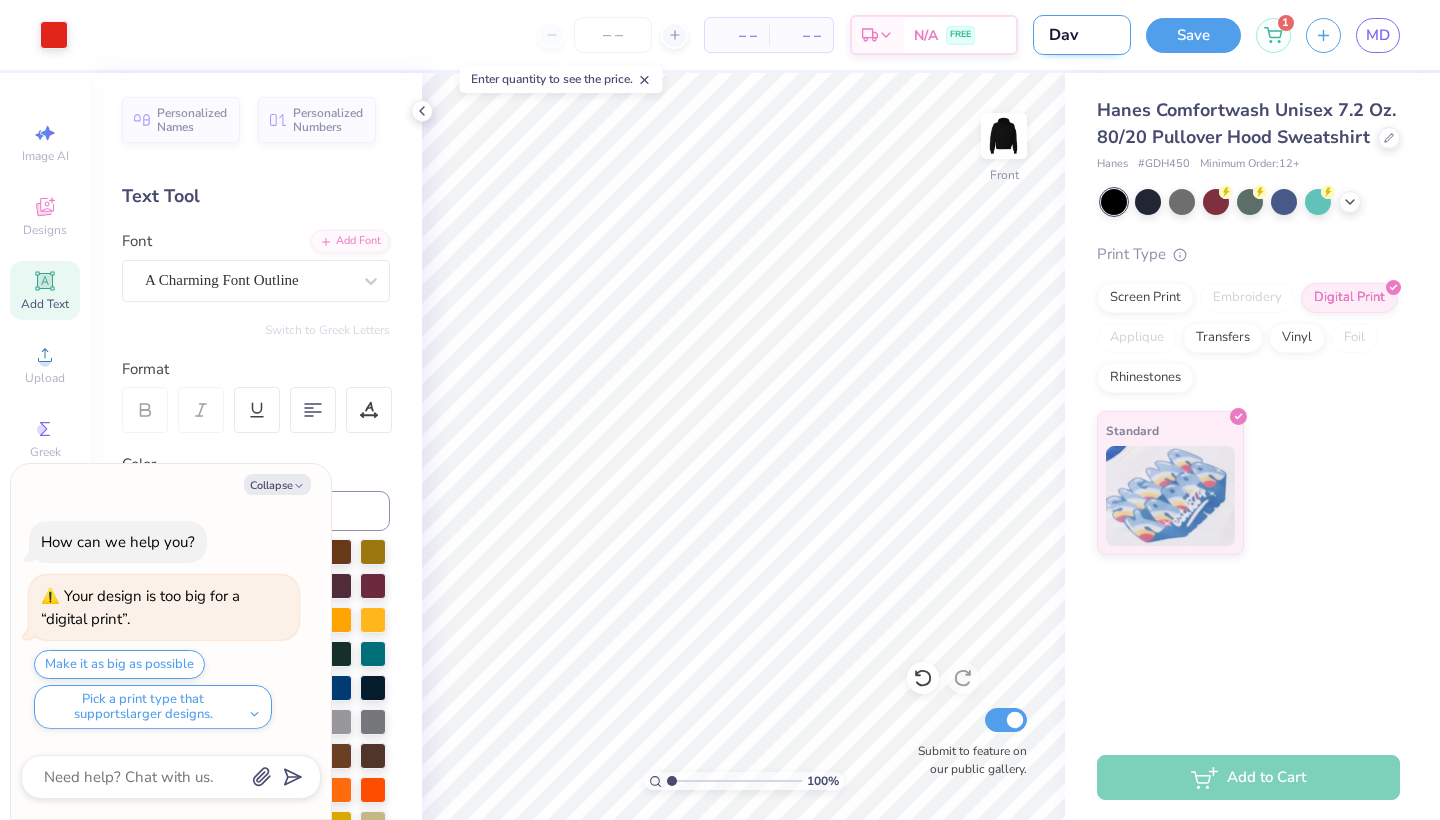 type on "Davi" 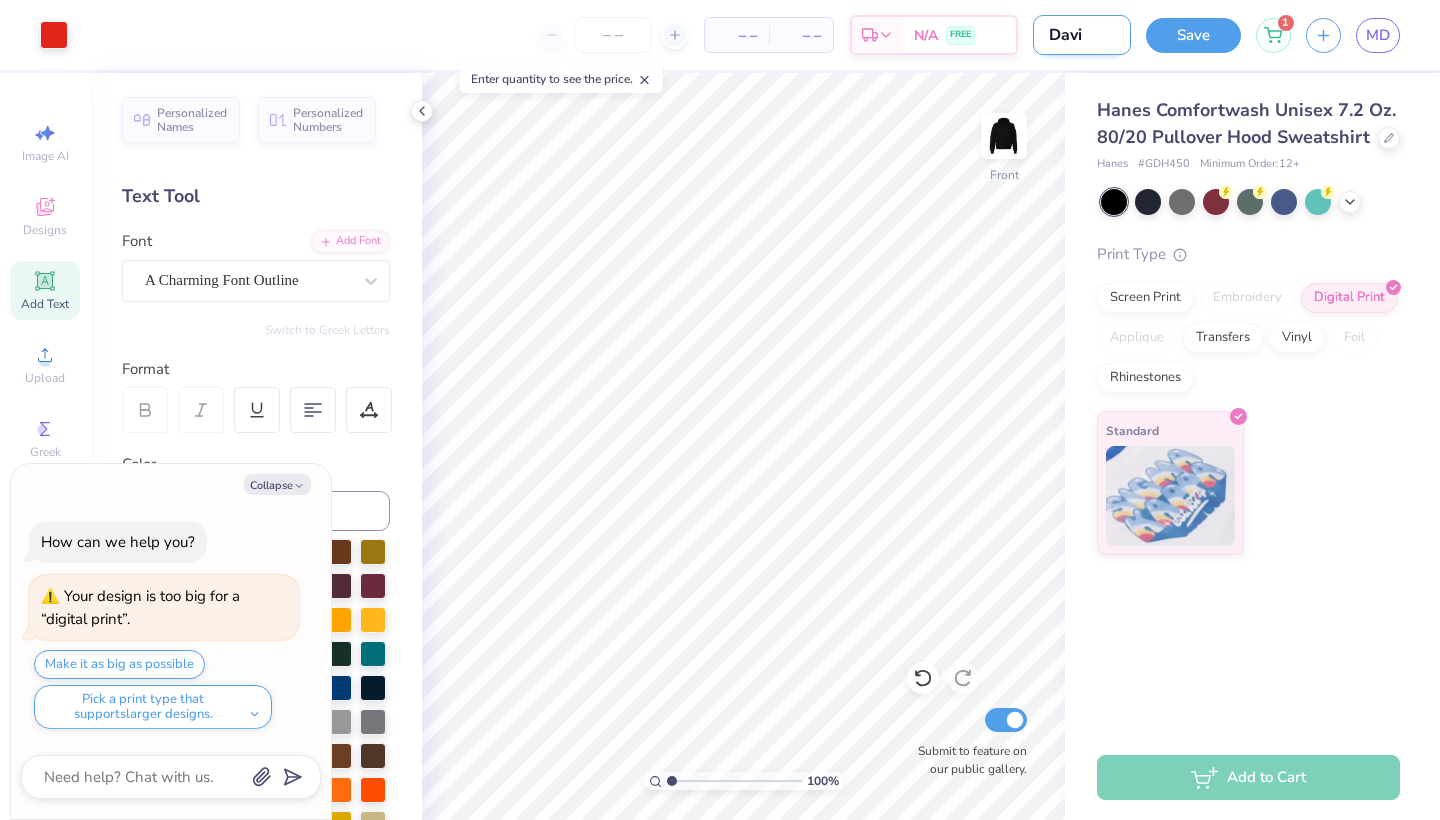 type on "May" 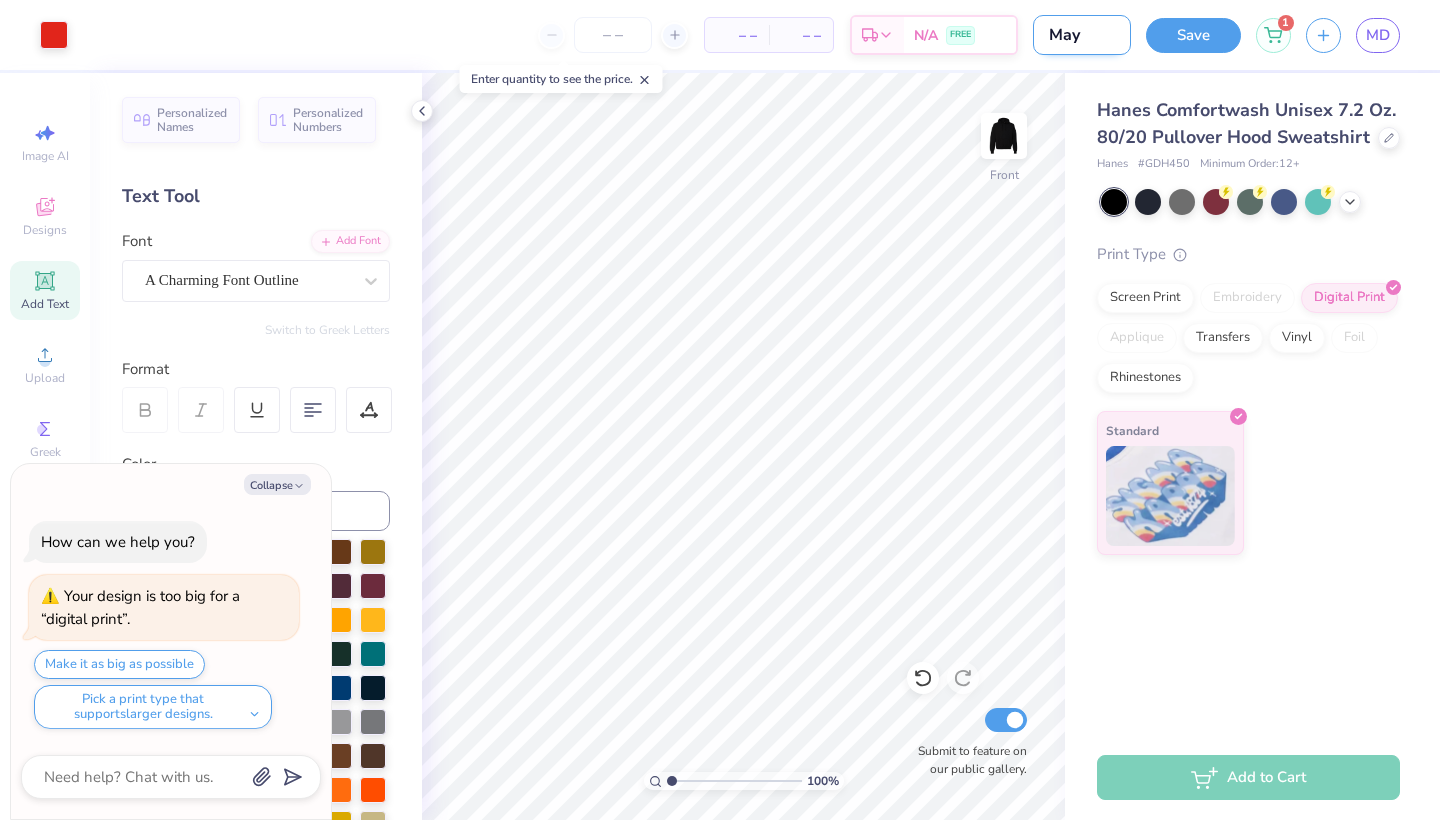 type on "[FIRST]'" 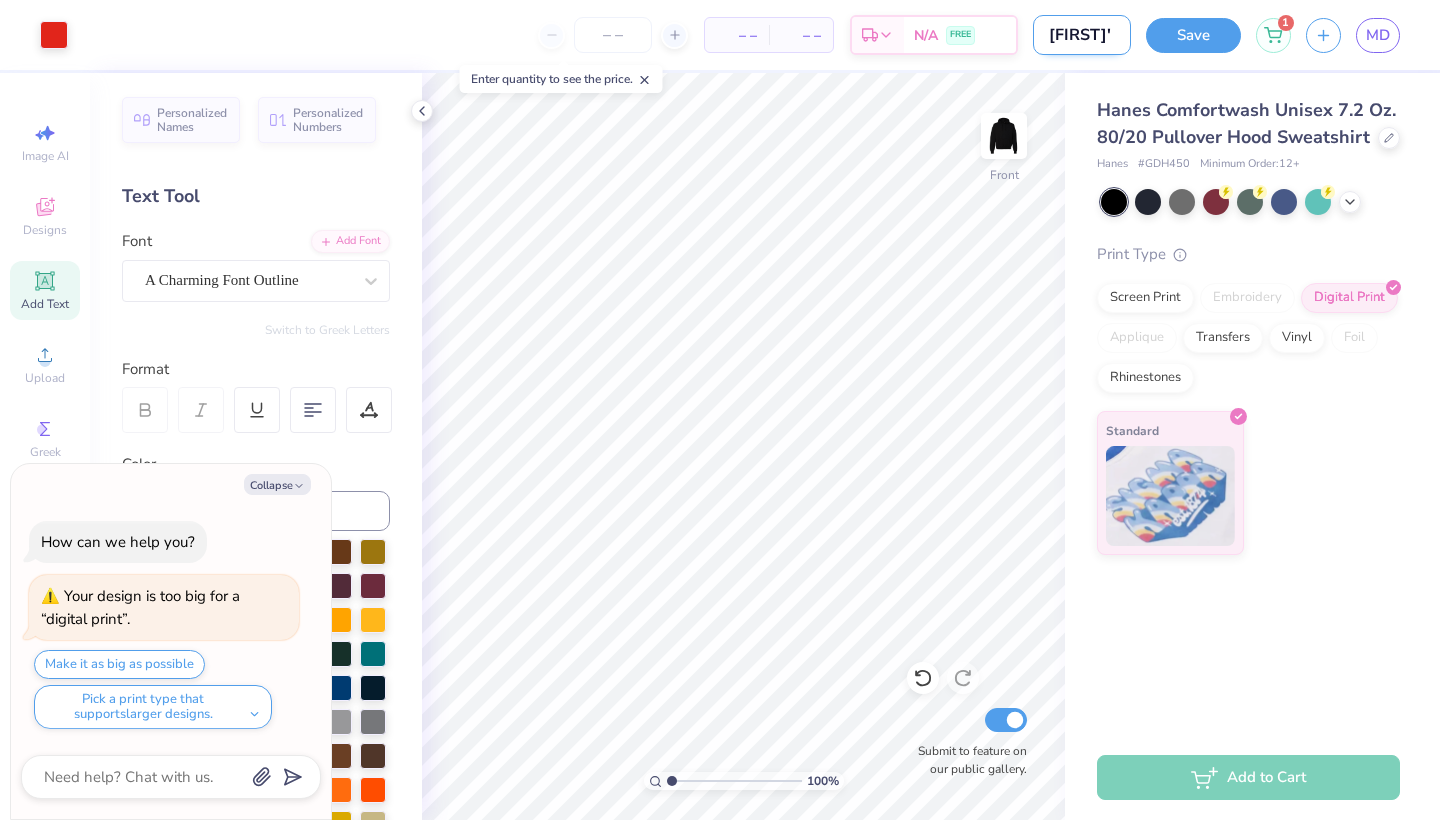 type on "[FIRST]'s" 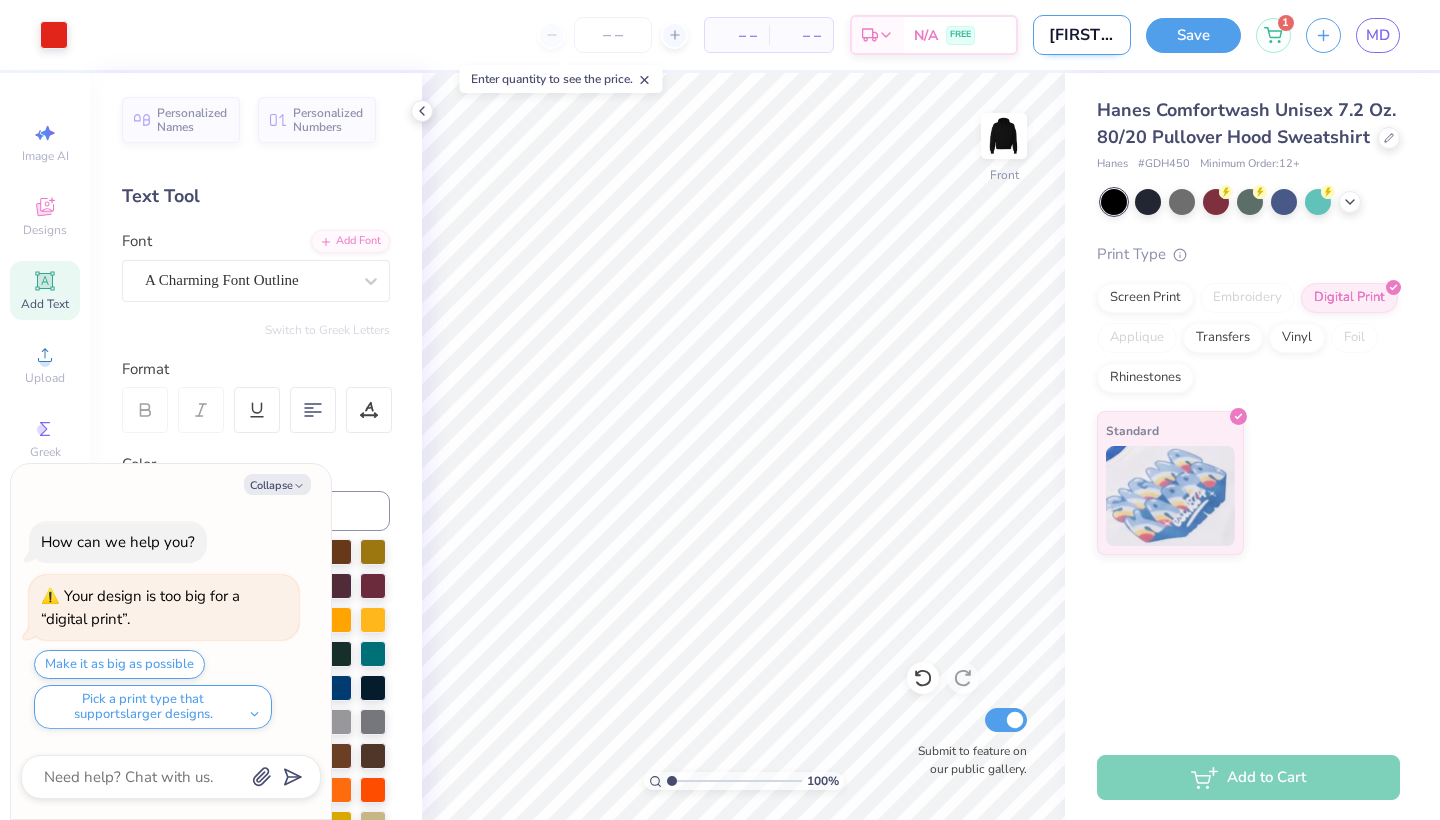 type on "[FIRST]'s" 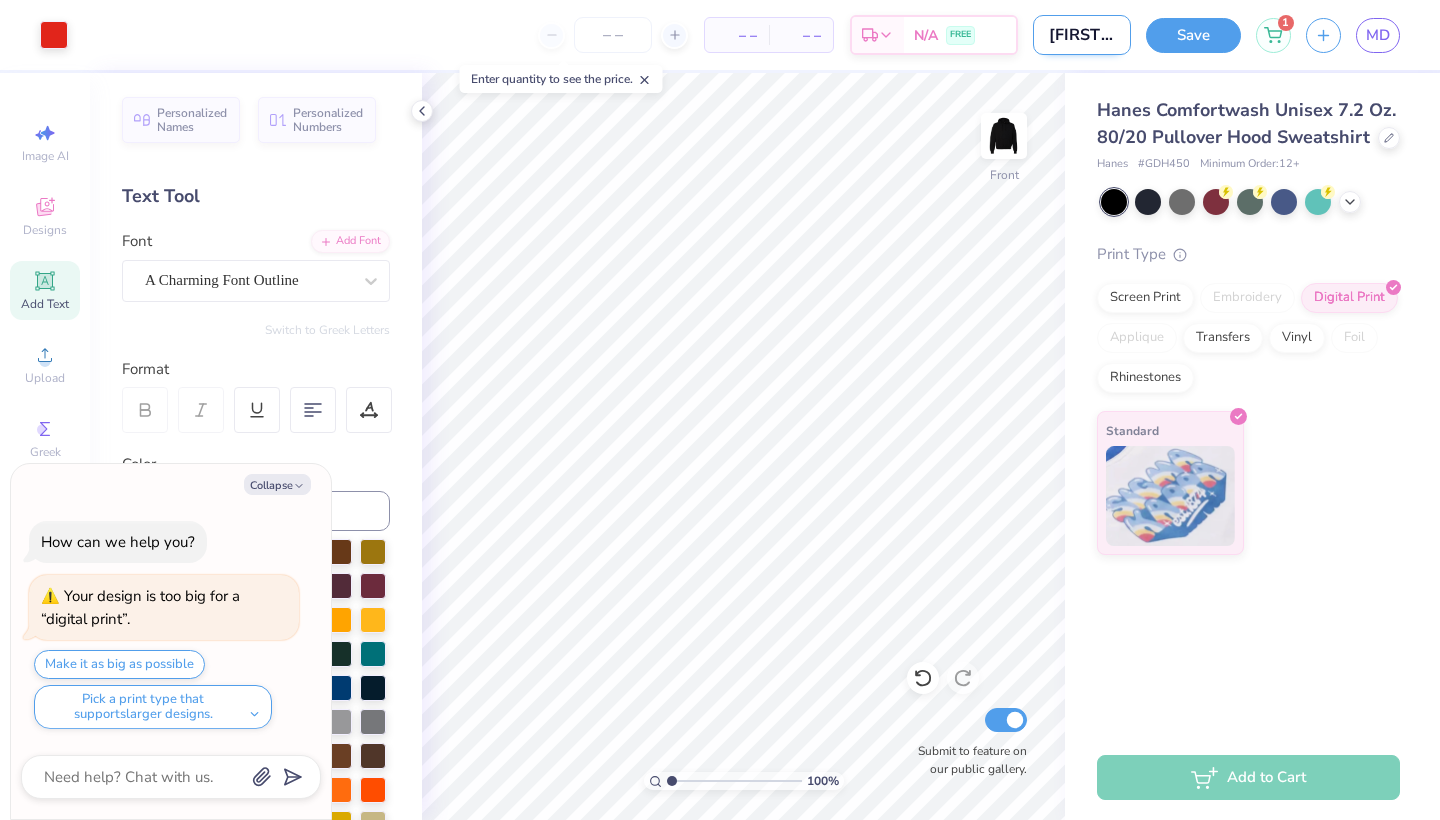type on "[FIRST]'s hoodie 2" 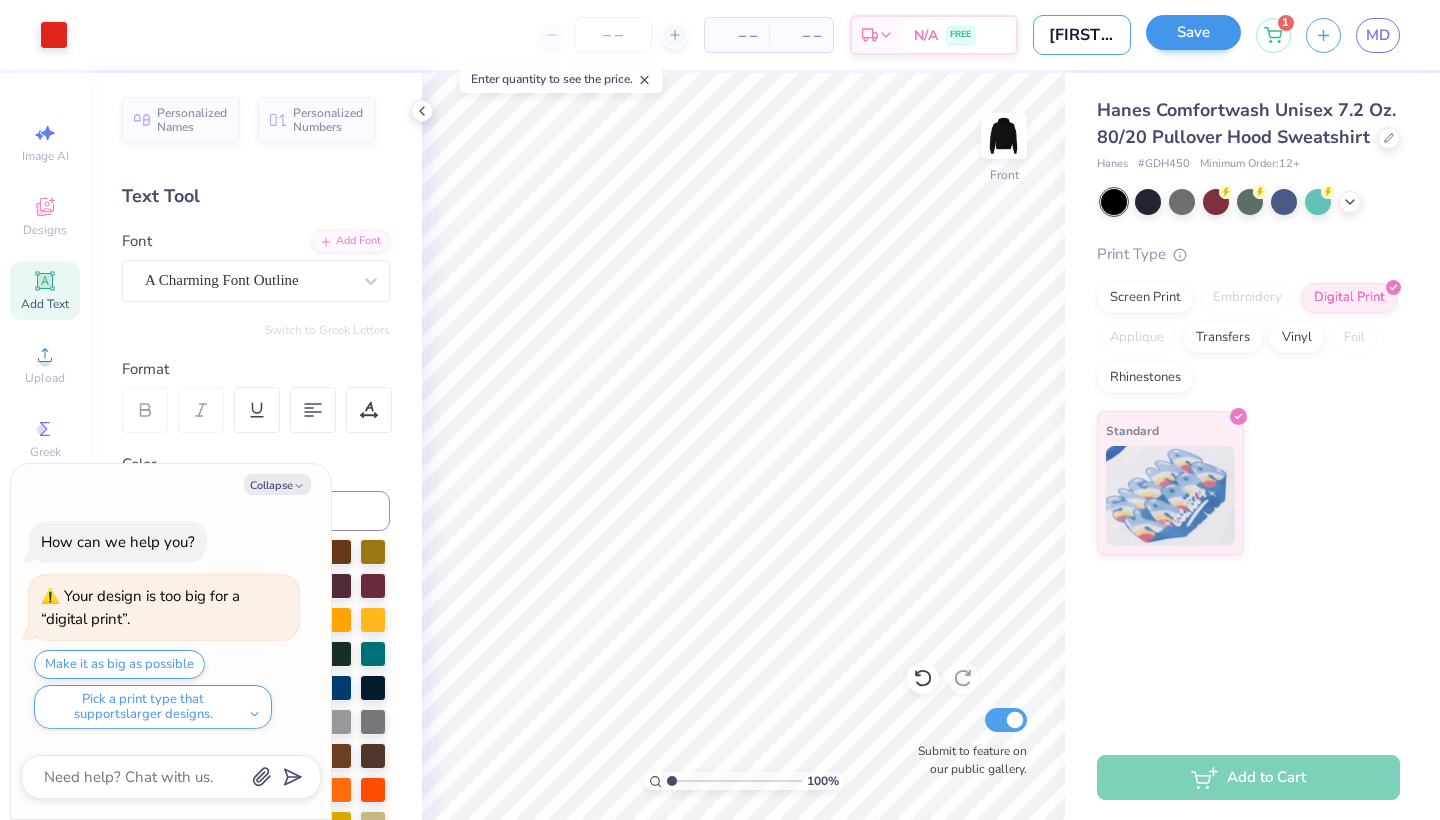 type on "[FIRST]'s hoodie 2" 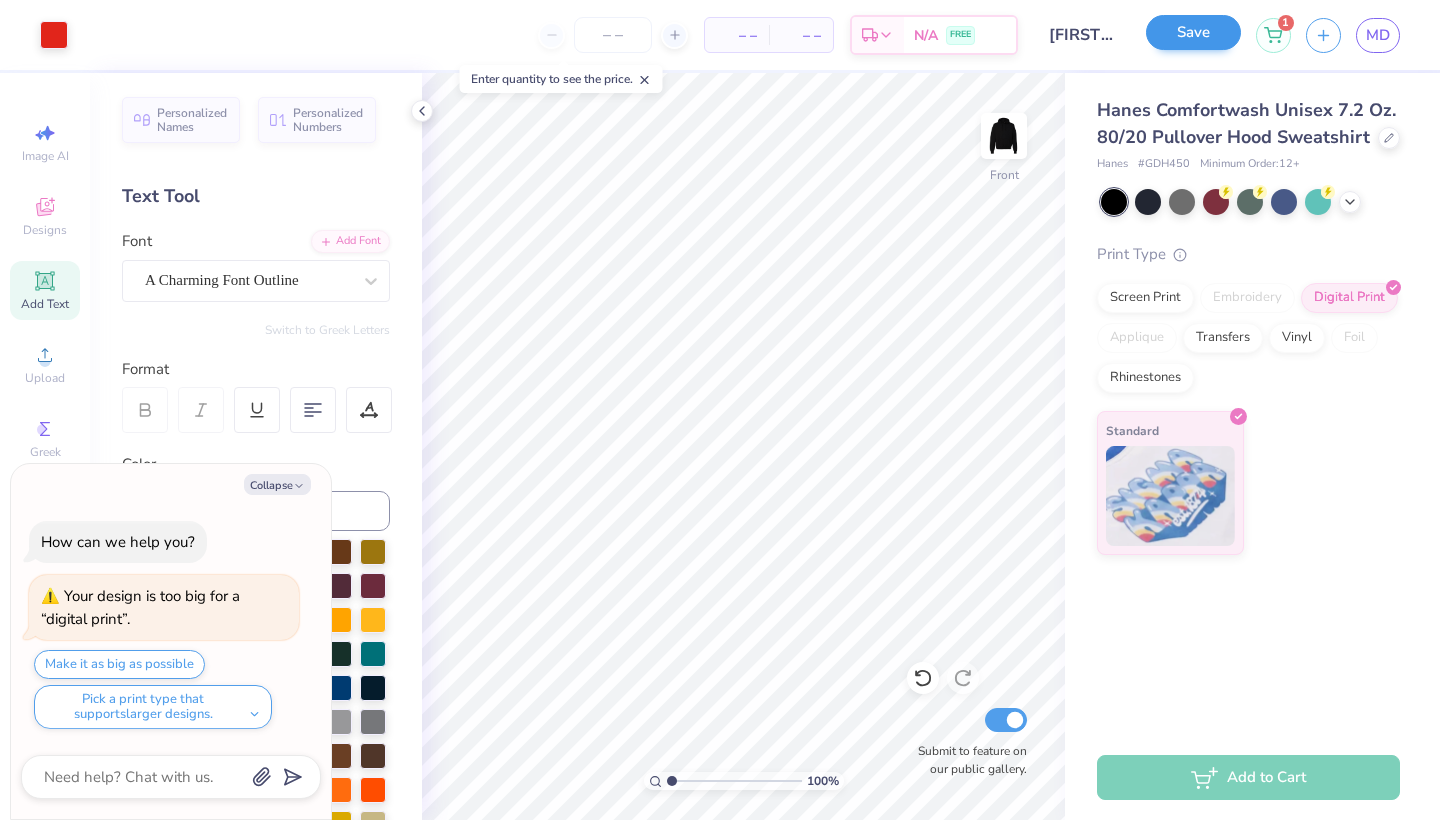click on "Save" at bounding box center [1193, 32] 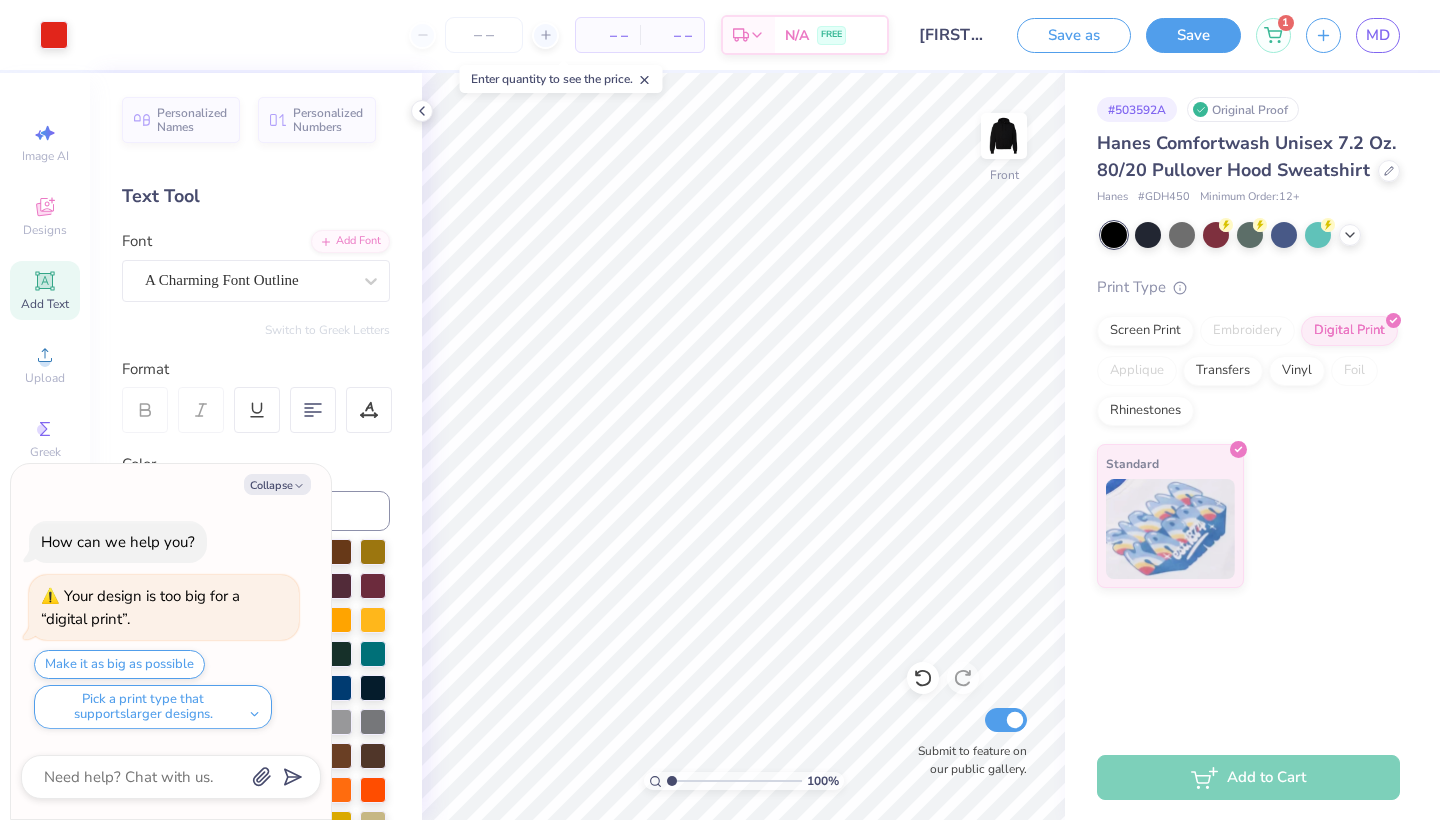 click on "Add to Cart" at bounding box center [1248, 777] 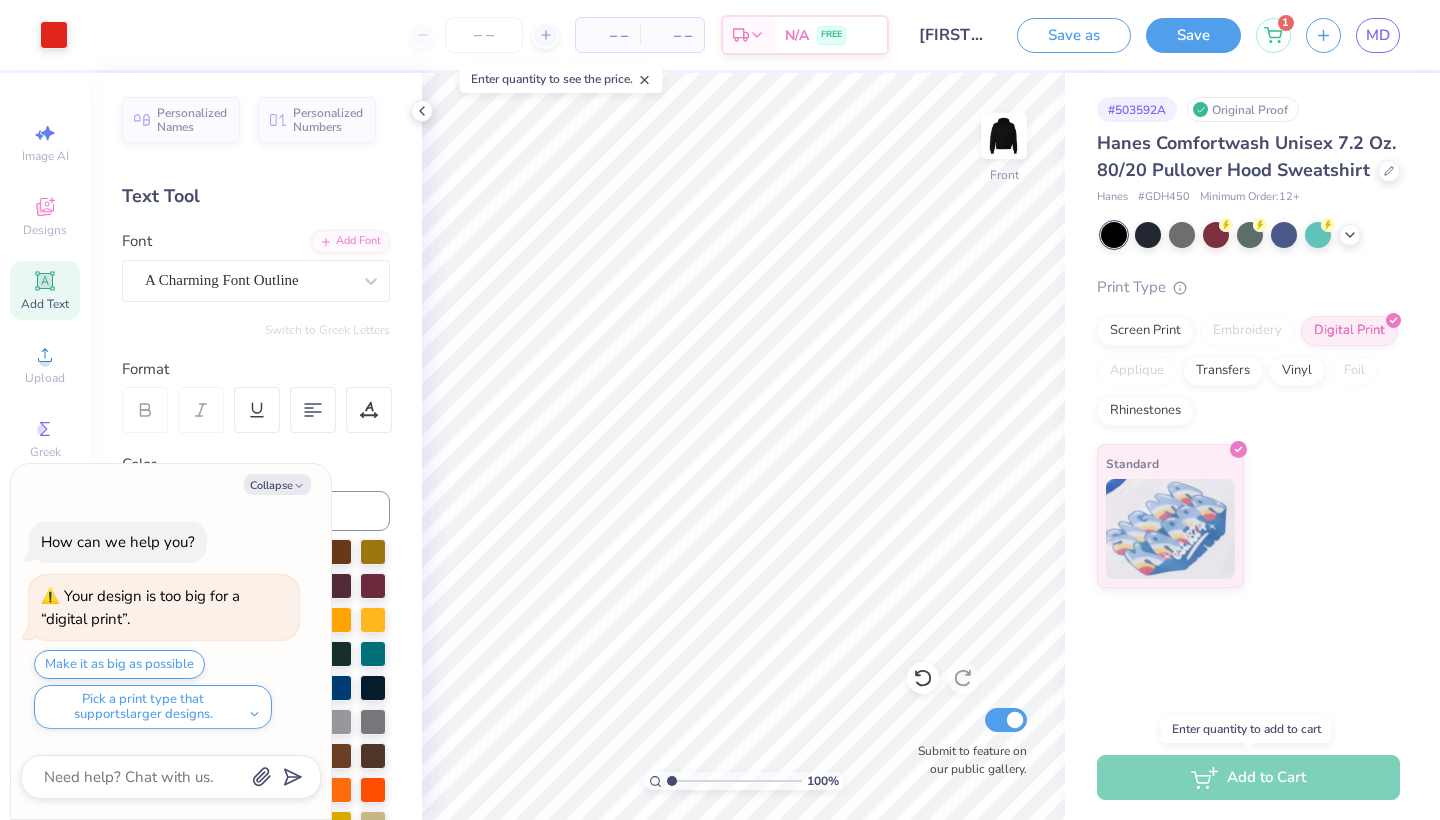 click on "Add to Cart" at bounding box center (1252, 777) 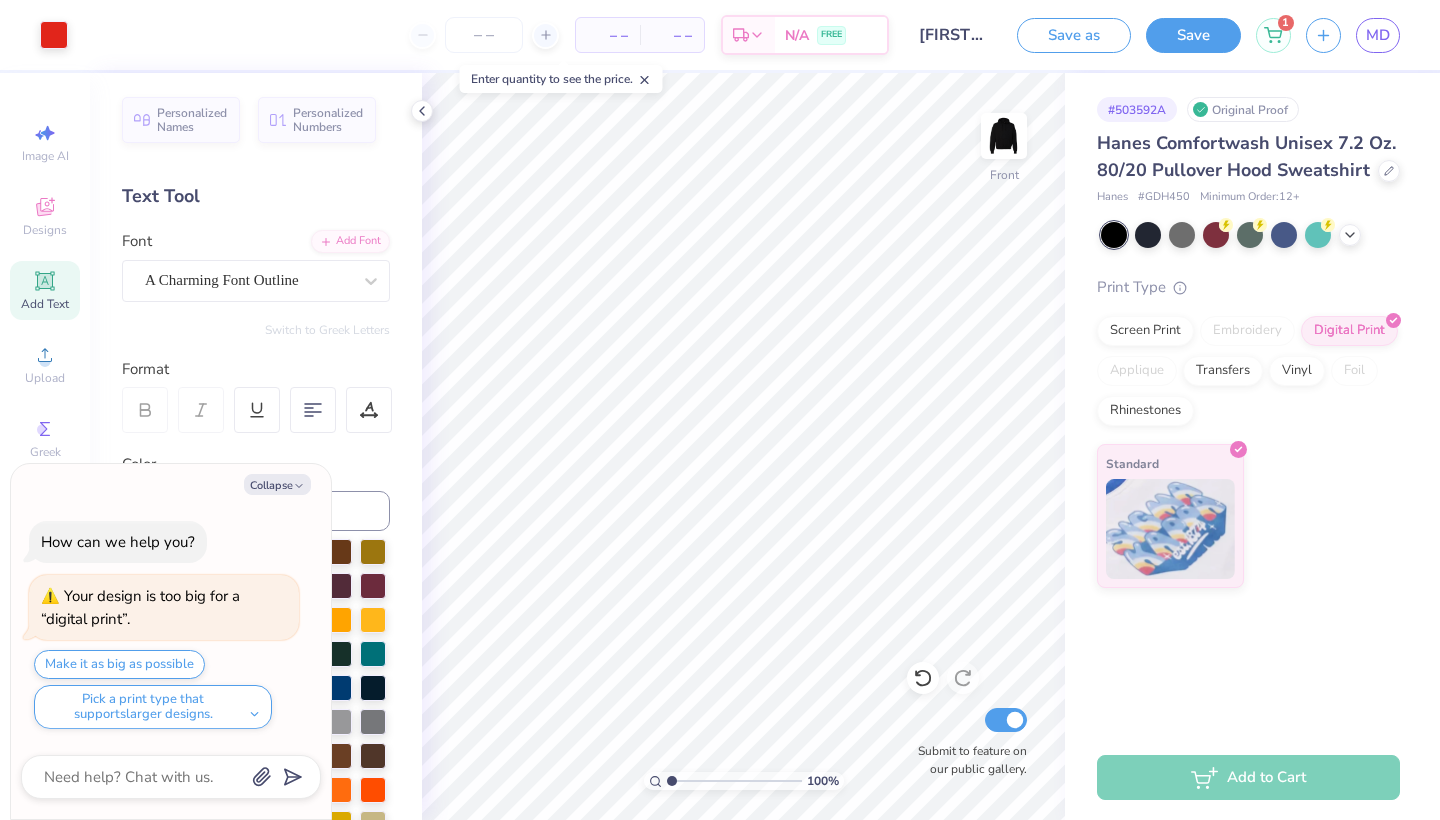 click on "Standard" at bounding box center (1248, 516) 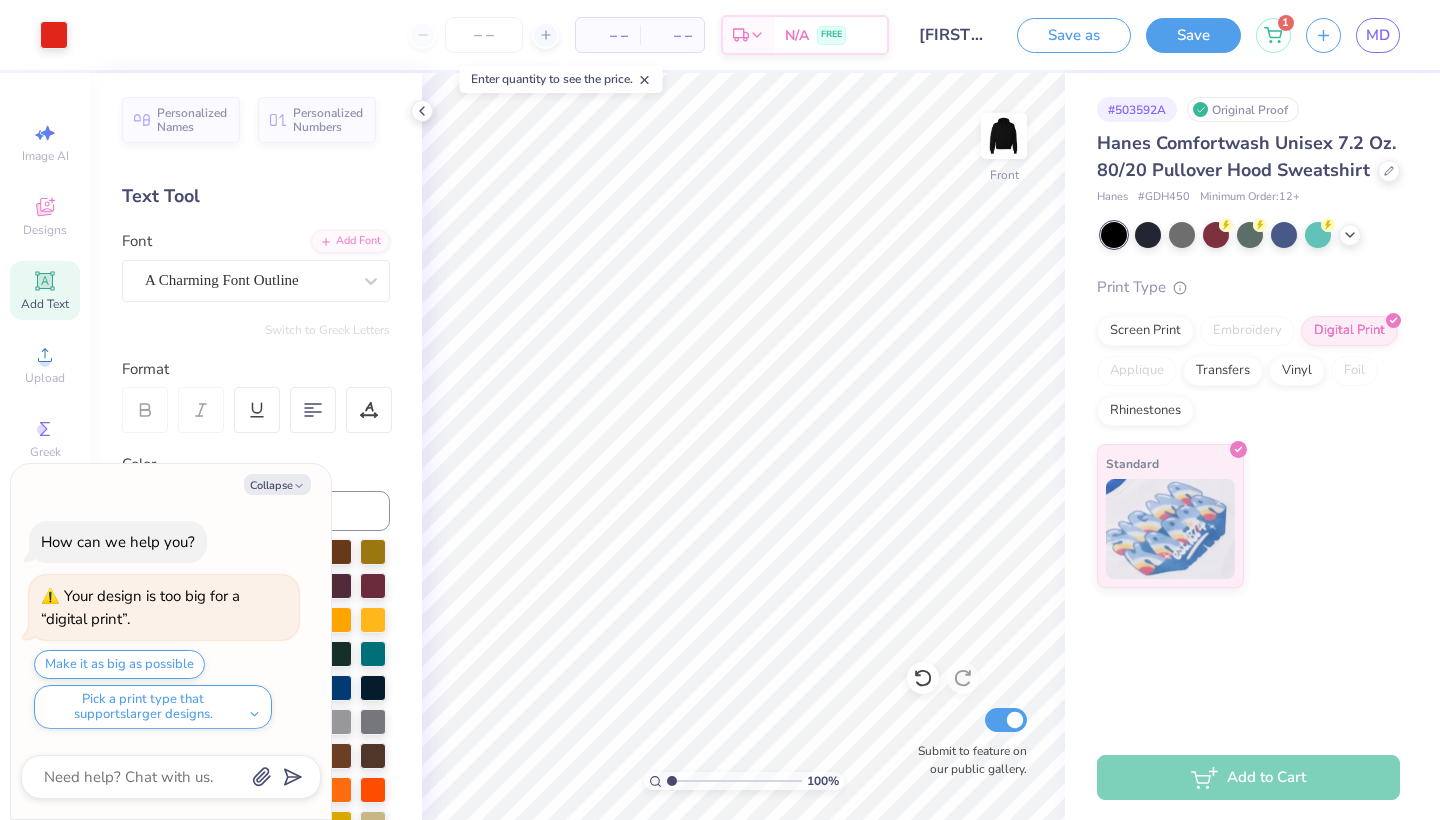 click on "Standard" at bounding box center [1248, 516] 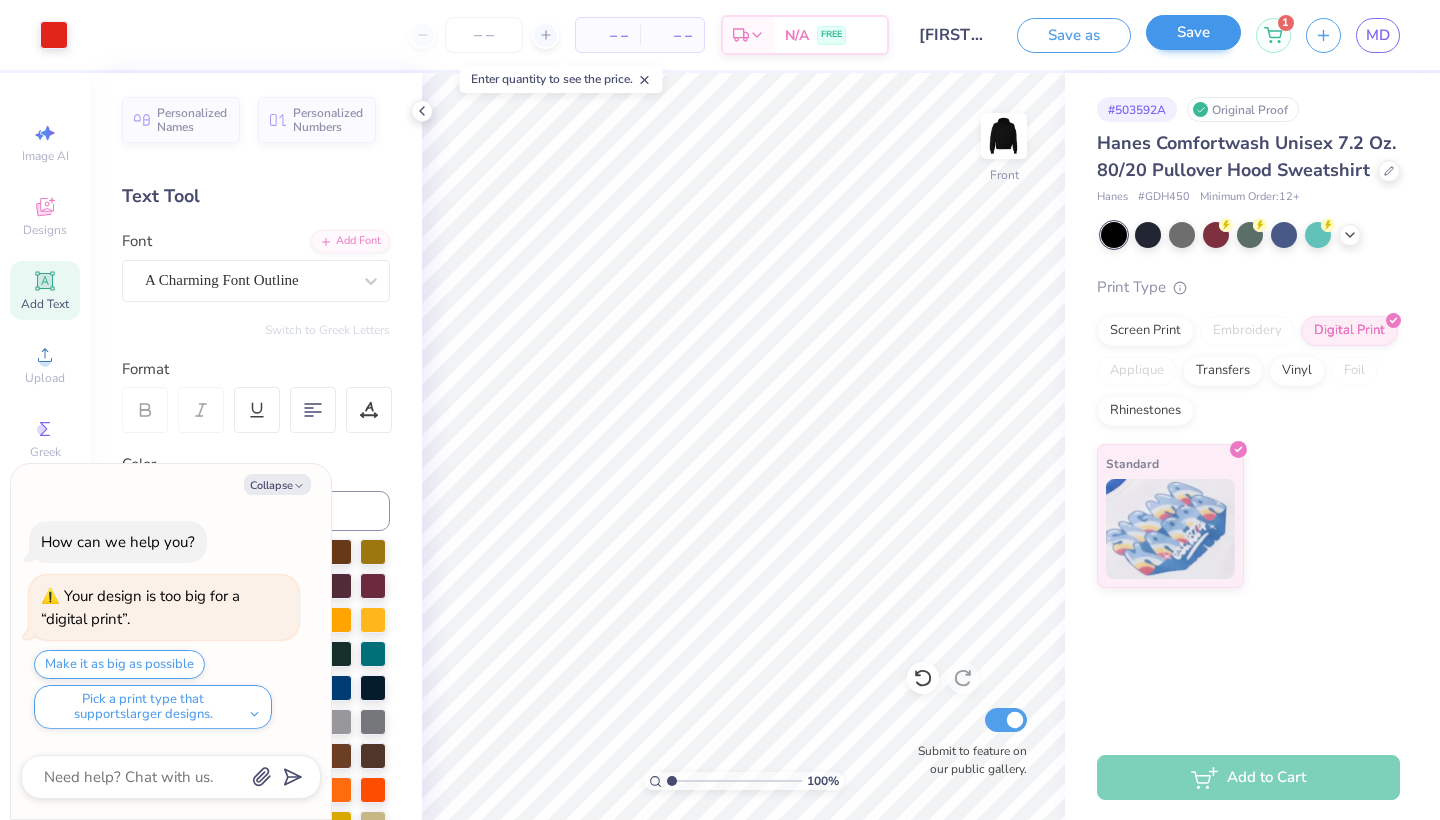 click on "Save" at bounding box center [1193, 32] 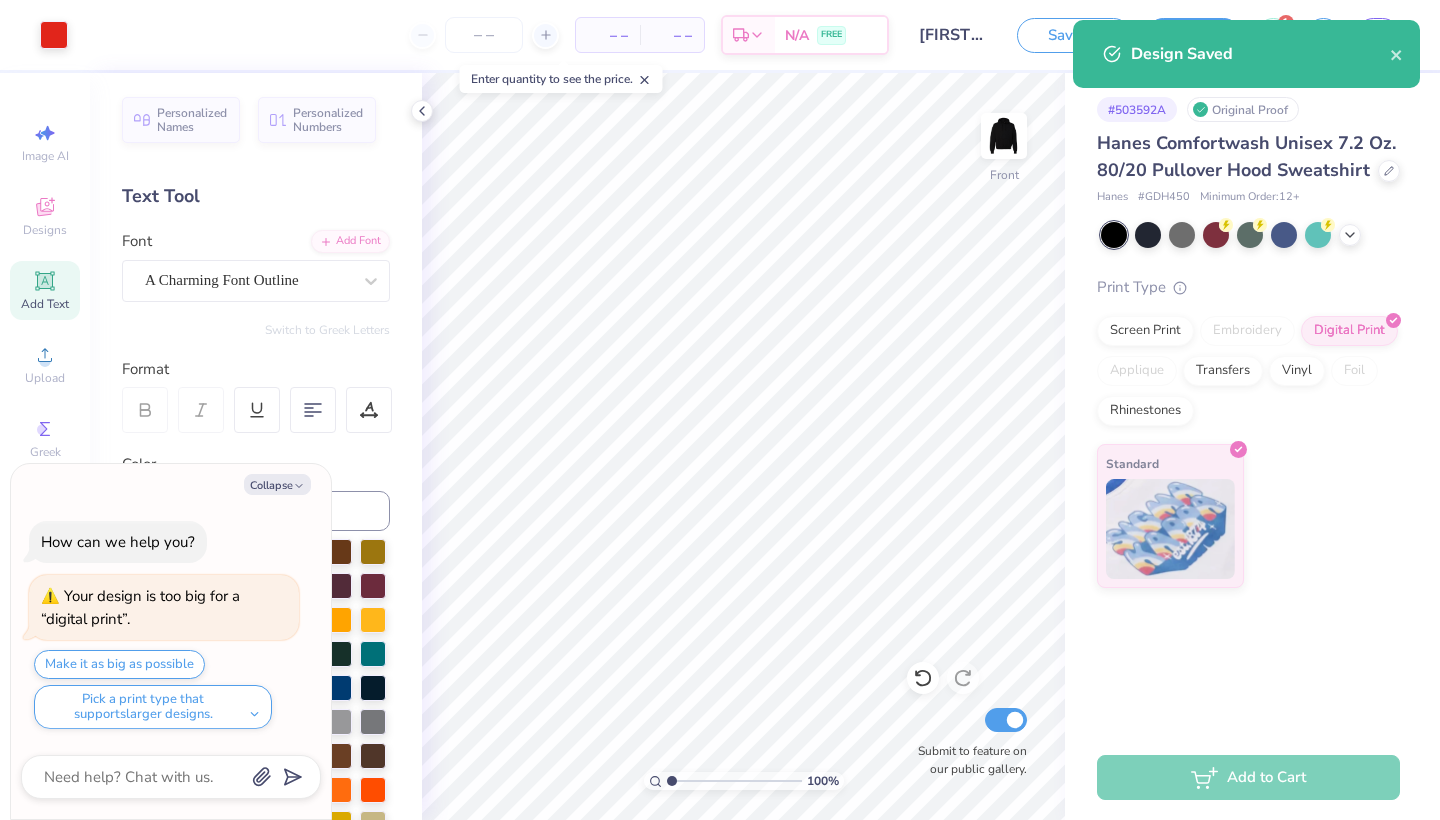 click on "Design Saved" at bounding box center (1260, 54) 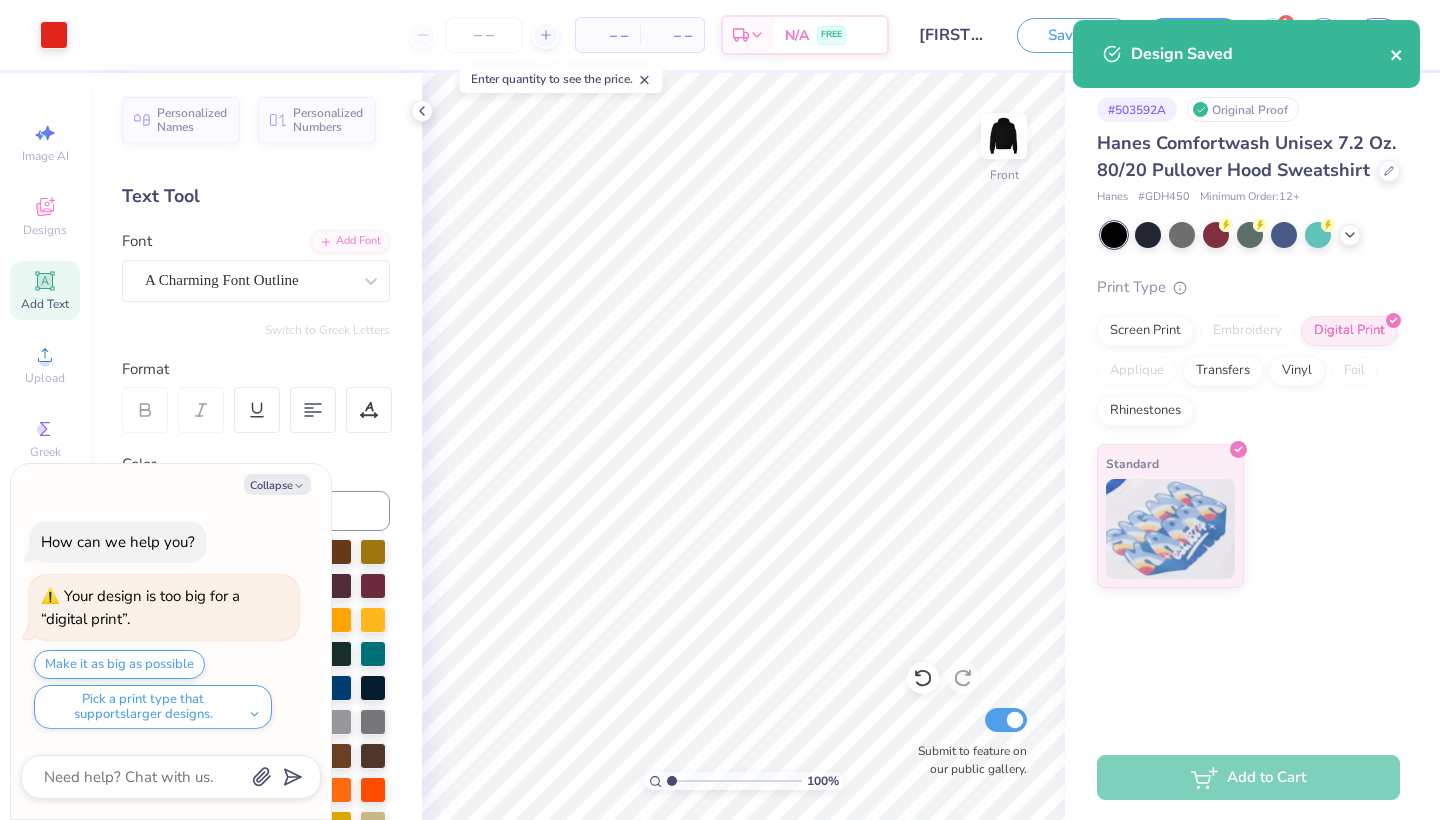 click 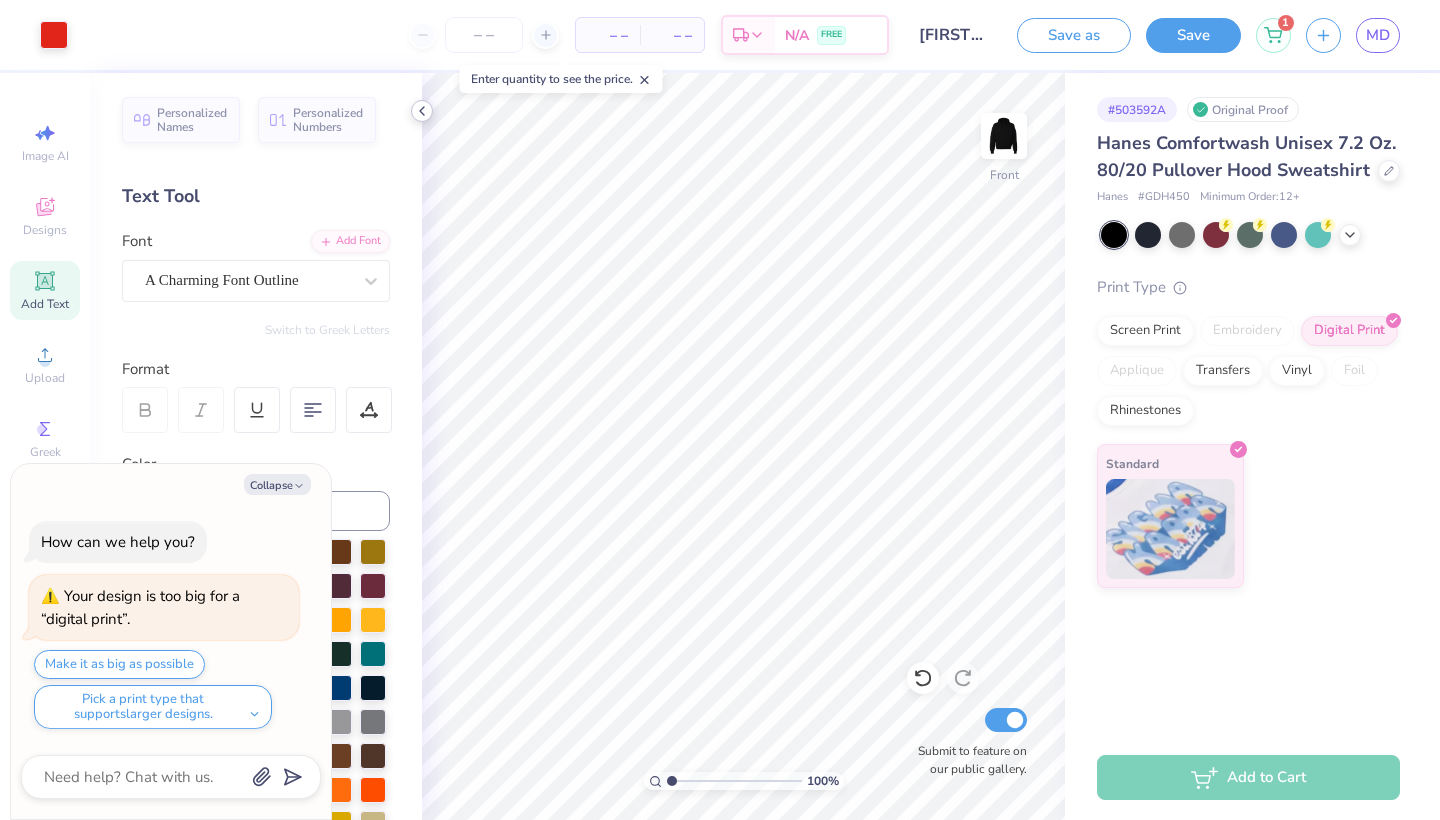 click 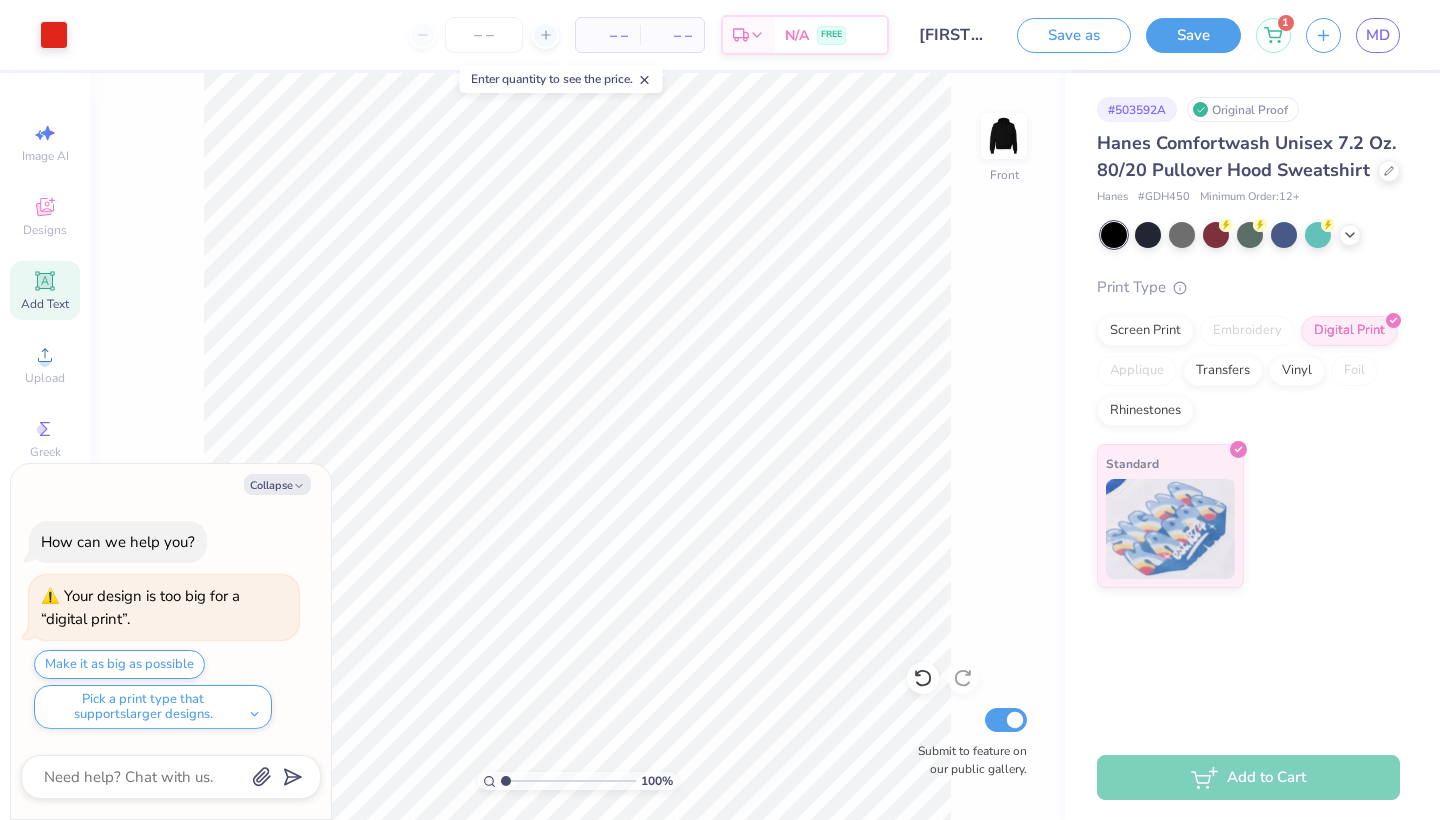 click on "Standard" at bounding box center (1248, 516) 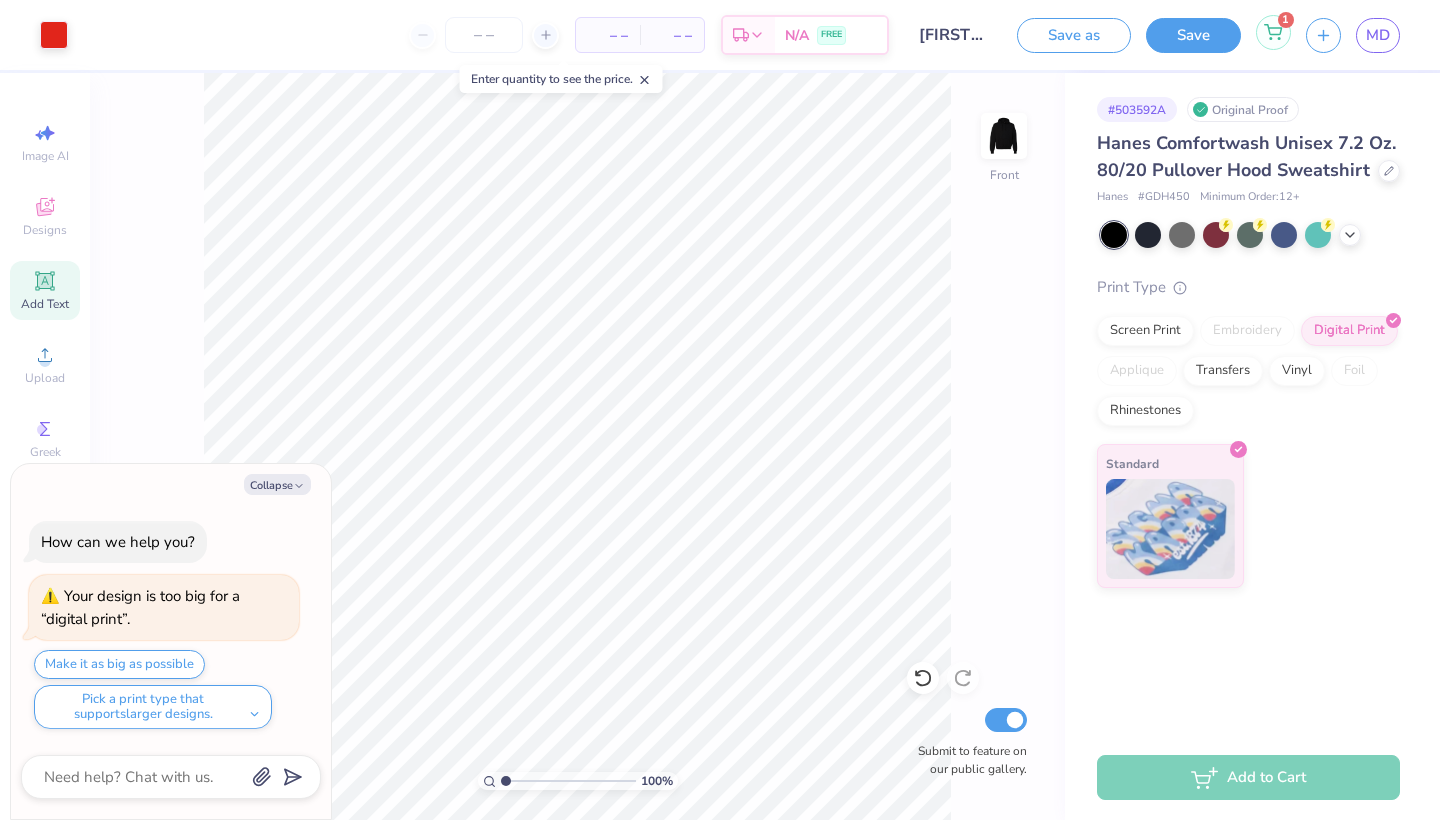 click 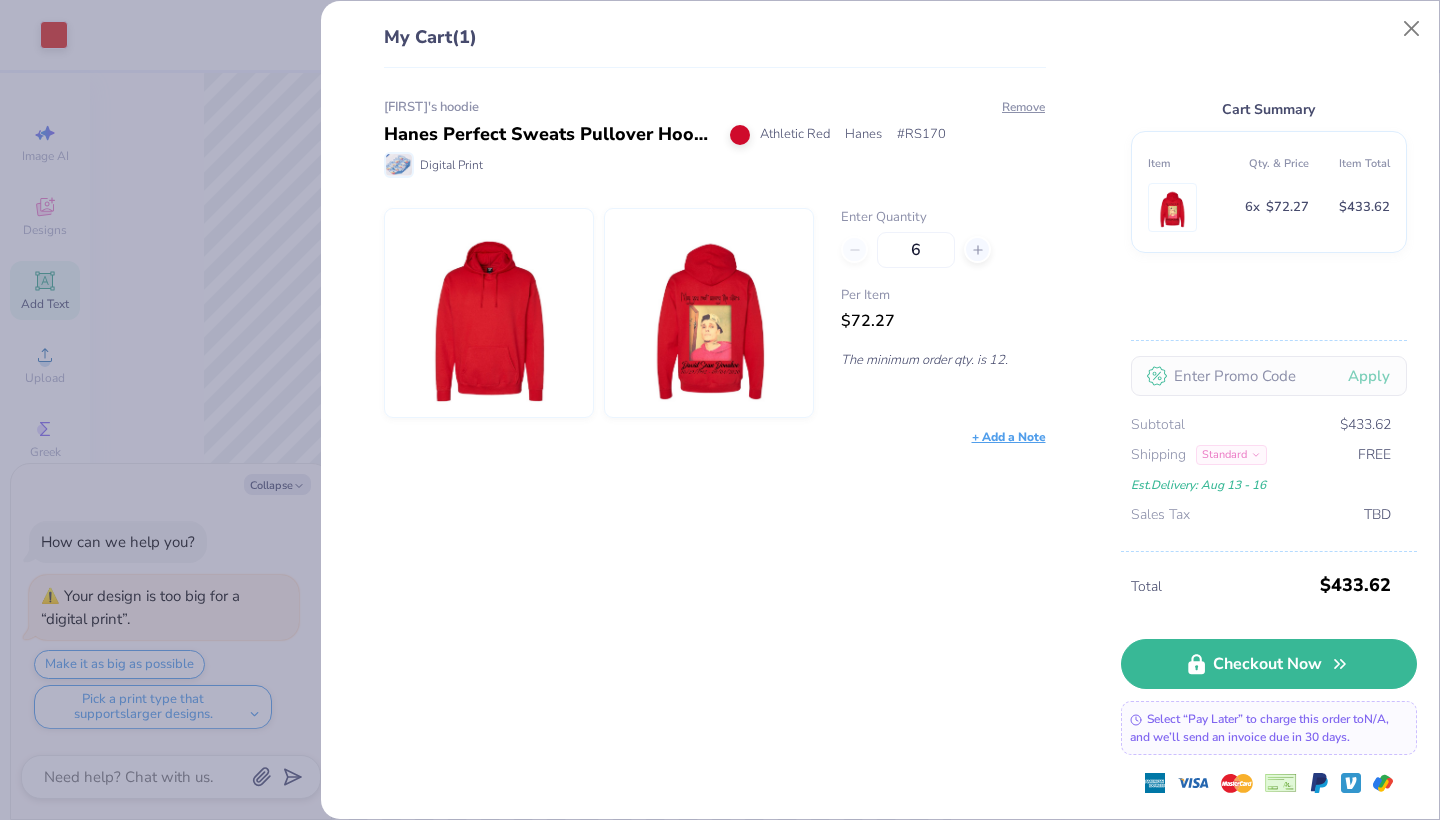 click on "My Cart  (1) [FIRST]'s hoodie Hanes Perfect Sweats Pullover Hooded Sweatshirt Athletic Red Hanes # RS170 Digital Print Remove Enter Quantity 6 Per Item $72.27 The minimum order qty. is 12. + Add a Note Cart Summary Item Qty. & Price Item Total 6  x $72.27 $433.62 Apply Subtotal $433.62 Shipping Standard FREE Est.   Delivery:   Aug 13 - 16 Sales Tax TBD Total $433.62 Checkout Now Select “Pay Later” to charge this order to  N/A , and we’ll send an invoice due in 30 days." at bounding box center [720, 410] 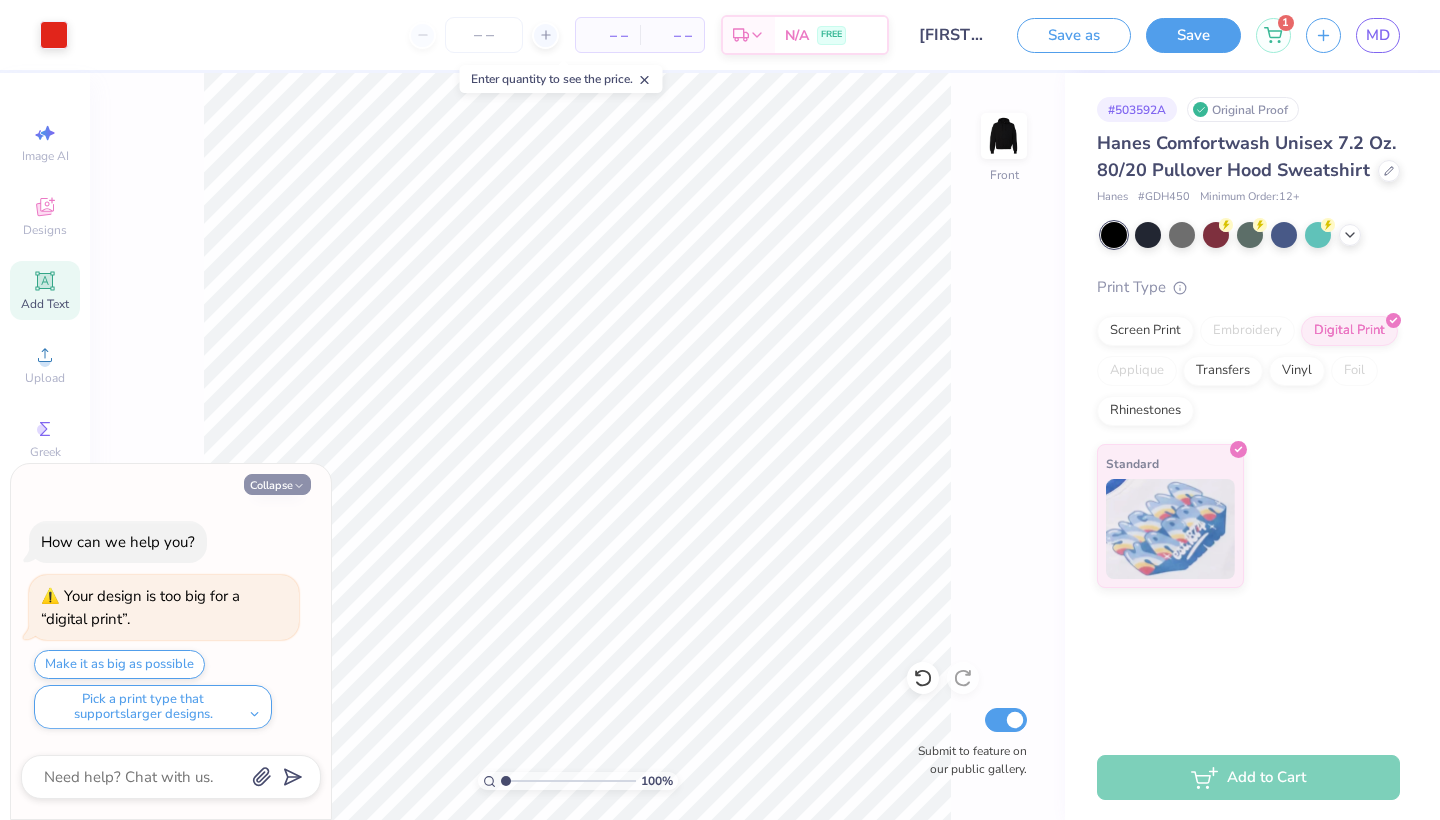 click on "Collapse" at bounding box center [277, 484] 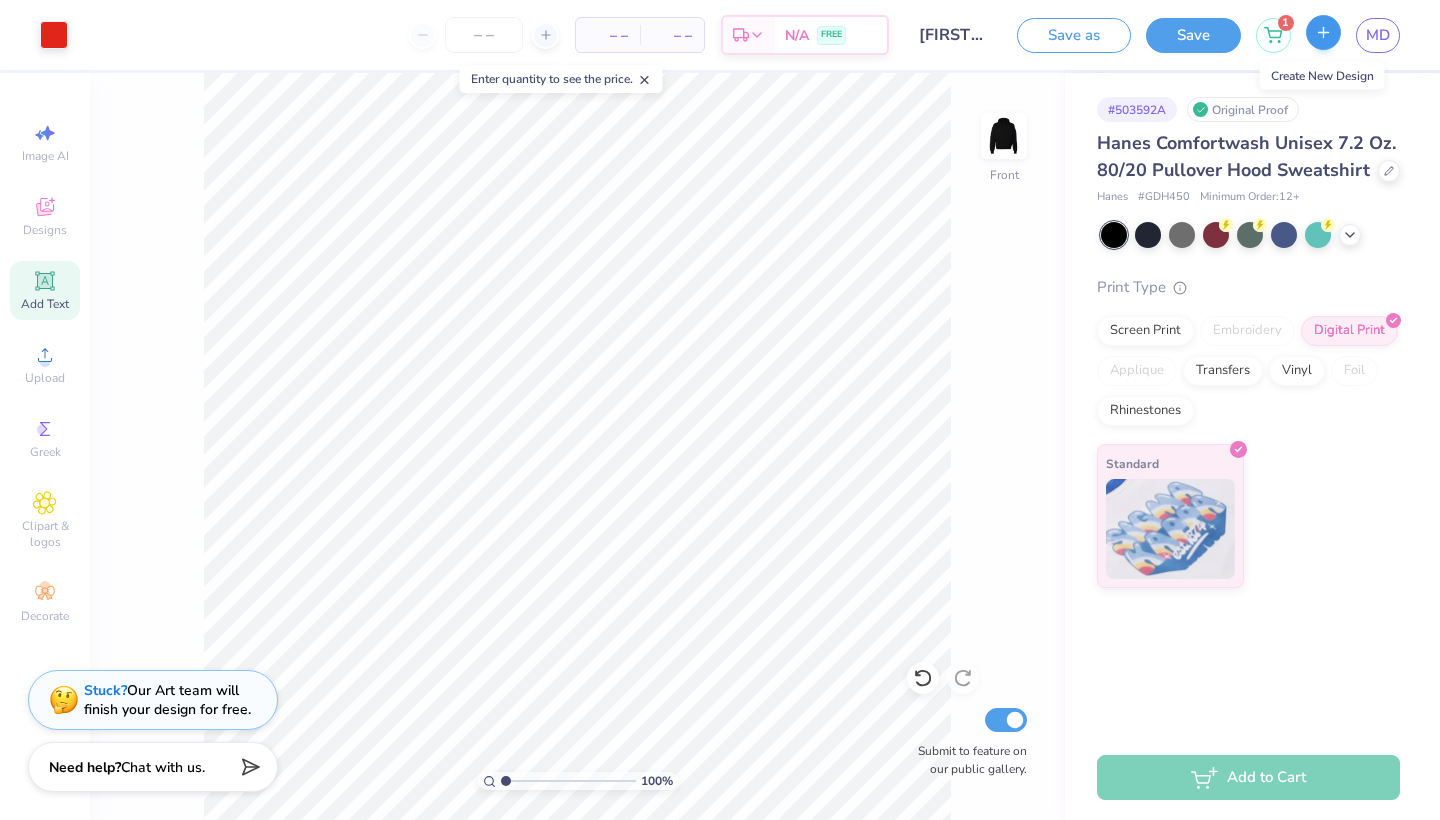 click at bounding box center [1323, 32] 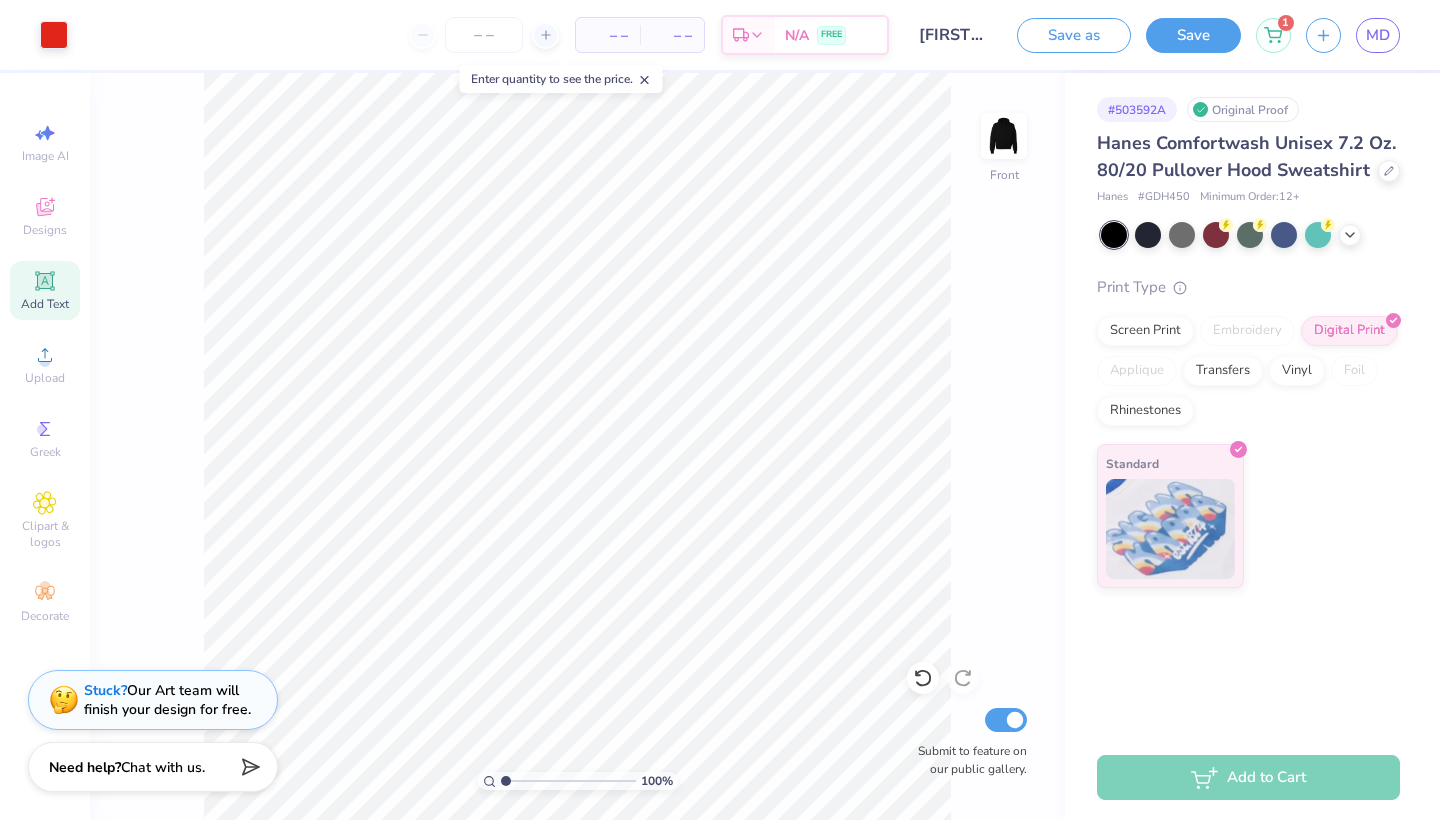 click on "Add to Cart" at bounding box center [1248, 777] 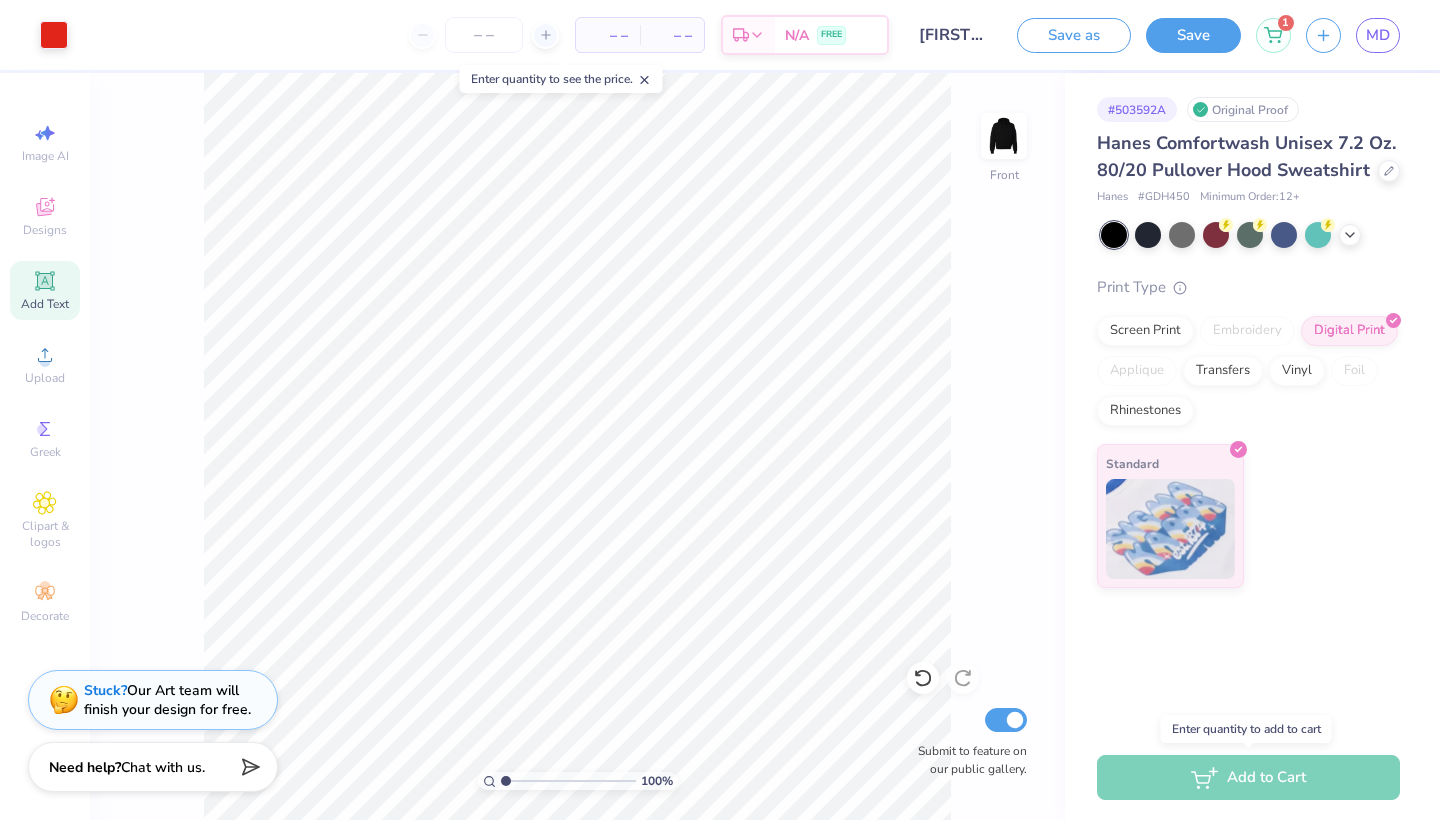 click on "Add to Cart" at bounding box center [1248, 777] 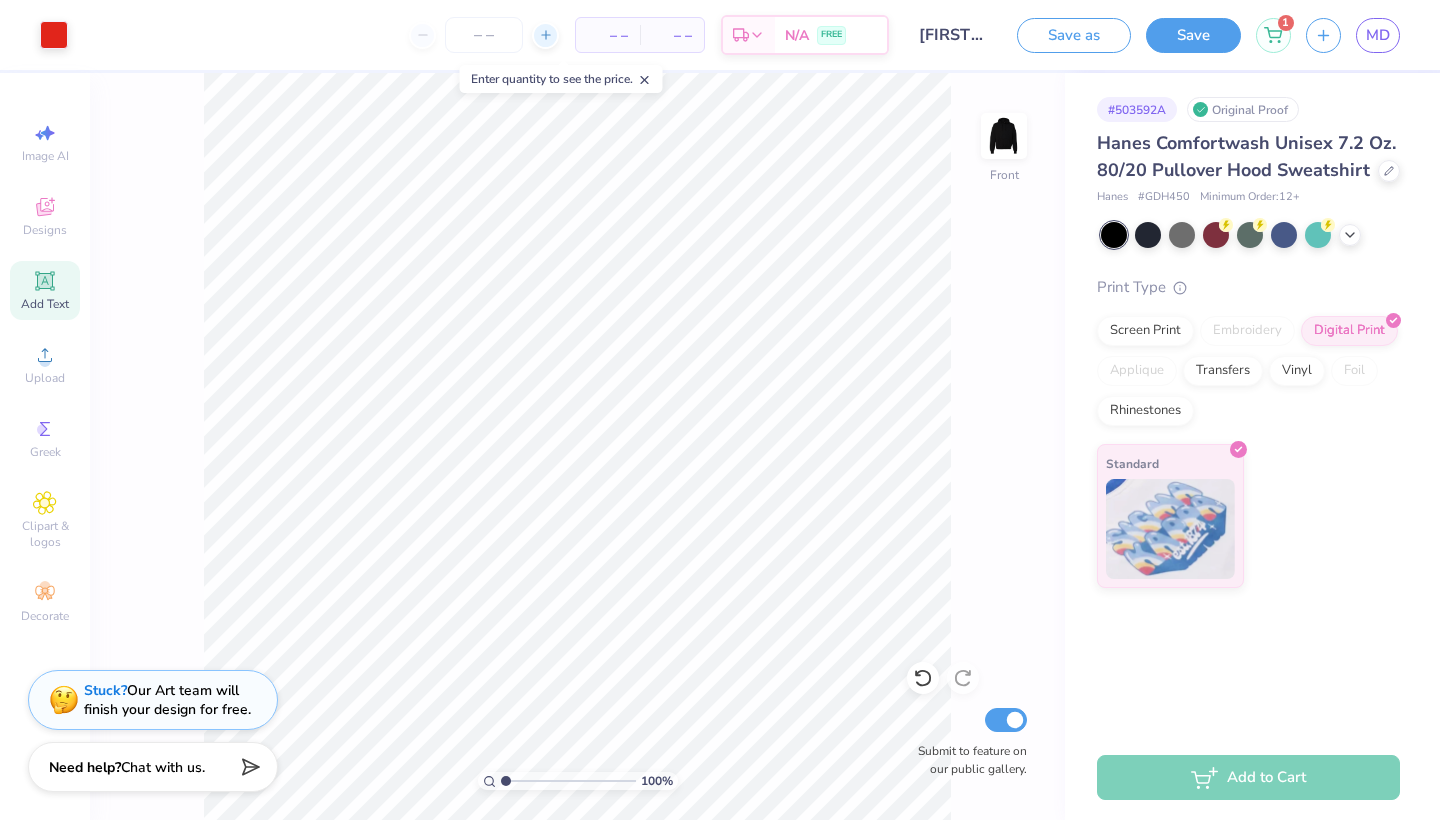 click at bounding box center (545, 35) 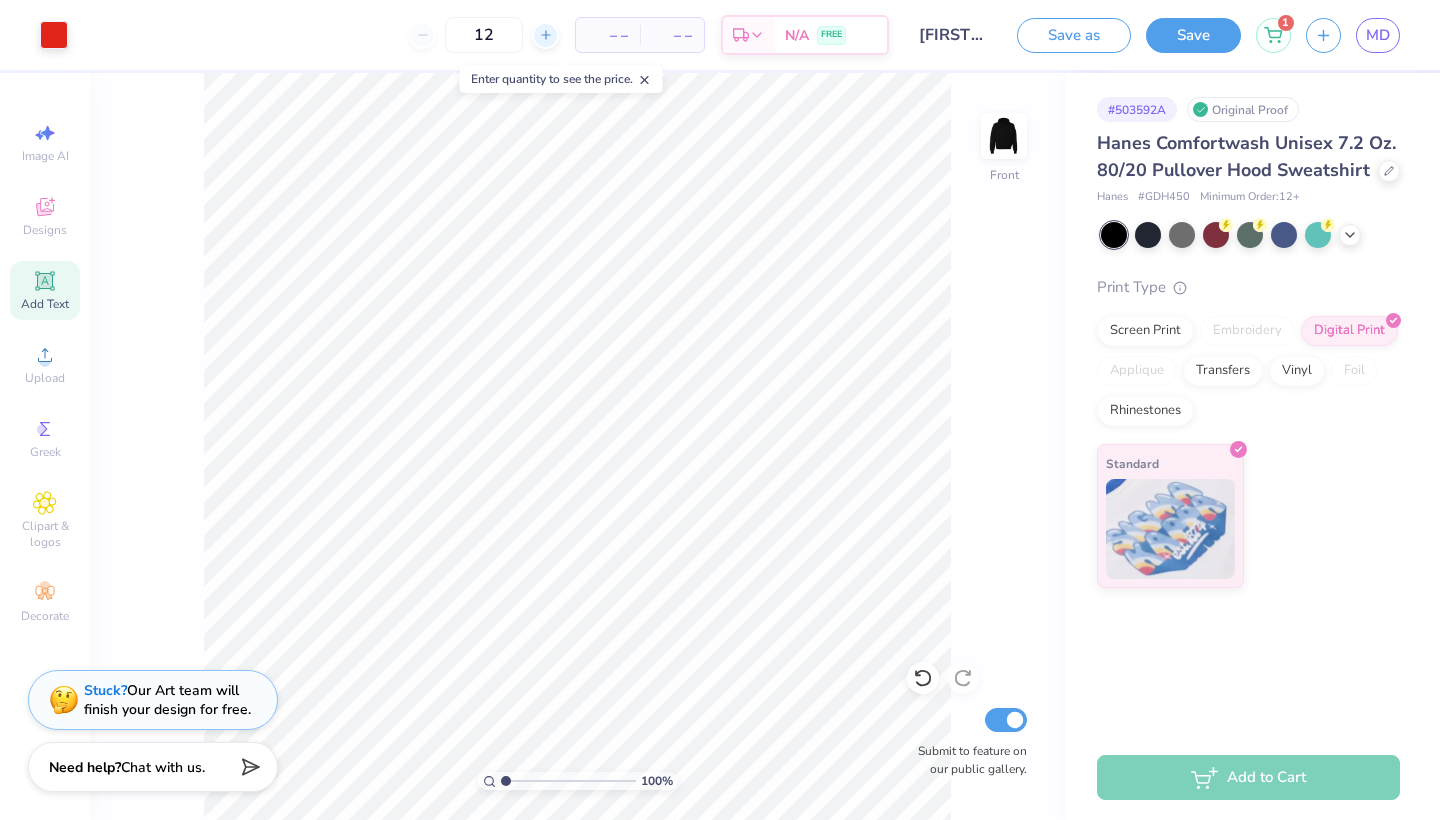 click at bounding box center [545, 35] 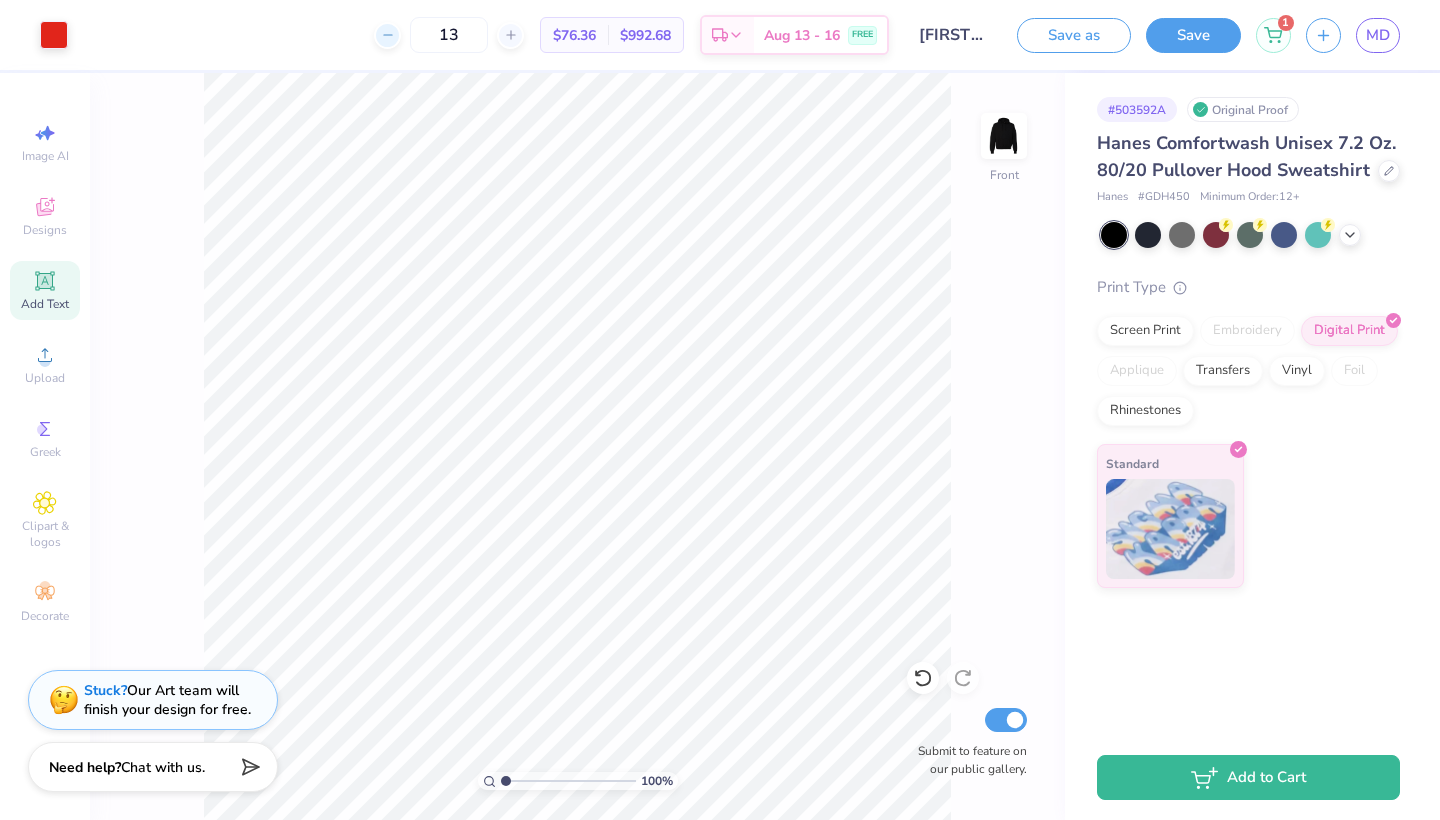 click on "13" at bounding box center (449, 35) 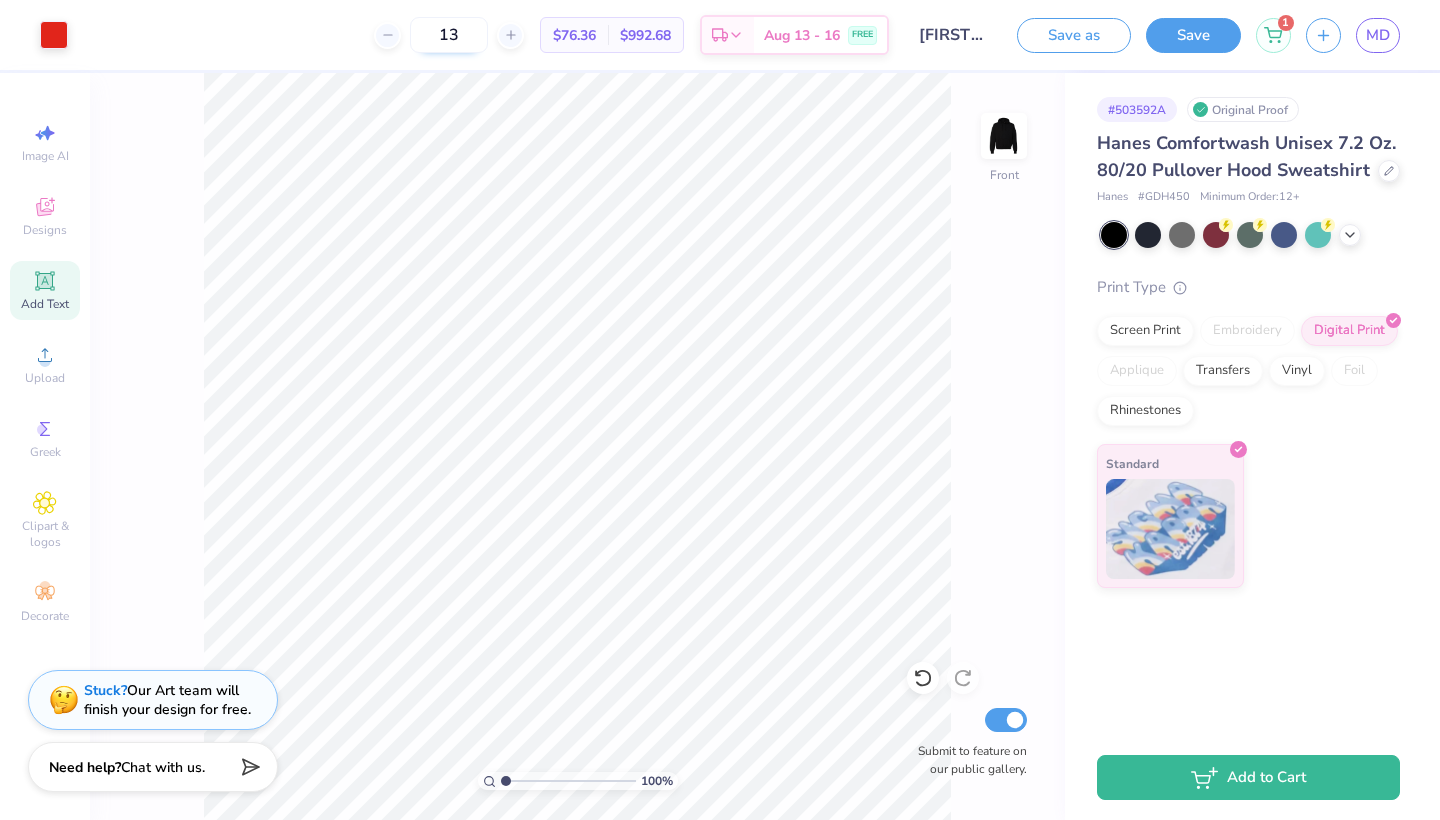click on "13" at bounding box center [449, 35] 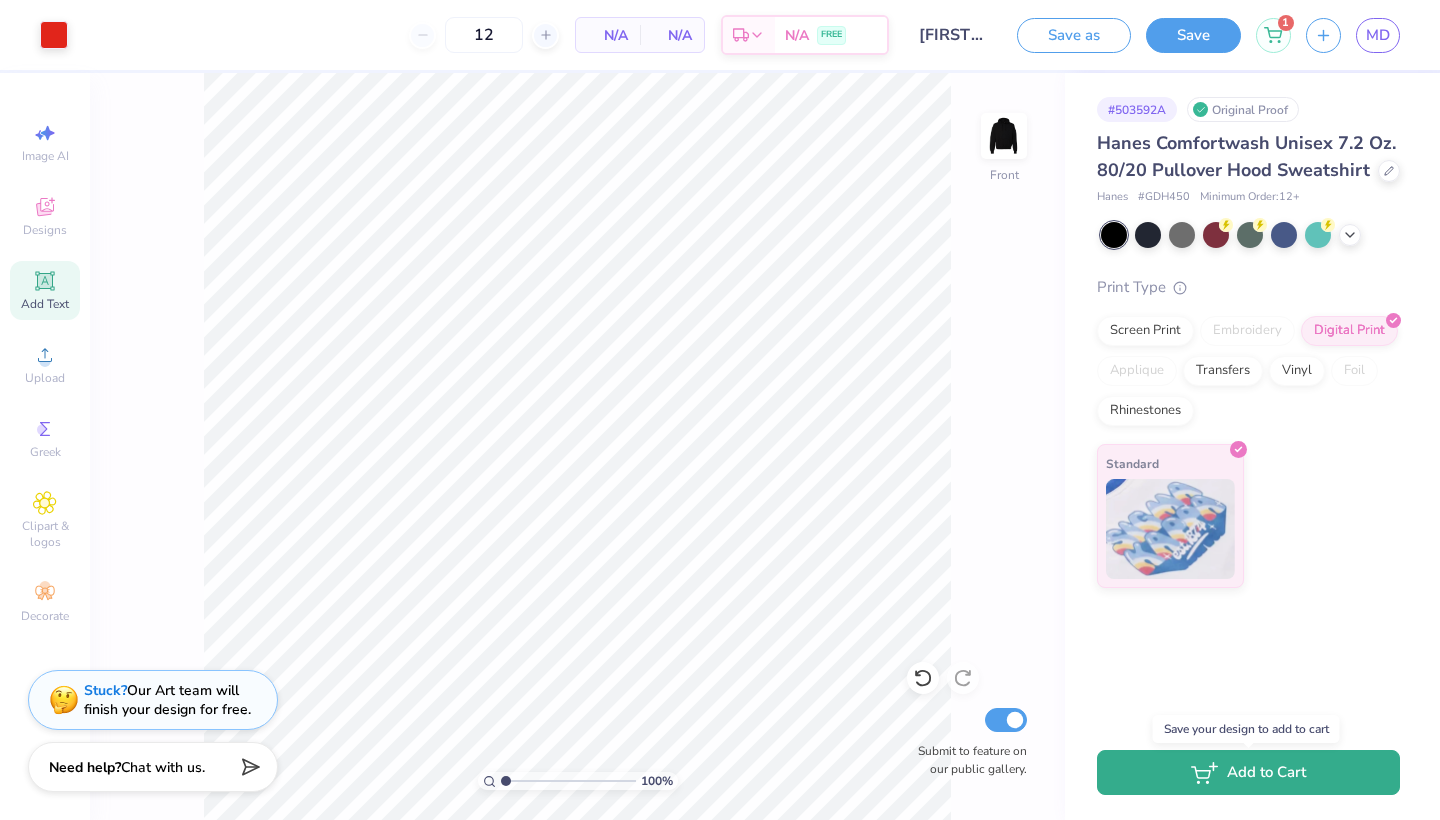 click on "Add to Cart" at bounding box center [1248, 772] 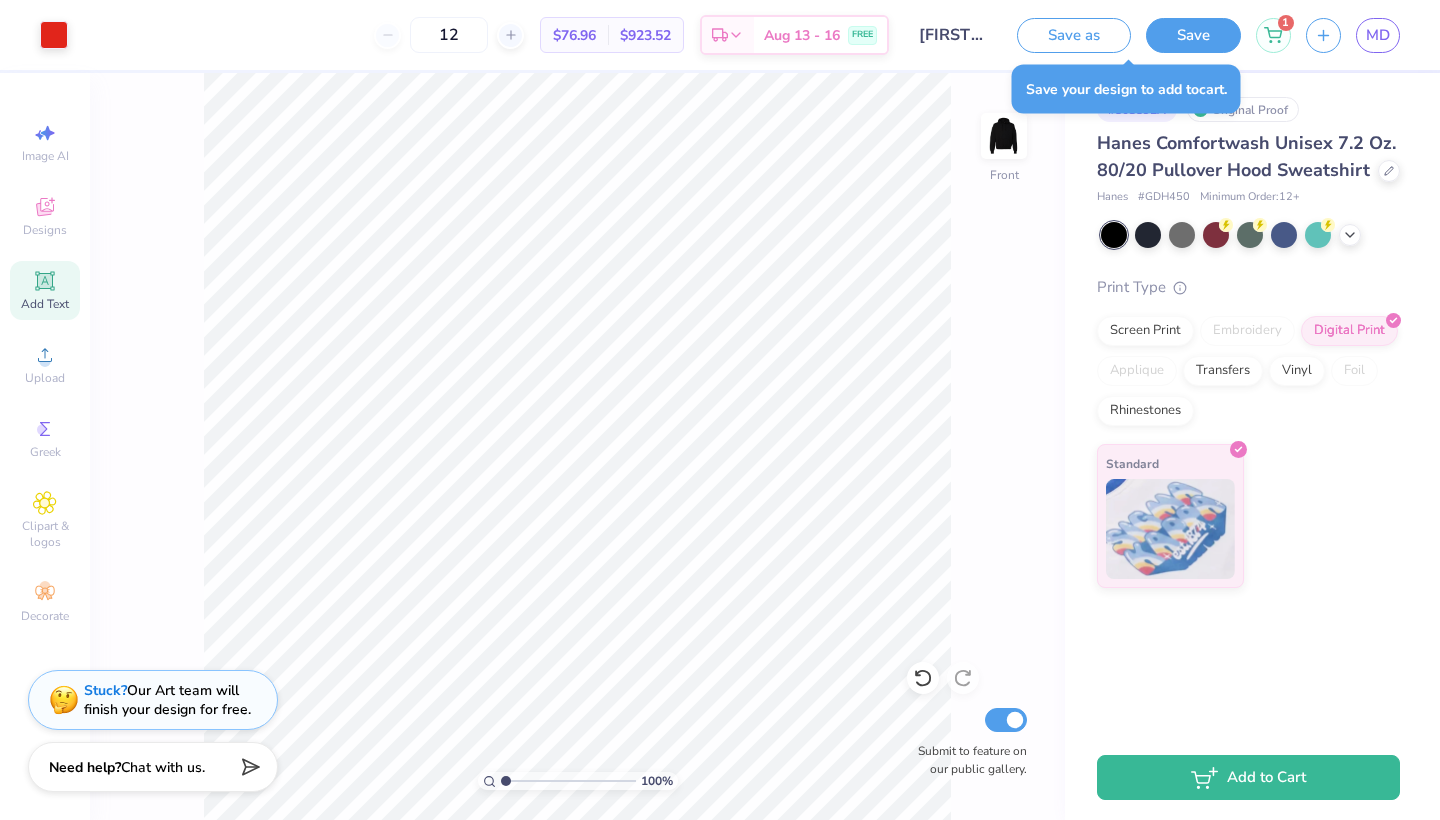 click on "12" at bounding box center (449, 35) 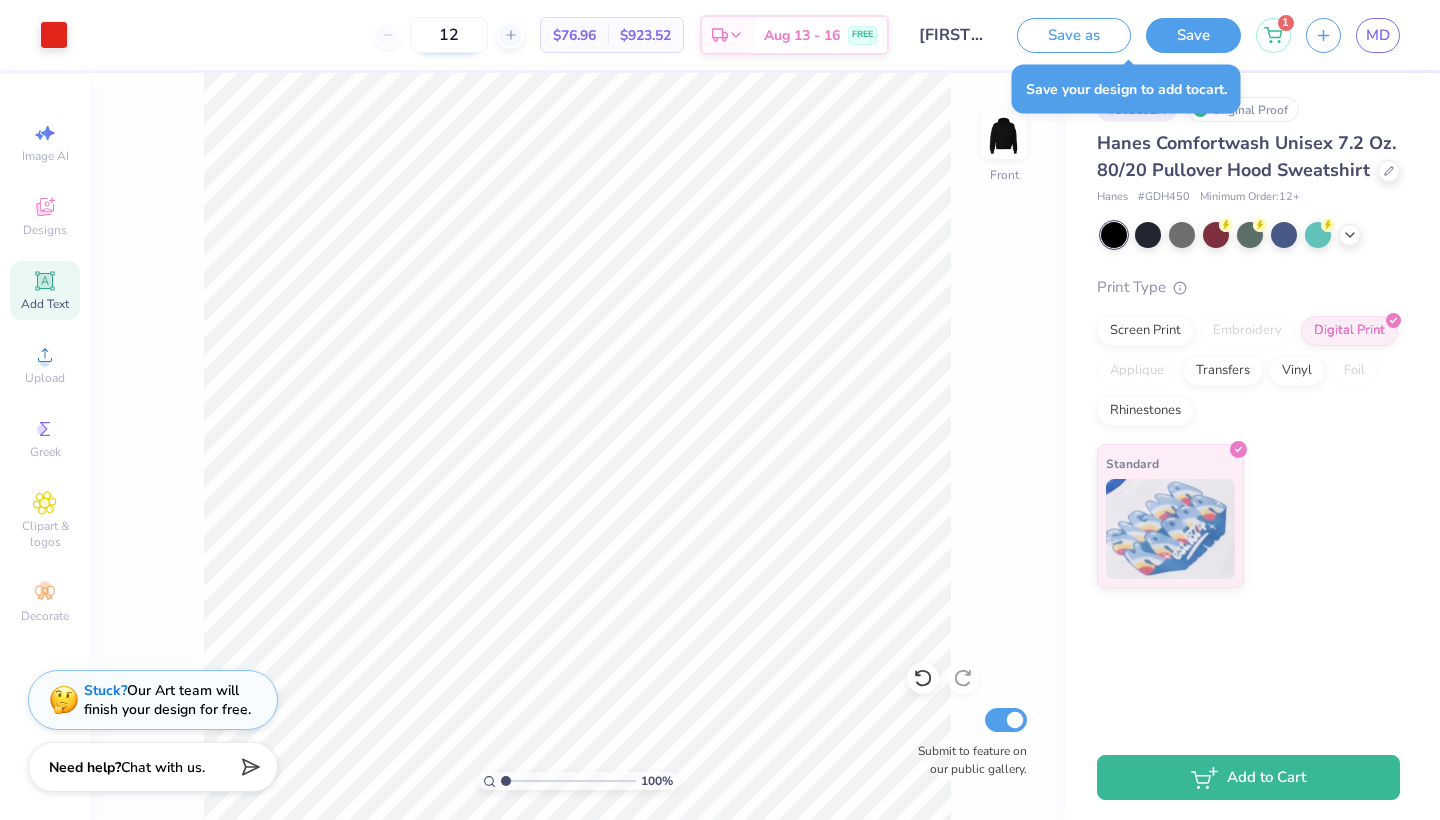 click on "12" at bounding box center (449, 35) 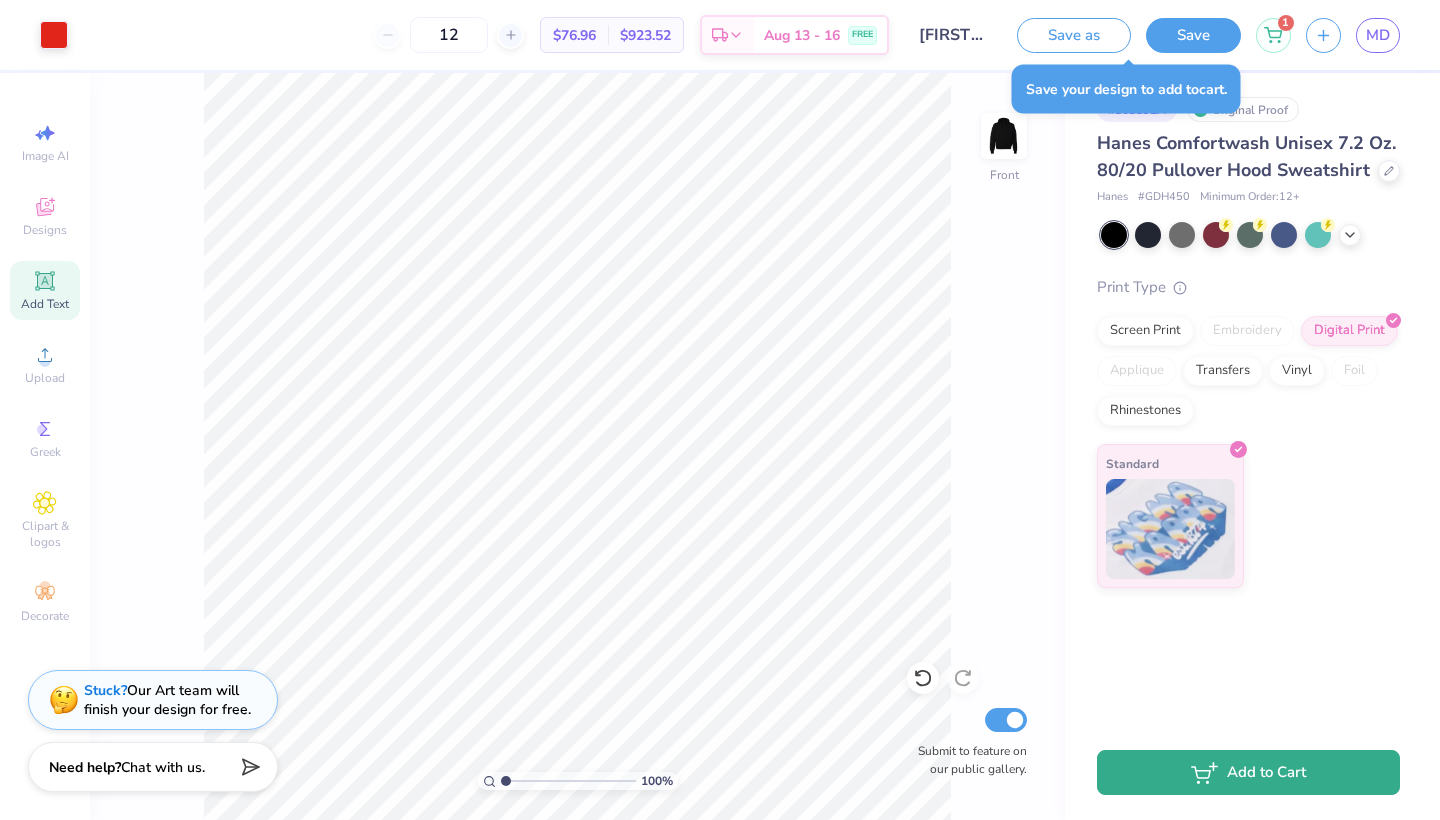 click on "Add to Cart" at bounding box center (1248, 772) 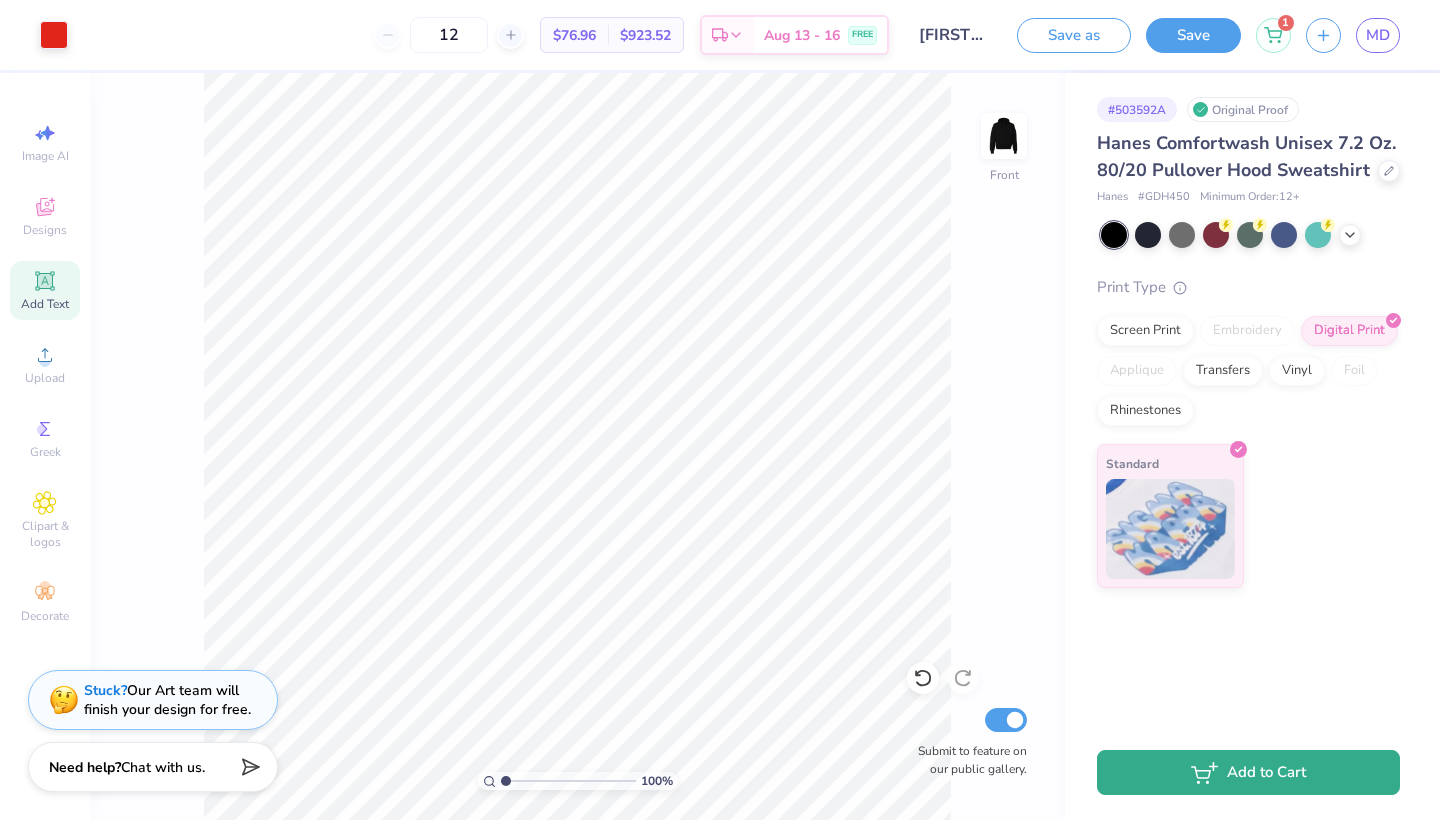click on "Add to Cart" at bounding box center [1248, 772] 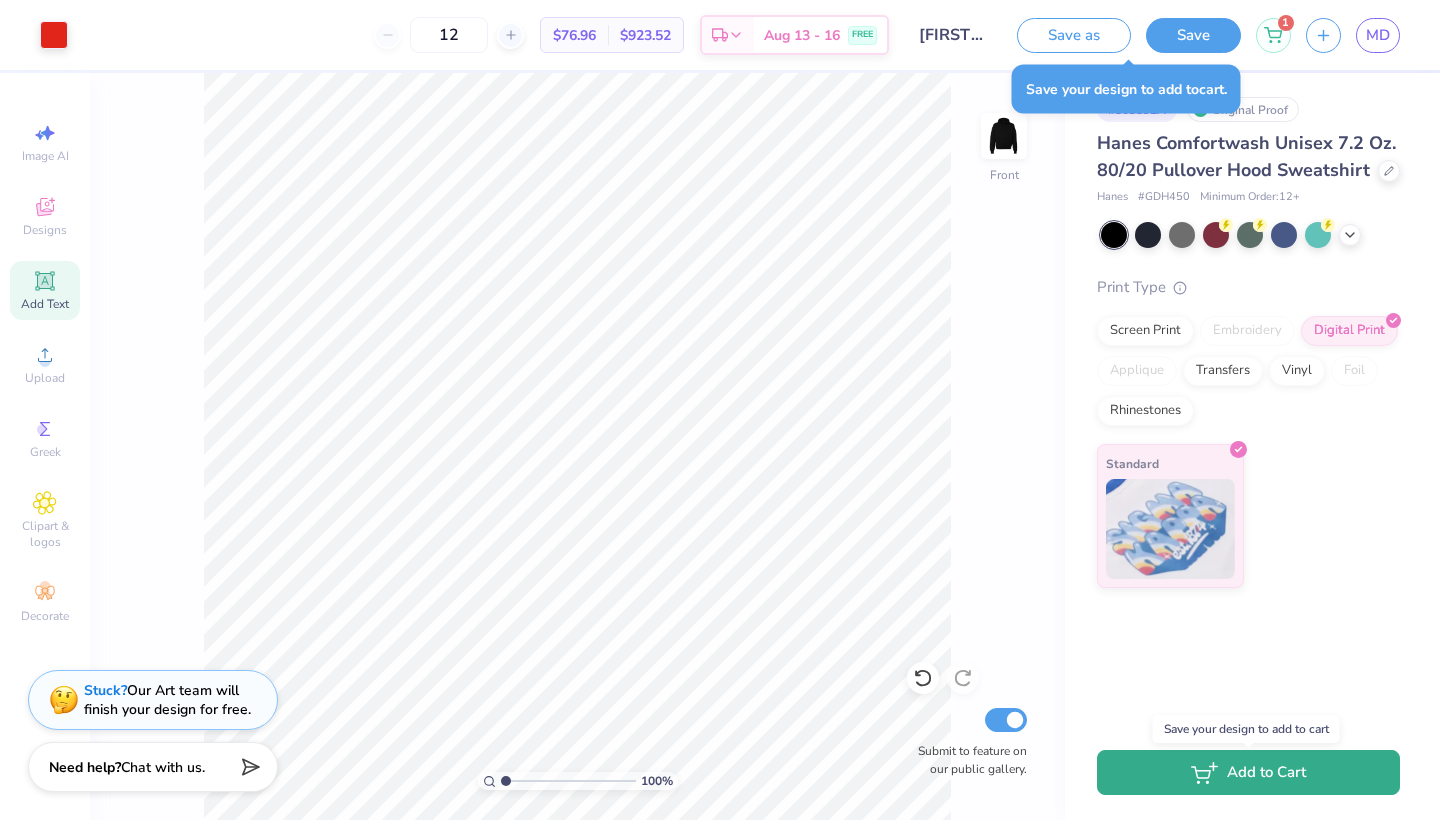 click on "Add to Cart" at bounding box center [1248, 772] 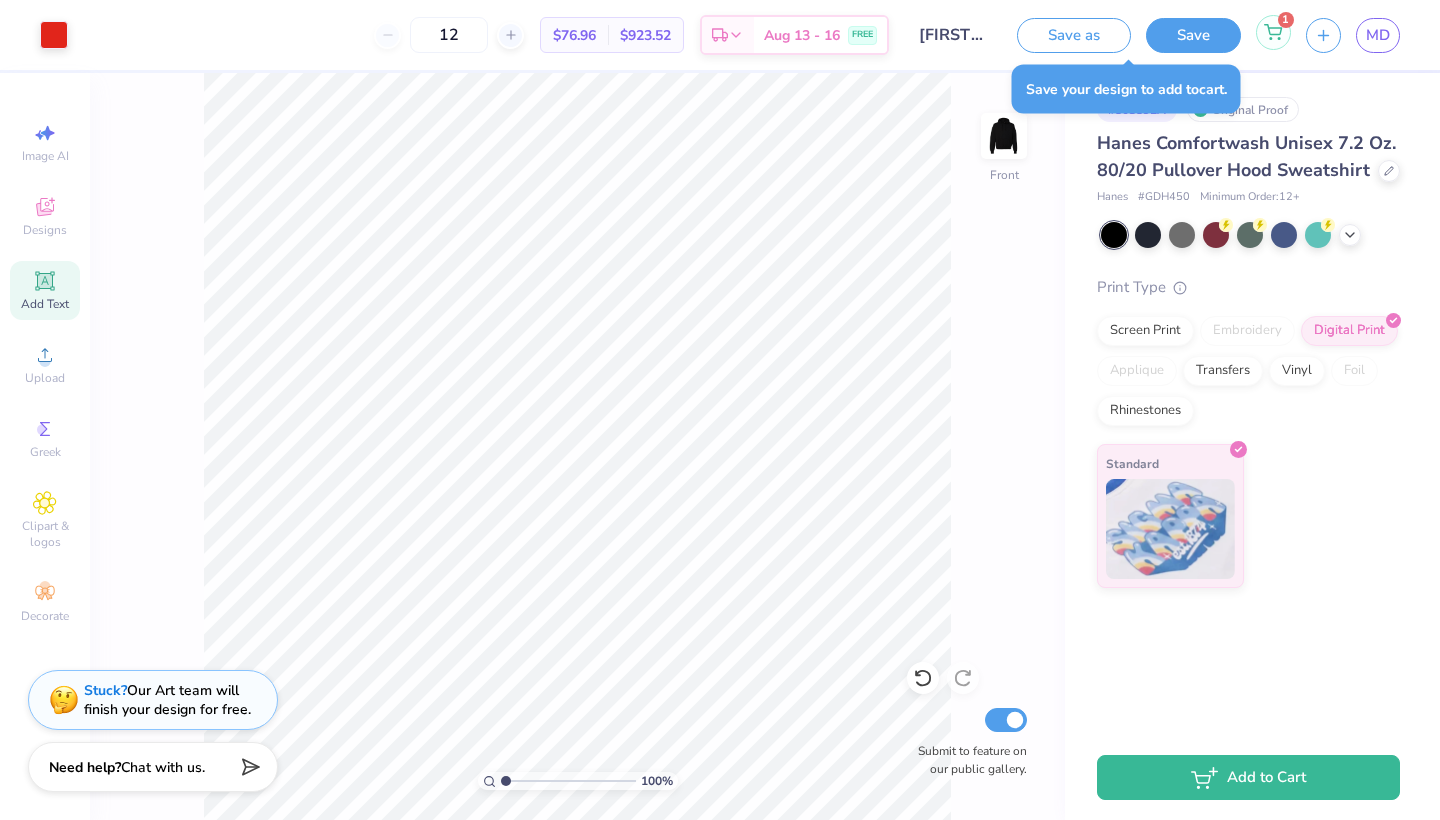 click 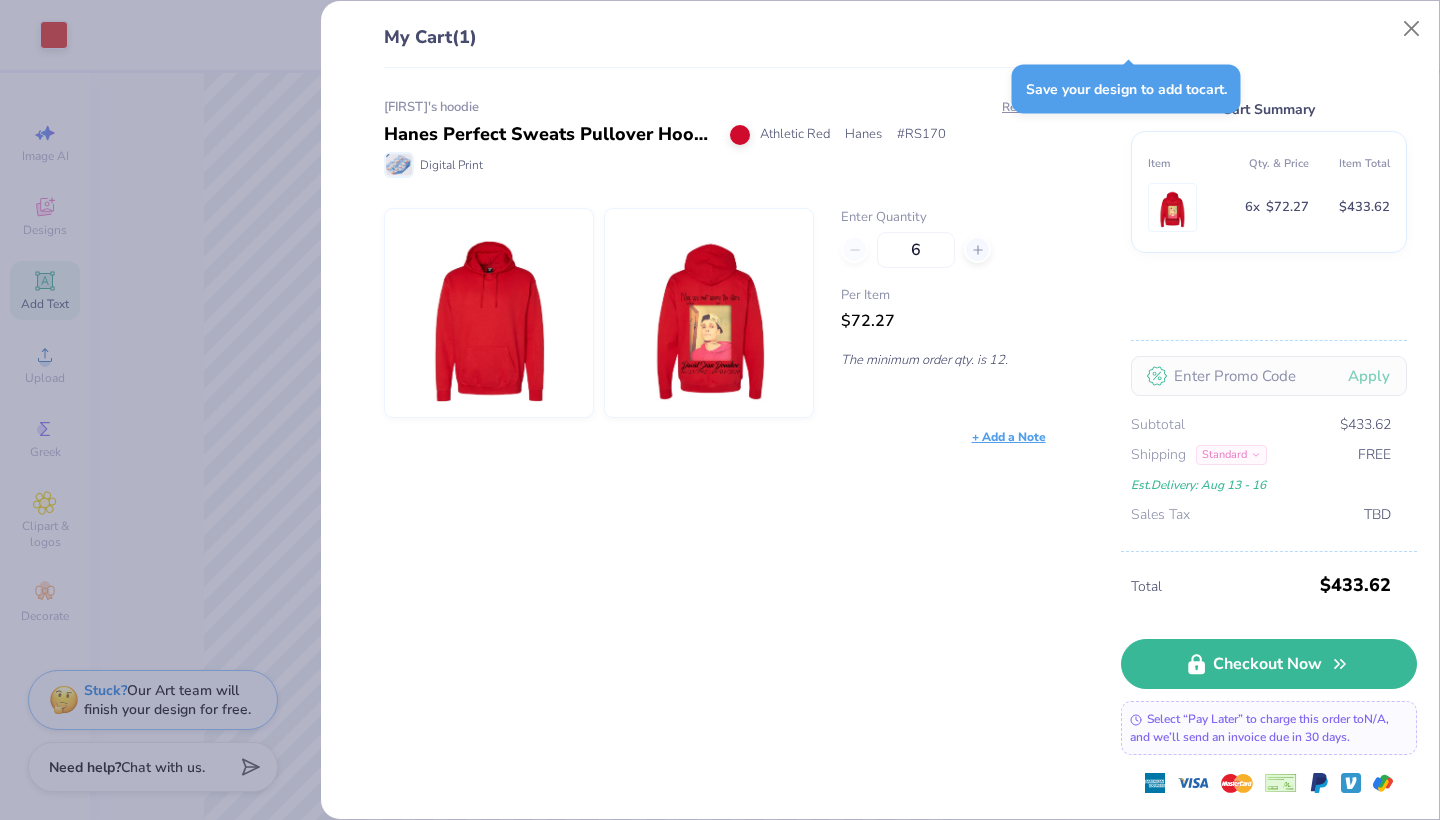 click on "My Cart  (1) [FIRST]'s hoodie Hanes Perfect Sweats Pullover Hooded Sweatshirt Athletic Red Hanes # RS170 Digital Print Remove Enter Quantity 6 Per Item $72.27 The minimum order qty. is 12. + Add a Note Cart Summary Item Qty. & Price Item Total 6  x $72.27 $433.62 Apply Subtotal $433.62 Shipping Standard FREE Est.   Delivery:   Aug 13 - 16 Sales Tax TBD Total $433.62 Checkout Now Select “Pay Later” to charge this order to  N/A , and we’ll send an invoice due in 30 days." at bounding box center [720, 410] 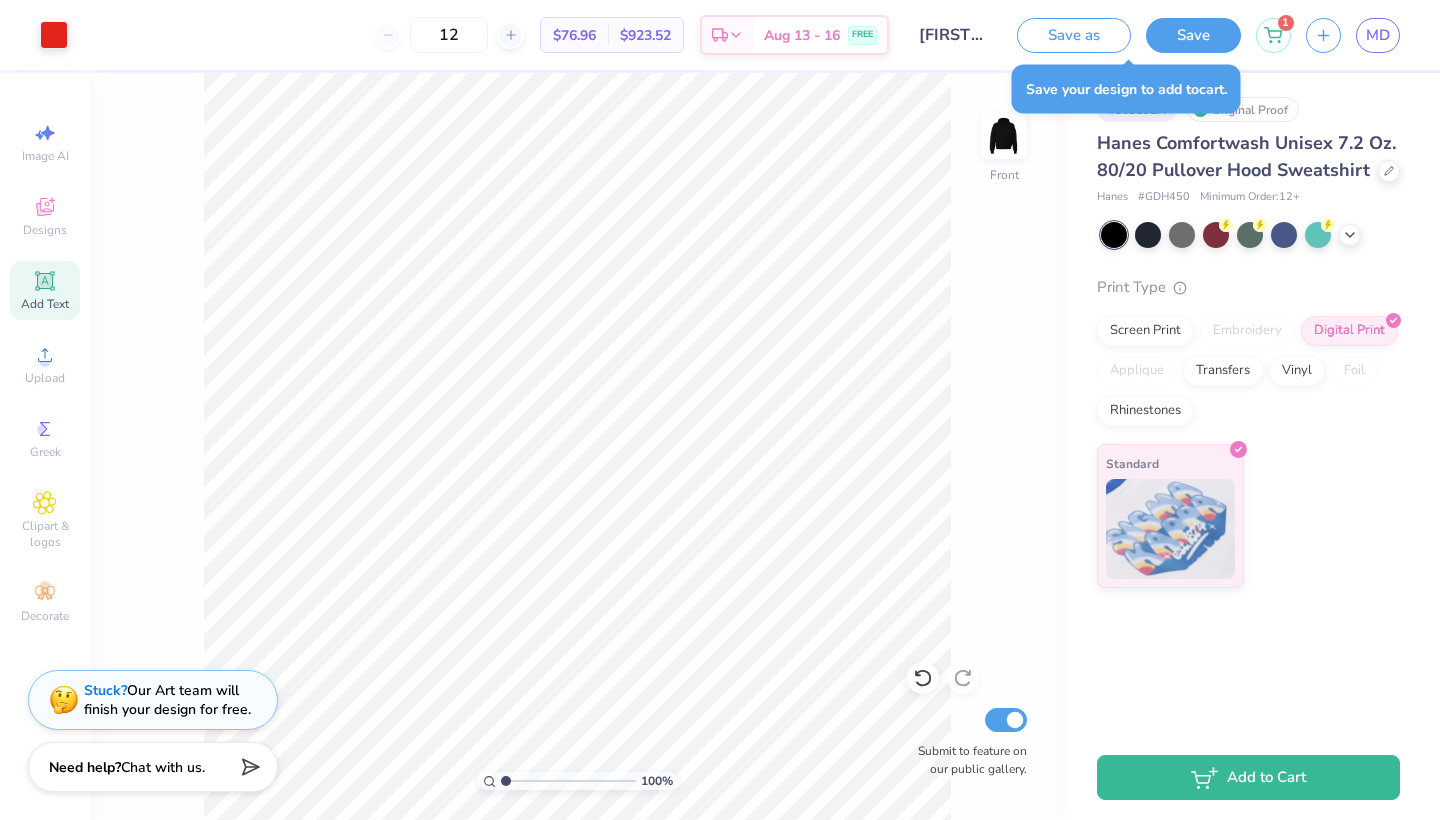 click on "12" at bounding box center (449, 35) 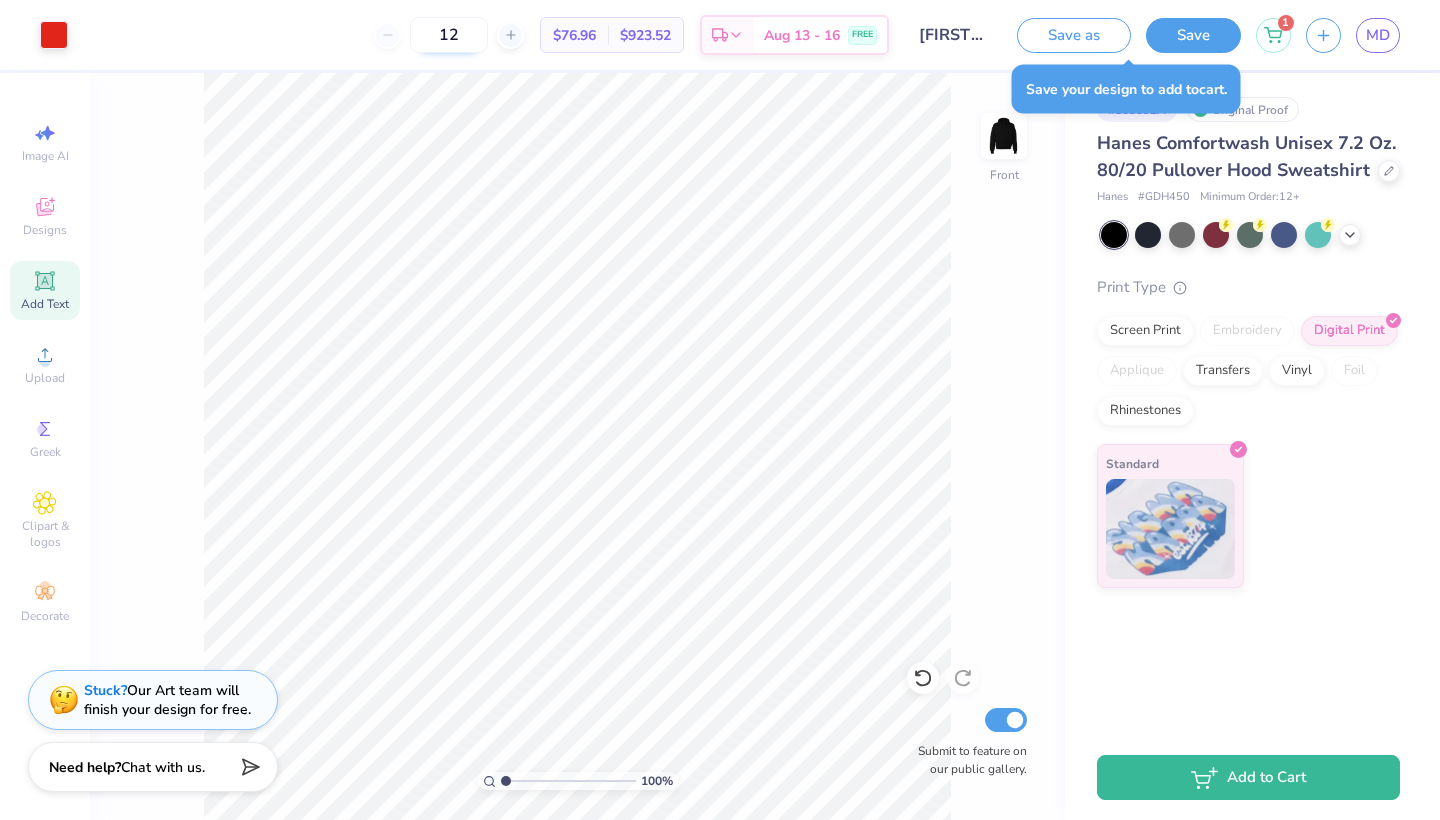 click on "12" at bounding box center [449, 35] 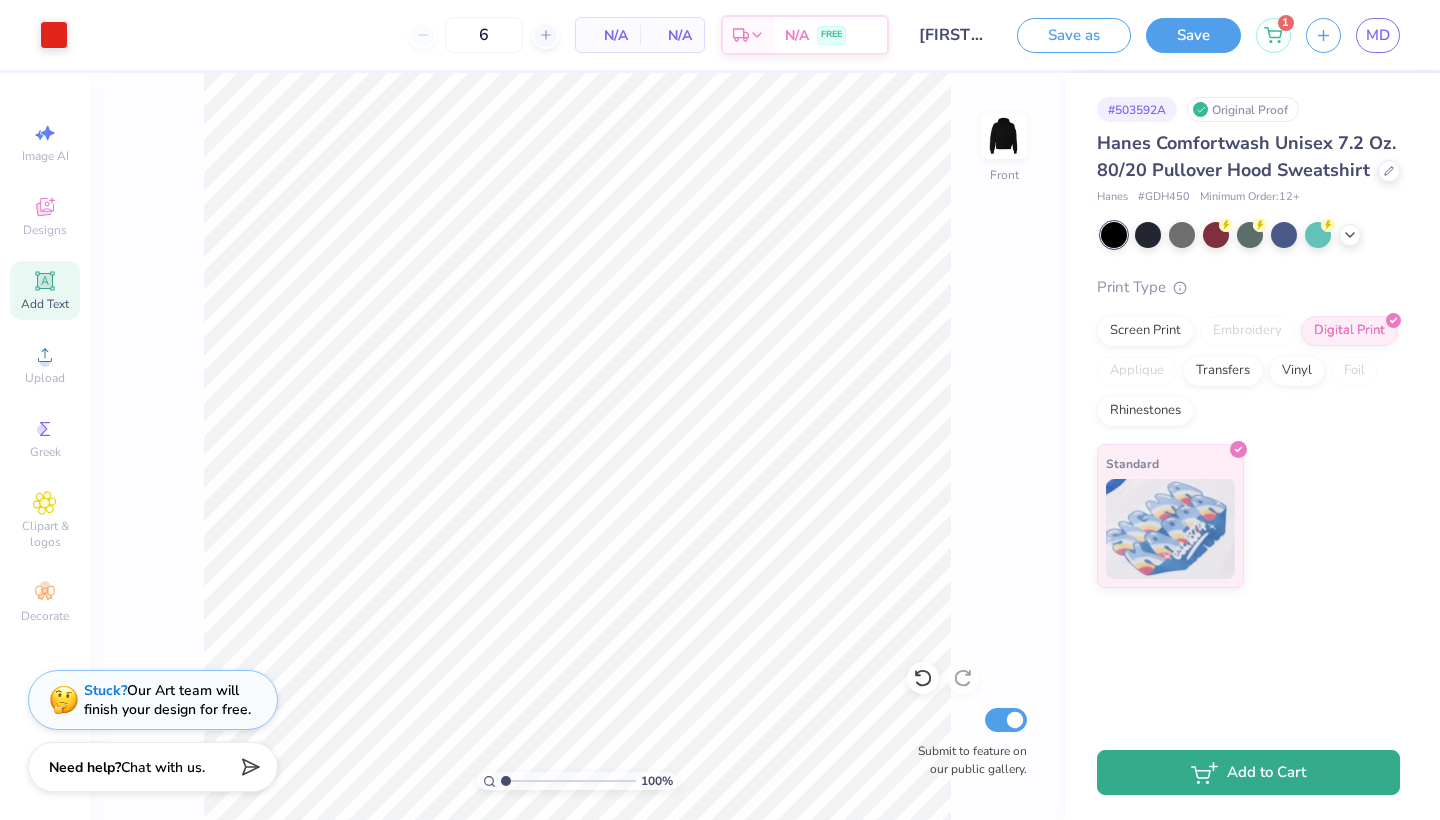 type on "12" 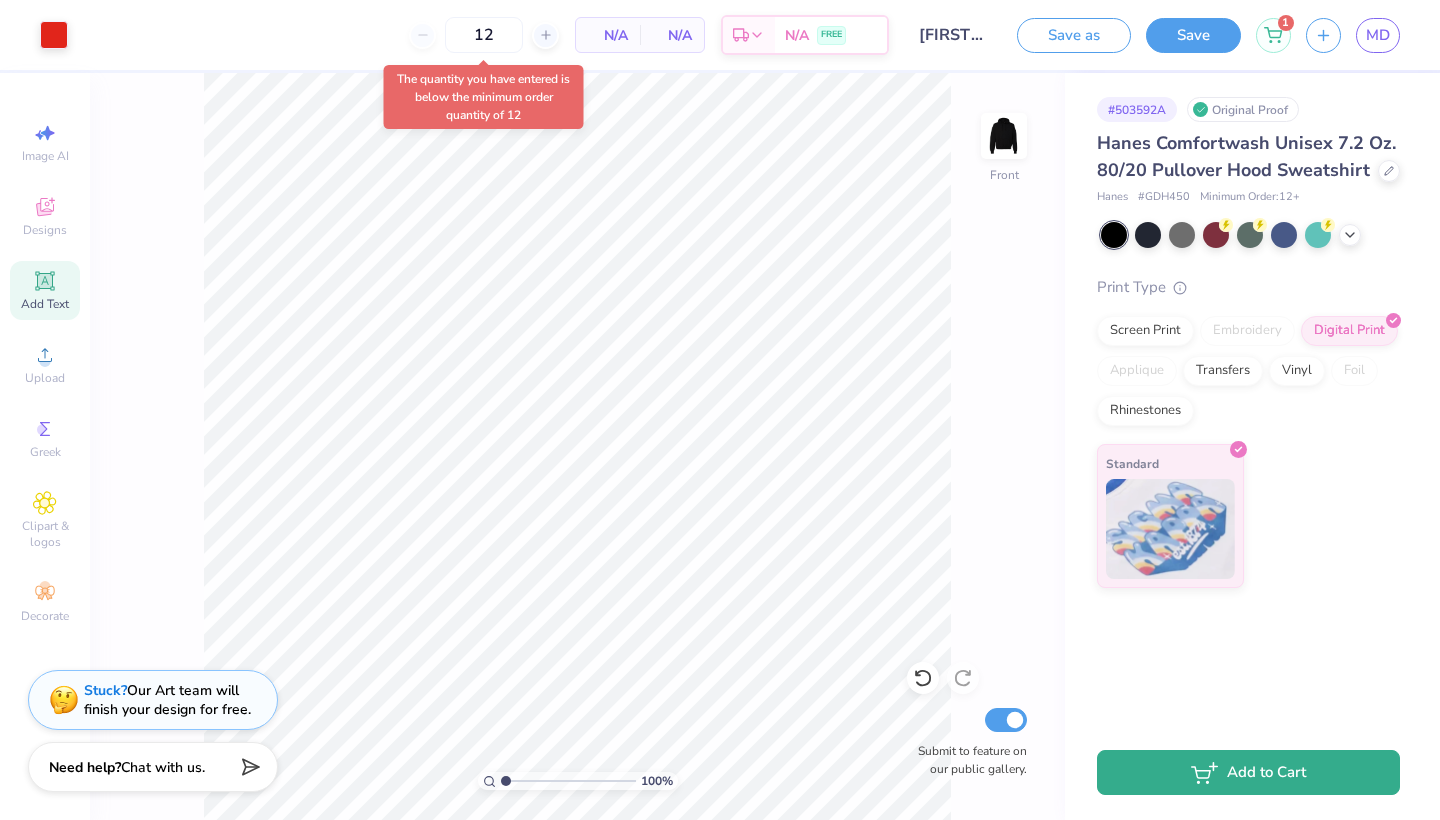 click on "Add to Cart" at bounding box center (1248, 772) 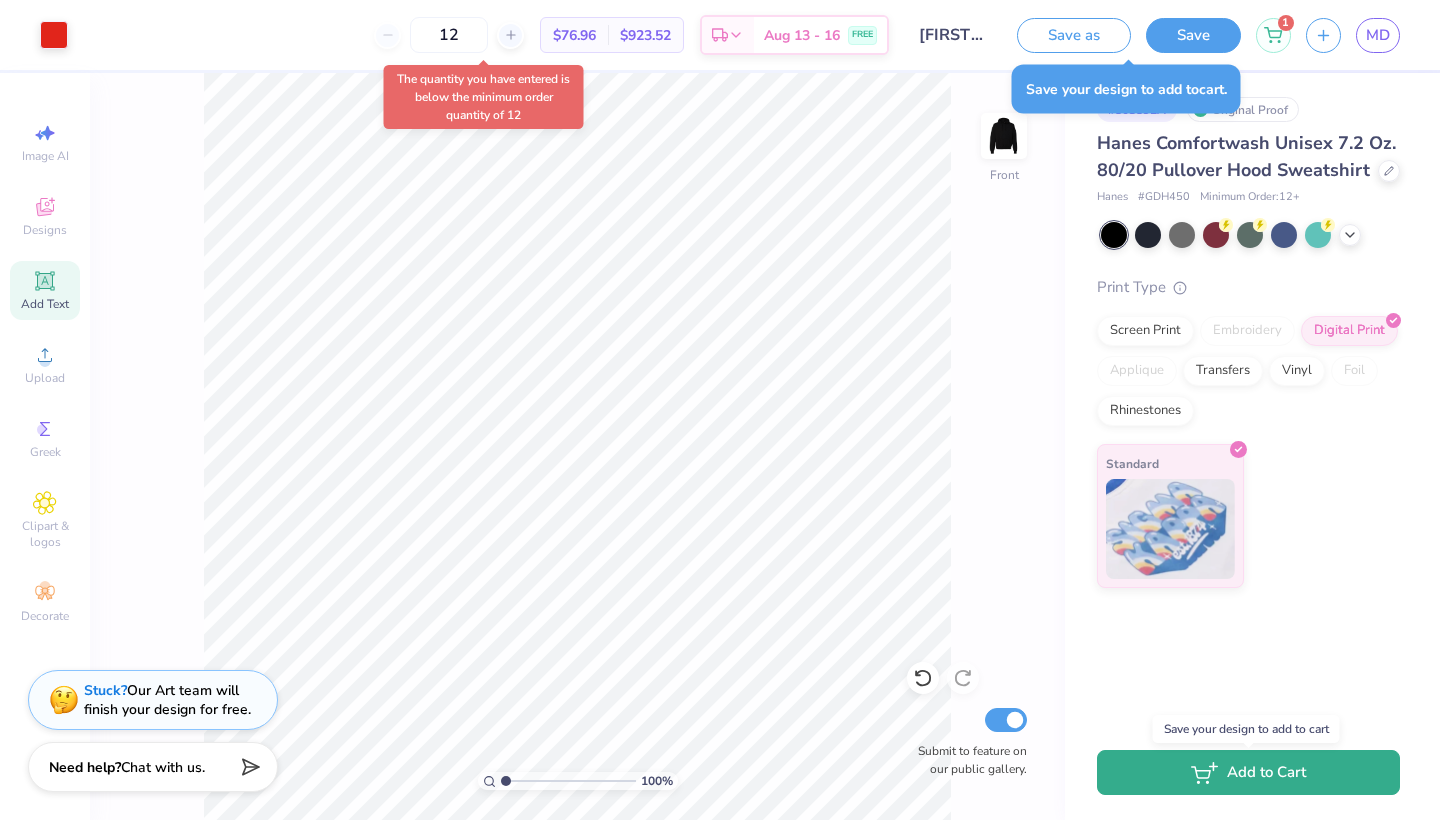 click 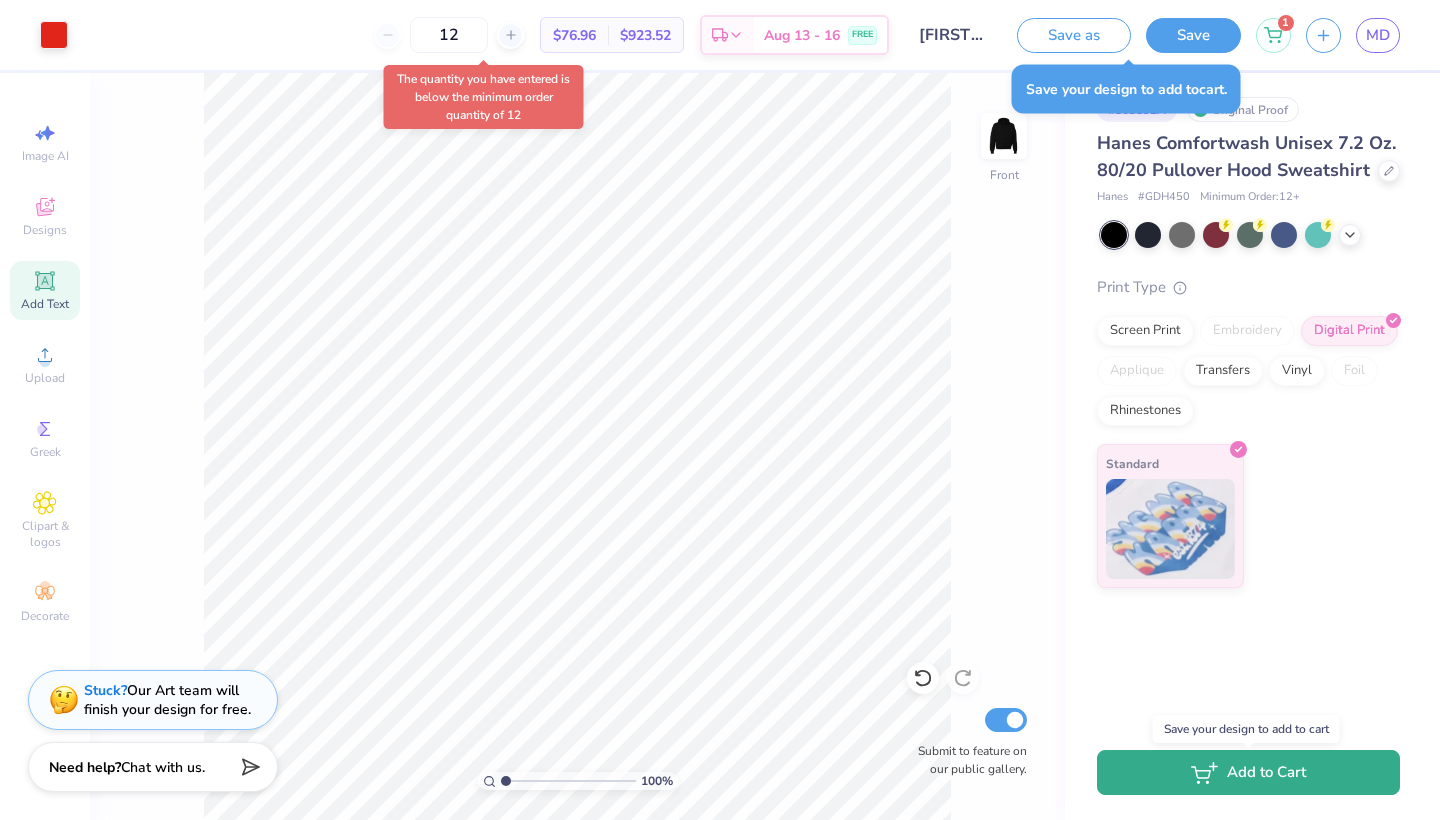 click on "Add to Cart" at bounding box center [1248, 772] 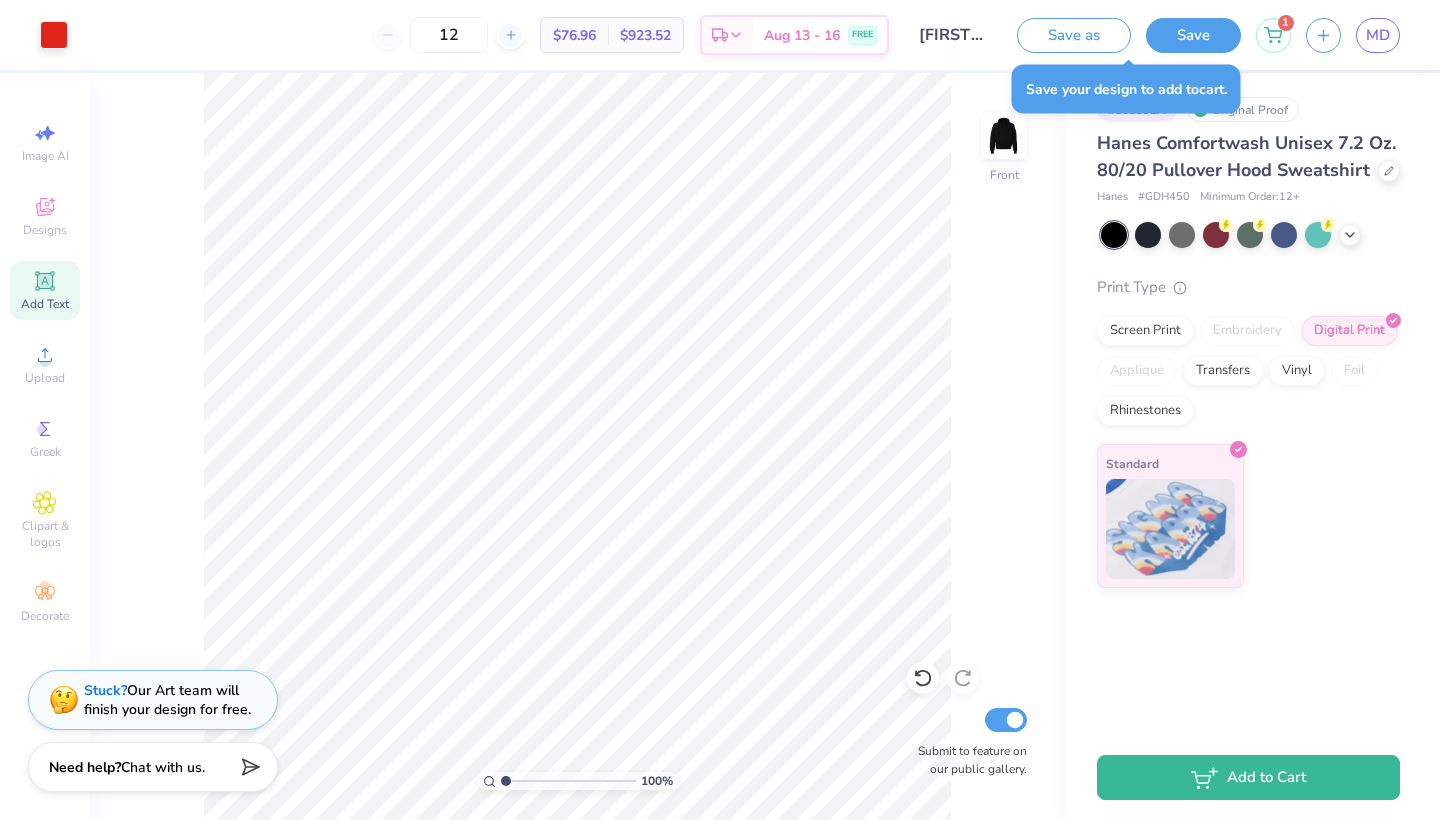 click on "$923.52" at bounding box center (645, 35) 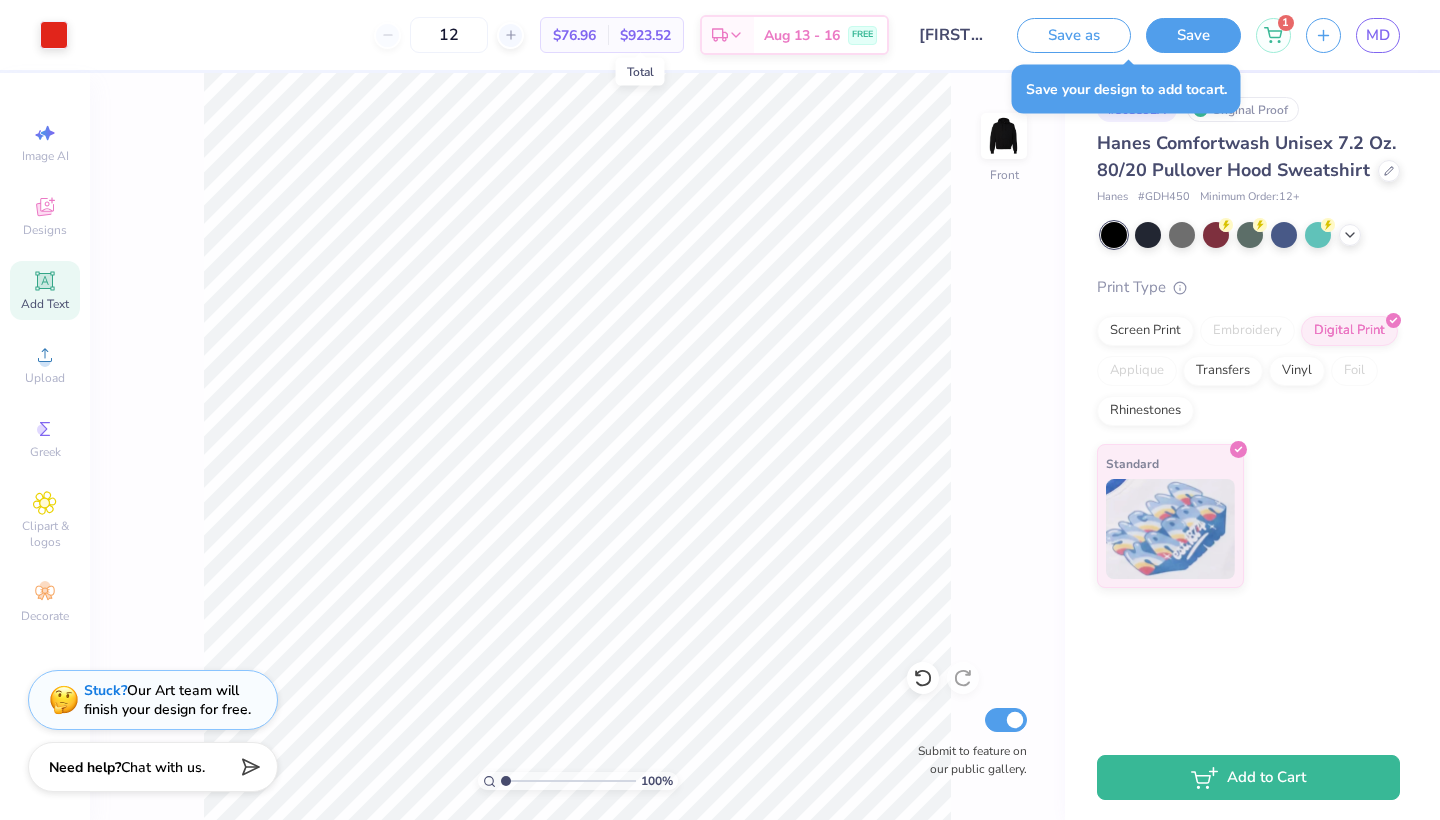 click on "$923.52" at bounding box center [645, 35] 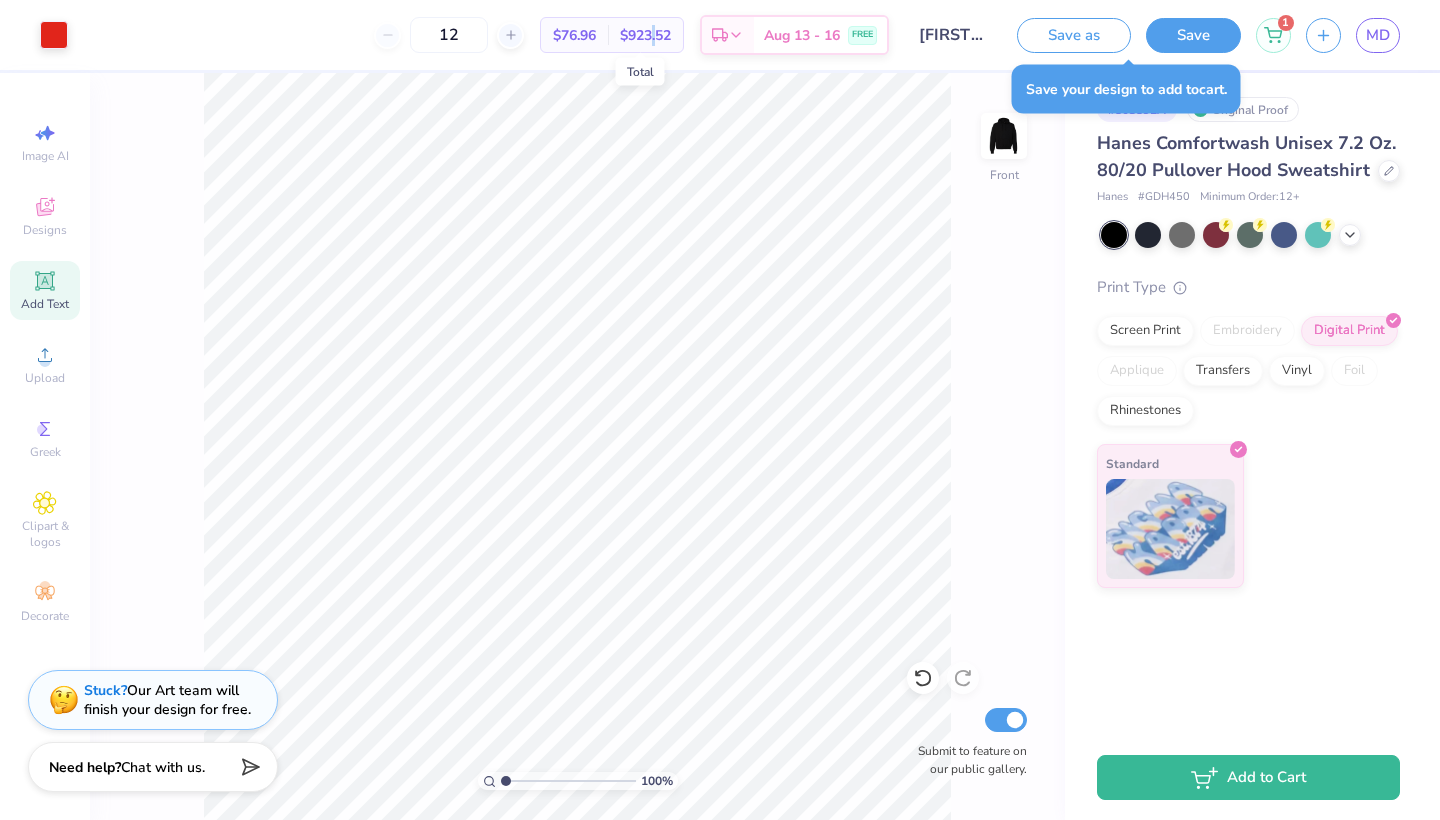 click on "$923.52" at bounding box center [645, 35] 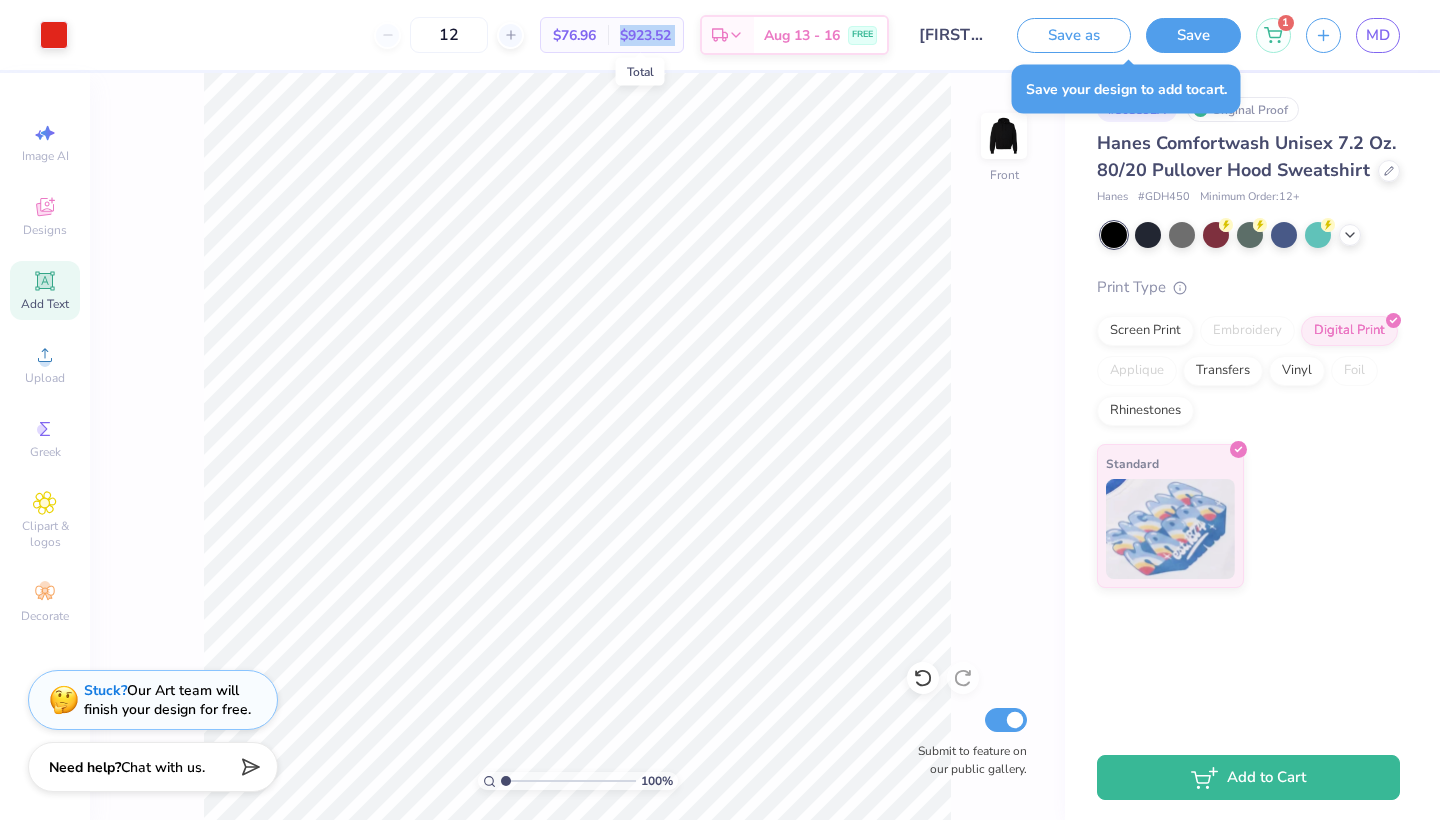 click on "$923.52" at bounding box center (645, 35) 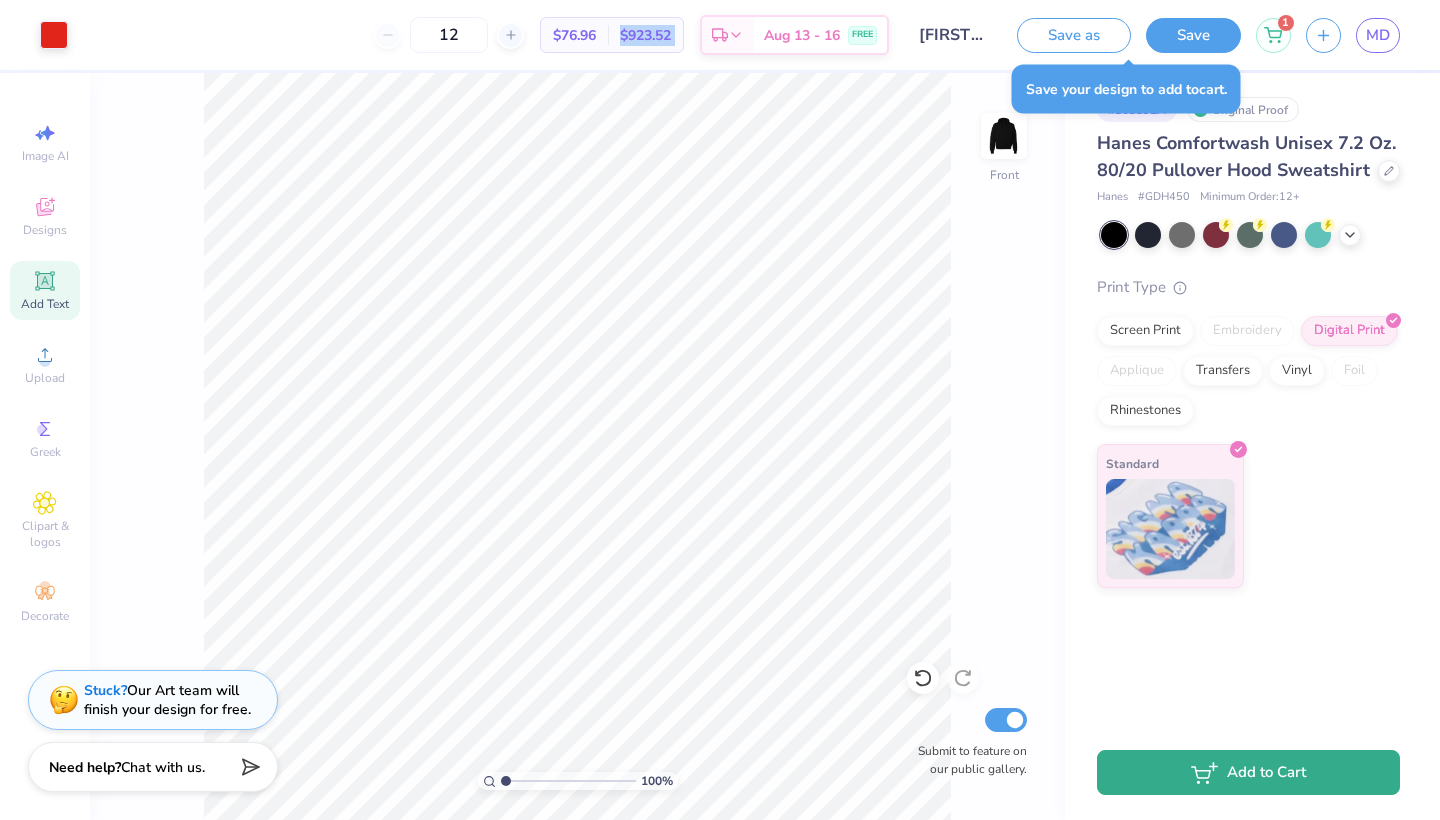click on "Add to Cart" at bounding box center (1248, 772) 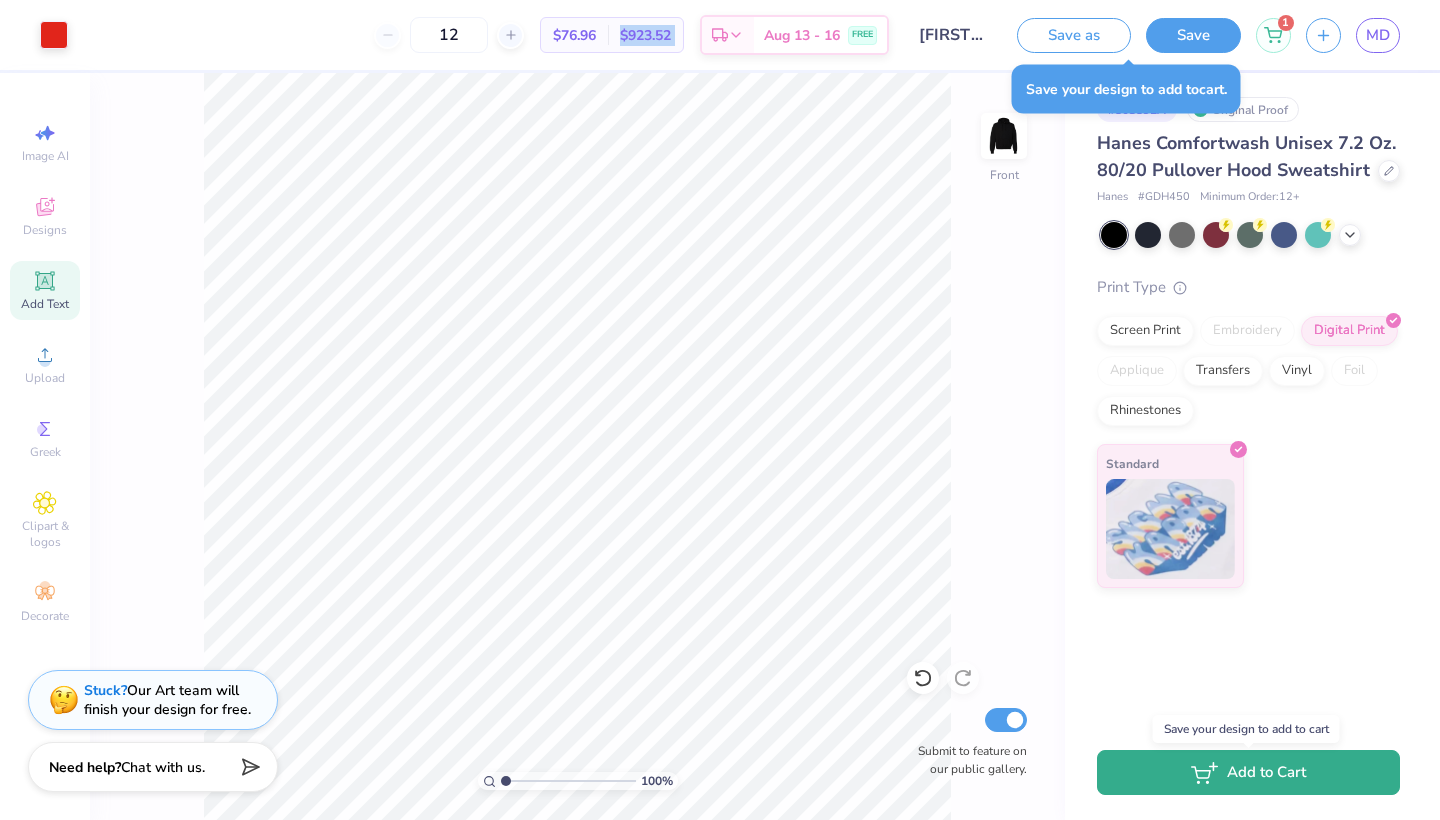 click on "Add to Cart" at bounding box center (1248, 772) 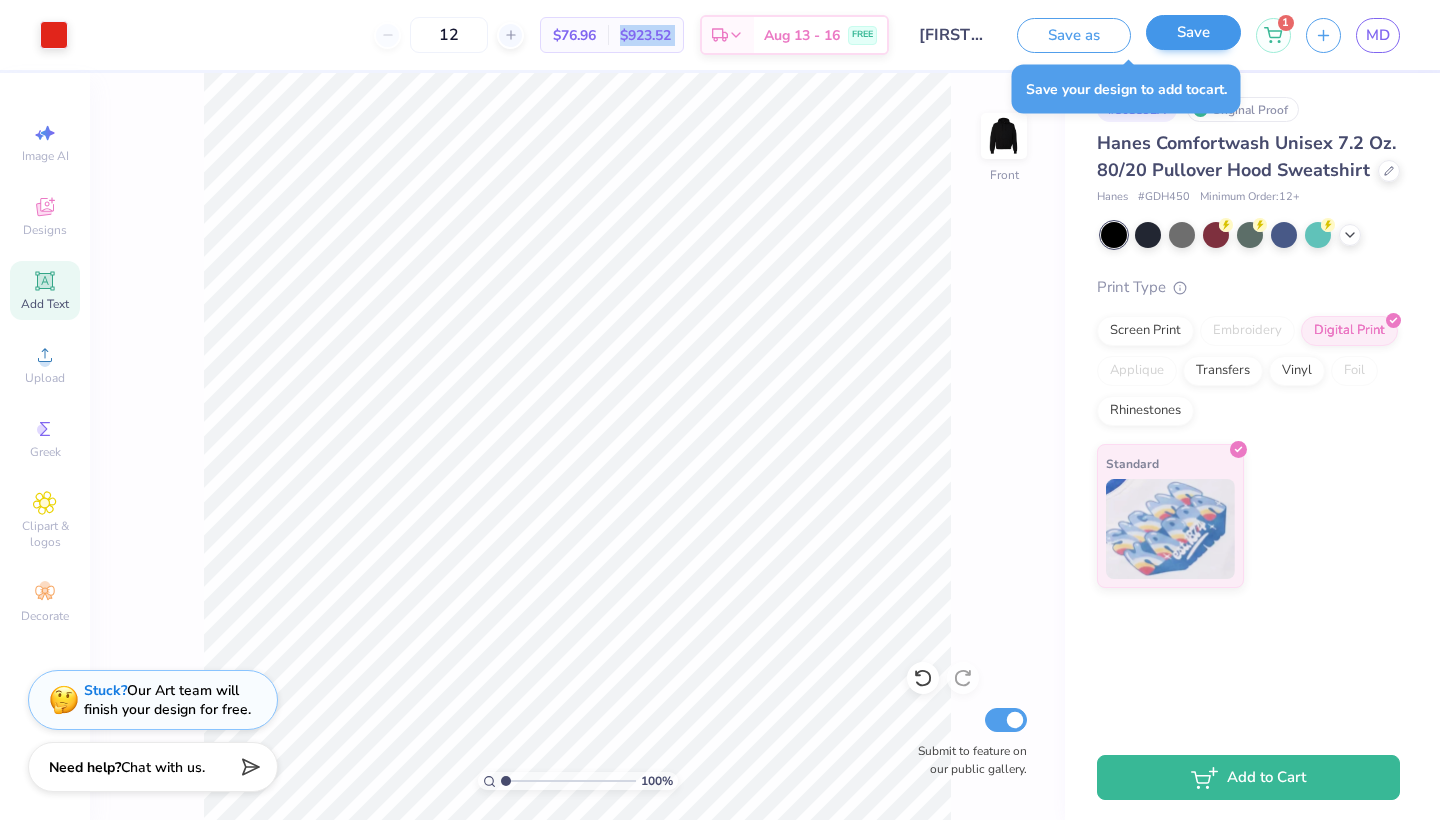click on "Save" at bounding box center [1193, 32] 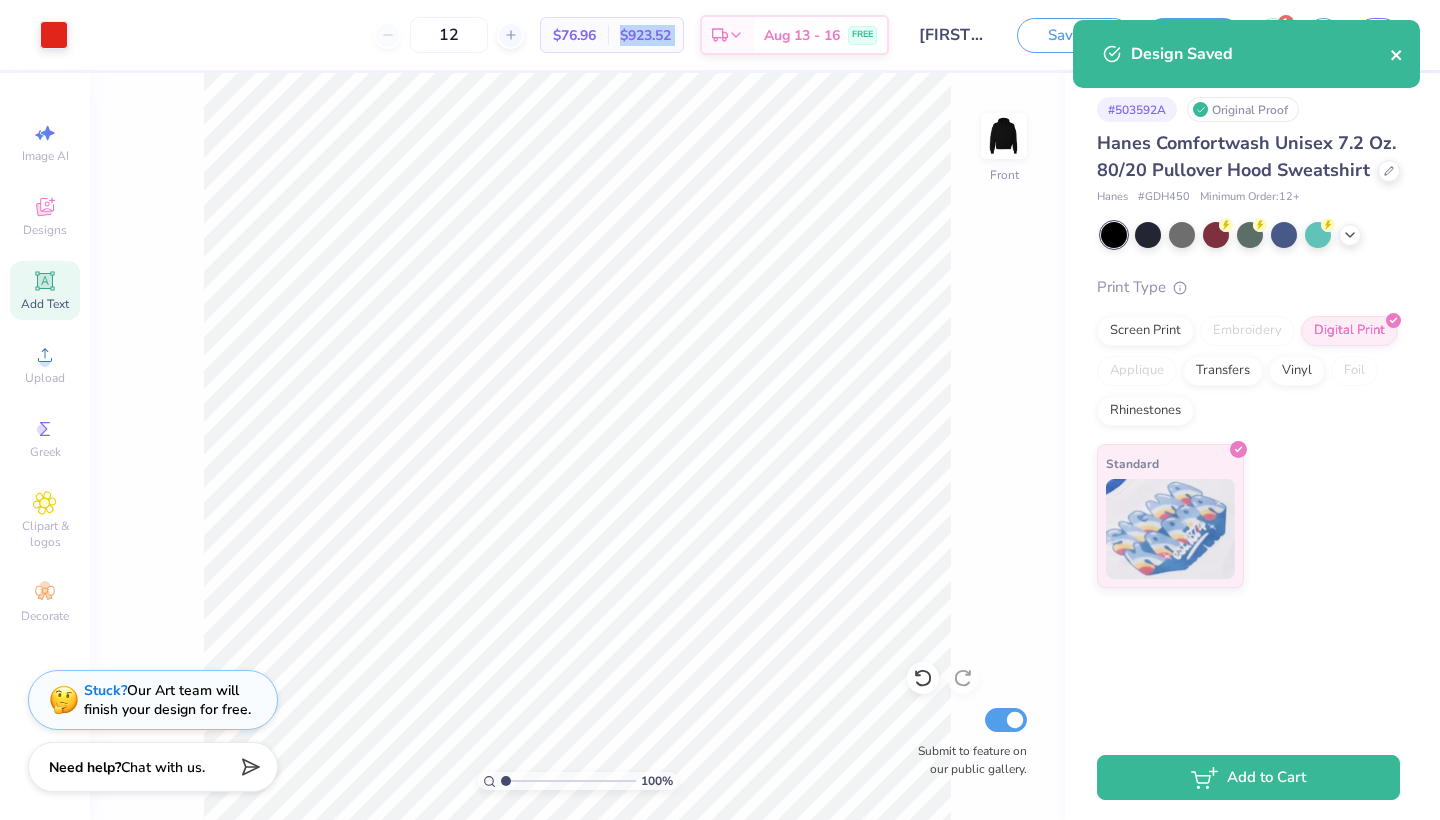 click 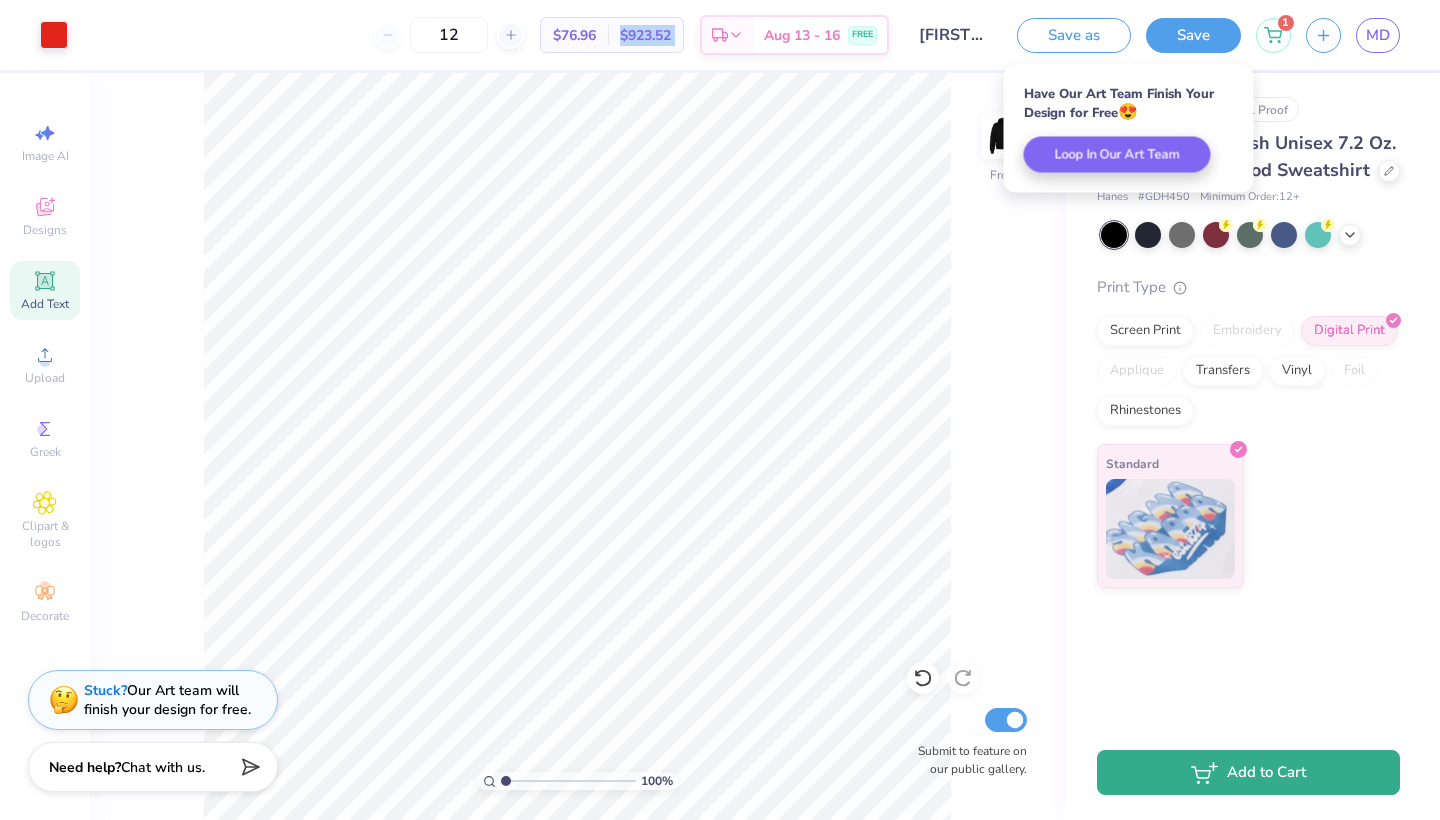 click on "Add to Cart" at bounding box center (1248, 772) 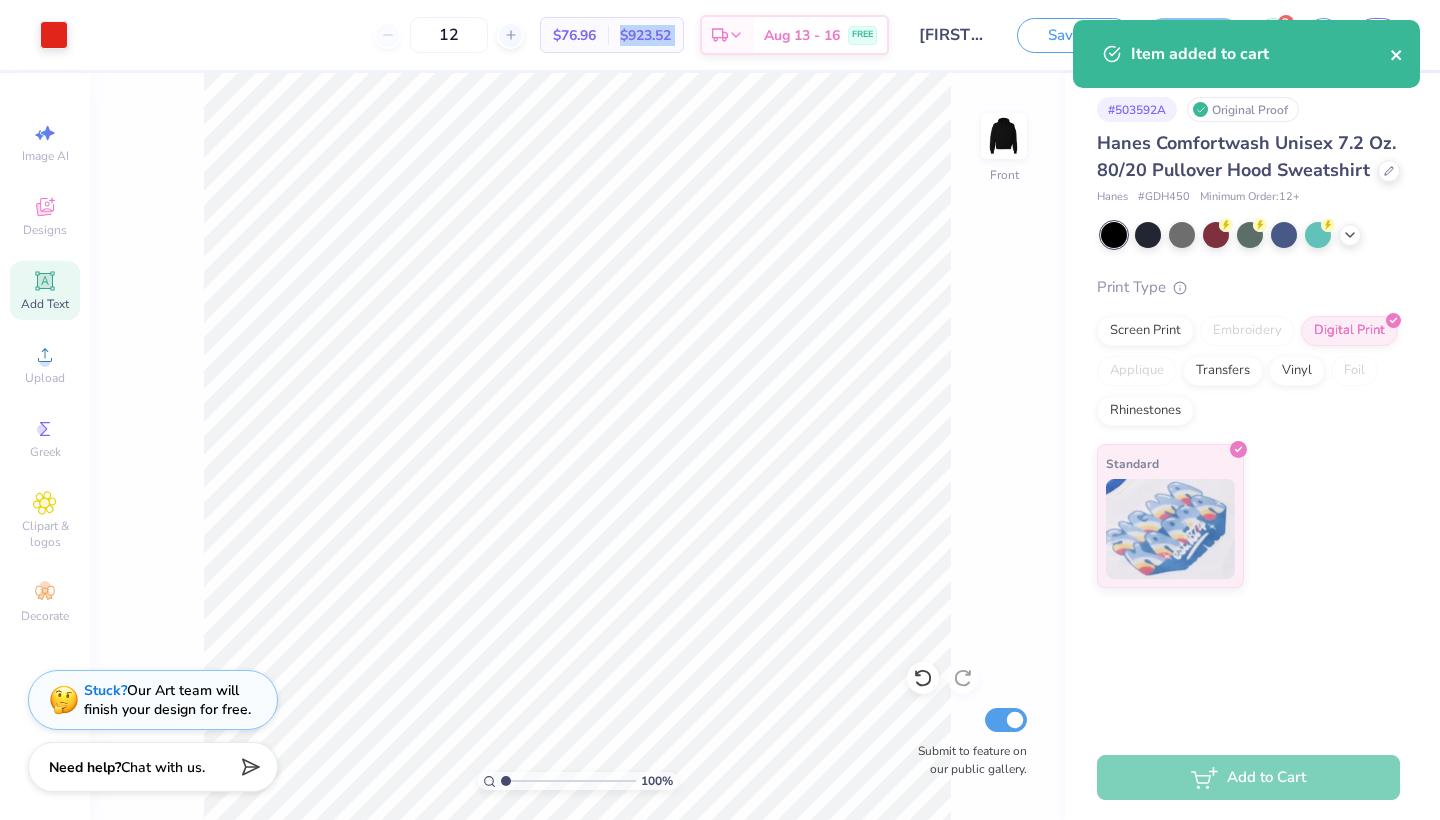 click 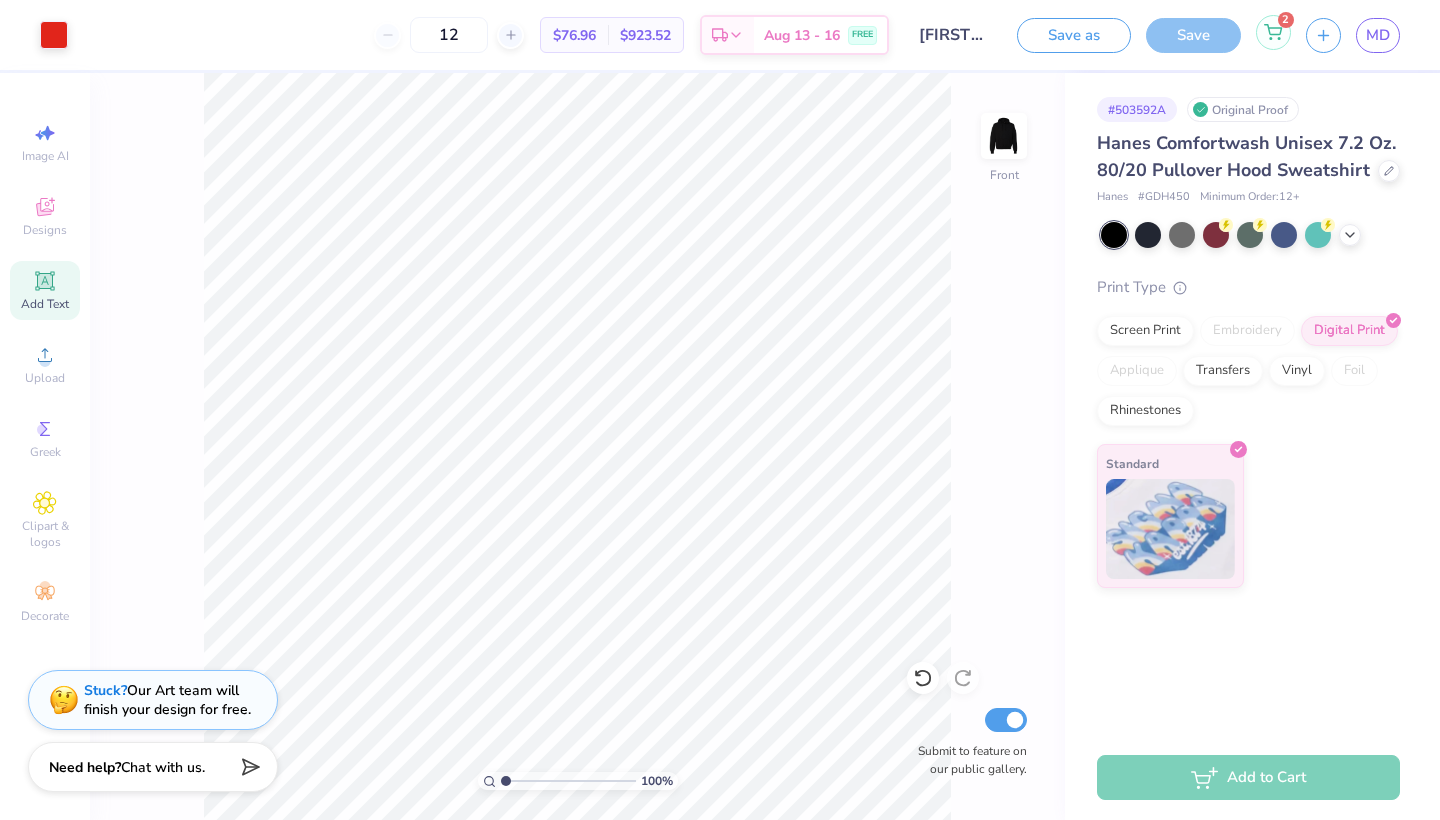 click on "2" at bounding box center [1273, 32] 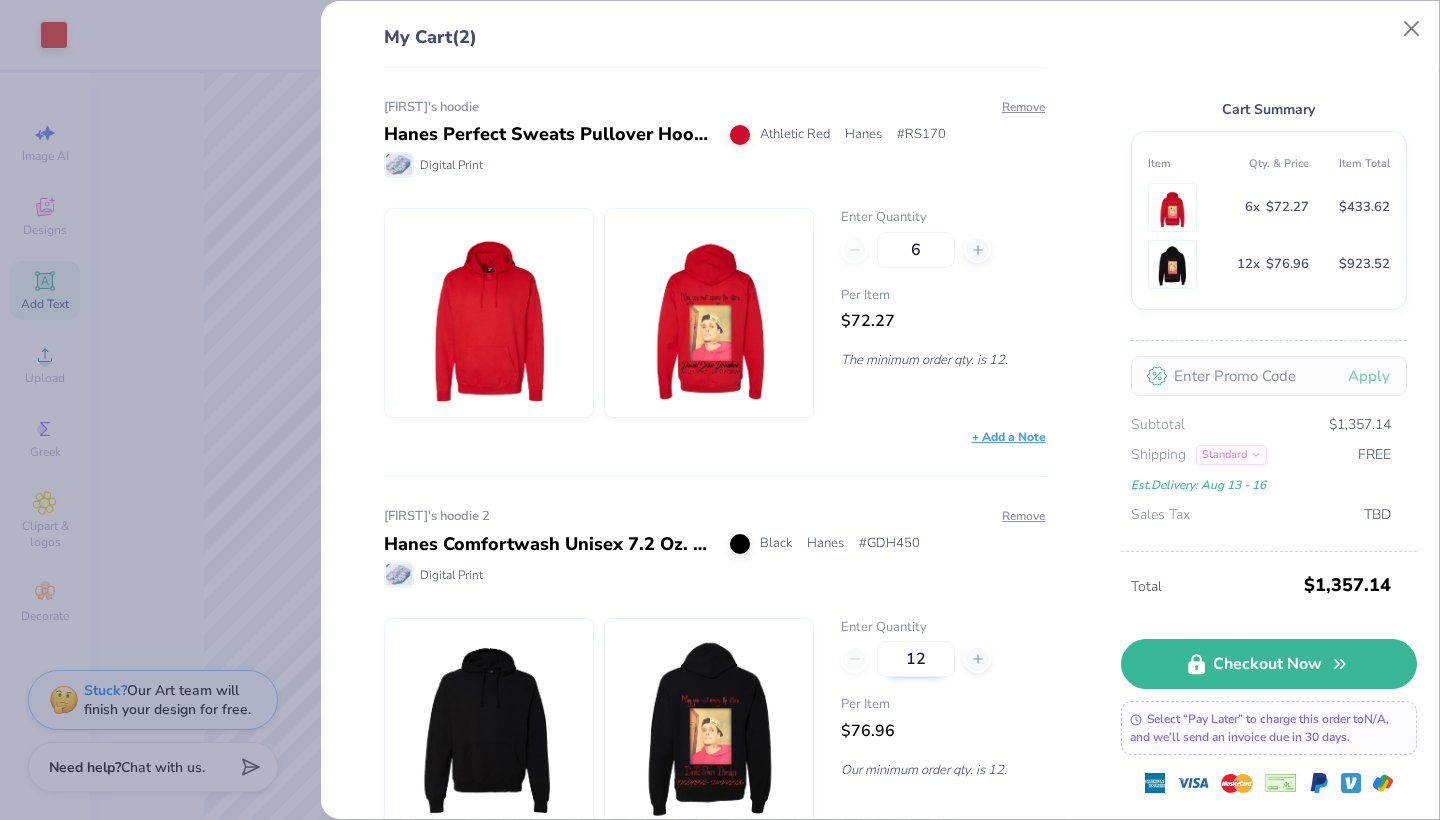 click on "12" at bounding box center [916, 659] 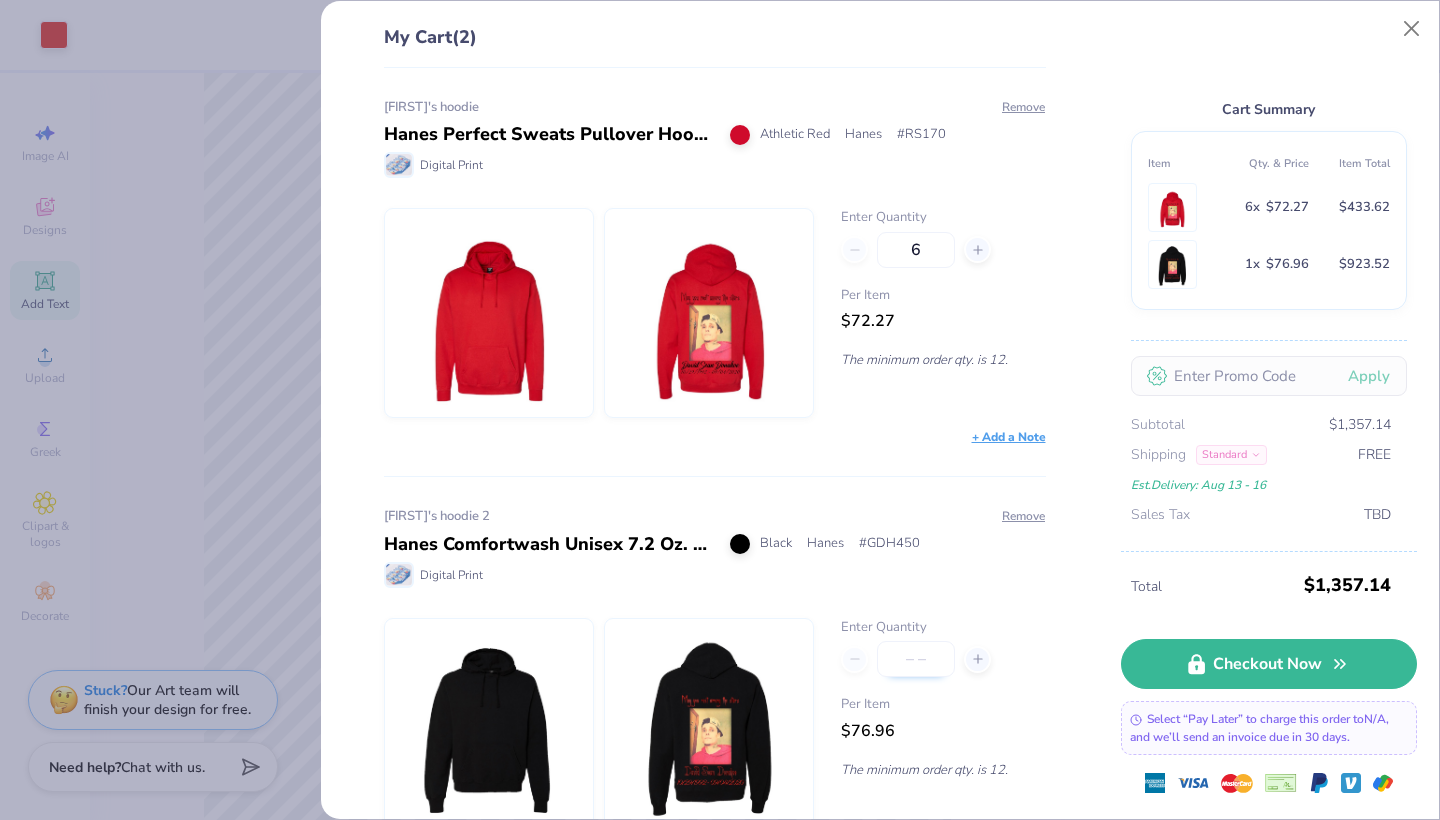 type on "1" 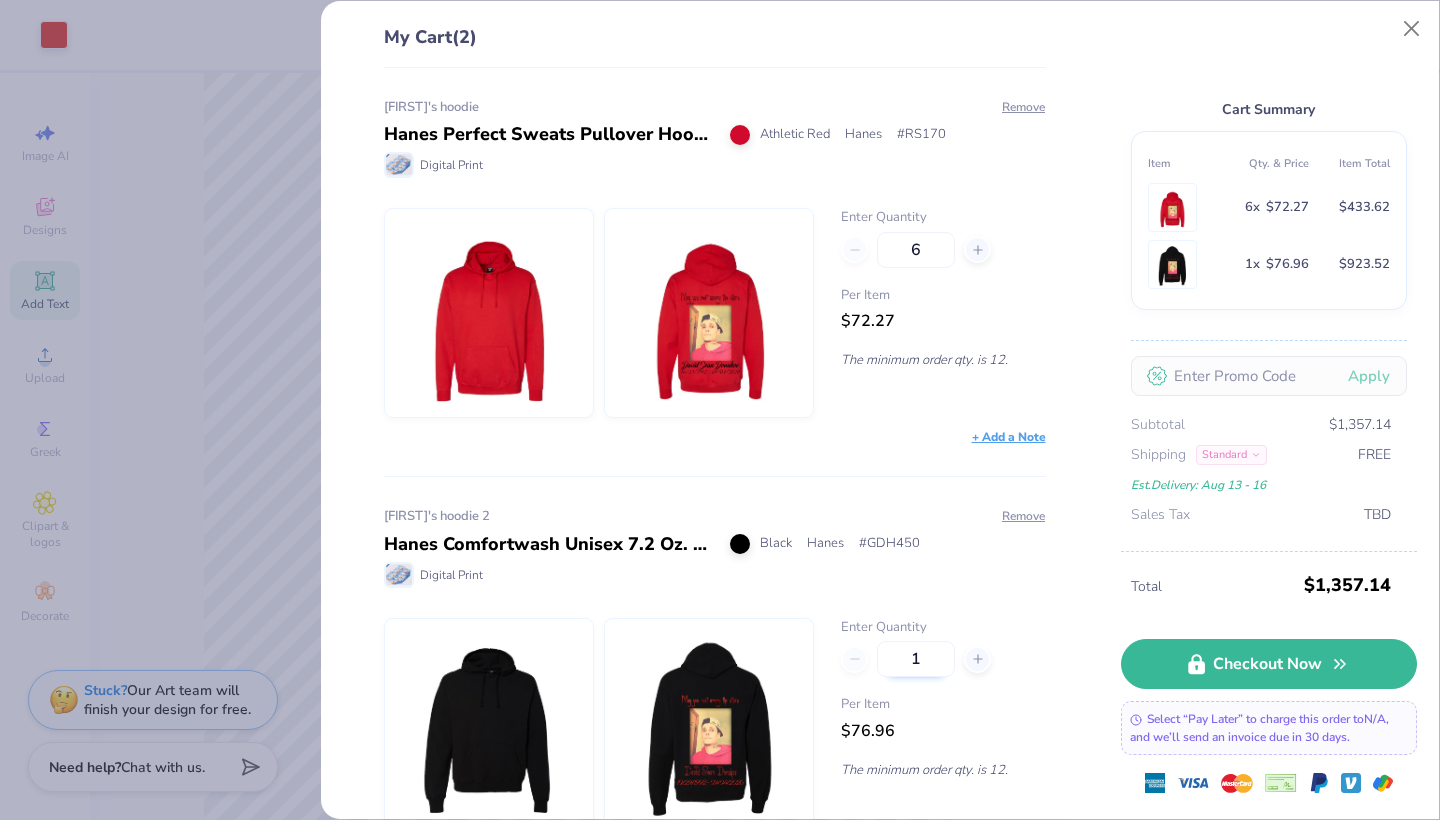 type on "1" 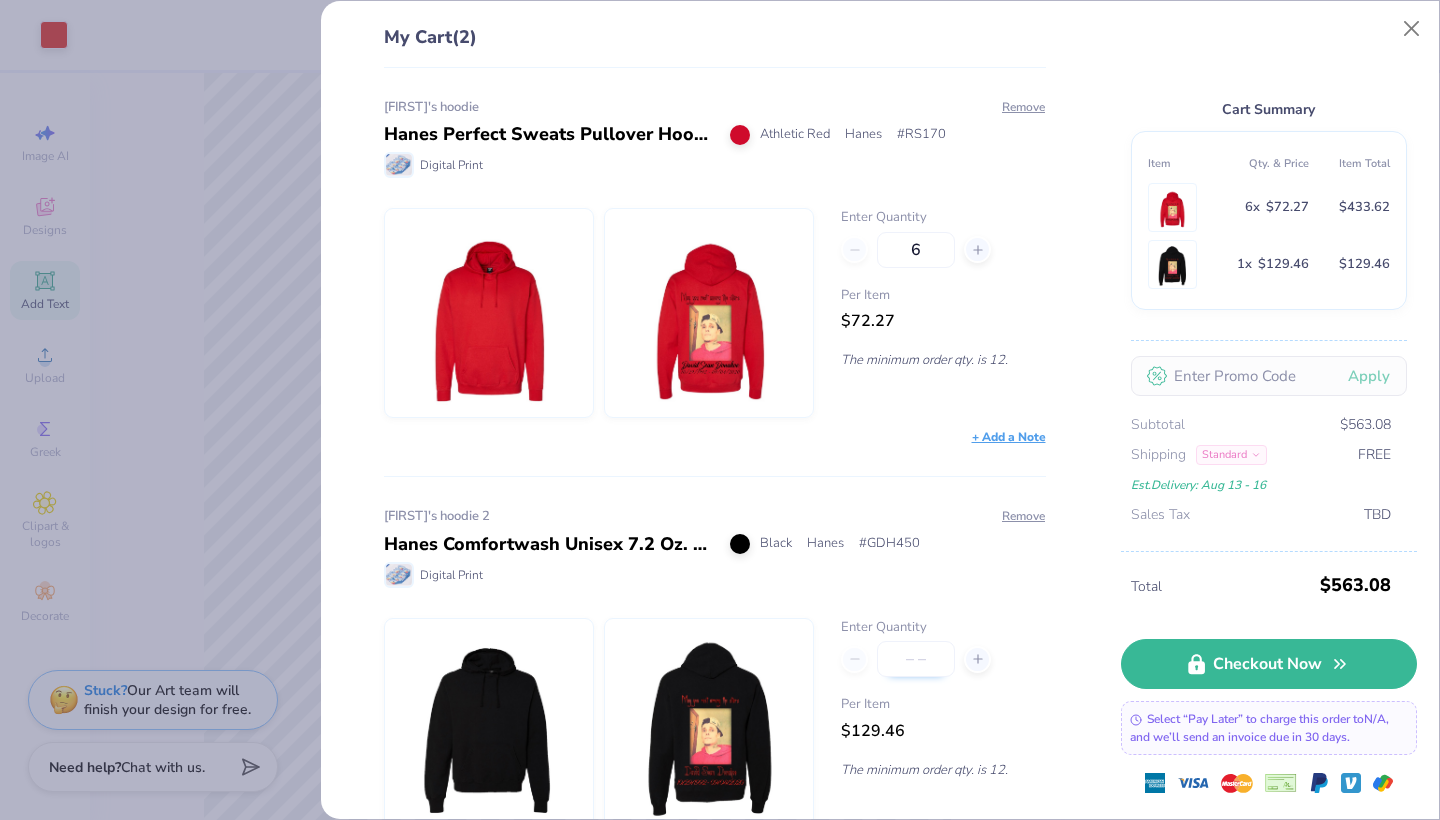 type on "6" 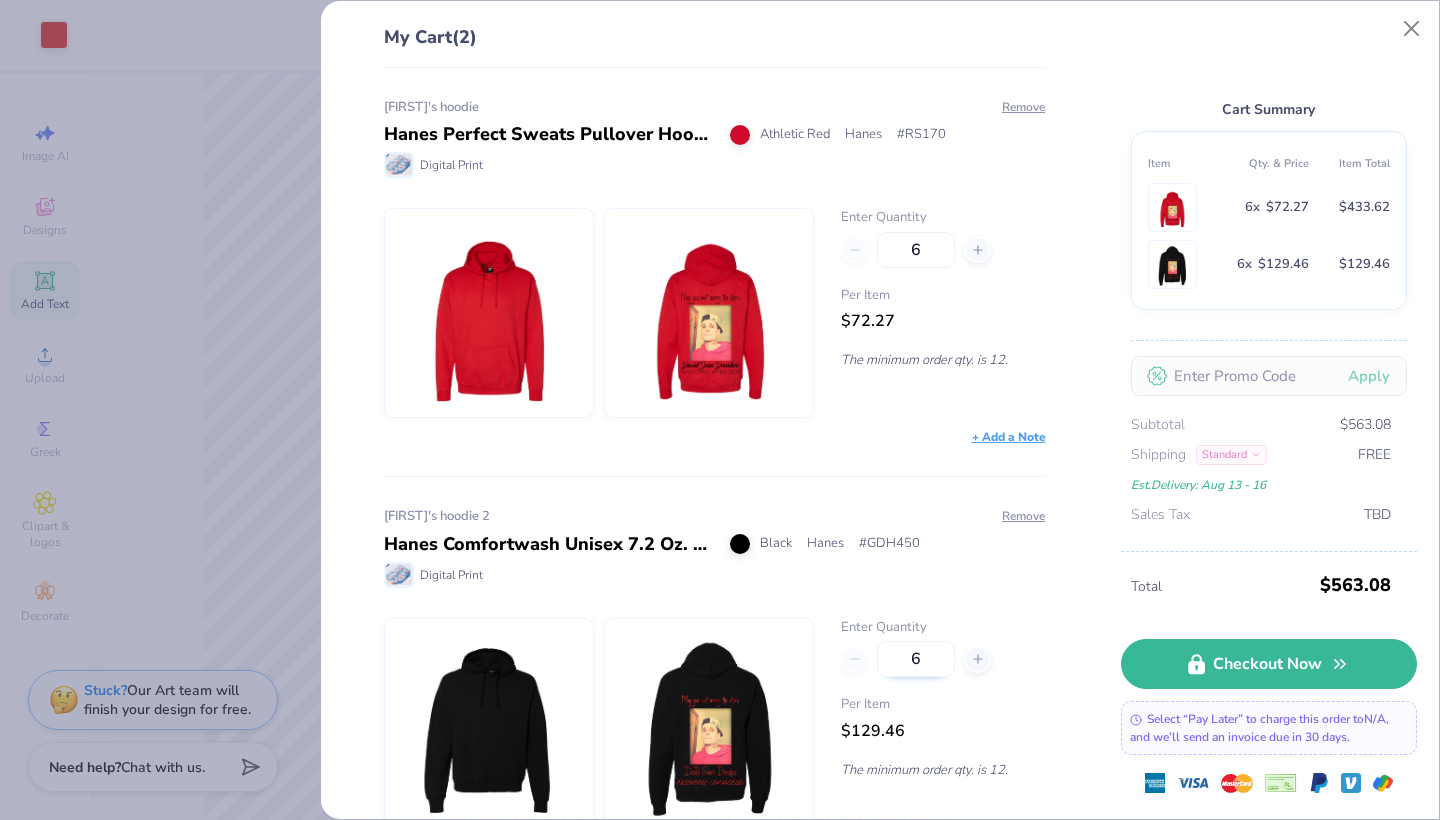 type on "6" 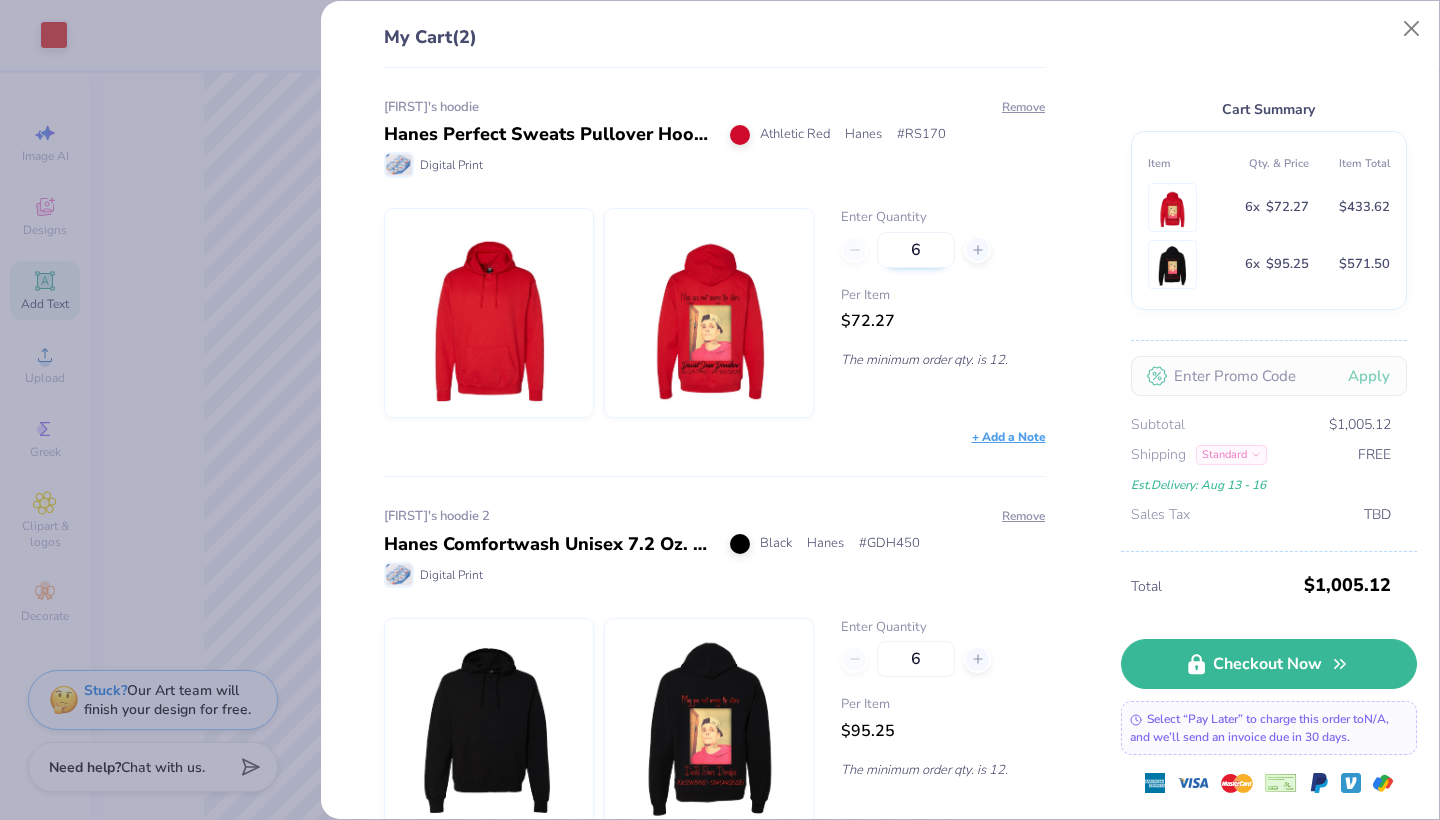 type on "12" 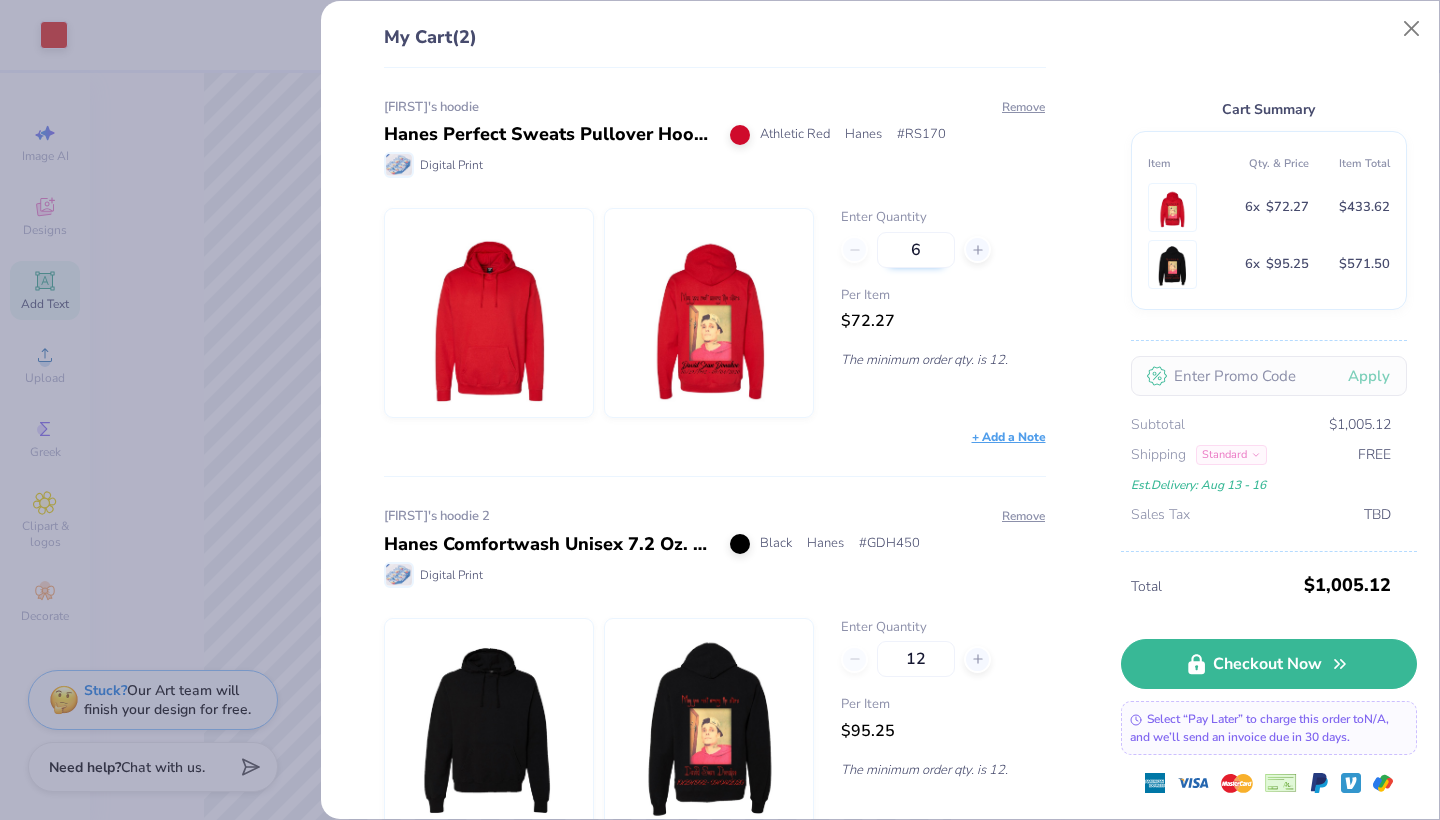 click on "6" at bounding box center [916, 250] 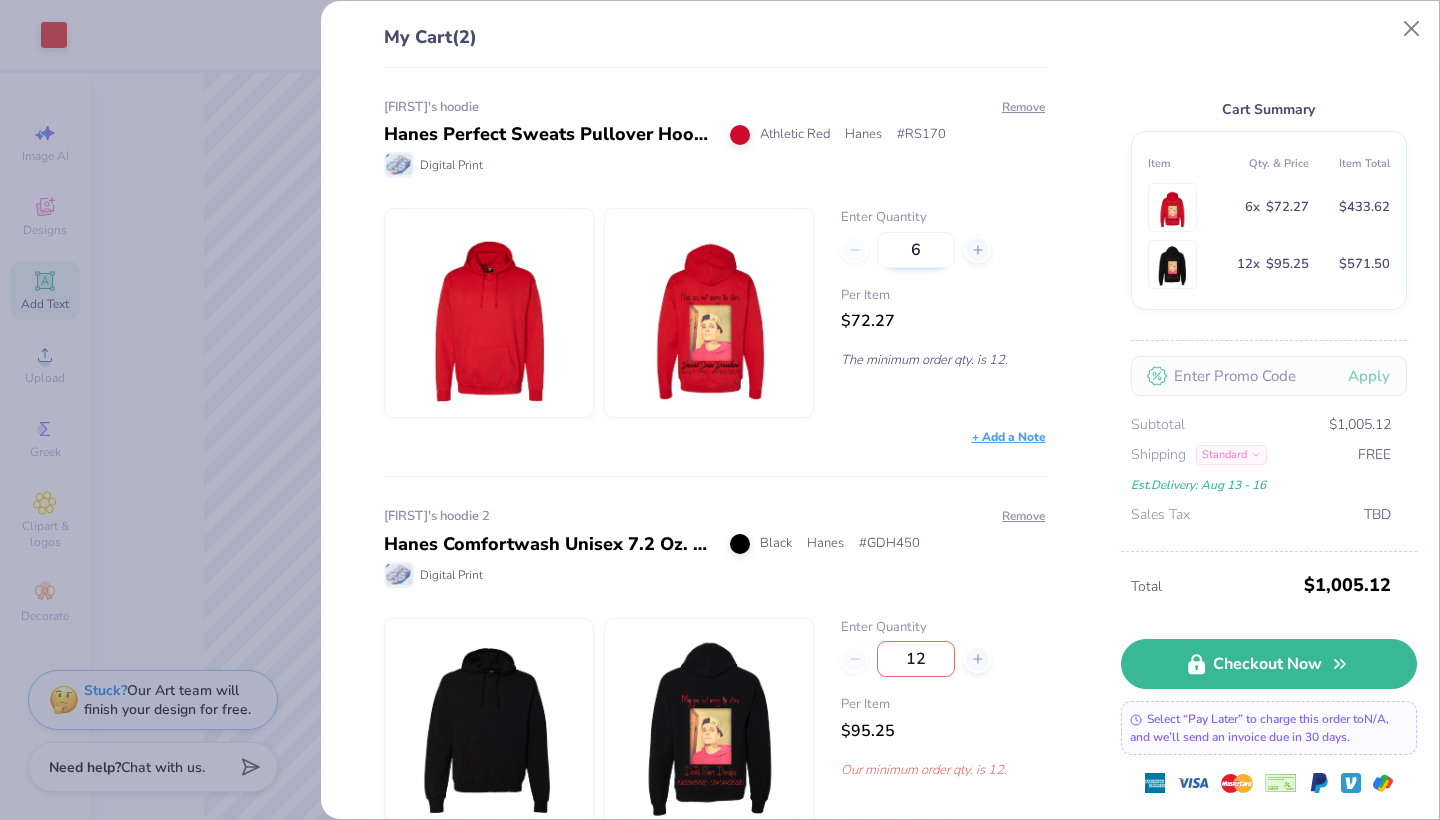 type 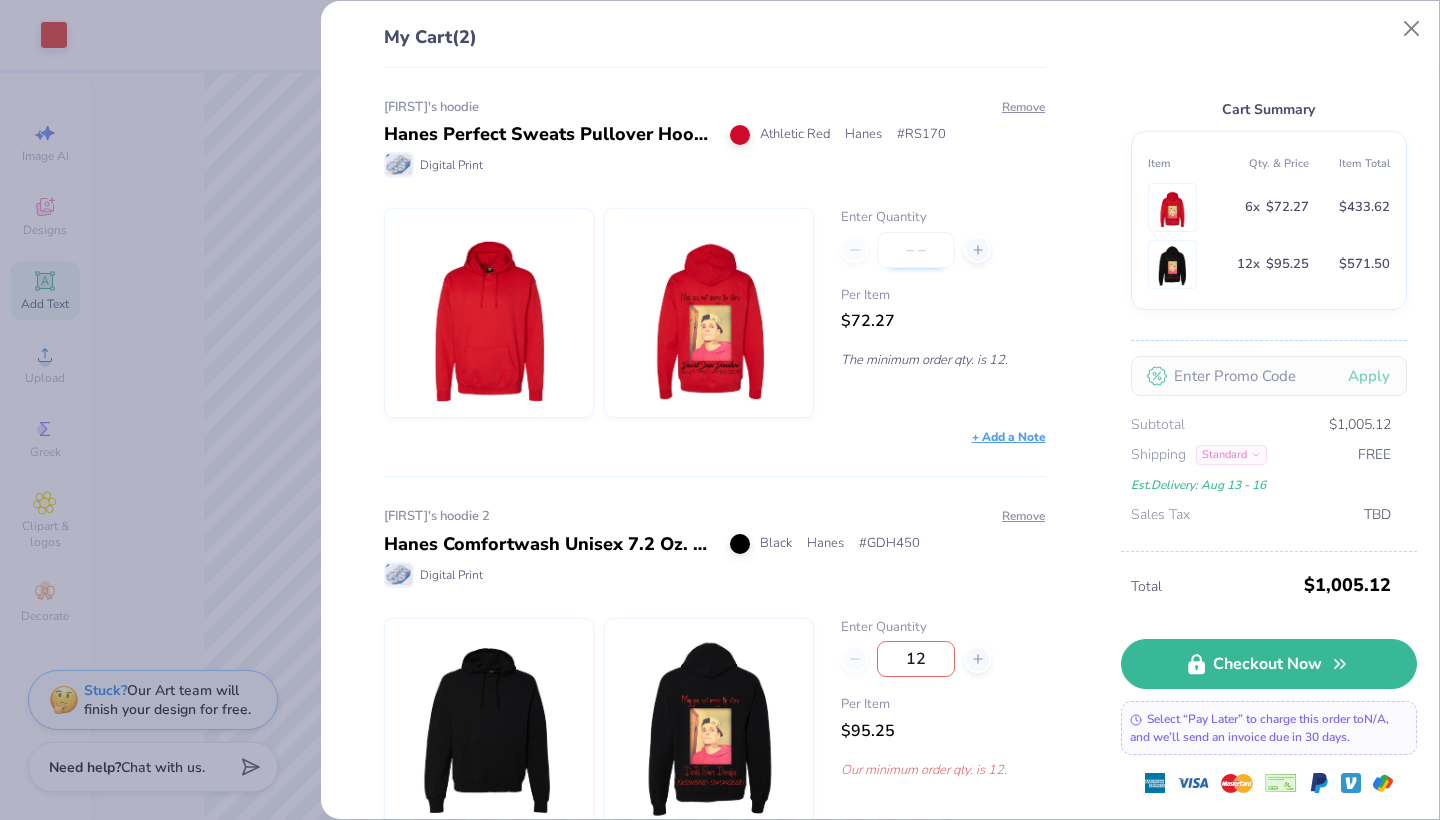 type on "12" 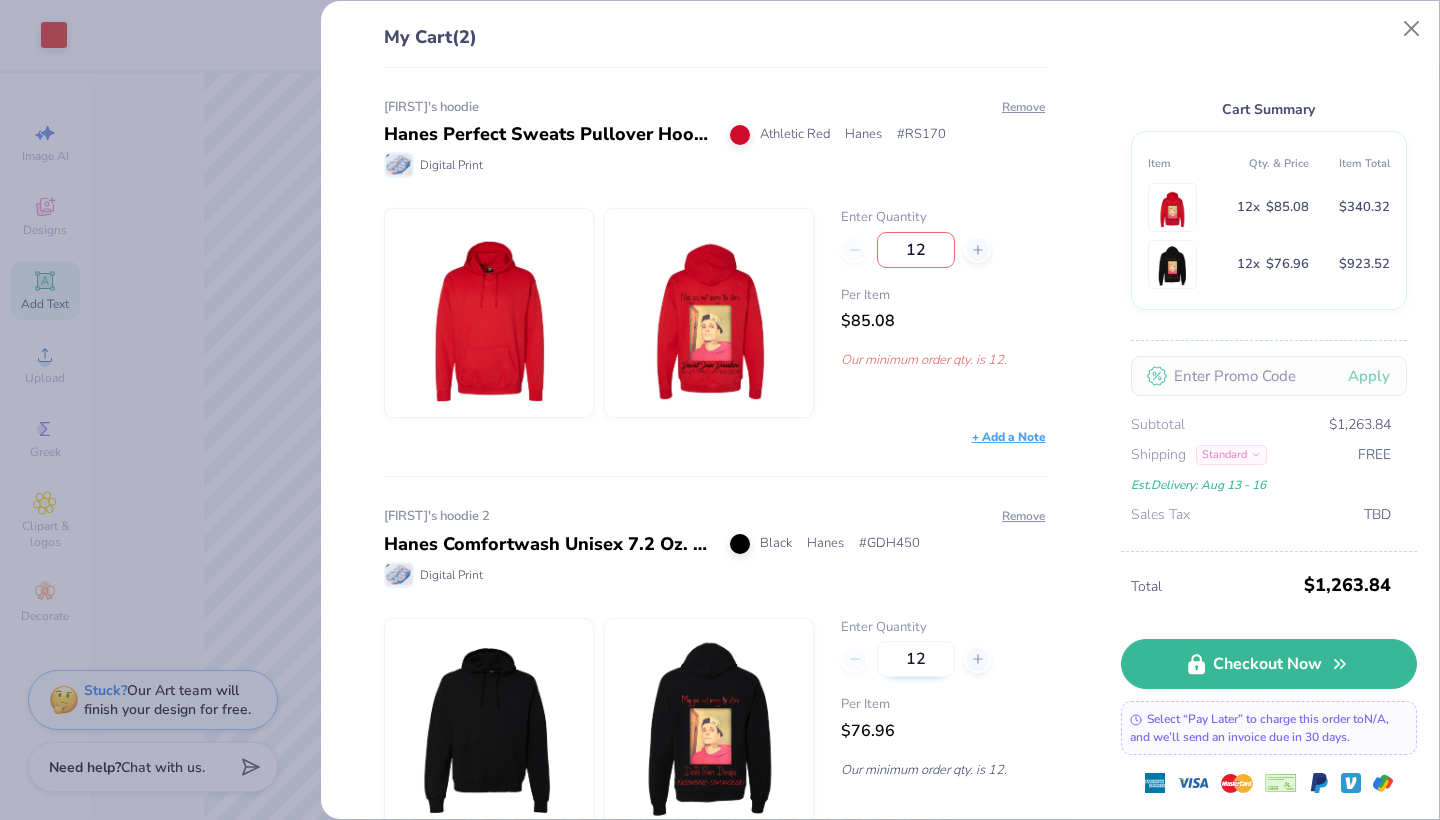 click on "12" at bounding box center (916, 659) 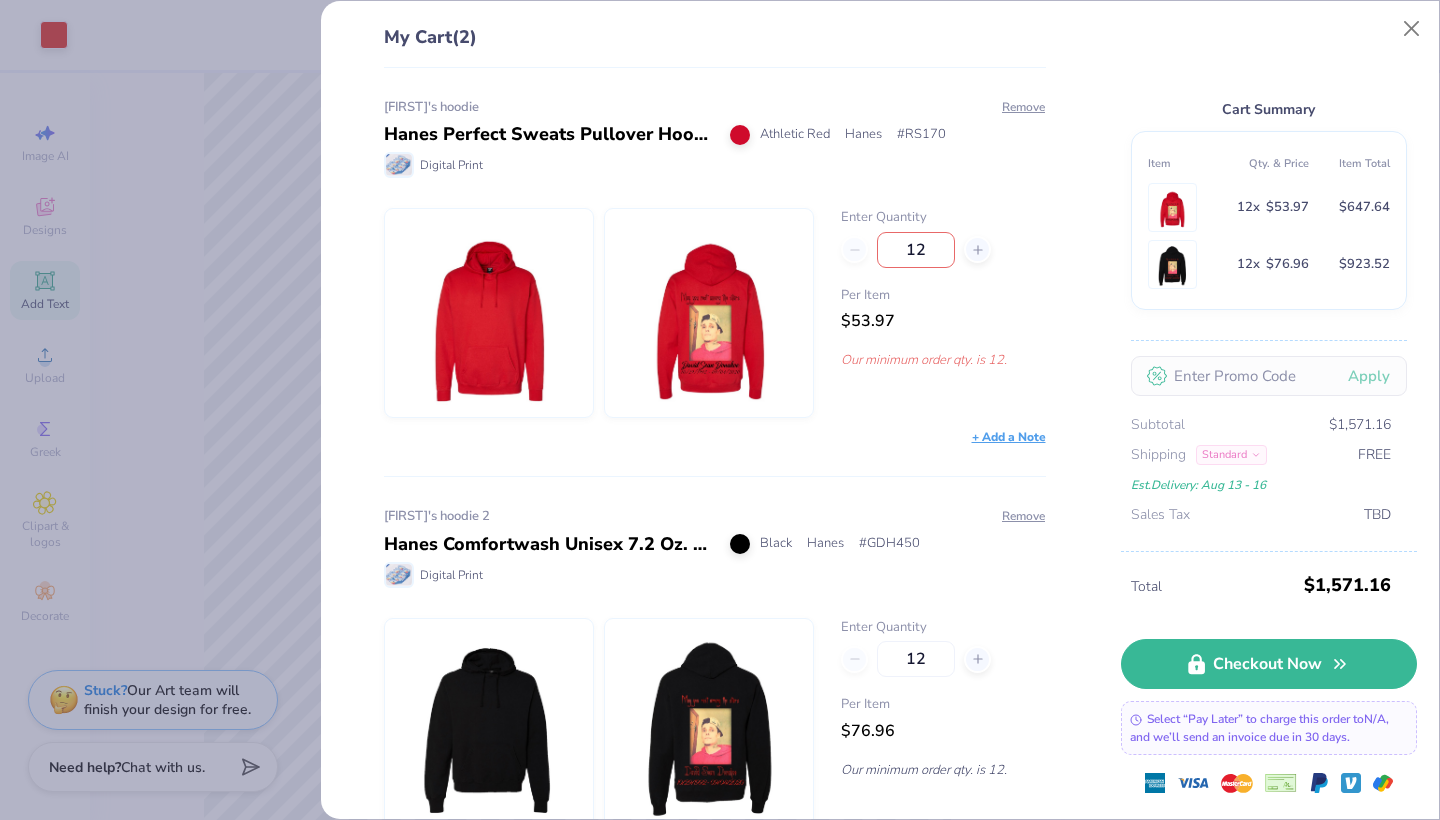 click on "12" at bounding box center (916, 250) 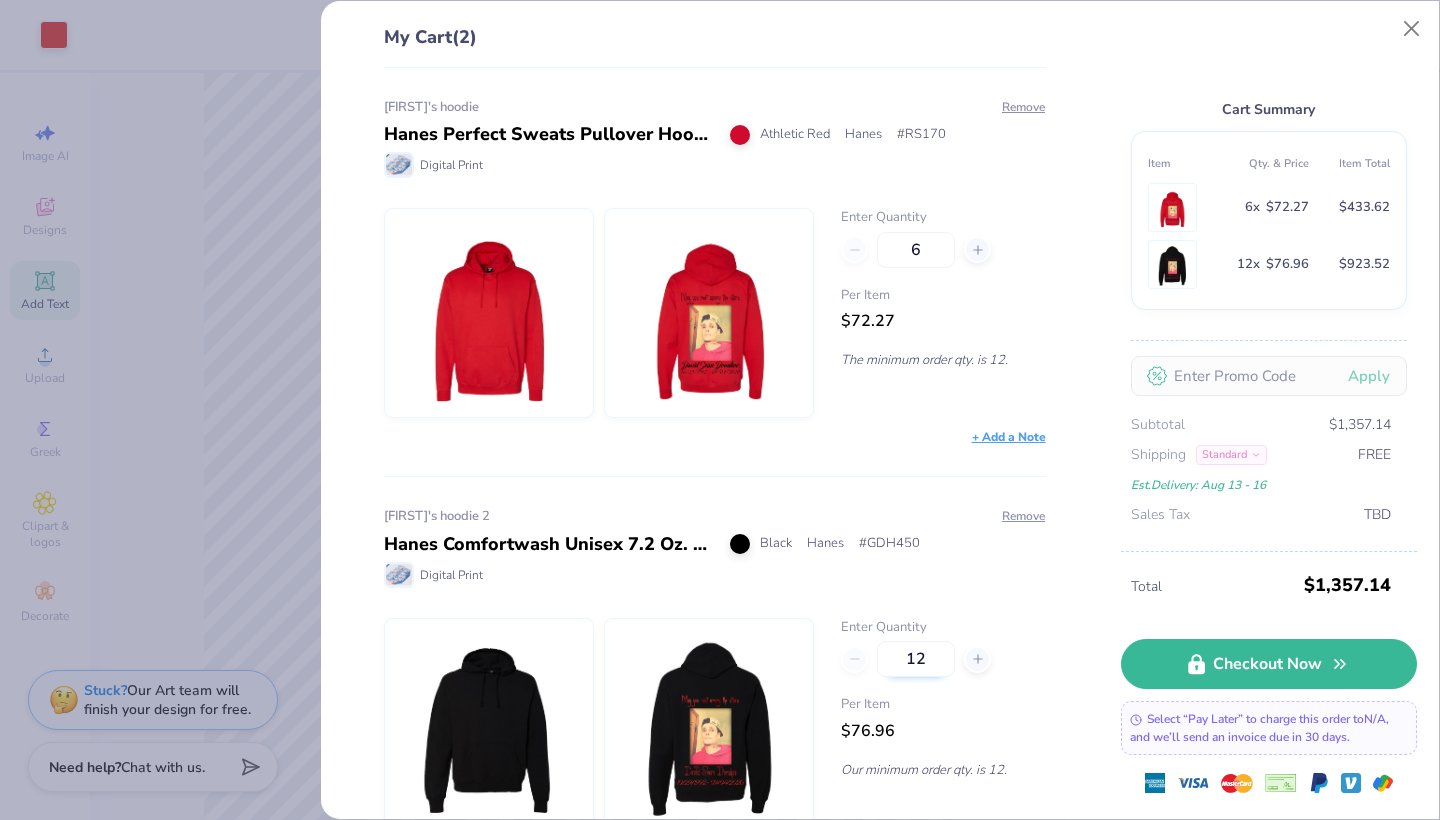 type on "12" 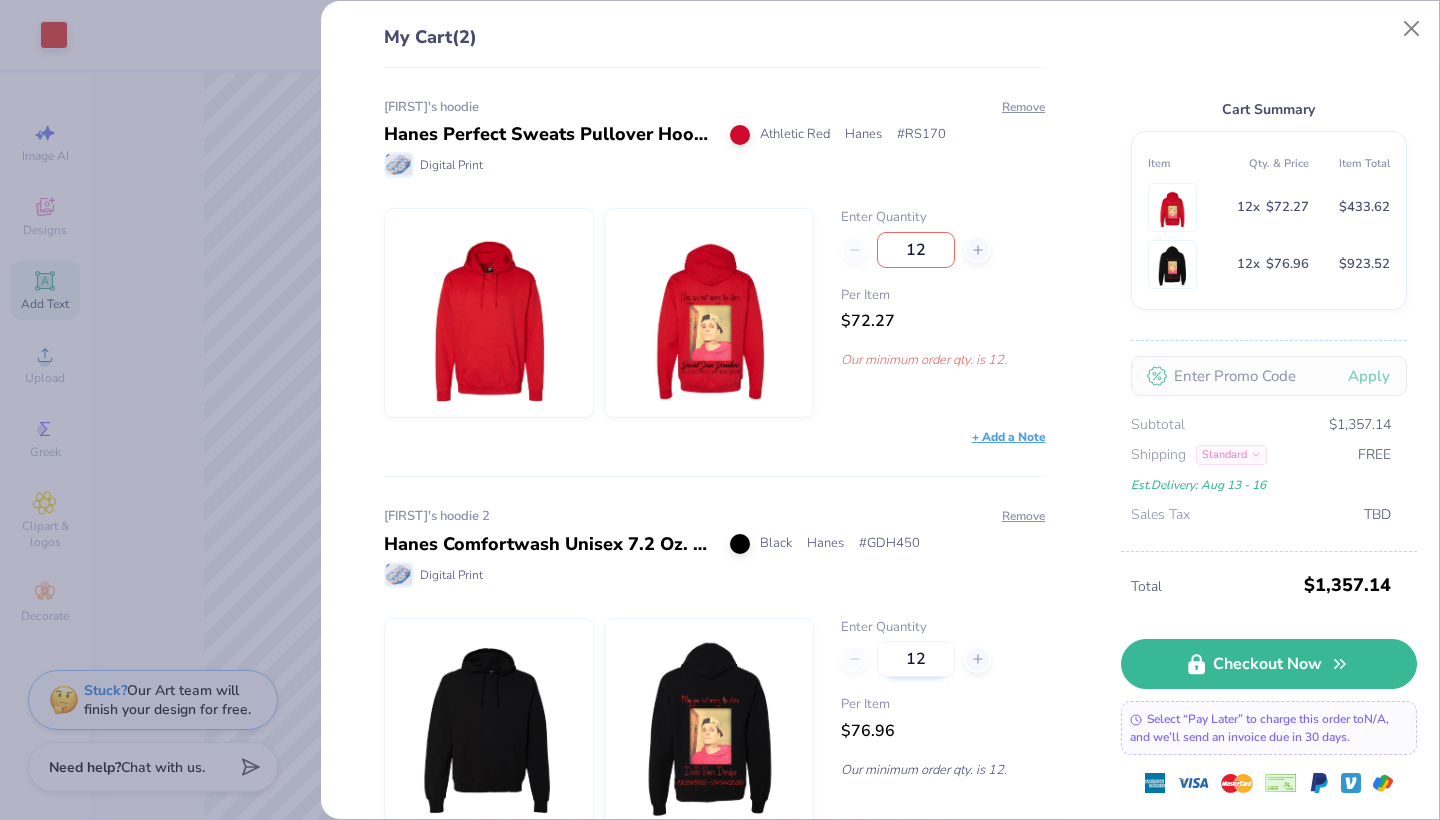 click on "12" at bounding box center (916, 659) 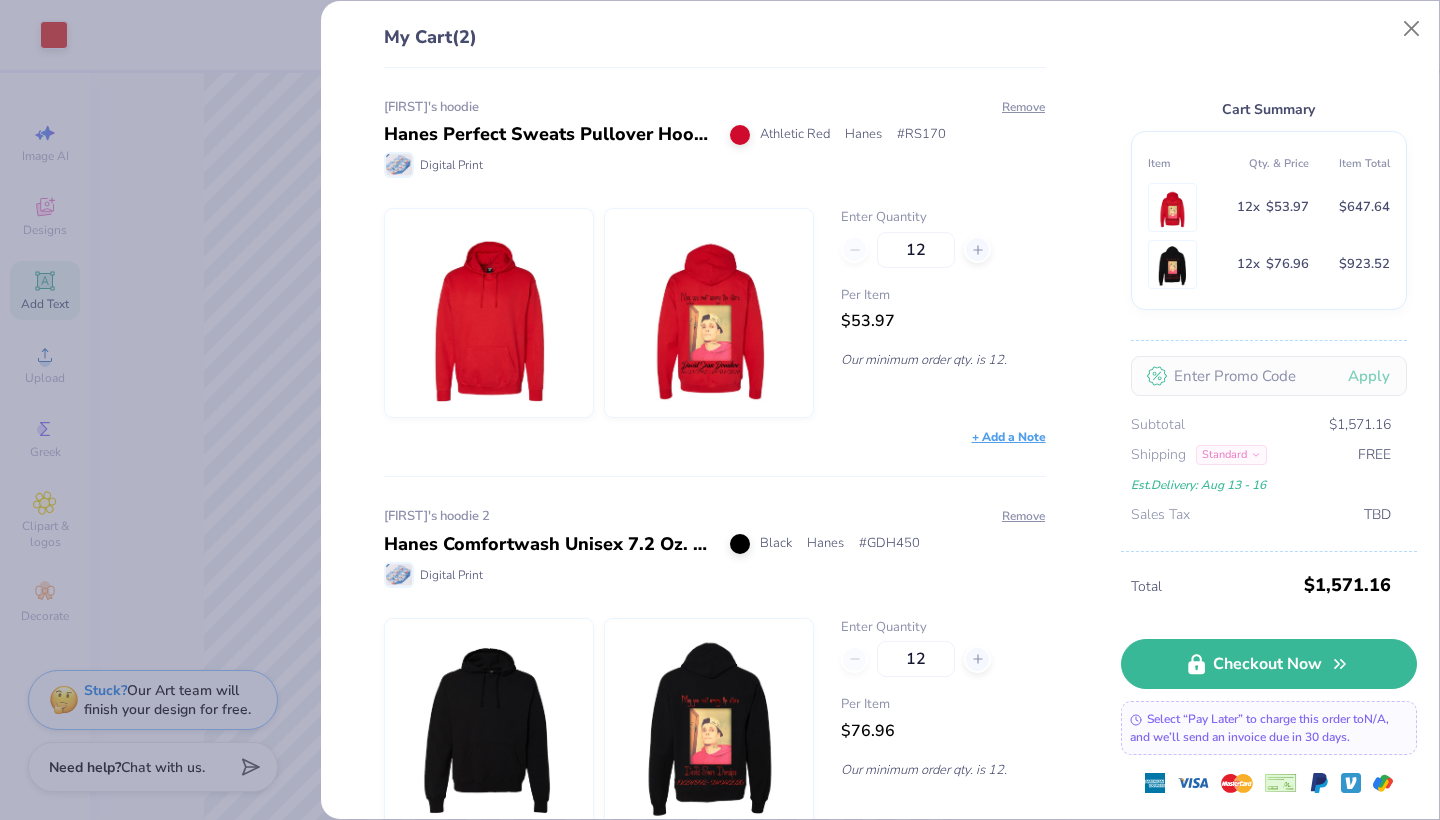 click at bounding box center [709, 723] 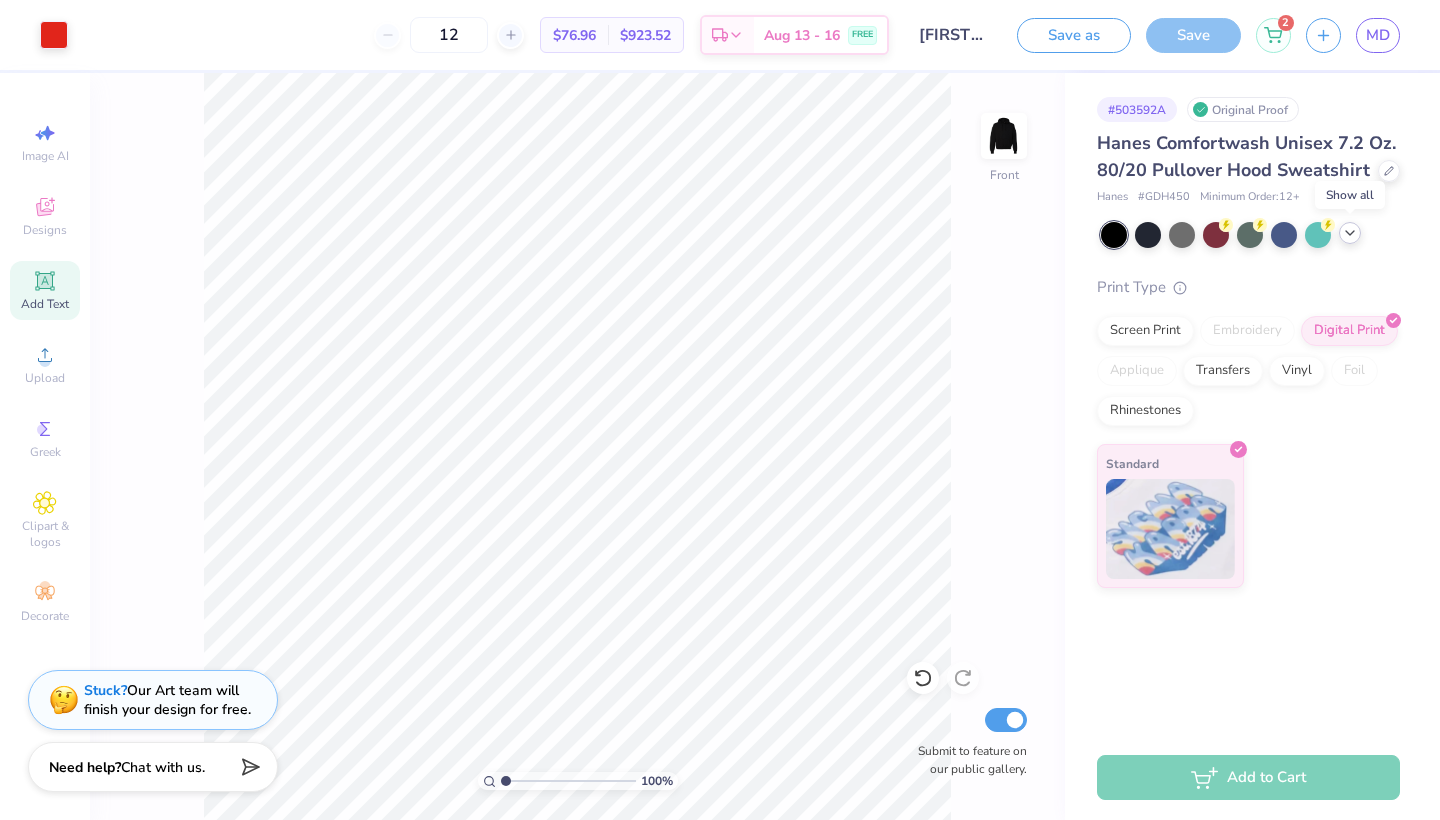 click 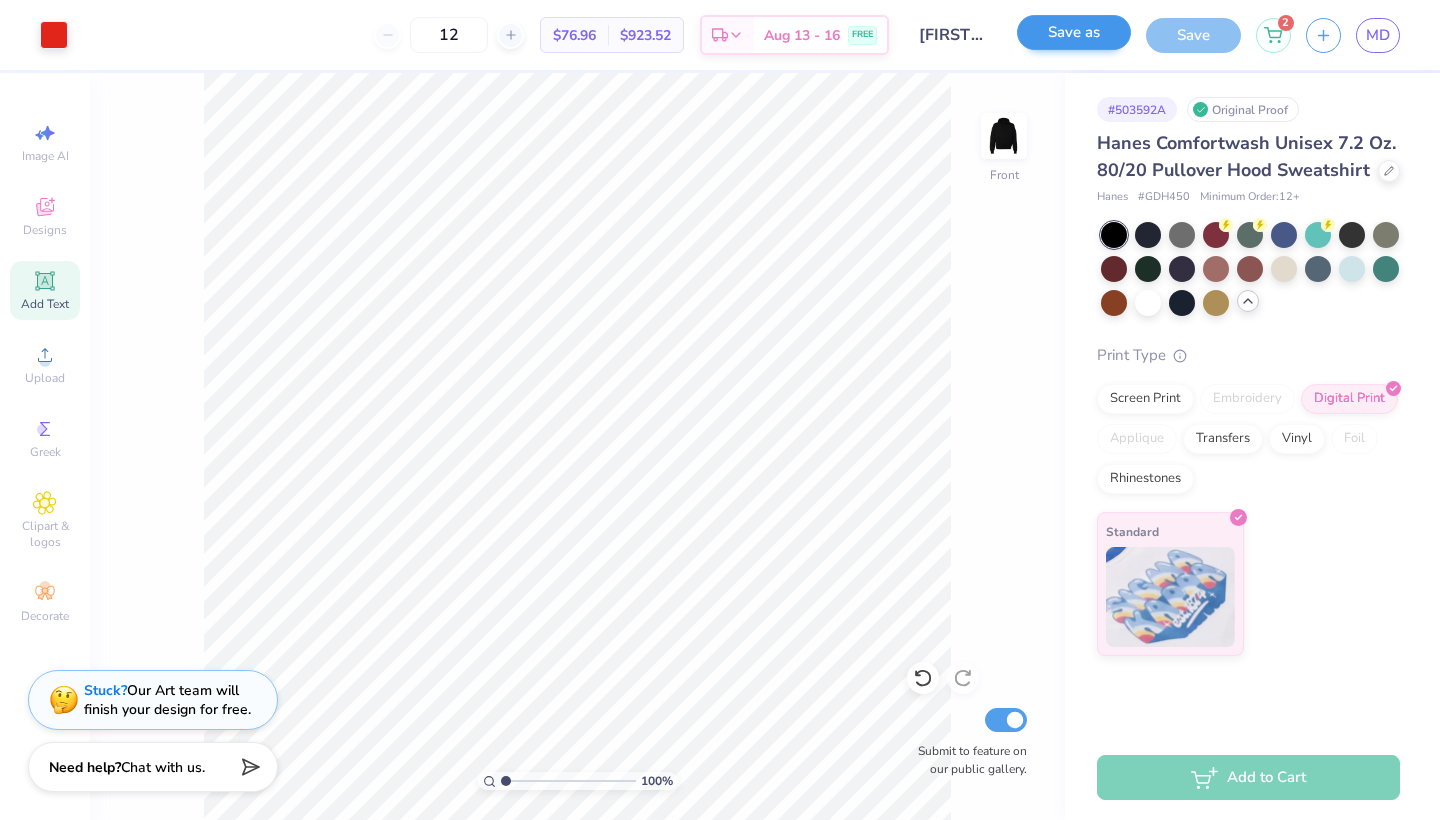 click on "Save as" at bounding box center [1074, 32] 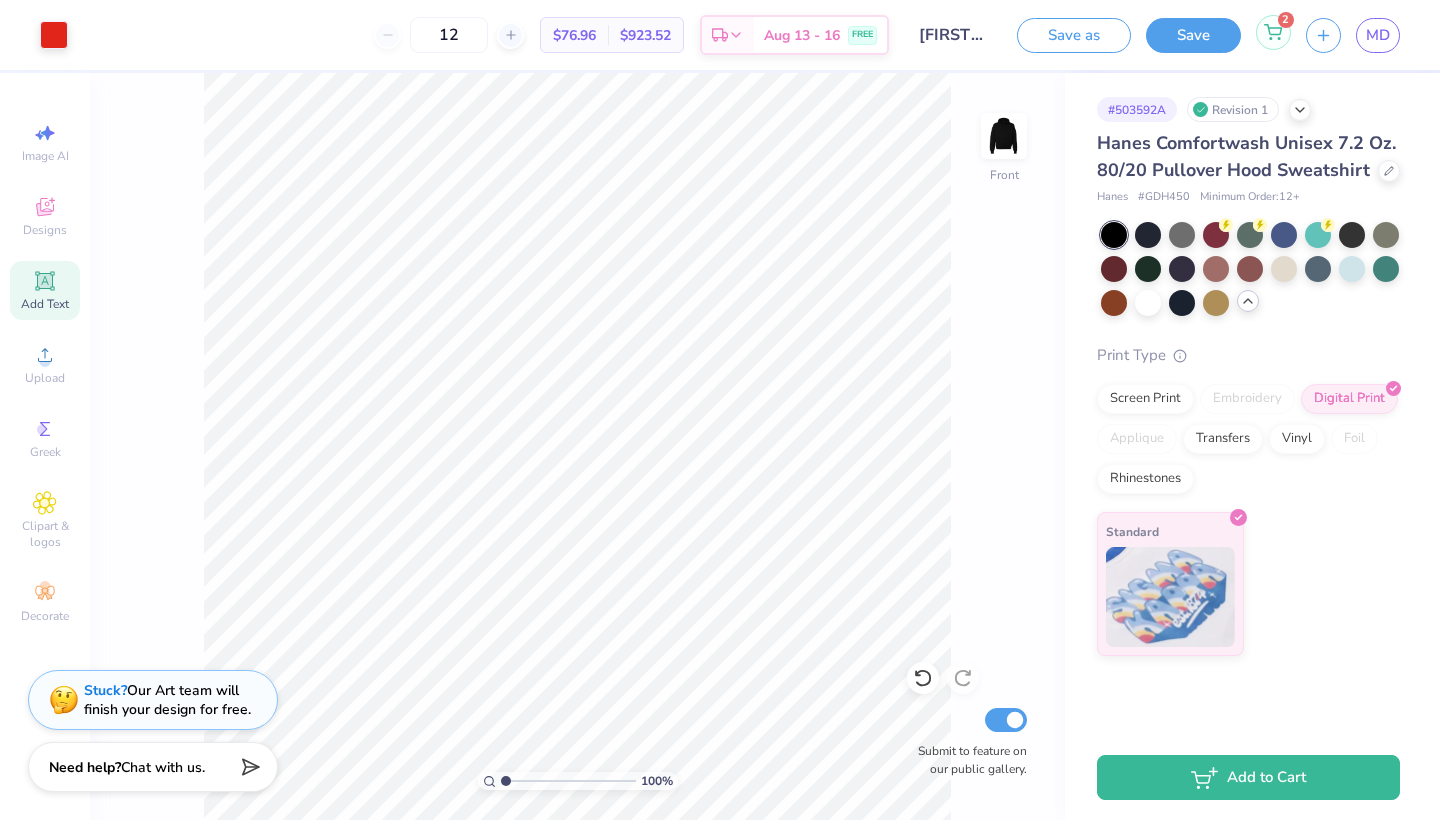 click 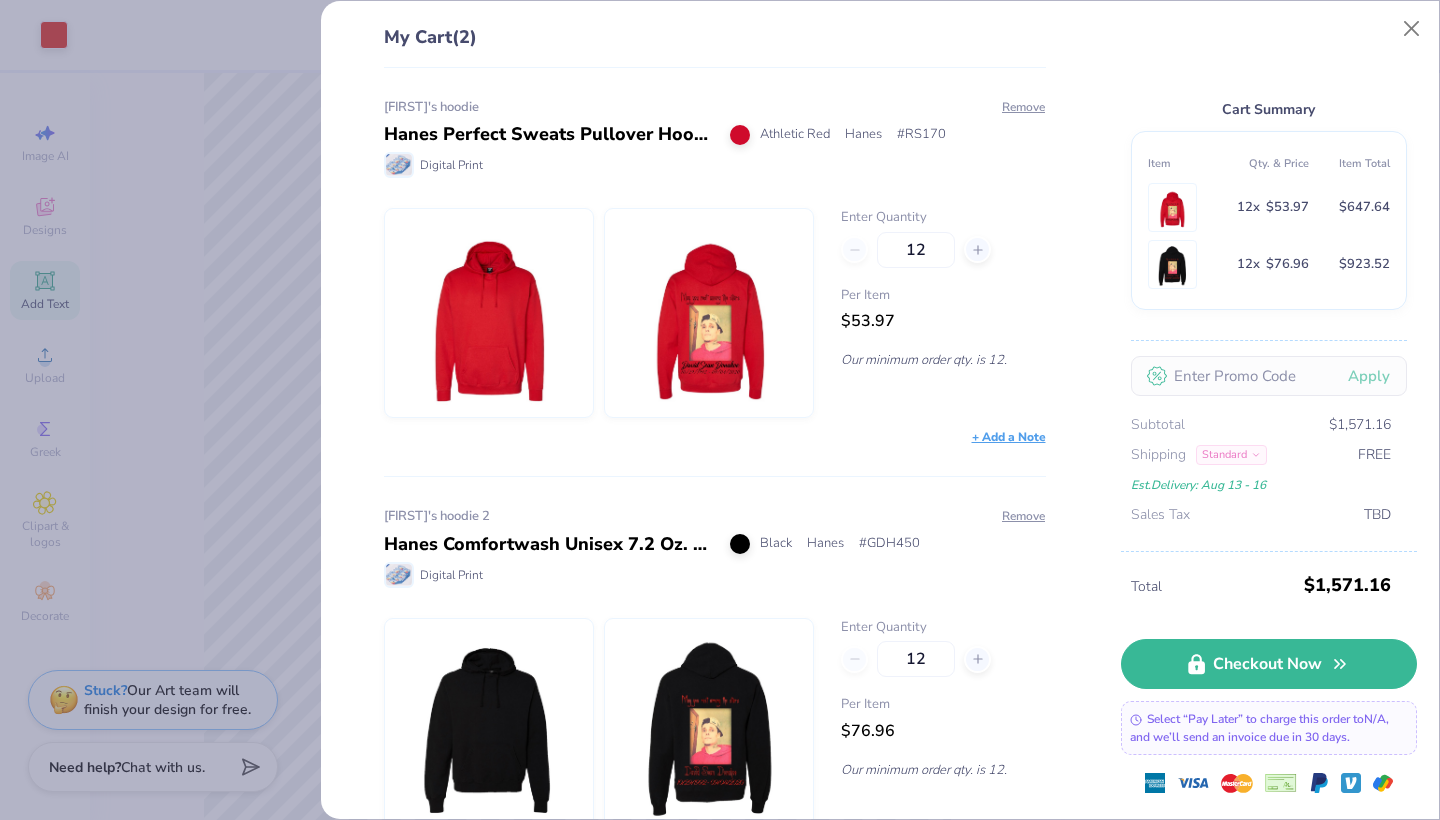 click at bounding box center [709, 723] 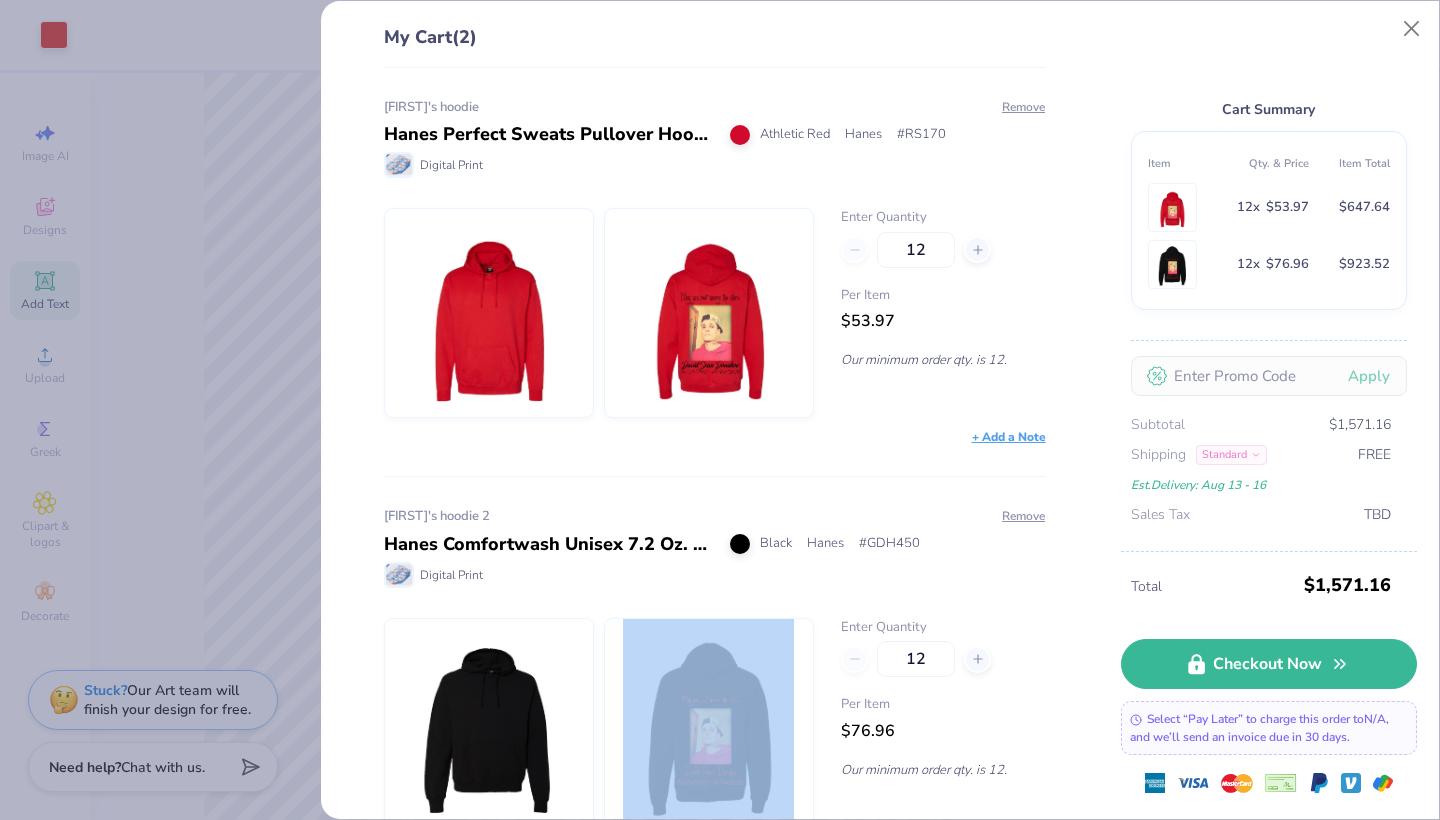 click at bounding box center (709, 723) 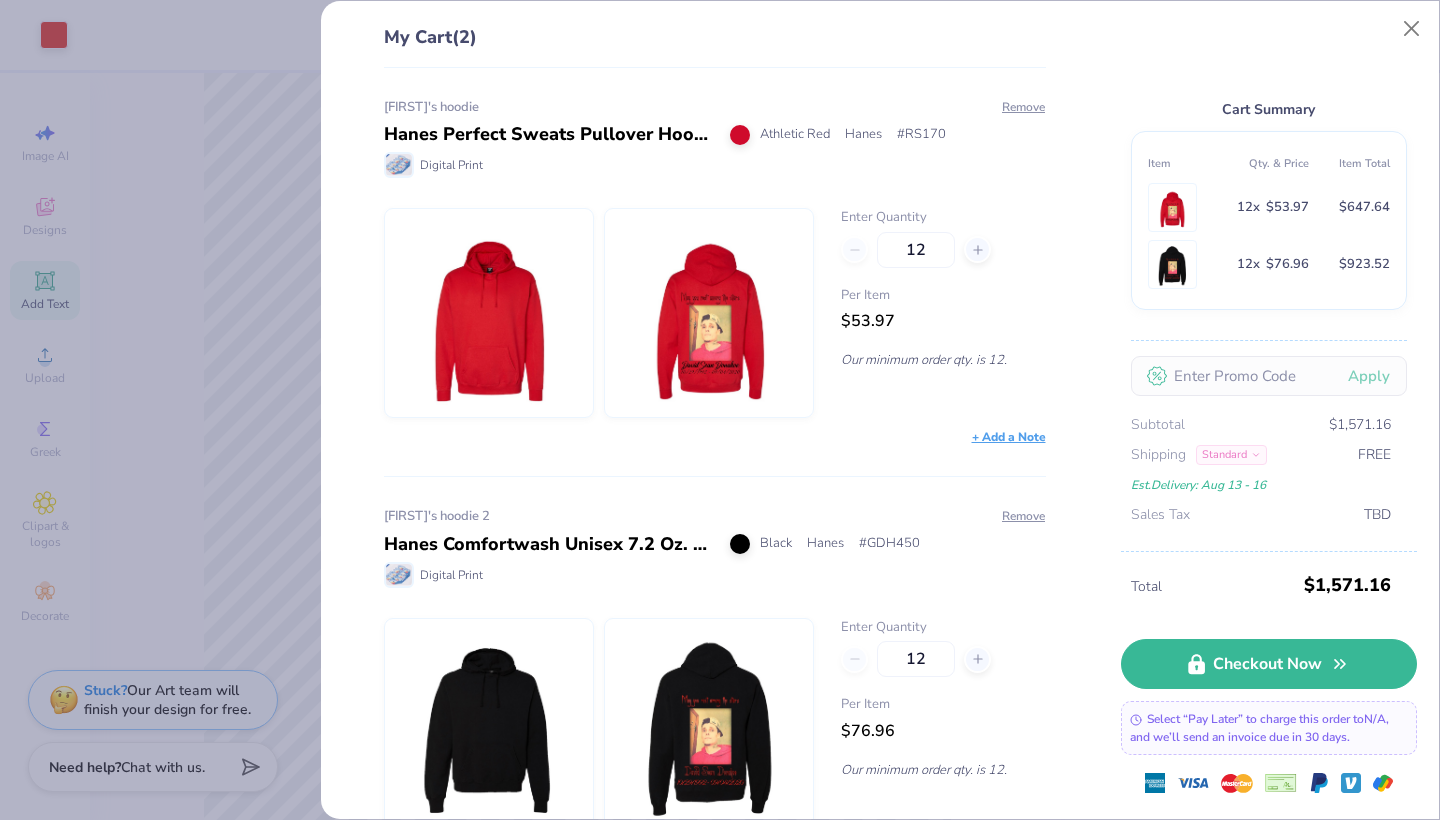 click at bounding box center (709, 723) 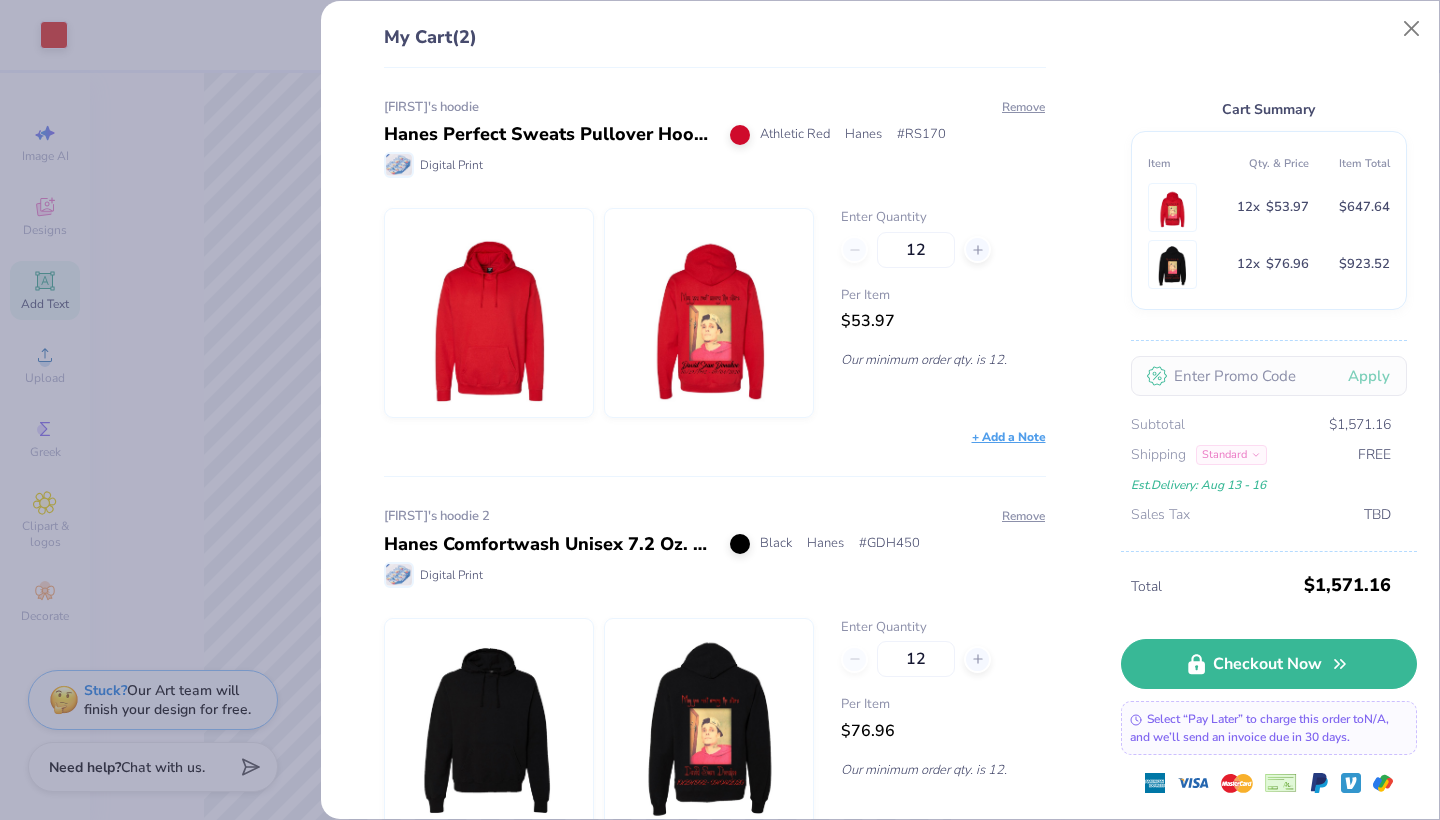 click at bounding box center (709, 723) 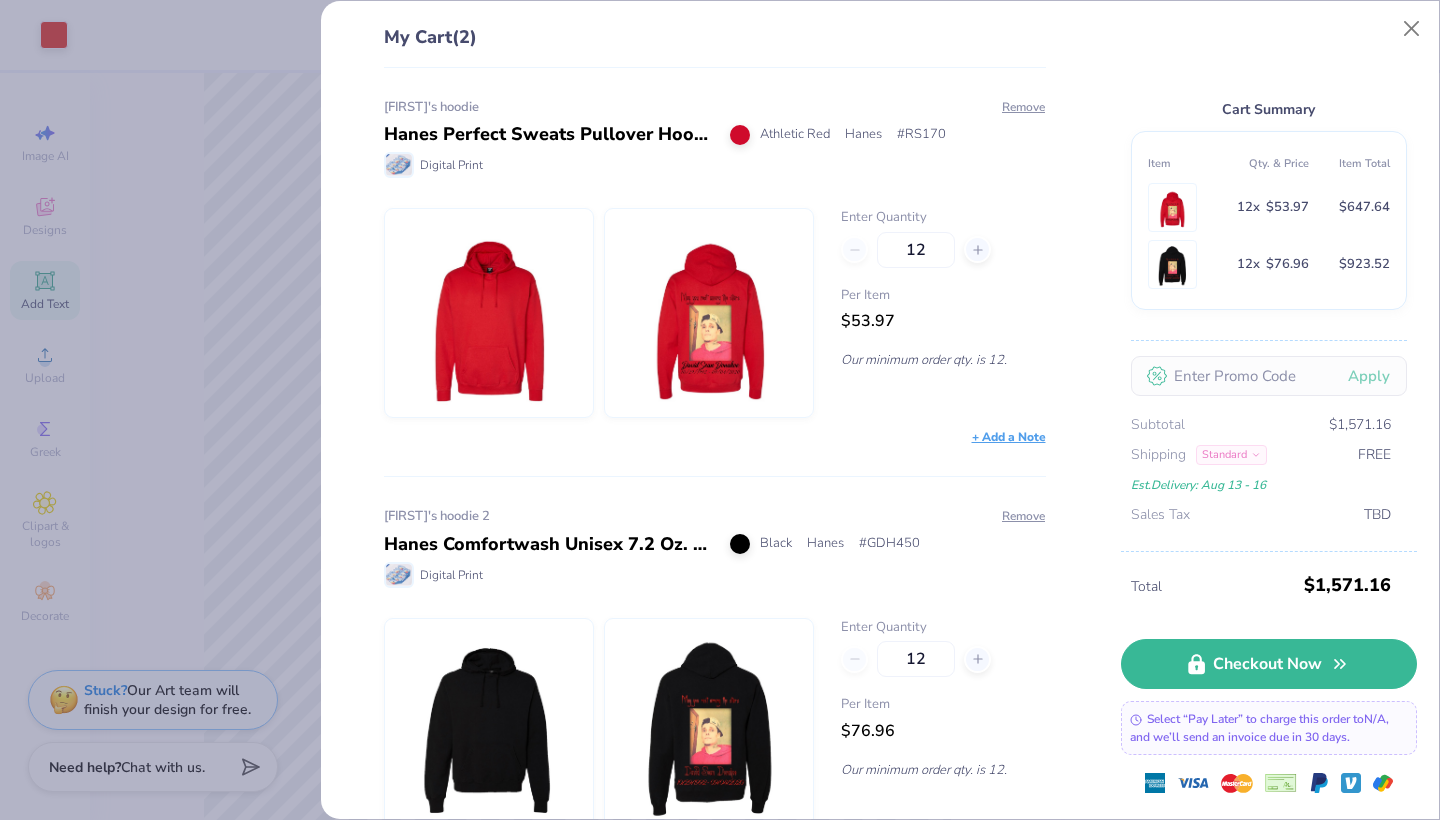 click at bounding box center [709, 313] 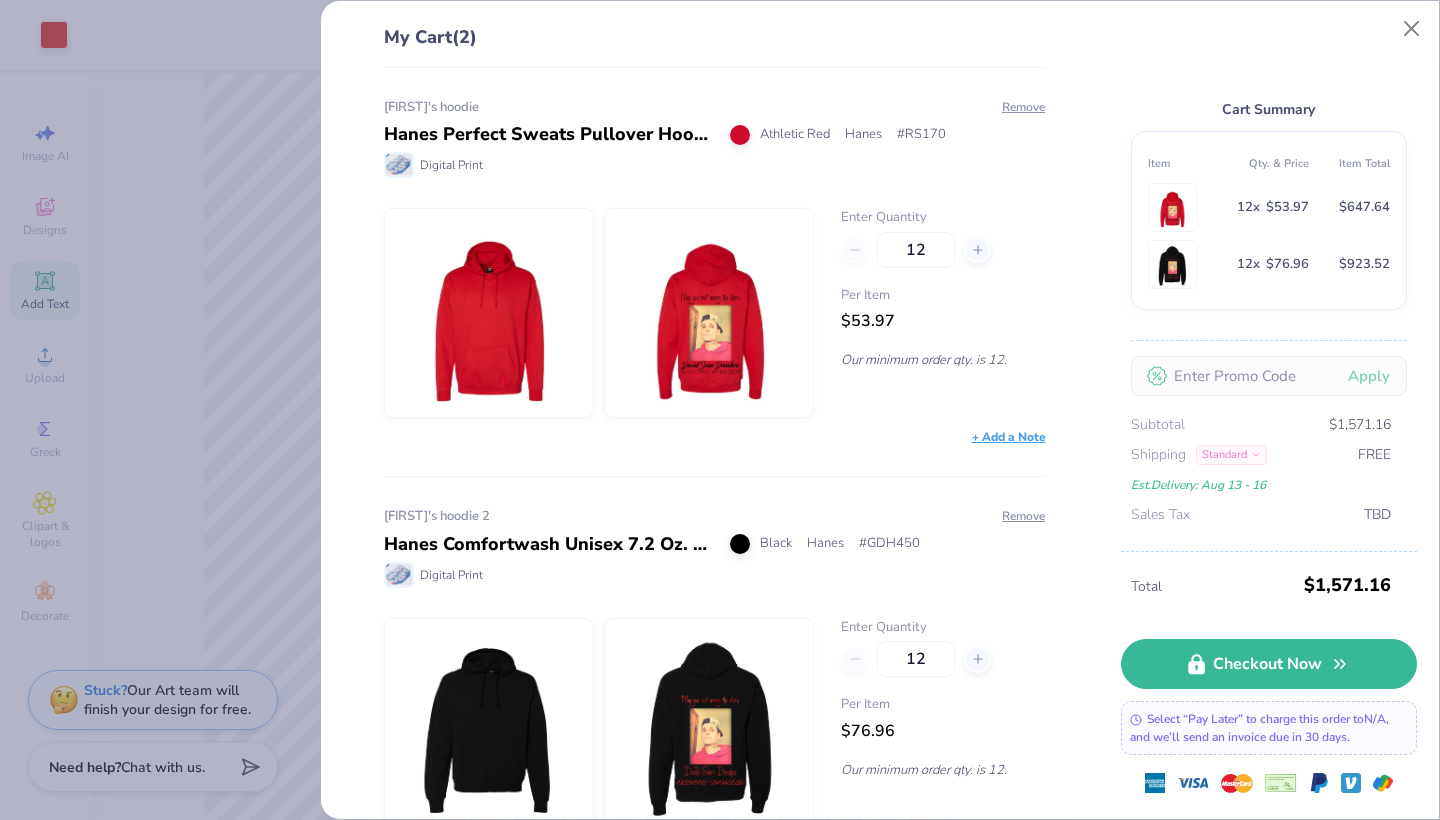 click at bounding box center (1172, 264) 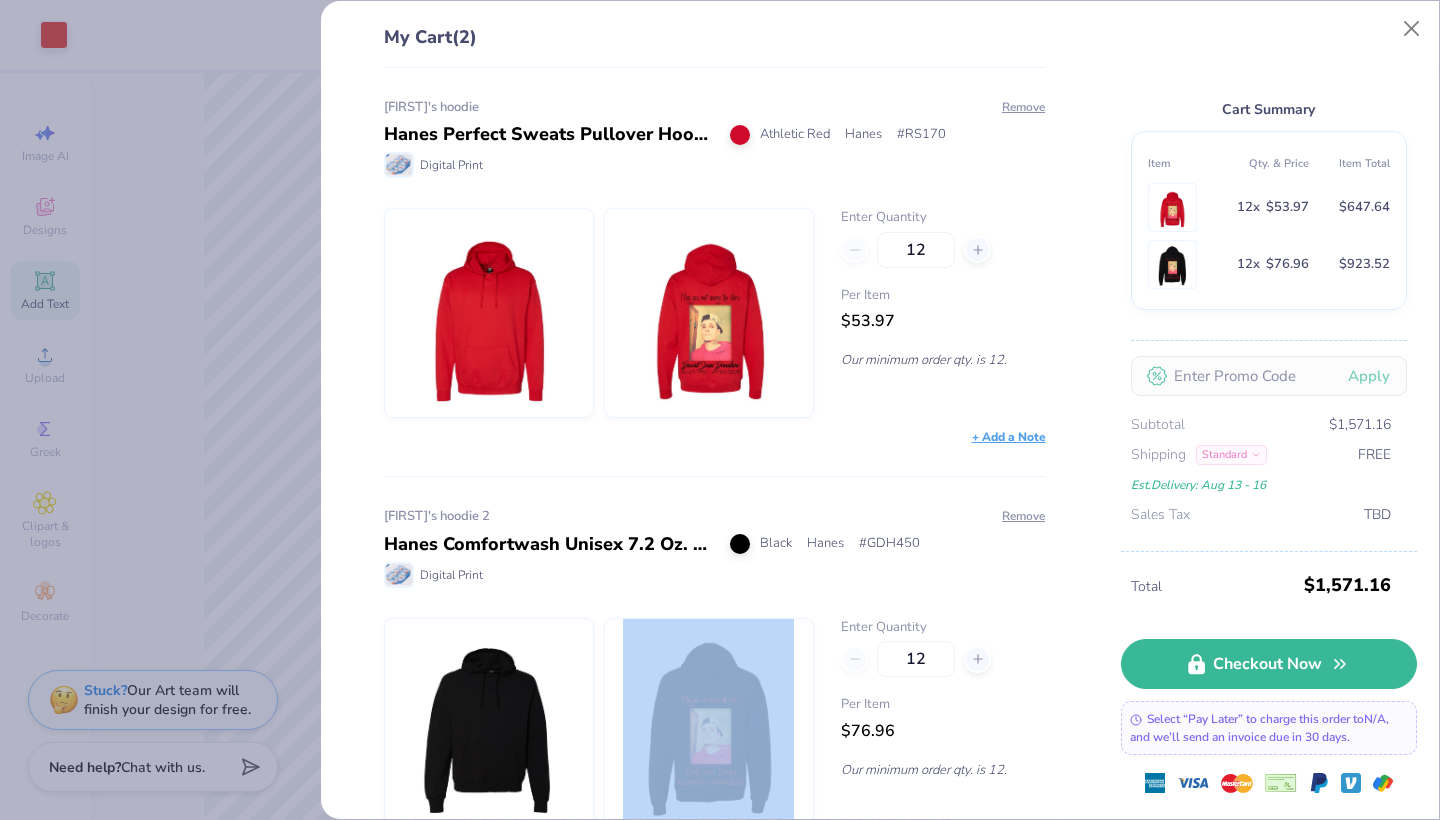 click at bounding box center [709, 723] 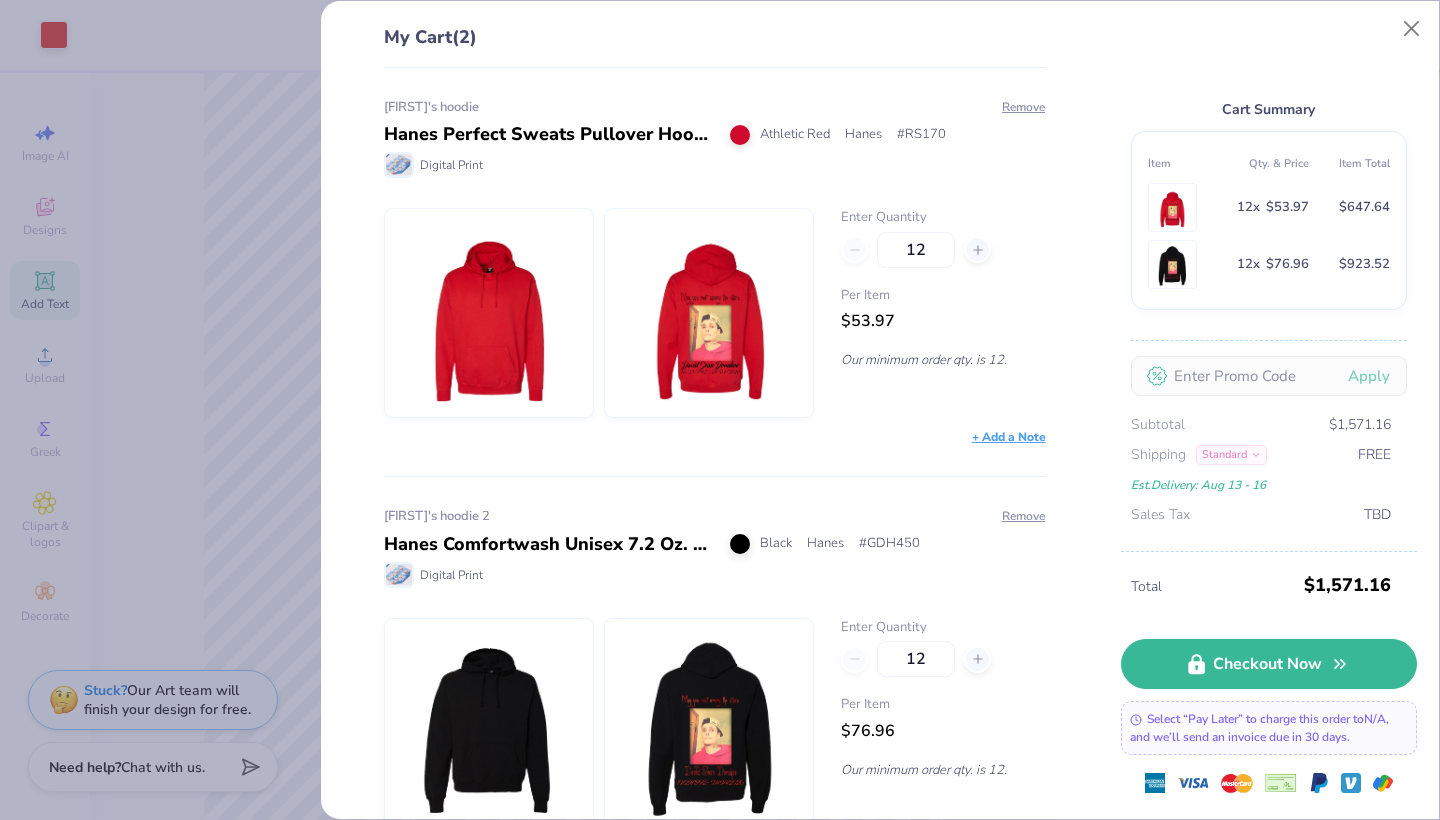 click on "My Cart  (2) [FIRST]'s hoodie Hanes Perfect Sweats Pullover Hooded Sweatshirt Athletic Red Hanes # RS170 Digital Print Remove Enter Quantity 12 Per Item $53.97 Our minimum order qty. is 12. + Add a Note [FIRST]'s hoodie 2 Hanes Comfortwash Unisex 7.2 Oz. 80/20 Pullover Hood Sweatshirt Black Hanes # GDH450 Digital Print Remove Enter Quantity 12 Per Item $76.96 Our minimum order qty. is 12. + Add a Note Cart Summary Item Qty. & Price Item Total 12  x $53.97 $647.64 12  x $76.96 $923.52 Apply Subtotal $1,571.16 Shipping Standard FREE Est.   Delivery:   Aug 13 - 16 Sales Tax TBD Total $1,571.16 Checkout Now Select “Pay Later” to charge this order to  N/A , and we’ll send an invoice due in 30 days." at bounding box center [720, 410] 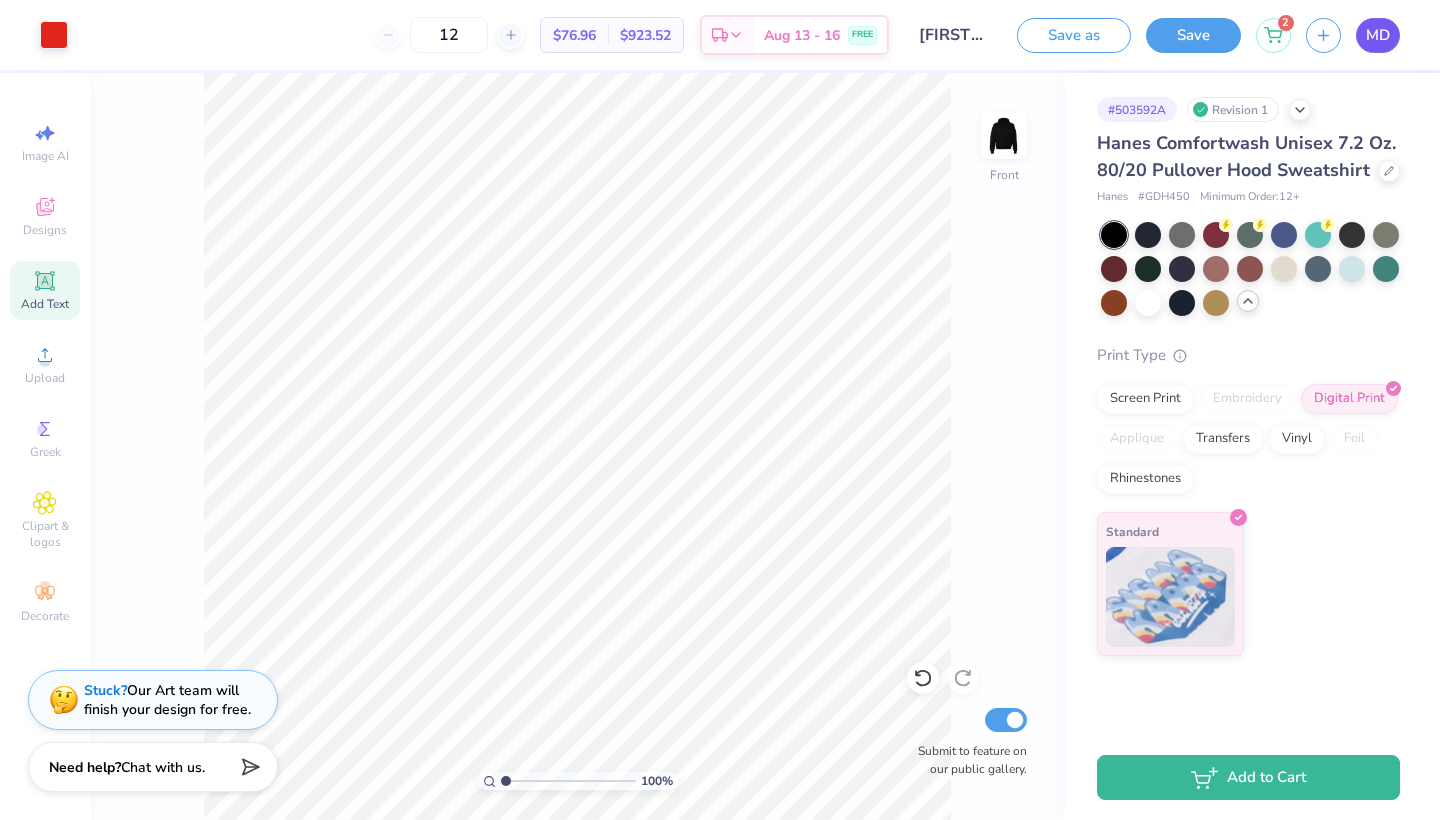 click on "MD" at bounding box center [1378, 35] 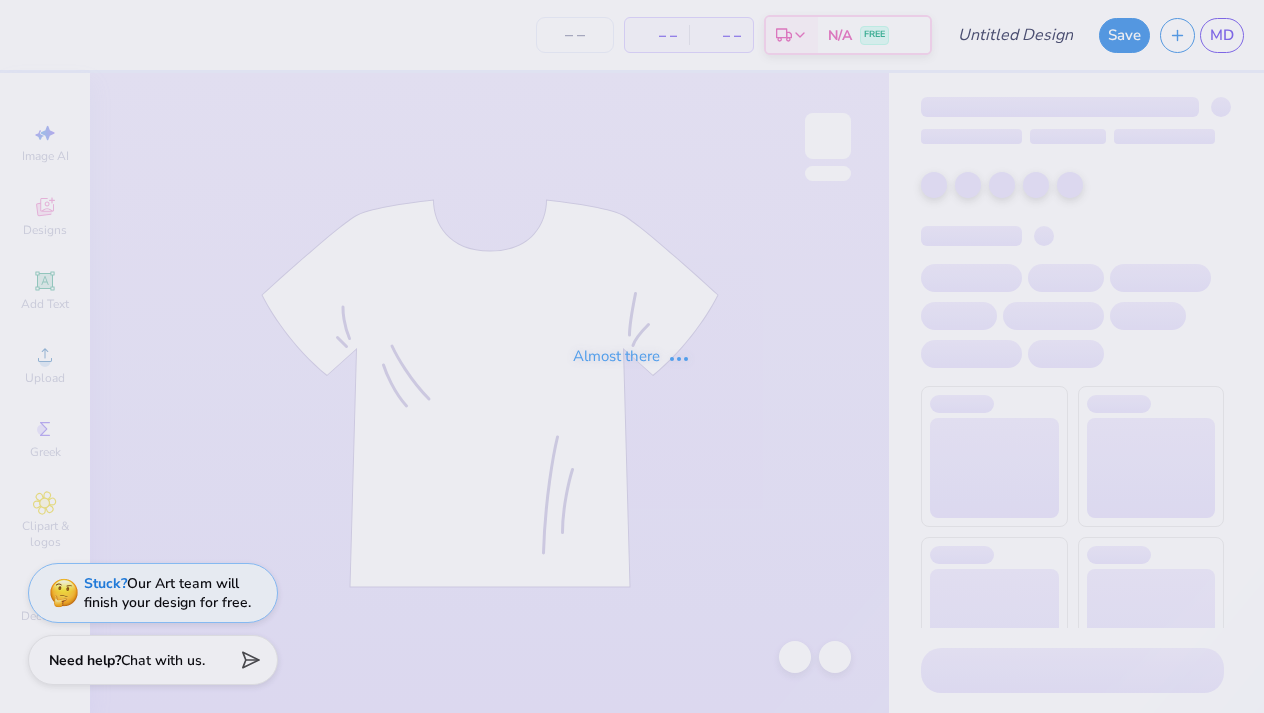 scroll, scrollTop: 0, scrollLeft: 0, axis: both 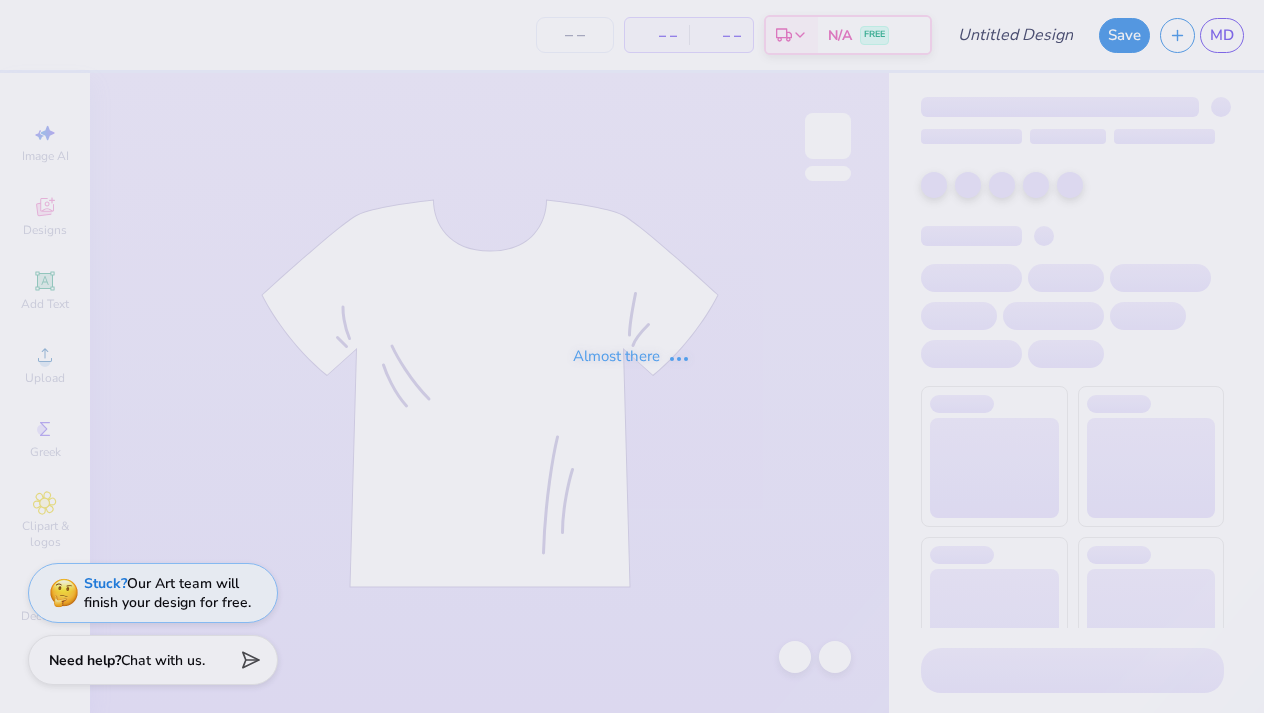 type on "[FIRST]'s hoodie 2" 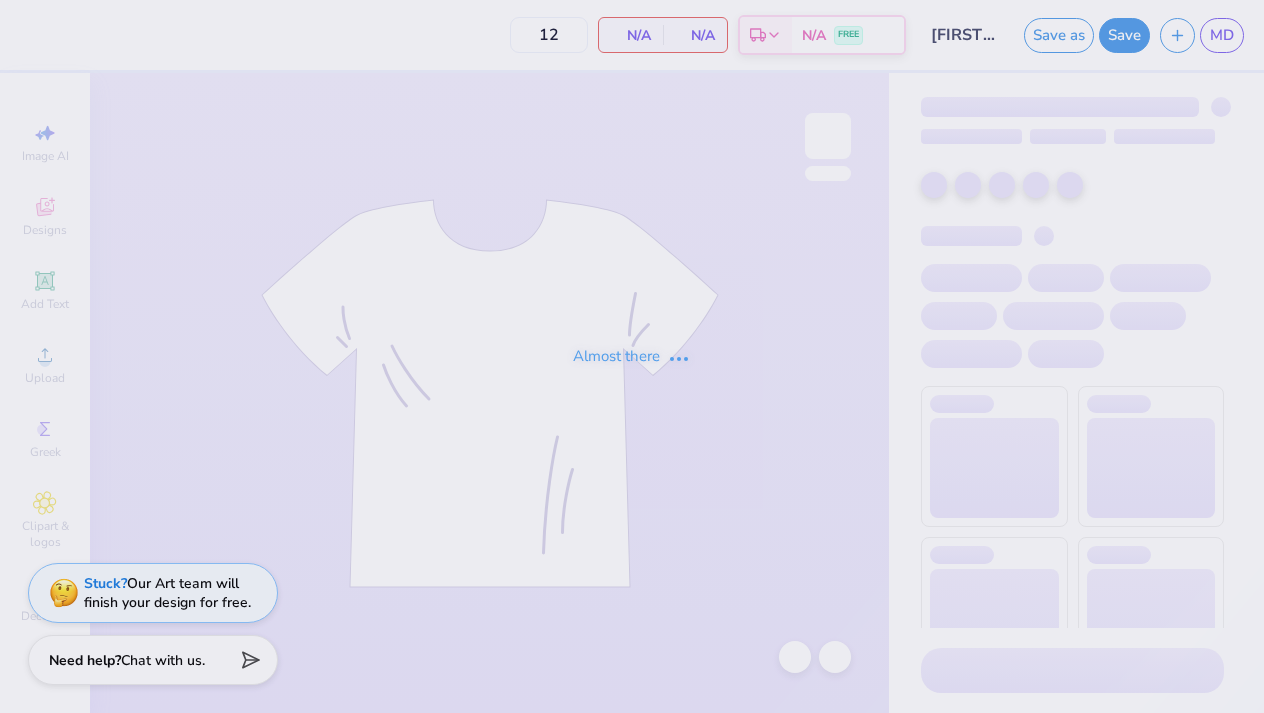 type on "12" 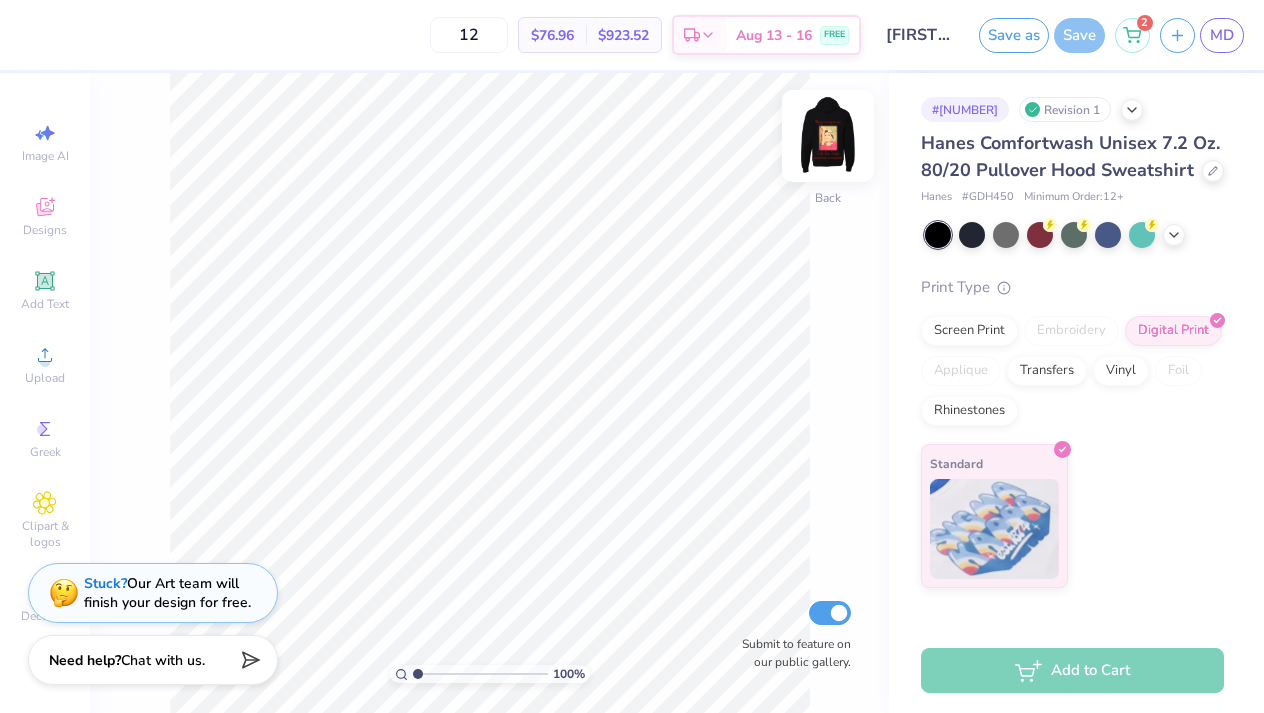 click at bounding box center [828, 136] 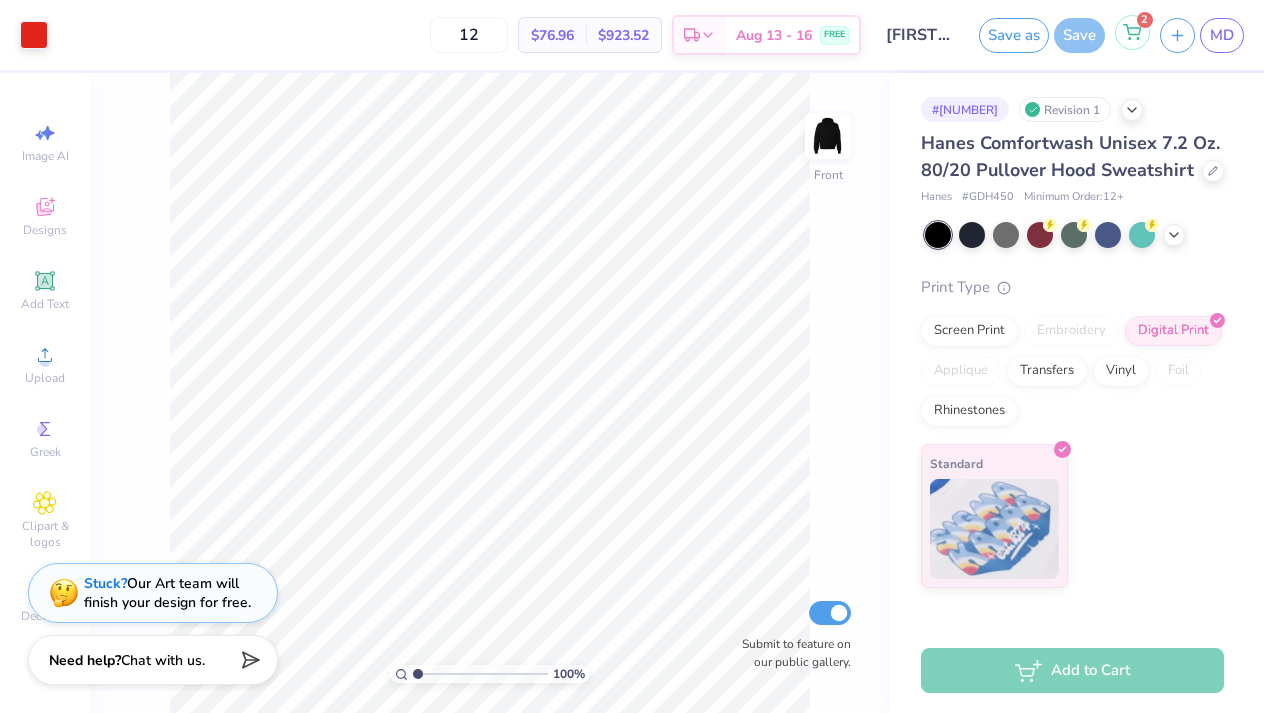 click 